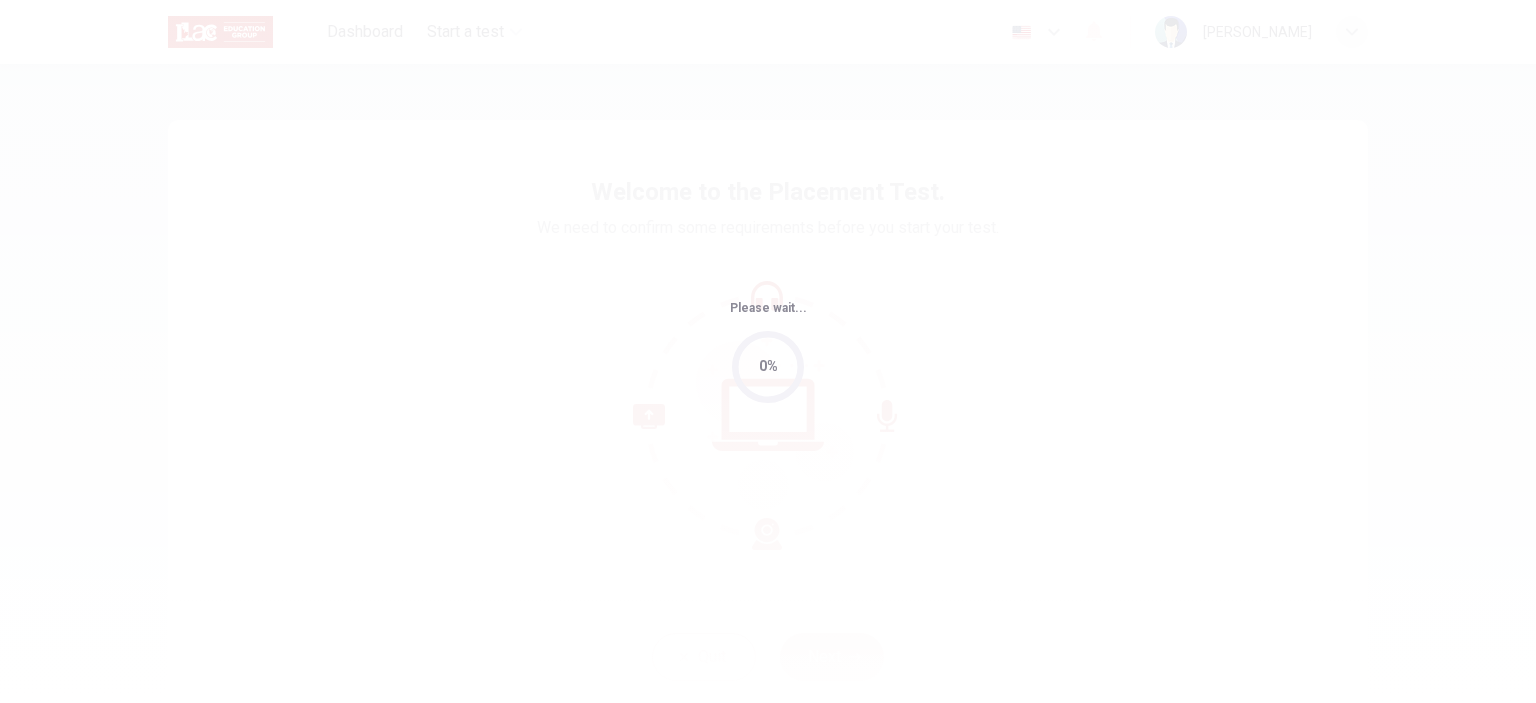 scroll, scrollTop: 0, scrollLeft: 0, axis: both 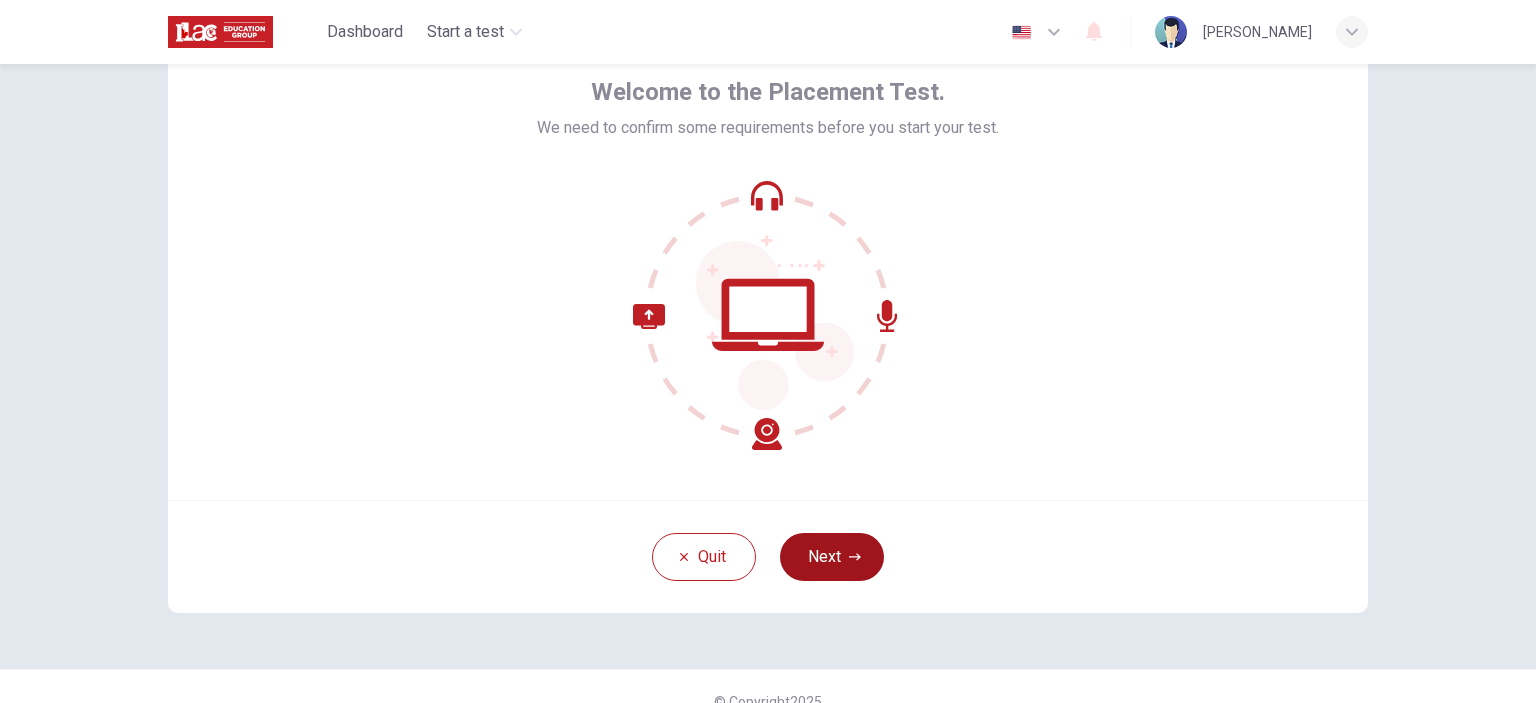 click on "Next" at bounding box center (832, 557) 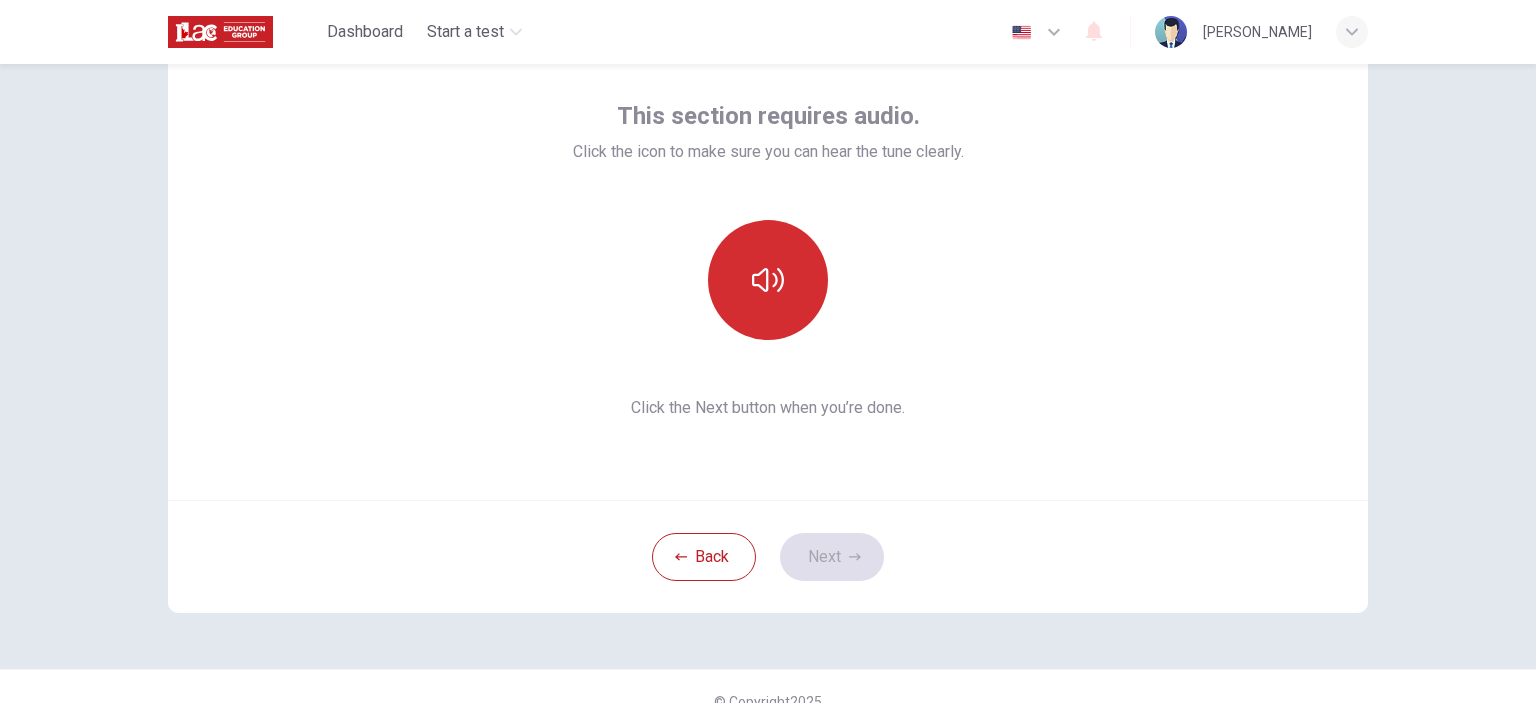 click at bounding box center (768, 280) 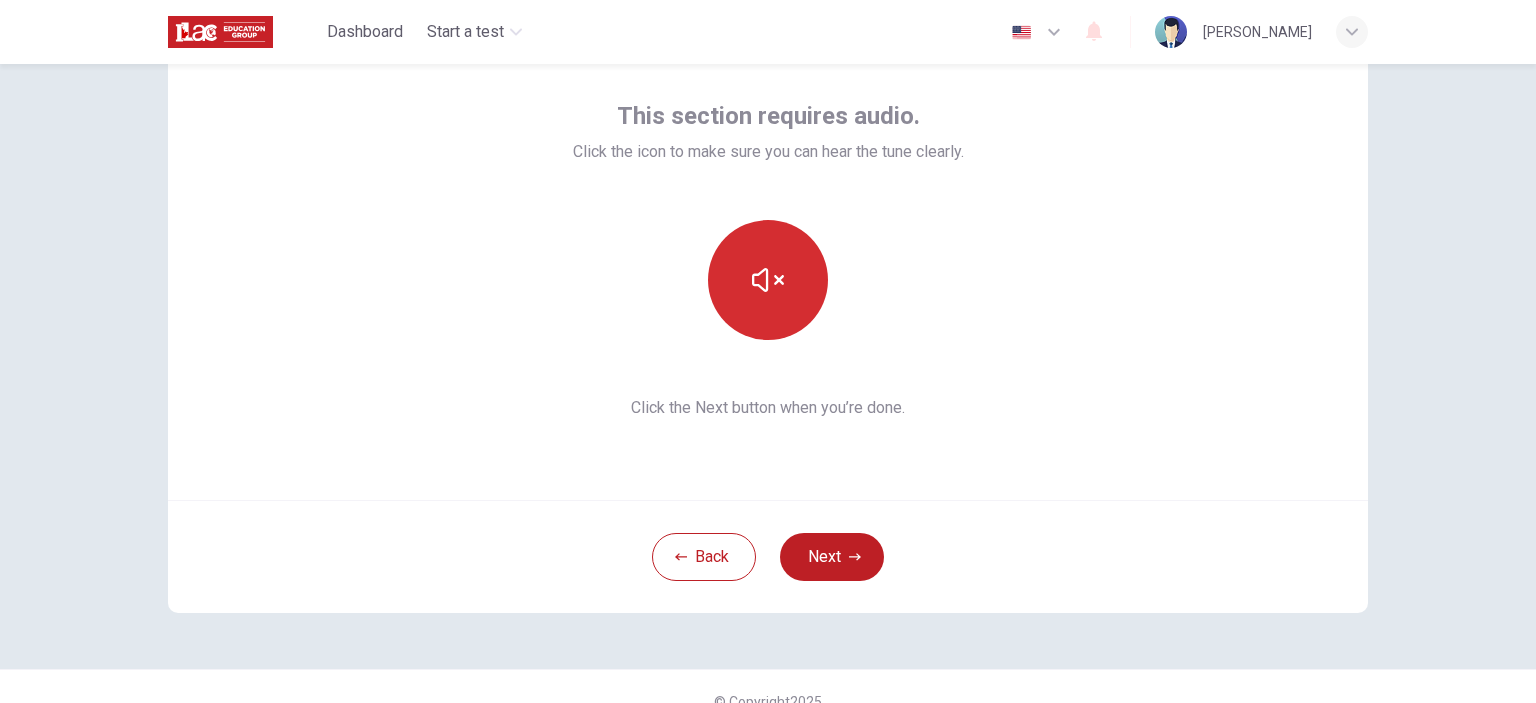click 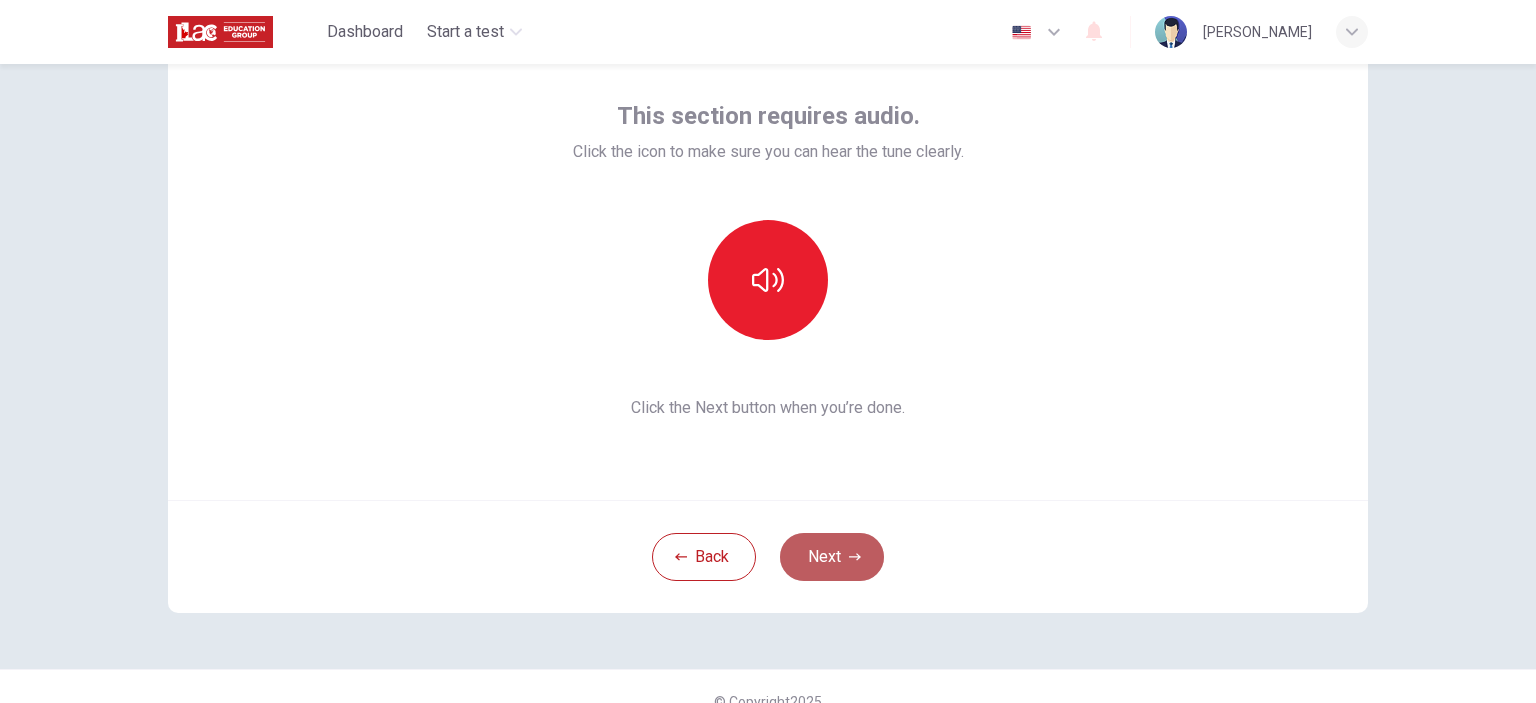 click on "Next" at bounding box center [832, 557] 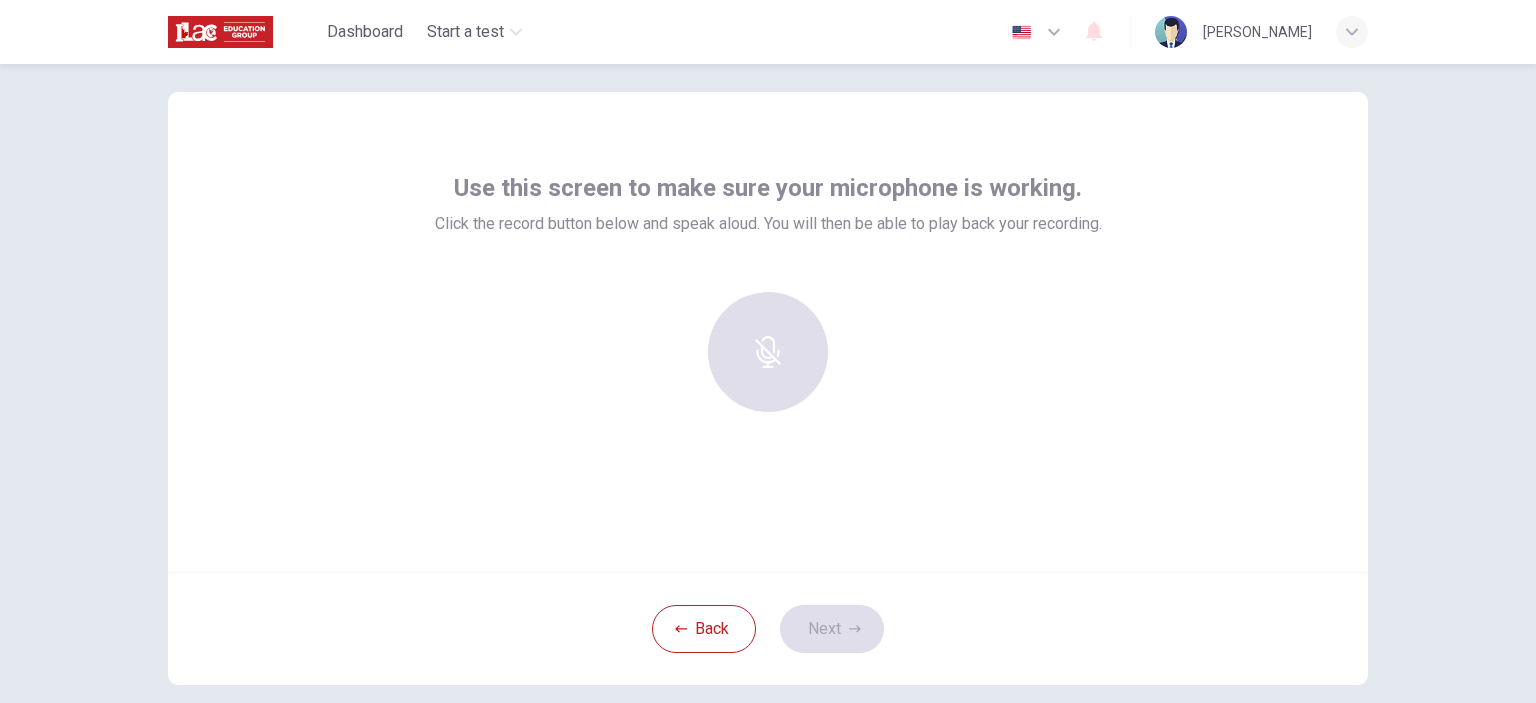 scroll, scrollTop: 0, scrollLeft: 0, axis: both 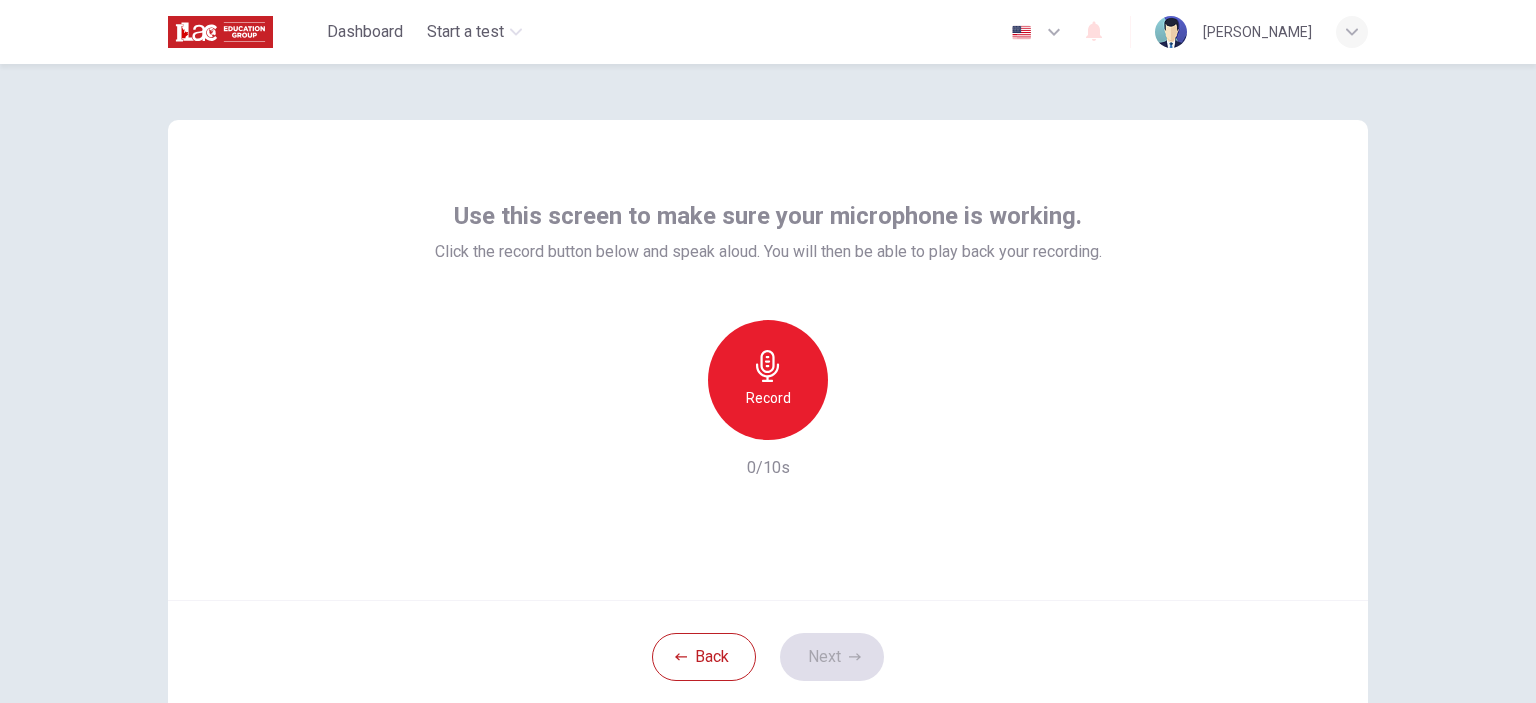 click on "Record" at bounding box center [768, 380] 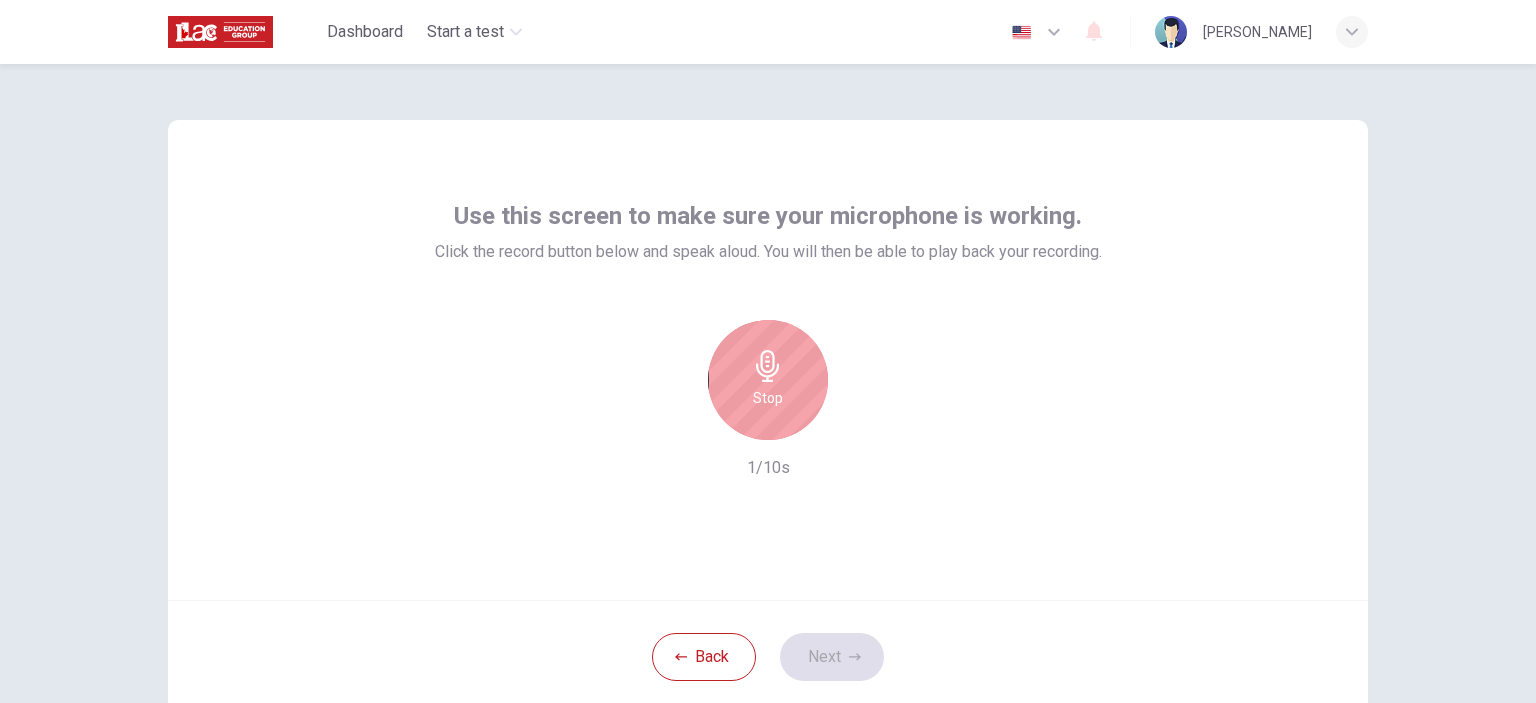 scroll, scrollTop: 100, scrollLeft: 0, axis: vertical 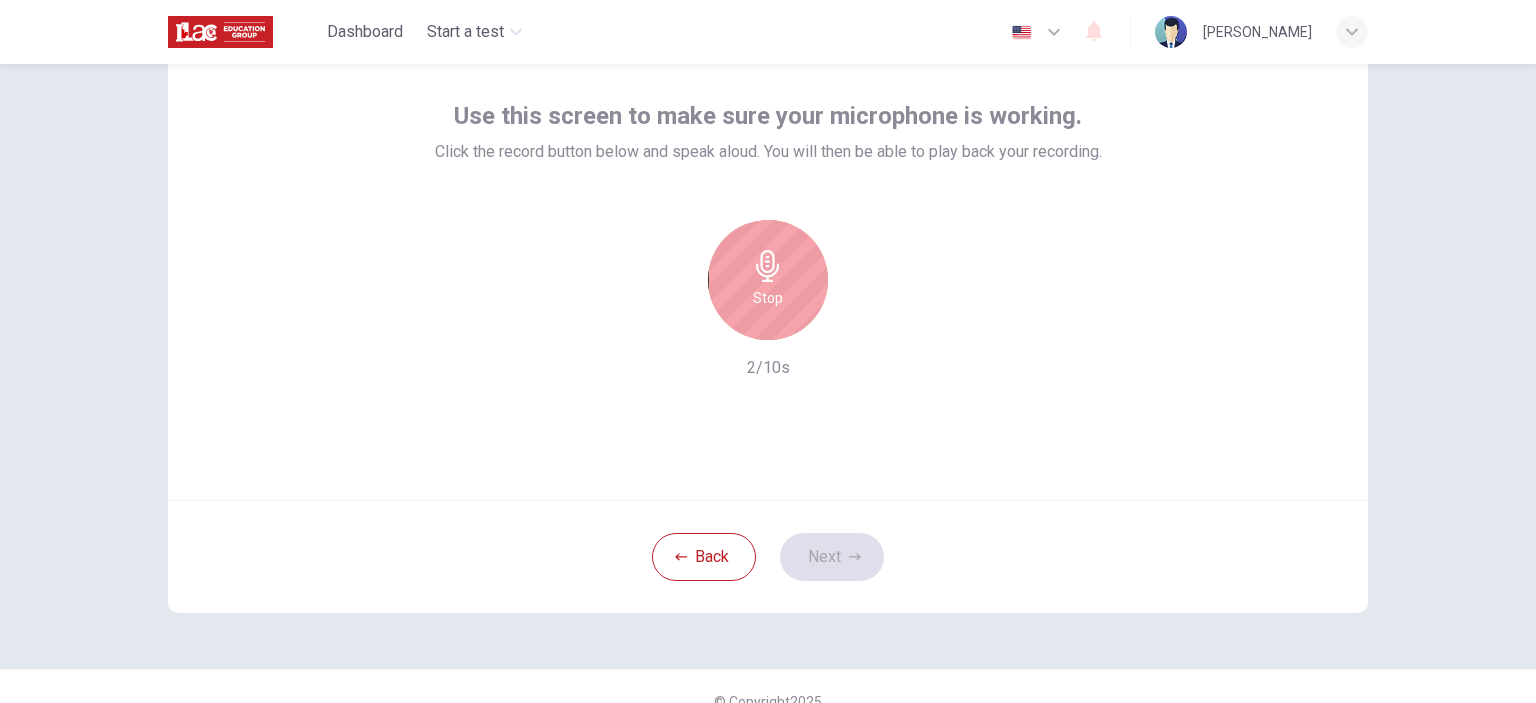 click on "Stop" at bounding box center (768, 280) 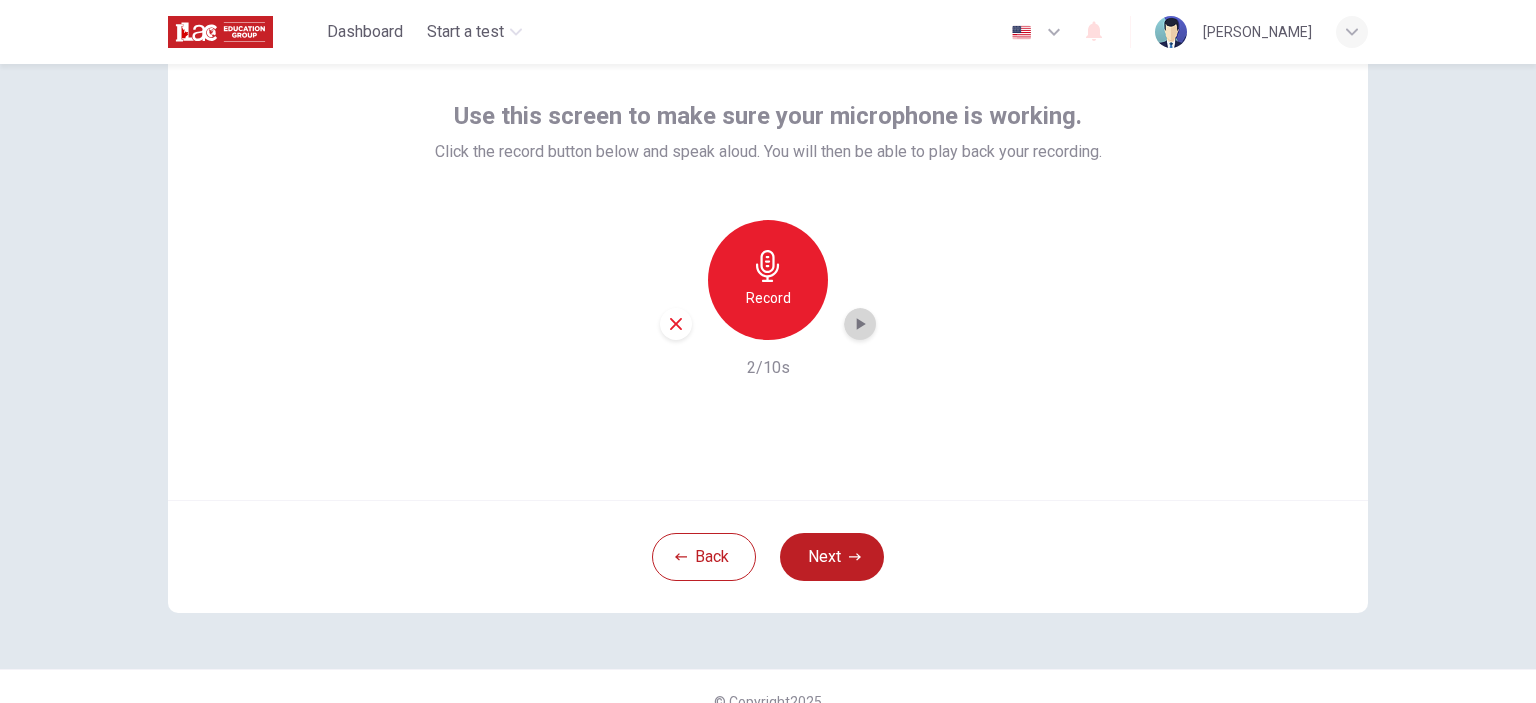click 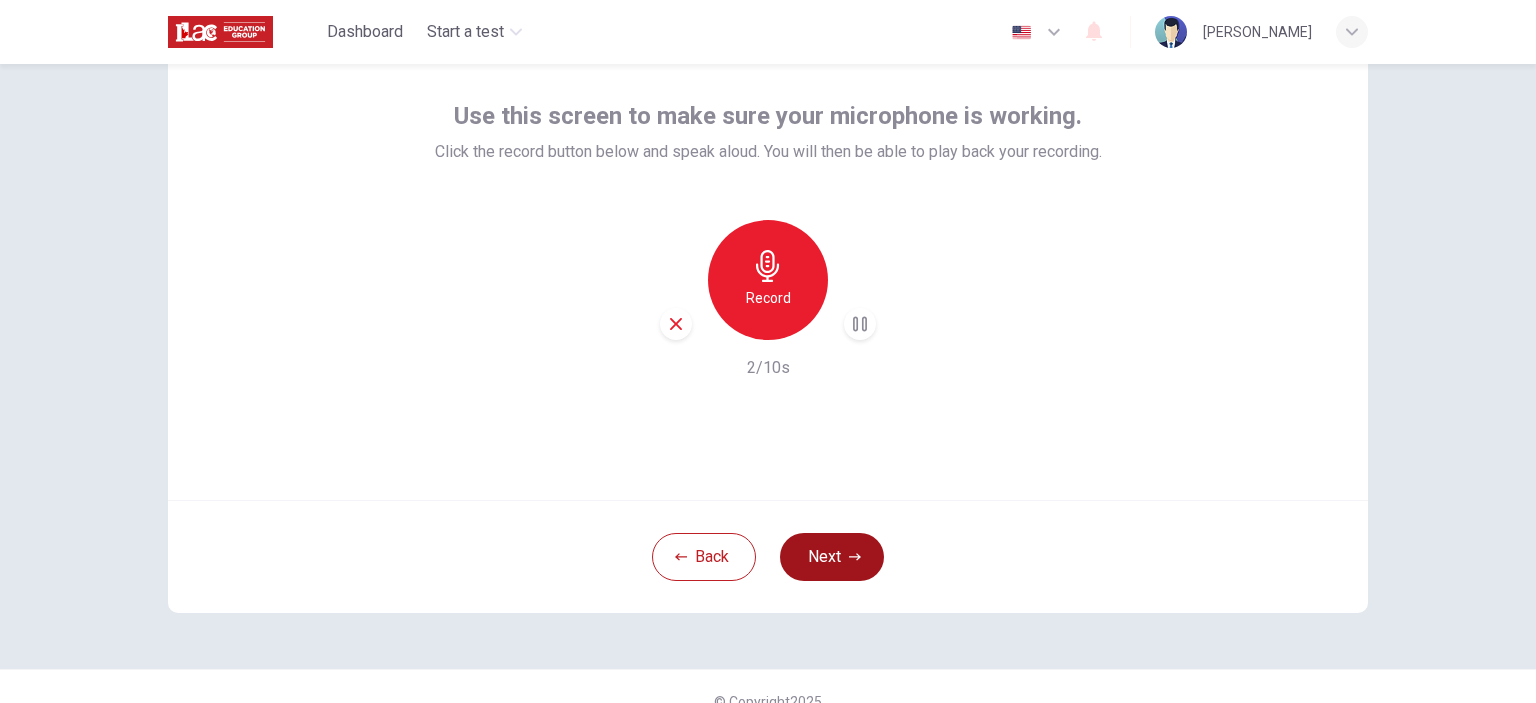 click on "Next" at bounding box center (832, 557) 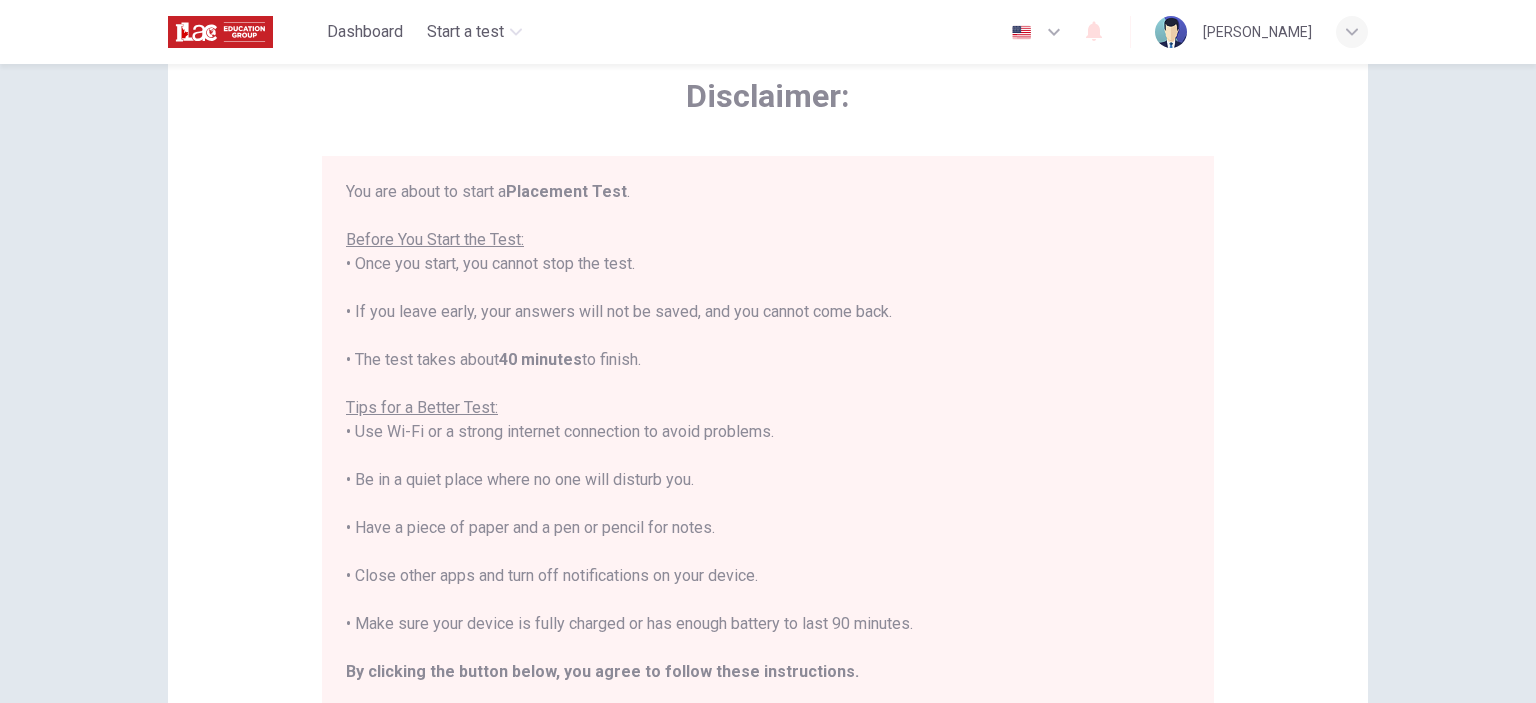 type 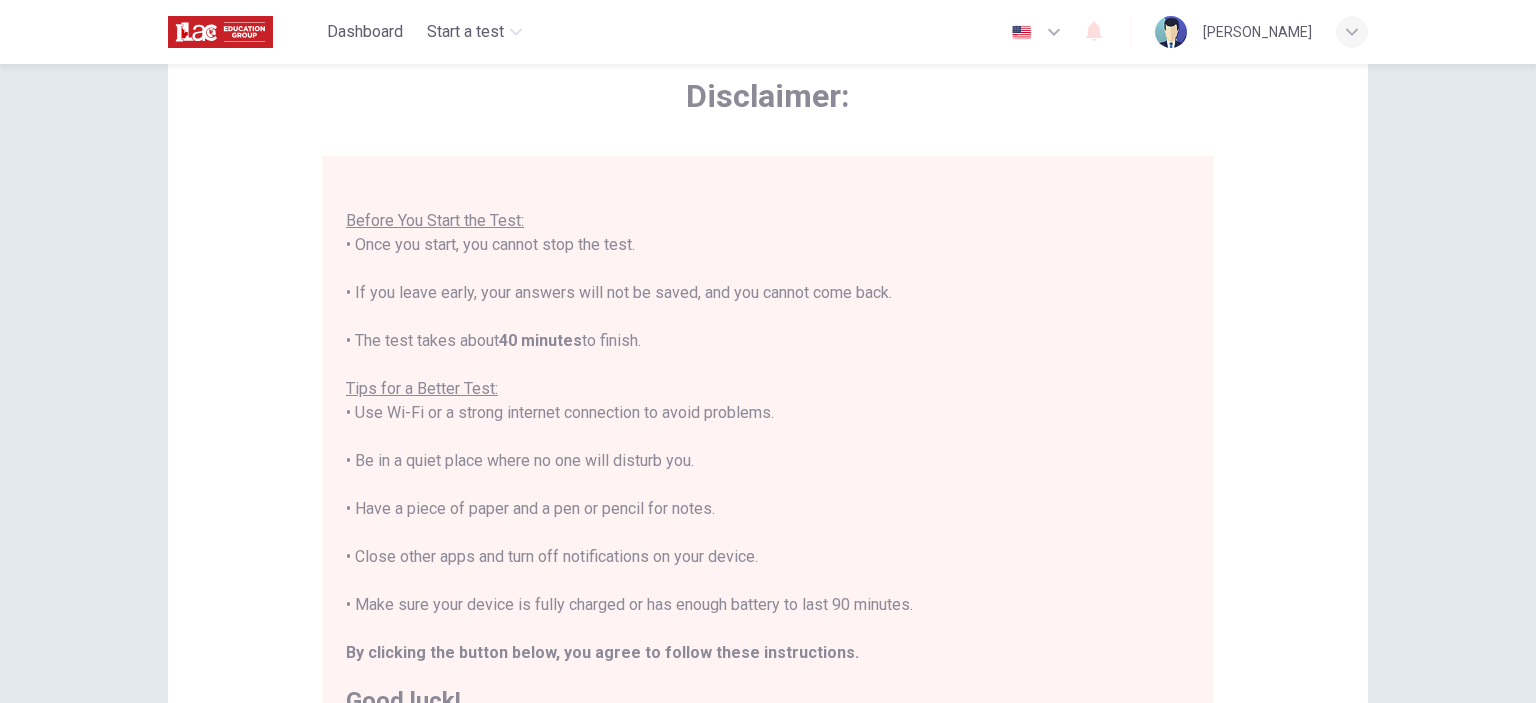 scroll, scrollTop: 23, scrollLeft: 0, axis: vertical 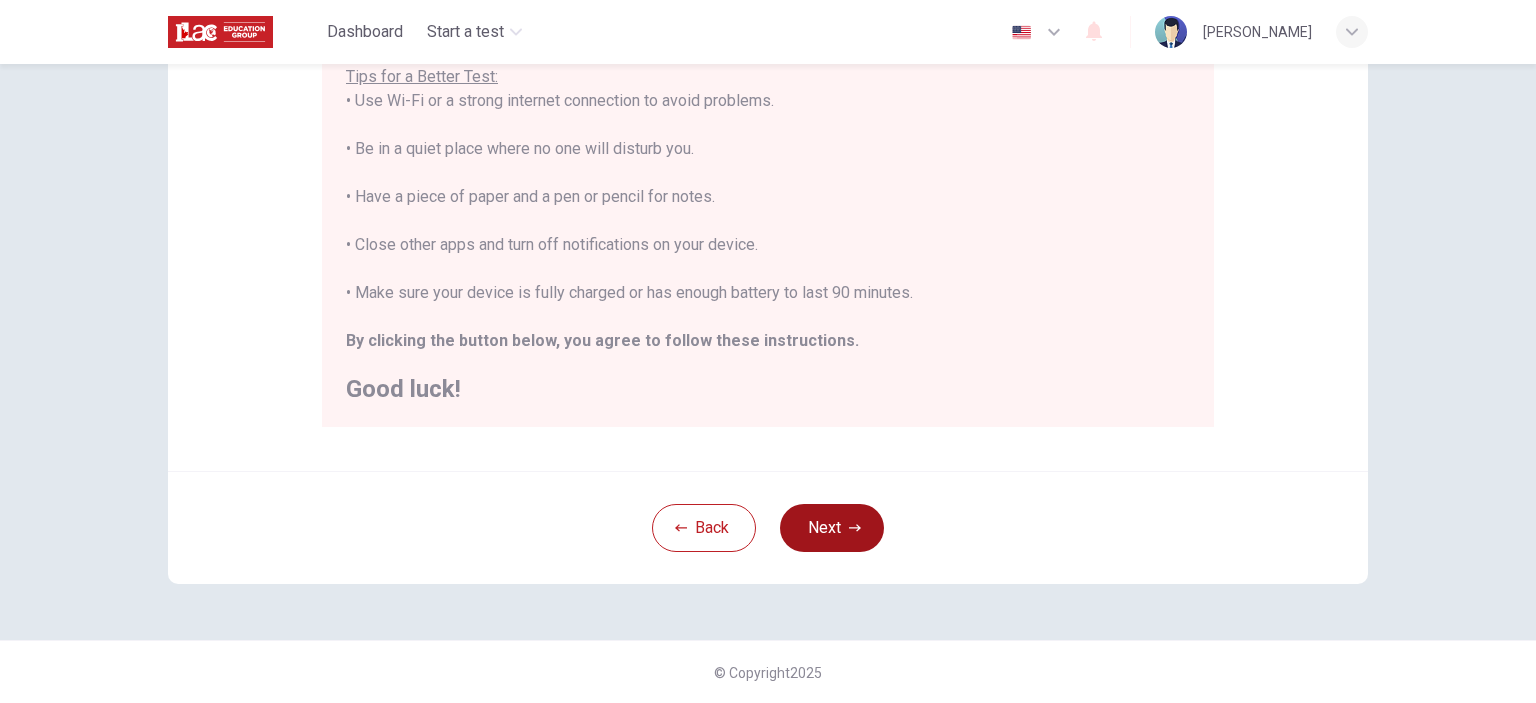 click 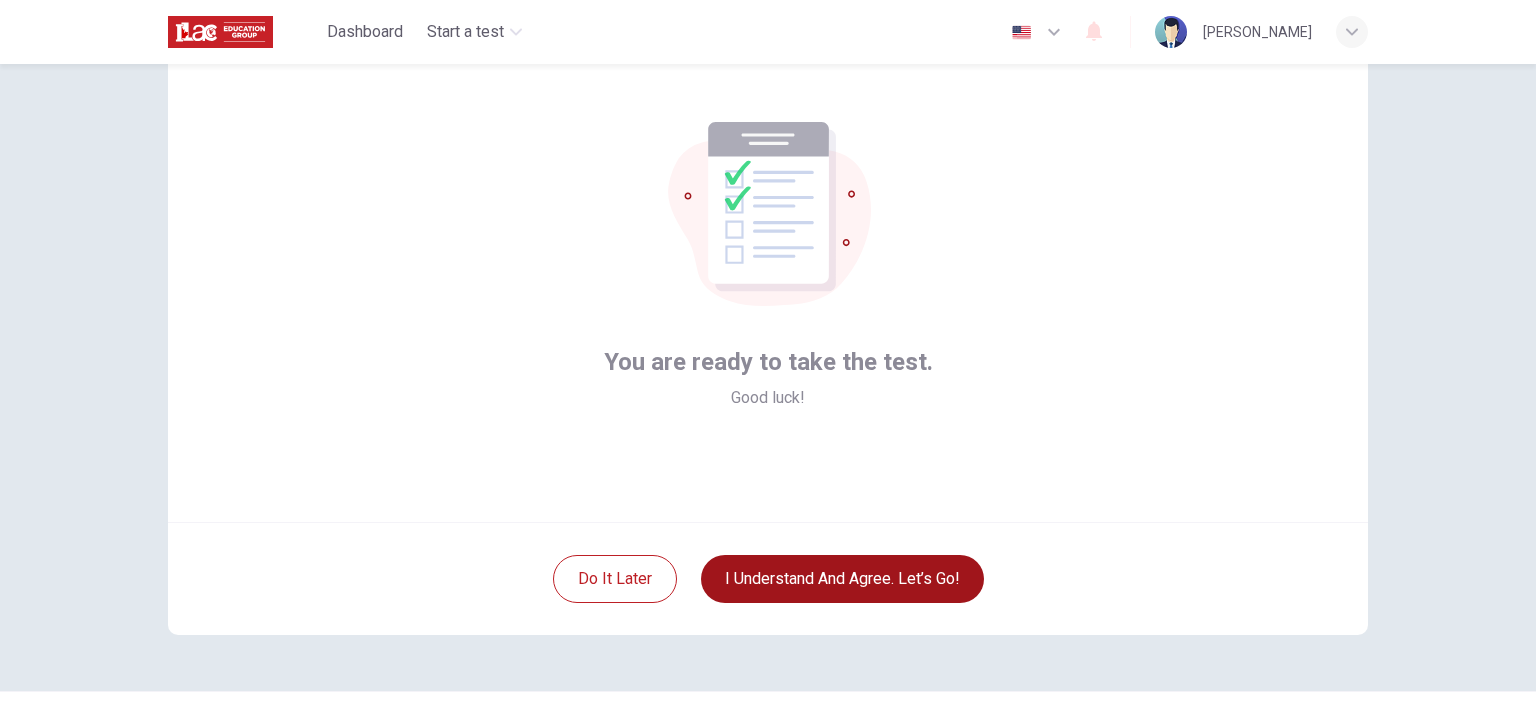 scroll, scrollTop: 129, scrollLeft: 0, axis: vertical 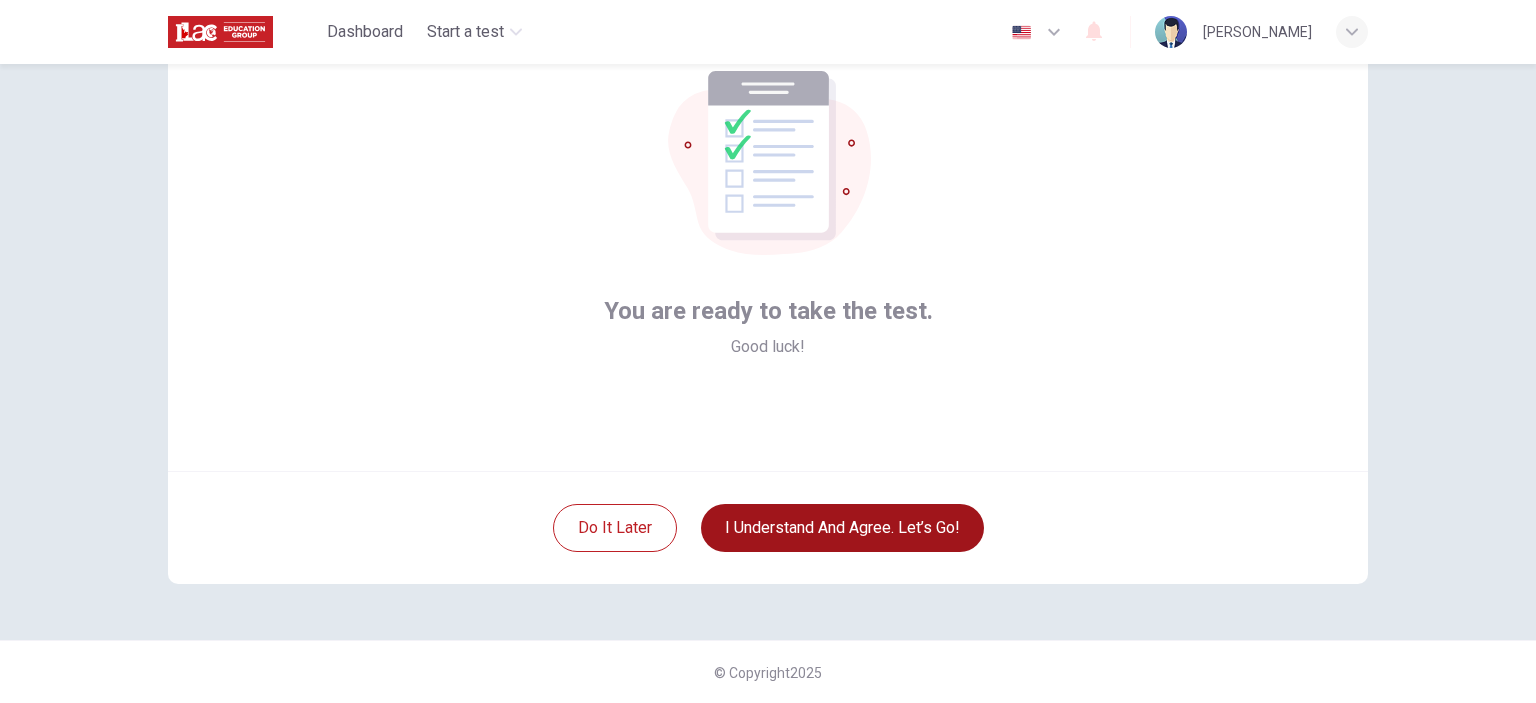 click on "I understand and agree. Let’s go!" at bounding box center (842, 528) 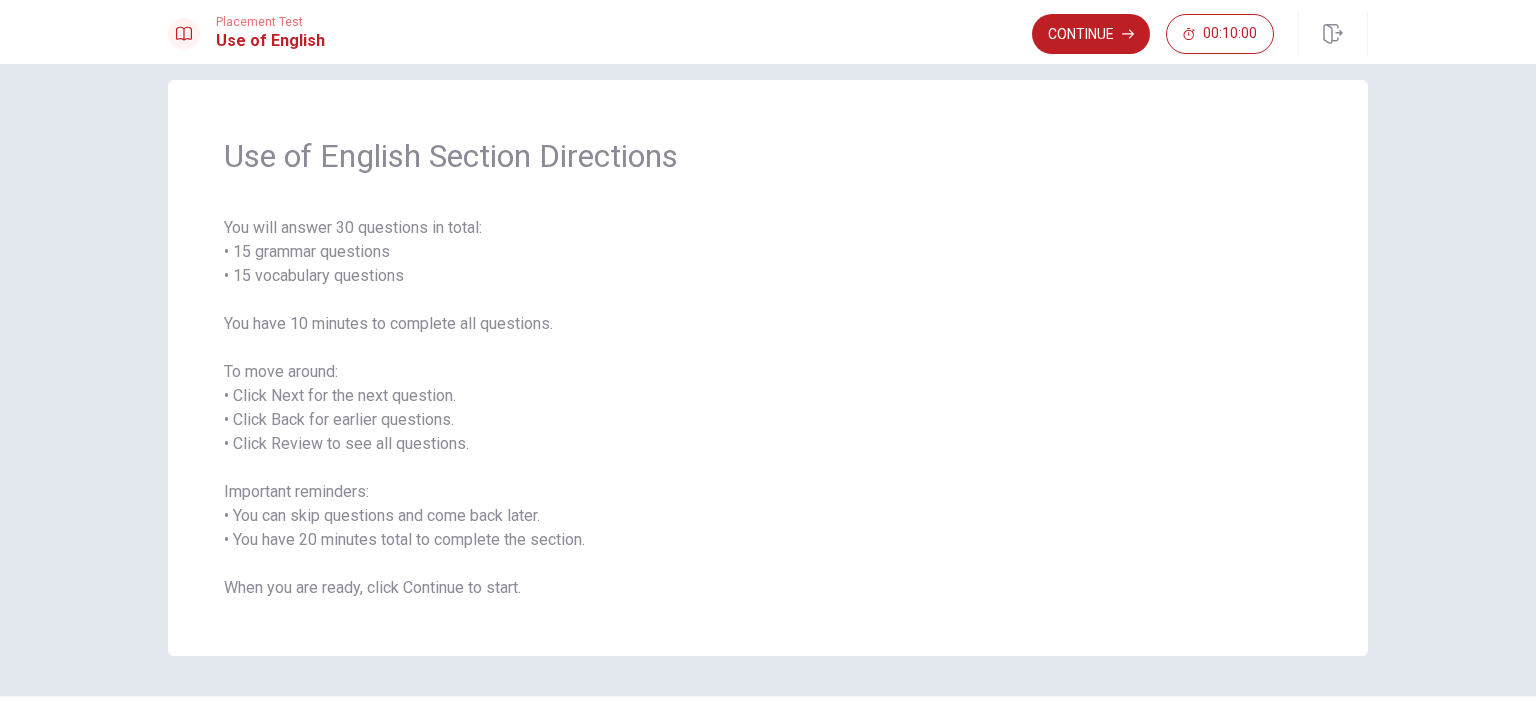 scroll, scrollTop: 0, scrollLeft: 0, axis: both 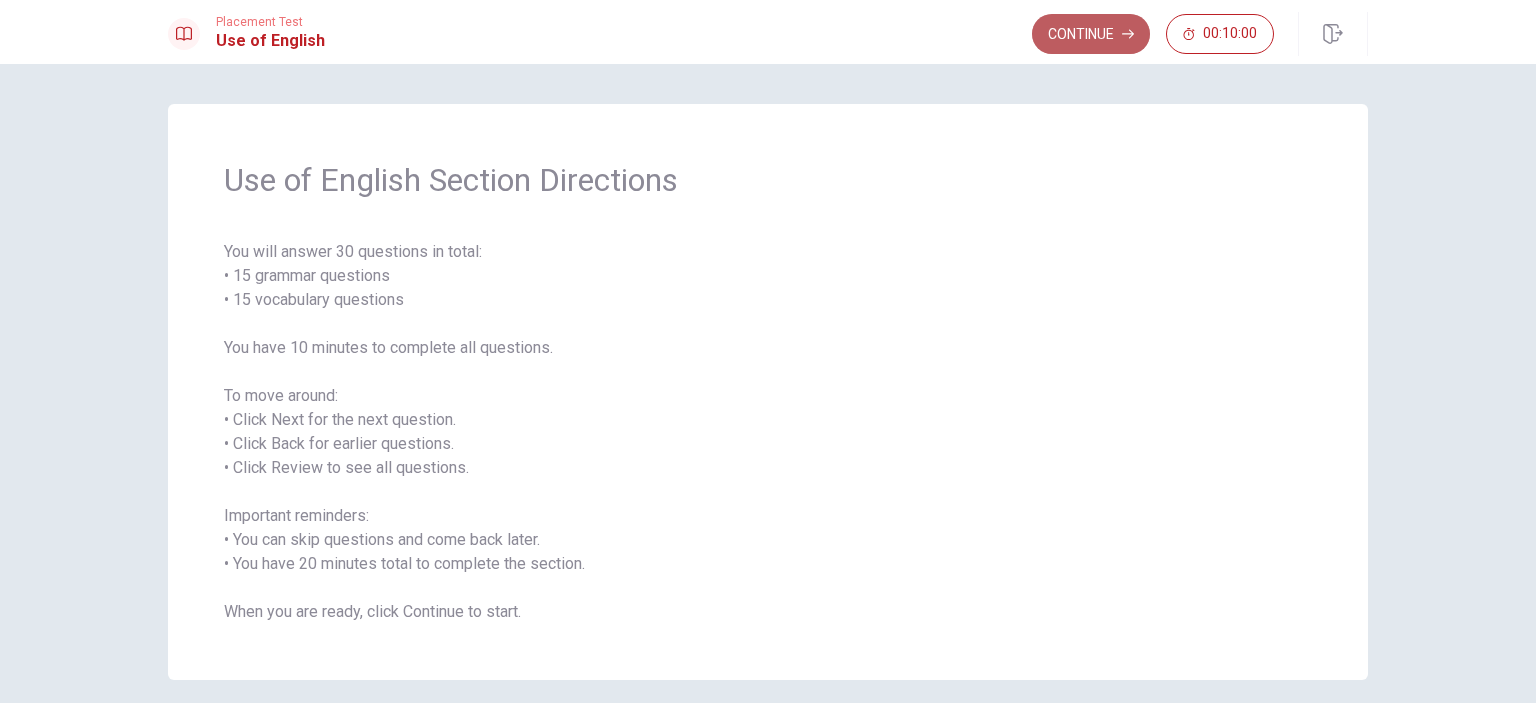 click on "Continue" at bounding box center (1091, 34) 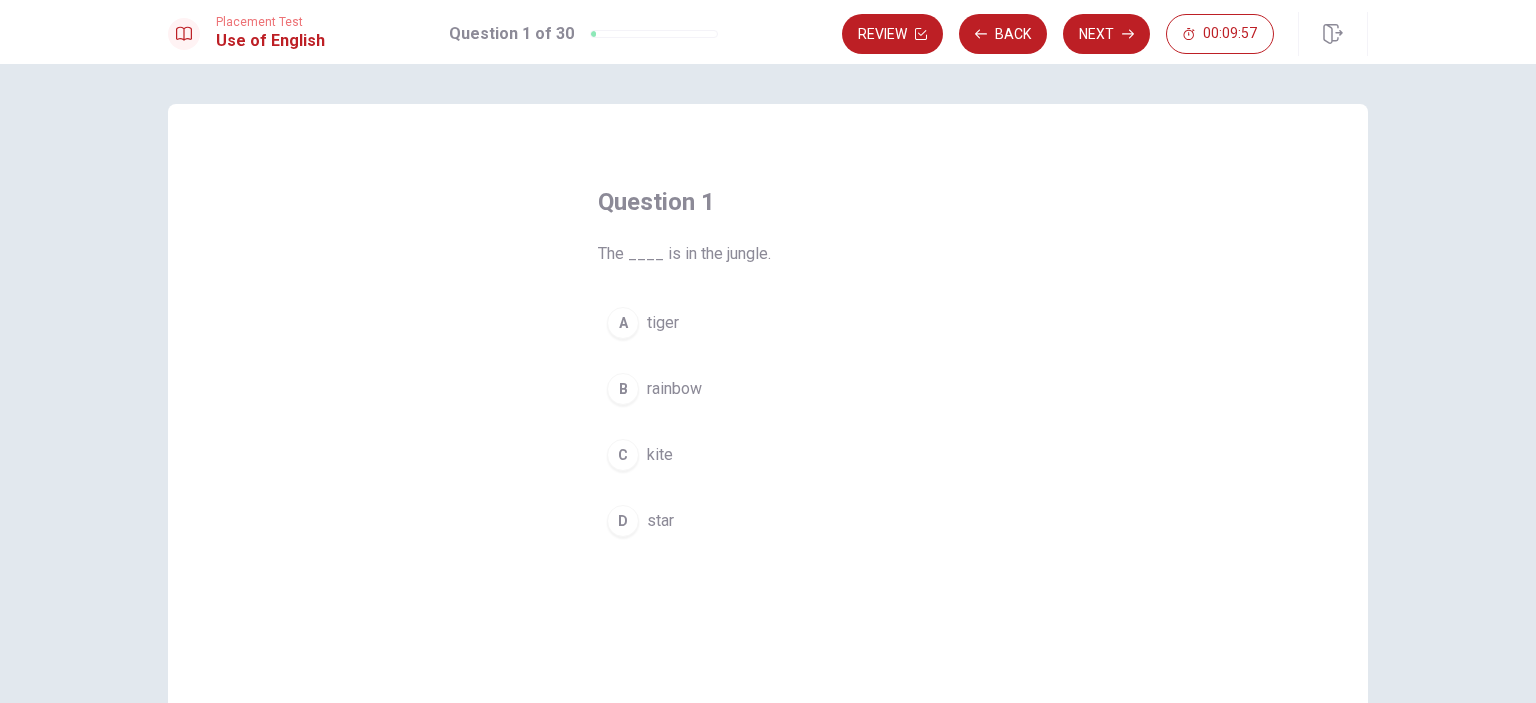 click on "tiger" at bounding box center (663, 323) 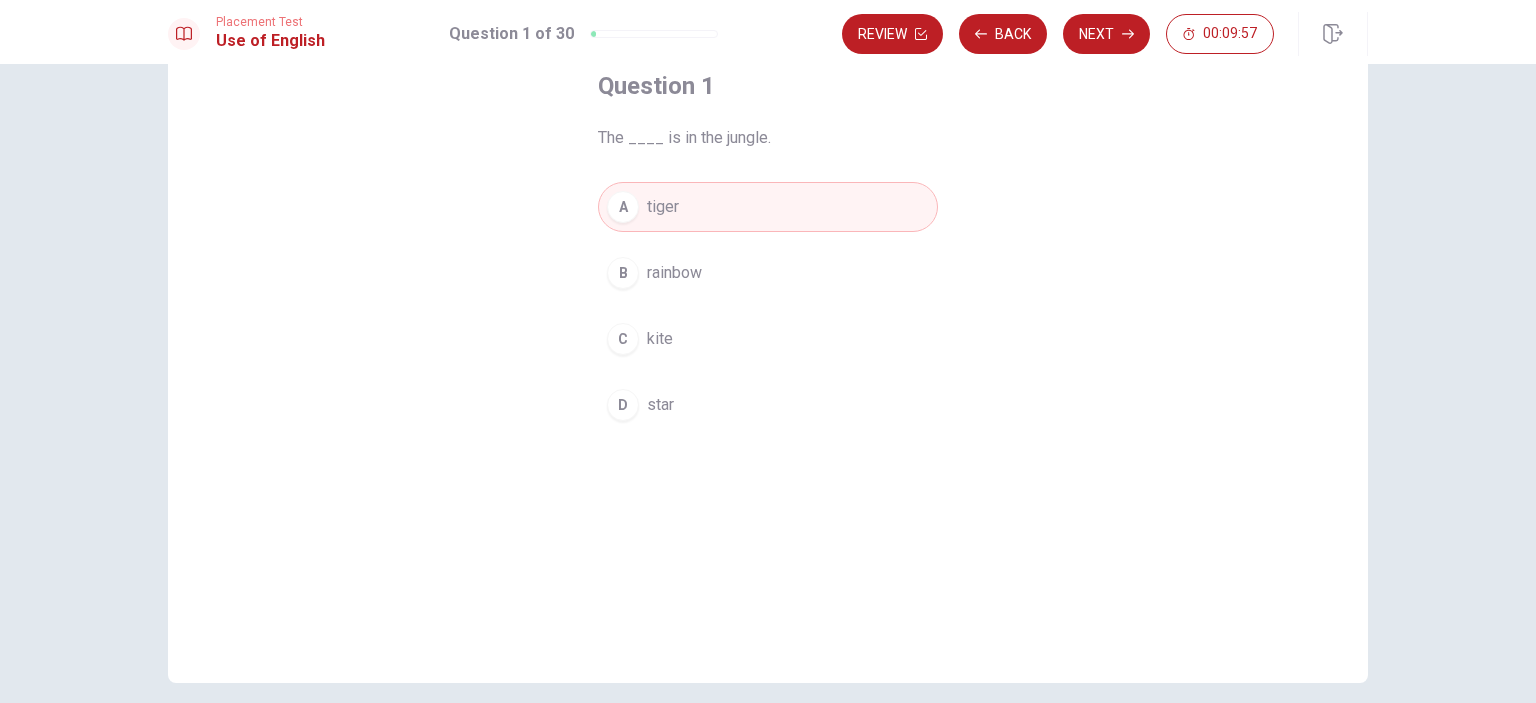 scroll, scrollTop: 200, scrollLeft: 0, axis: vertical 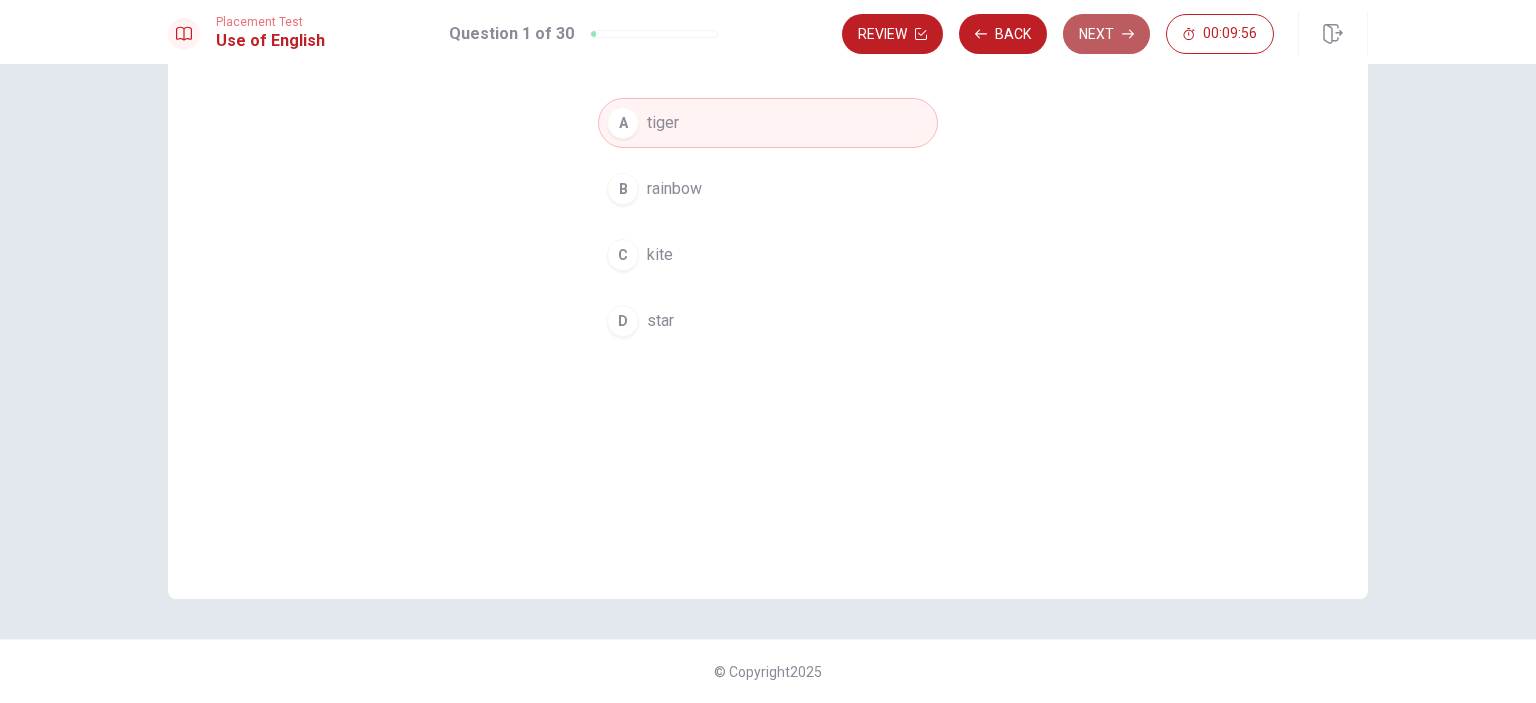 click on "Next" at bounding box center (1106, 34) 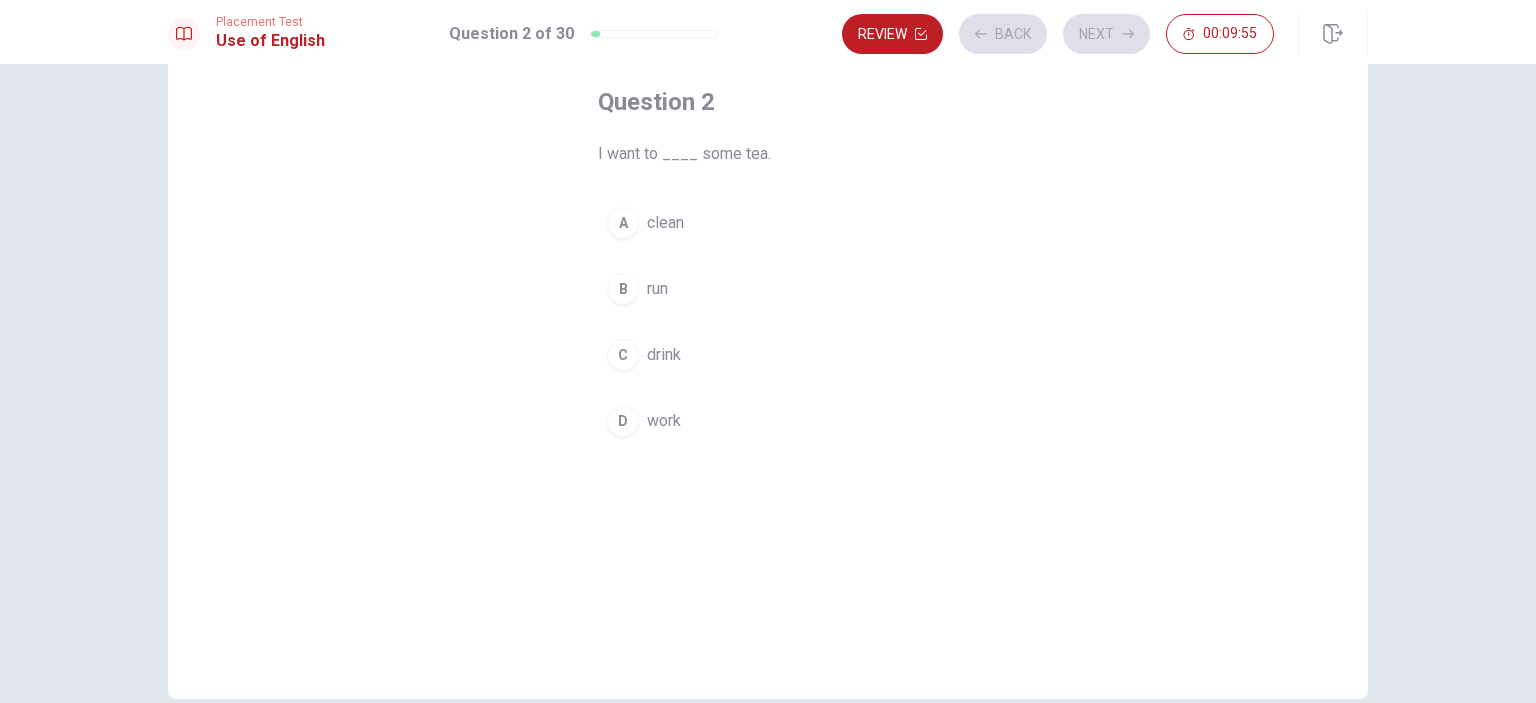 scroll, scrollTop: 0, scrollLeft: 0, axis: both 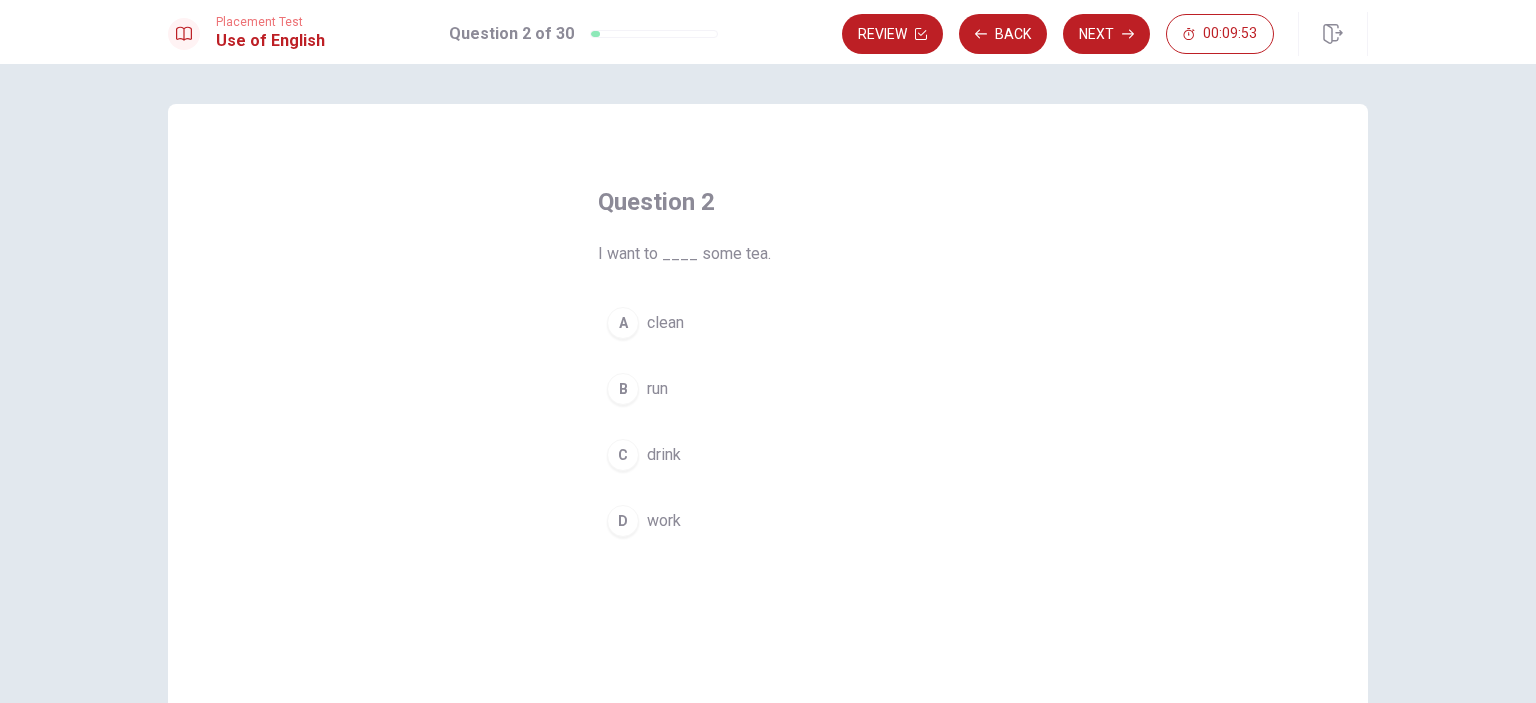 click on "drink" at bounding box center (664, 455) 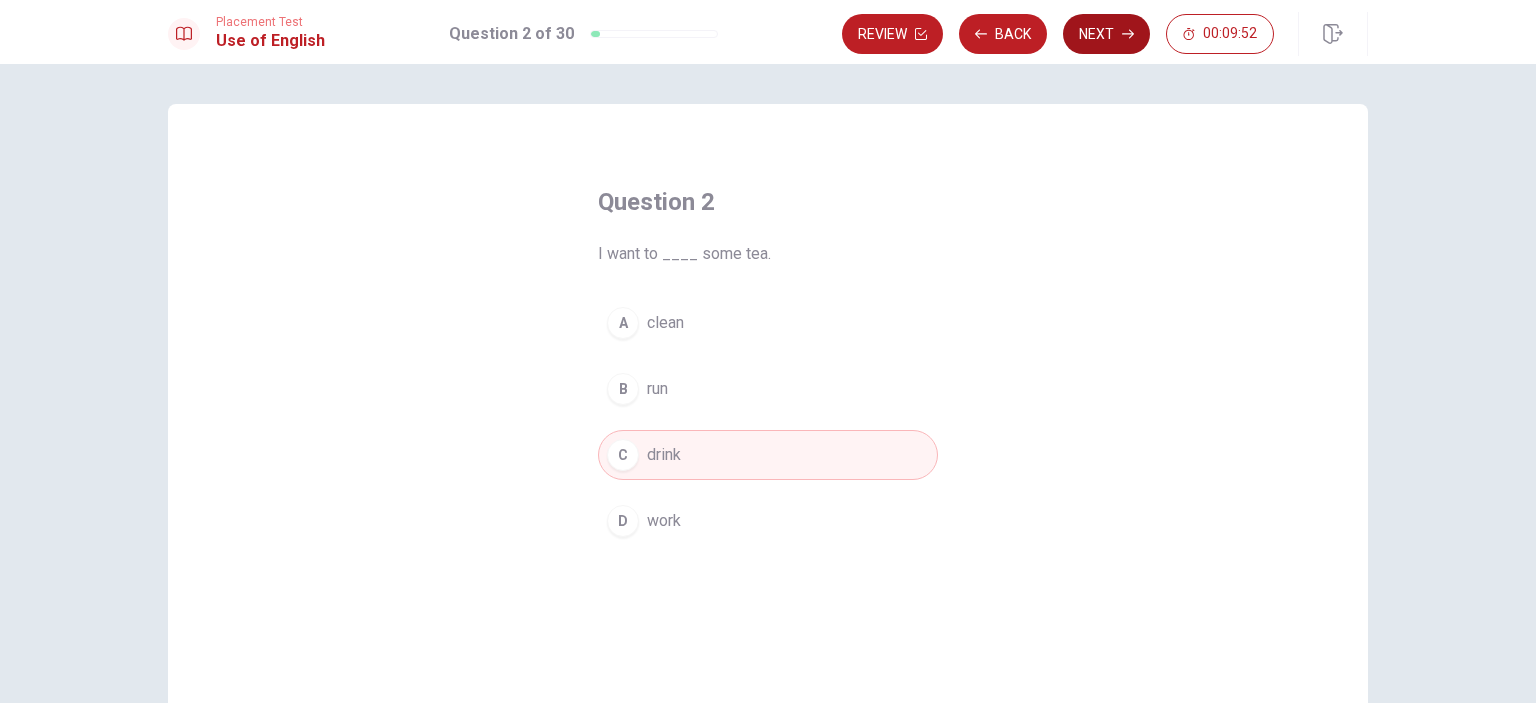 click on "Next" at bounding box center [1106, 34] 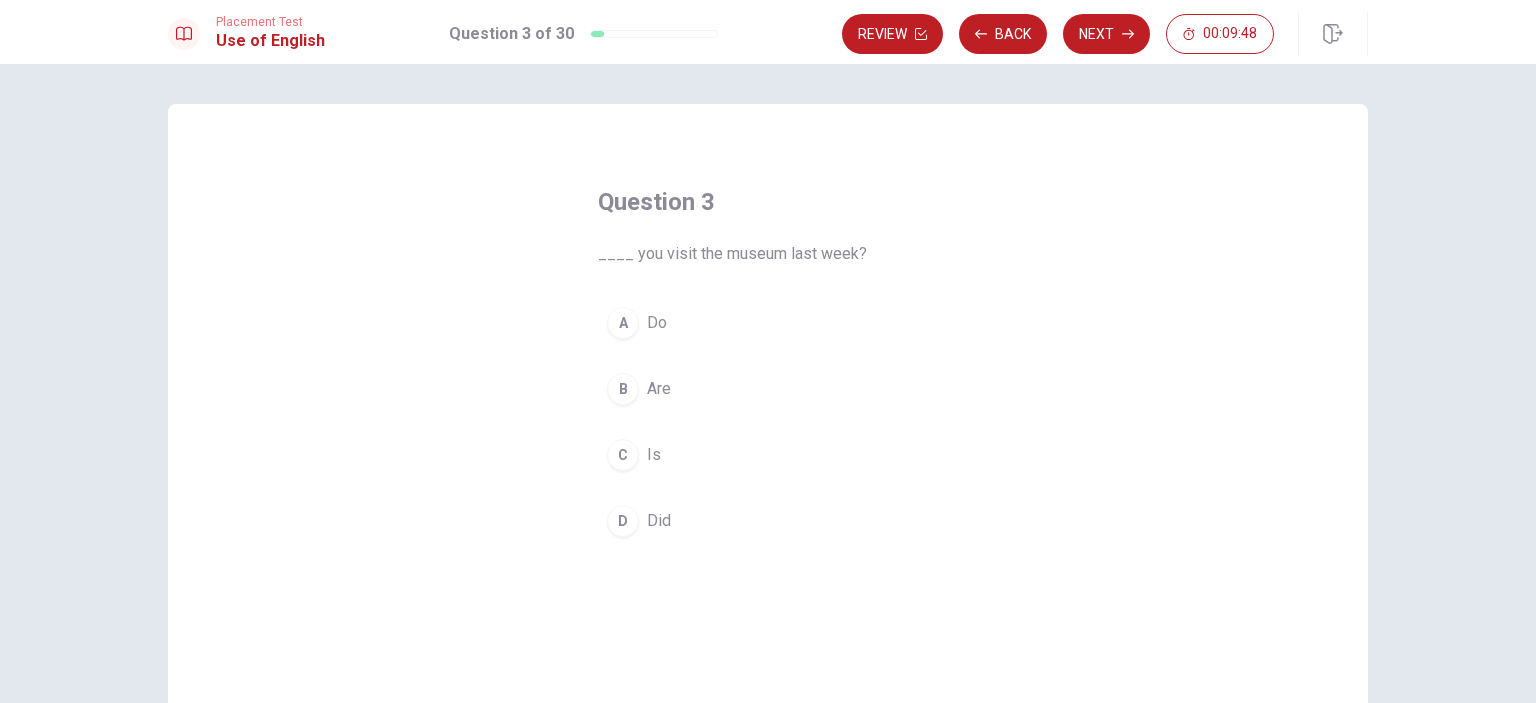 click on "D Did" at bounding box center (768, 521) 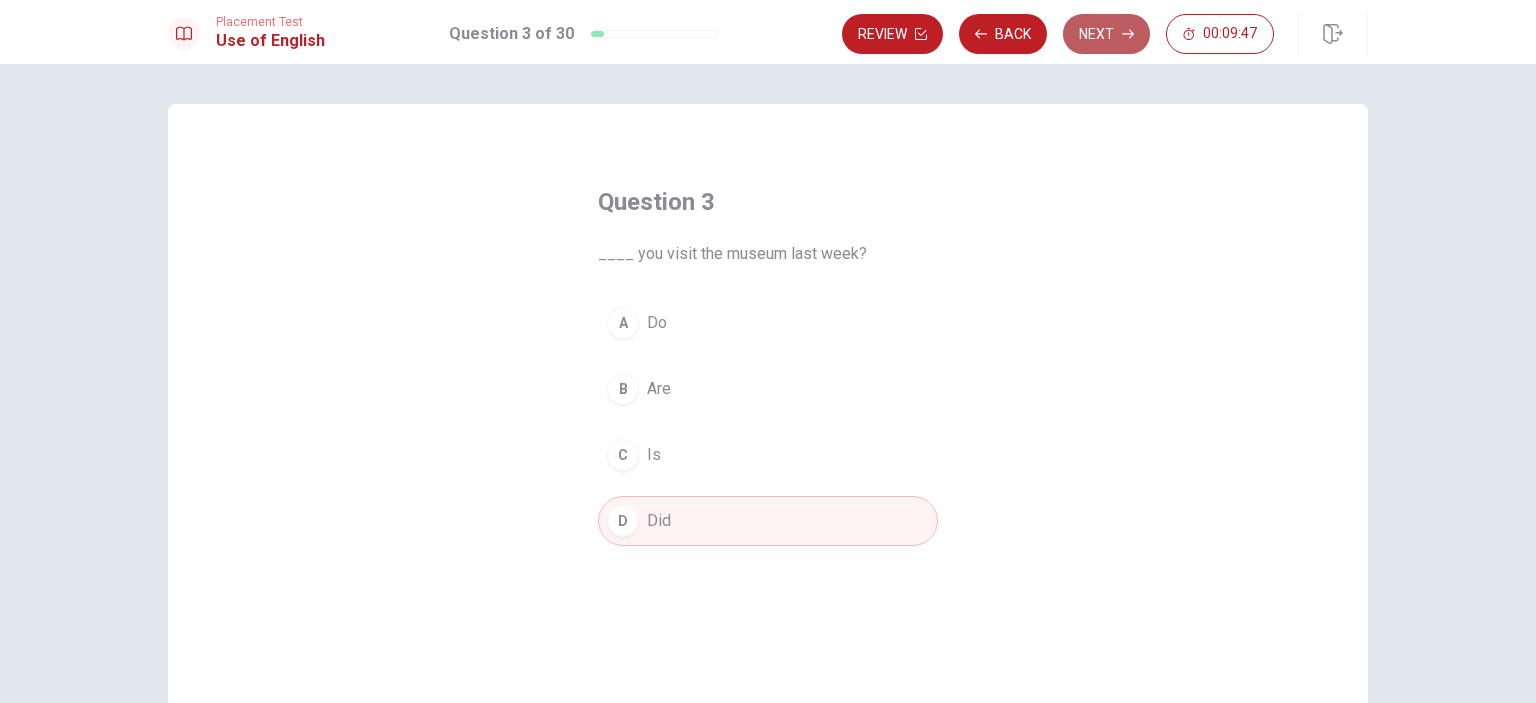 click on "Next" at bounding box center [1106, 34] 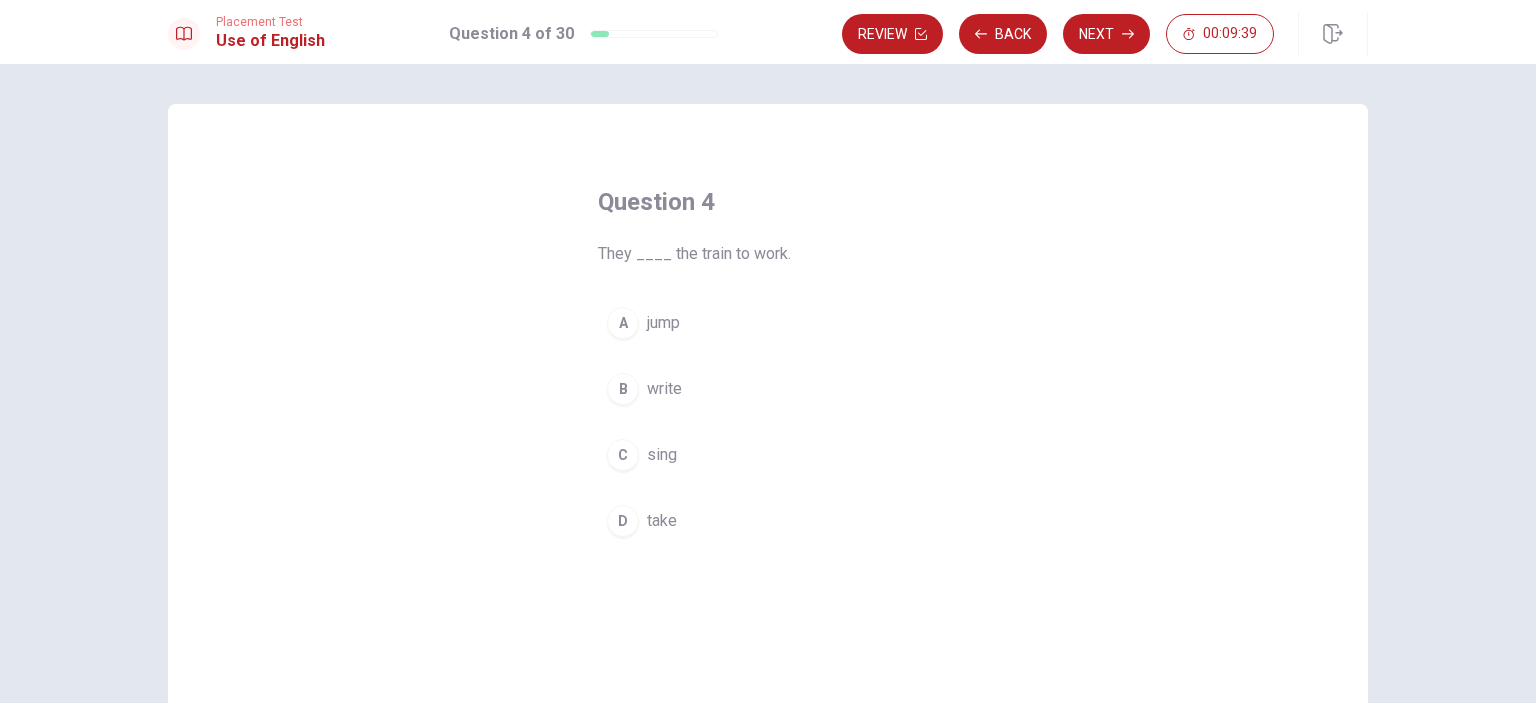 click on "D take" at bounding box center [768, 521] 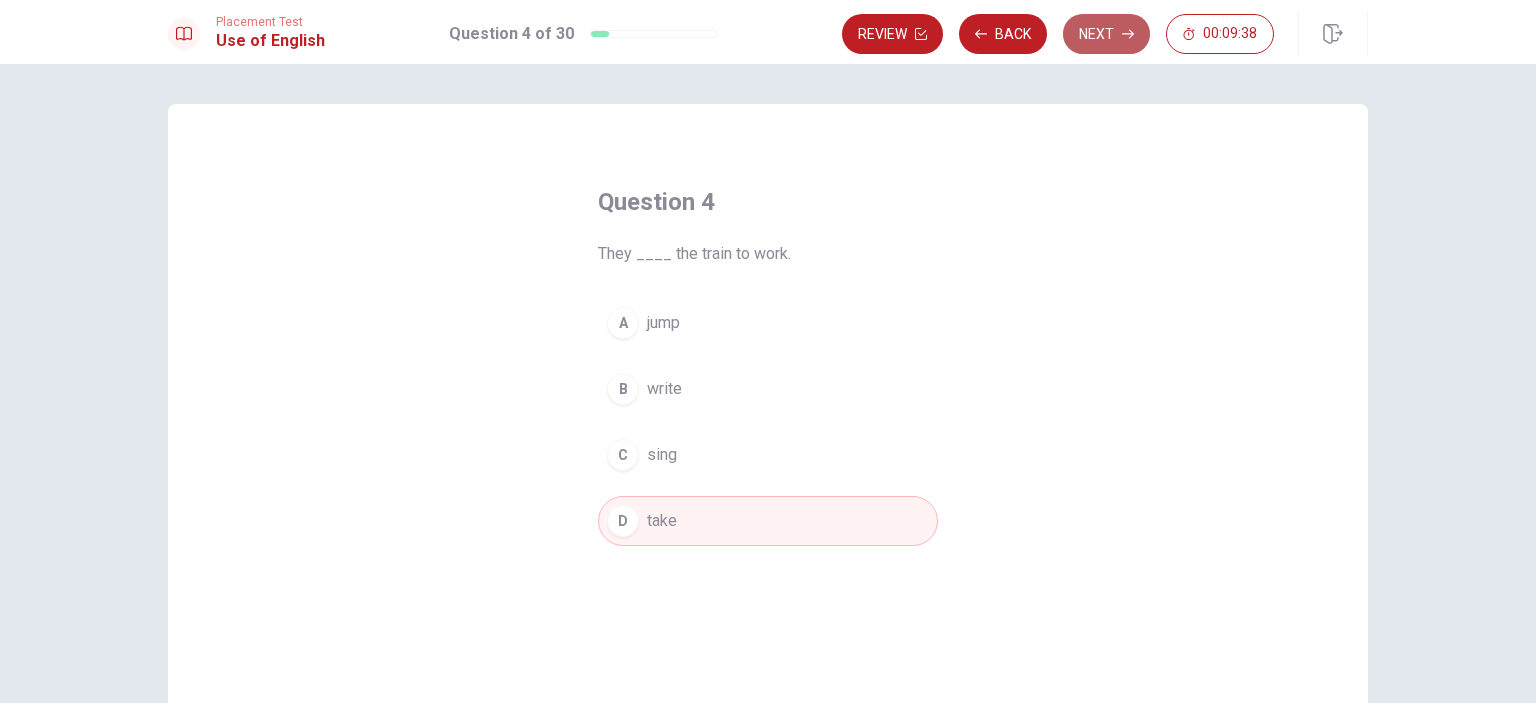 click on "Next" at bounding box center [1106, 34] 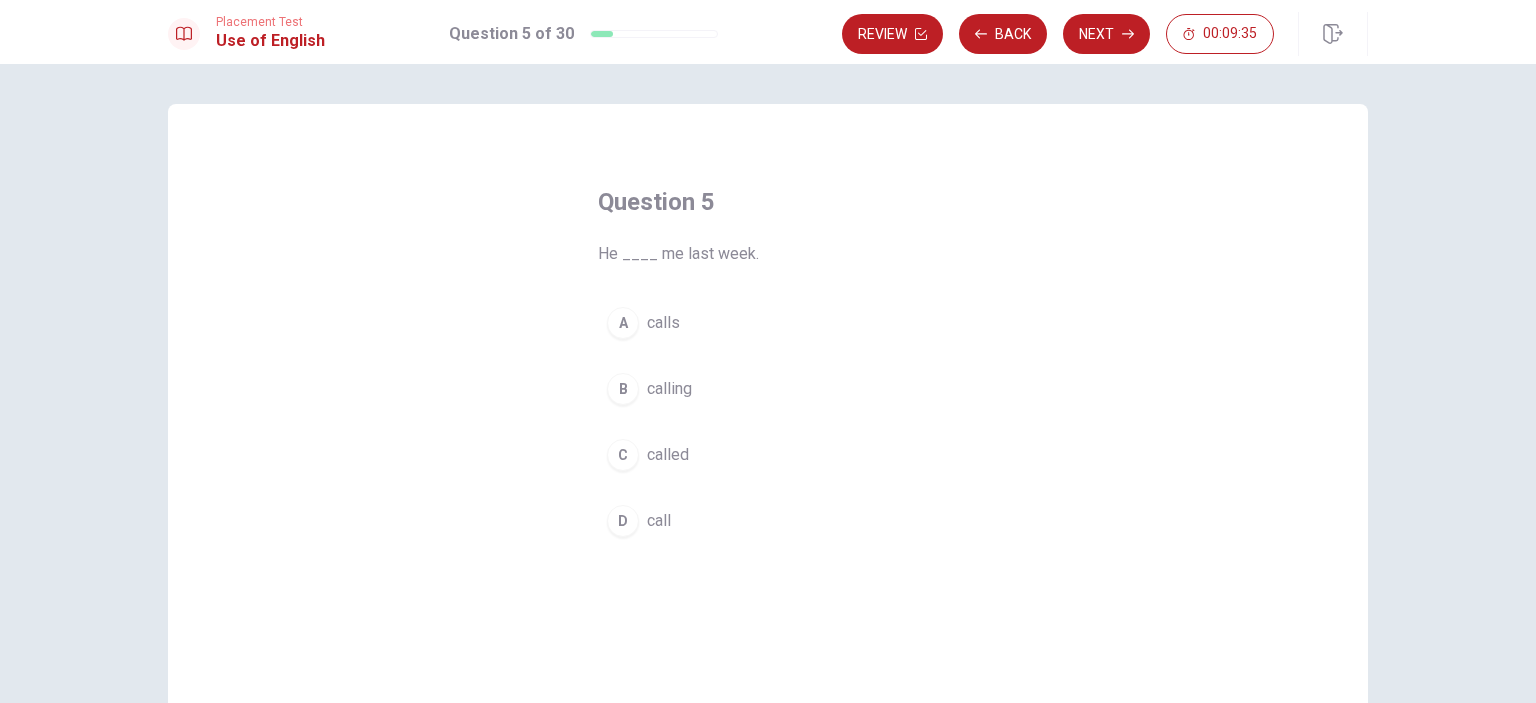 click on "C called" at bounding box center [768, 455] 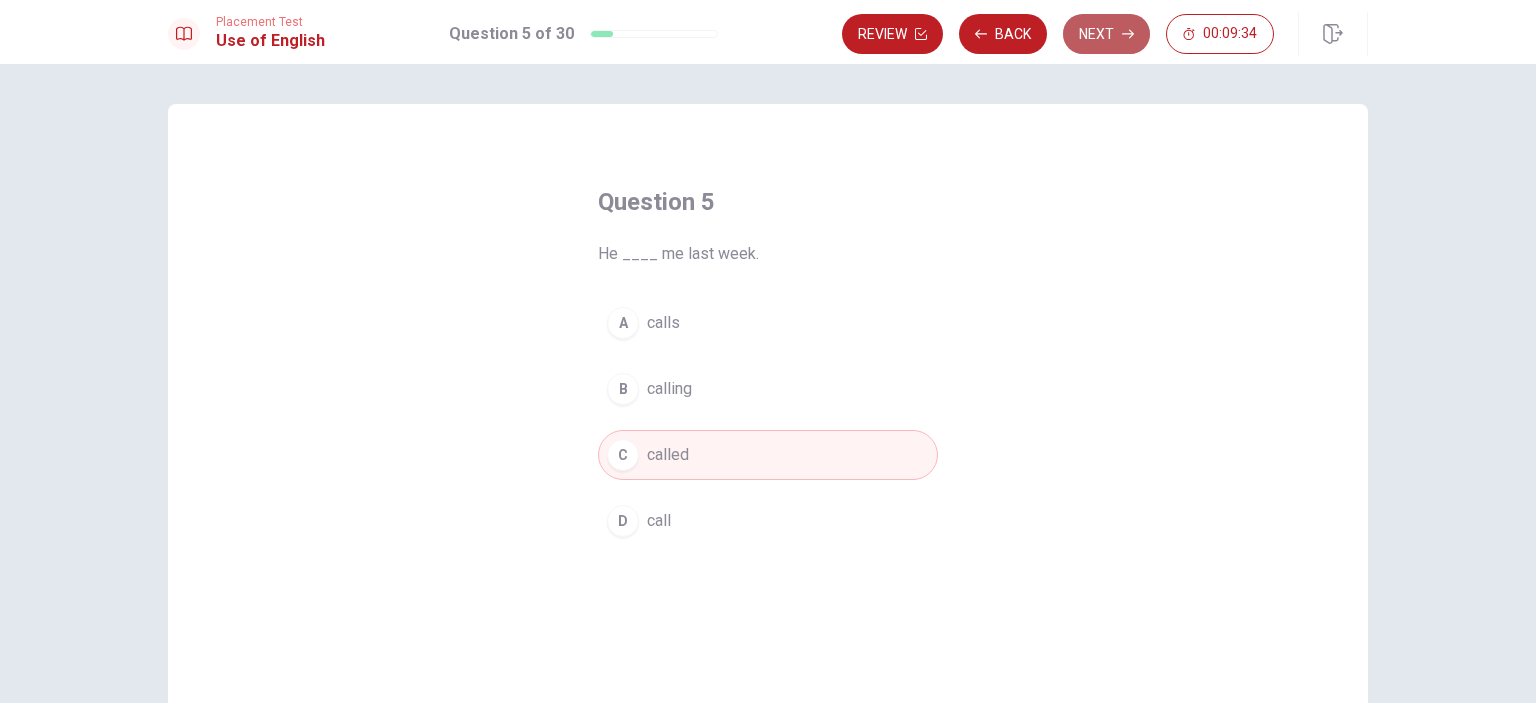 click on "Next" at bounding box center [1106, 34] 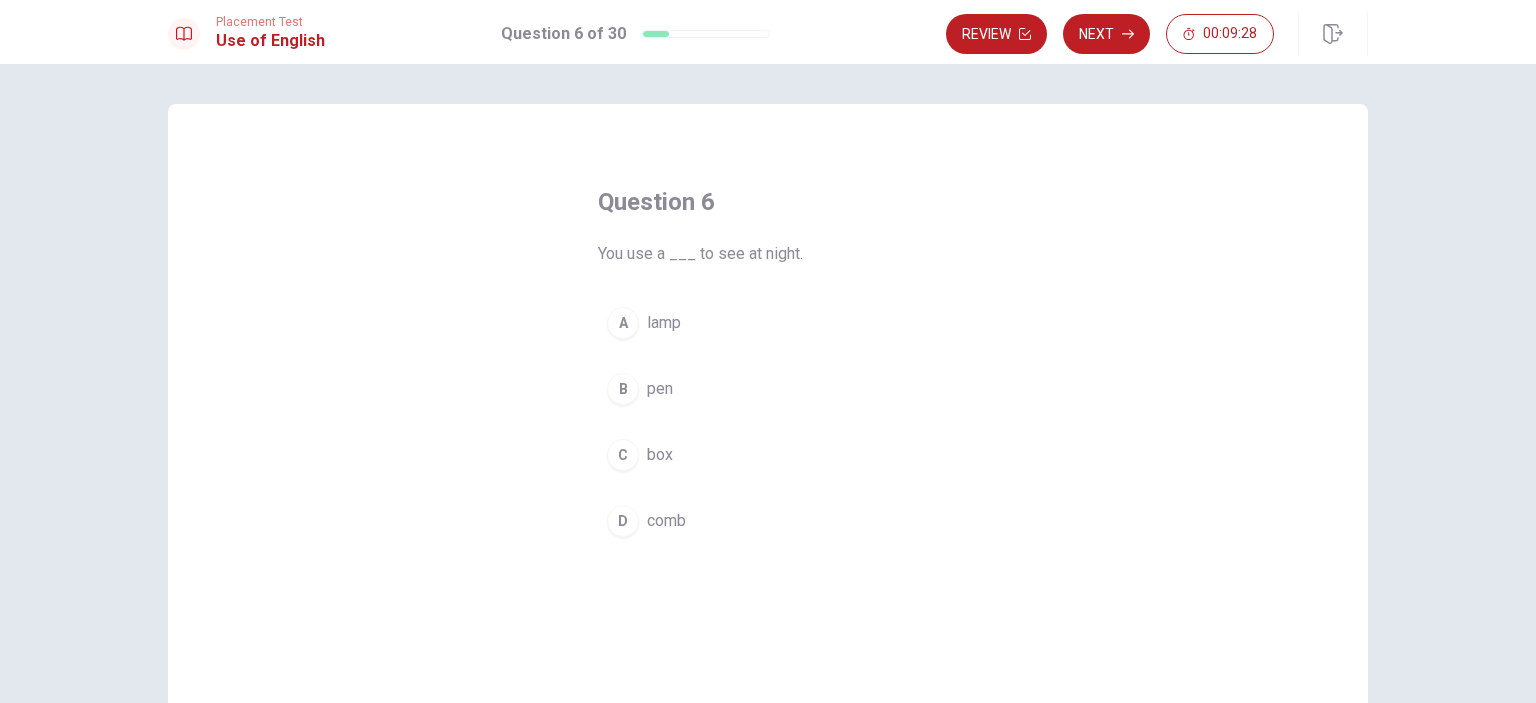 drag, startPoint x: 611, startPoint y: 260, endPoint x: 744, endPoint y: 256, distance: 133.06013 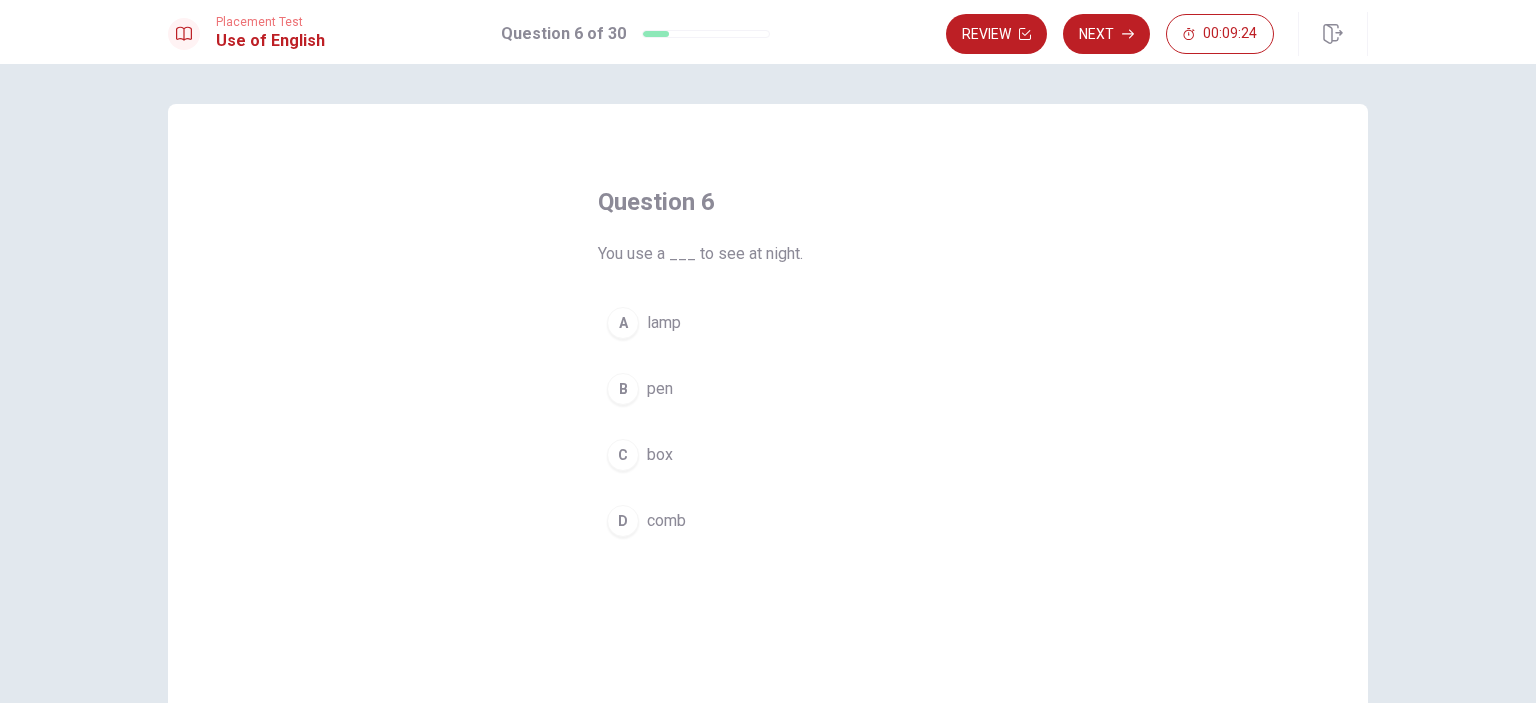 click on "A lamp" at bounding box center (768, 323) 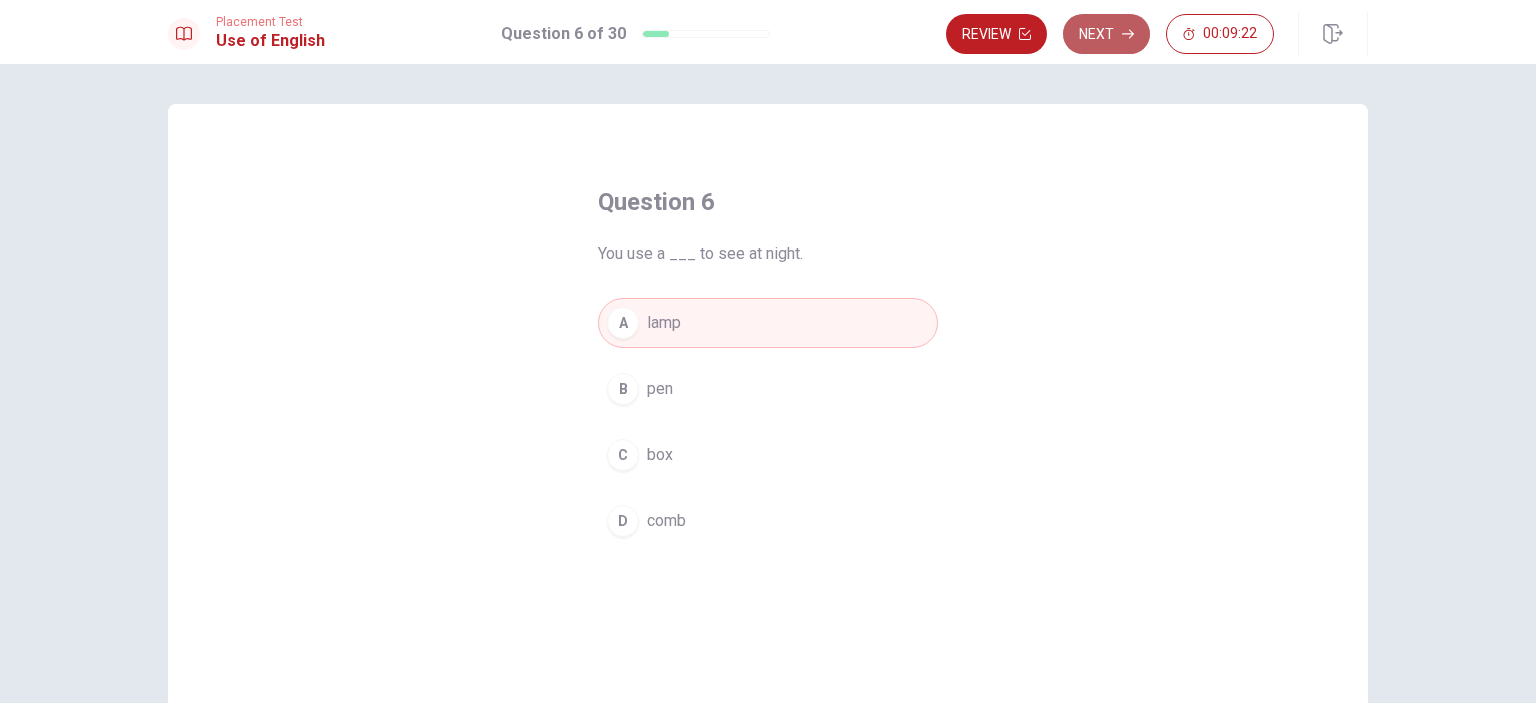 click 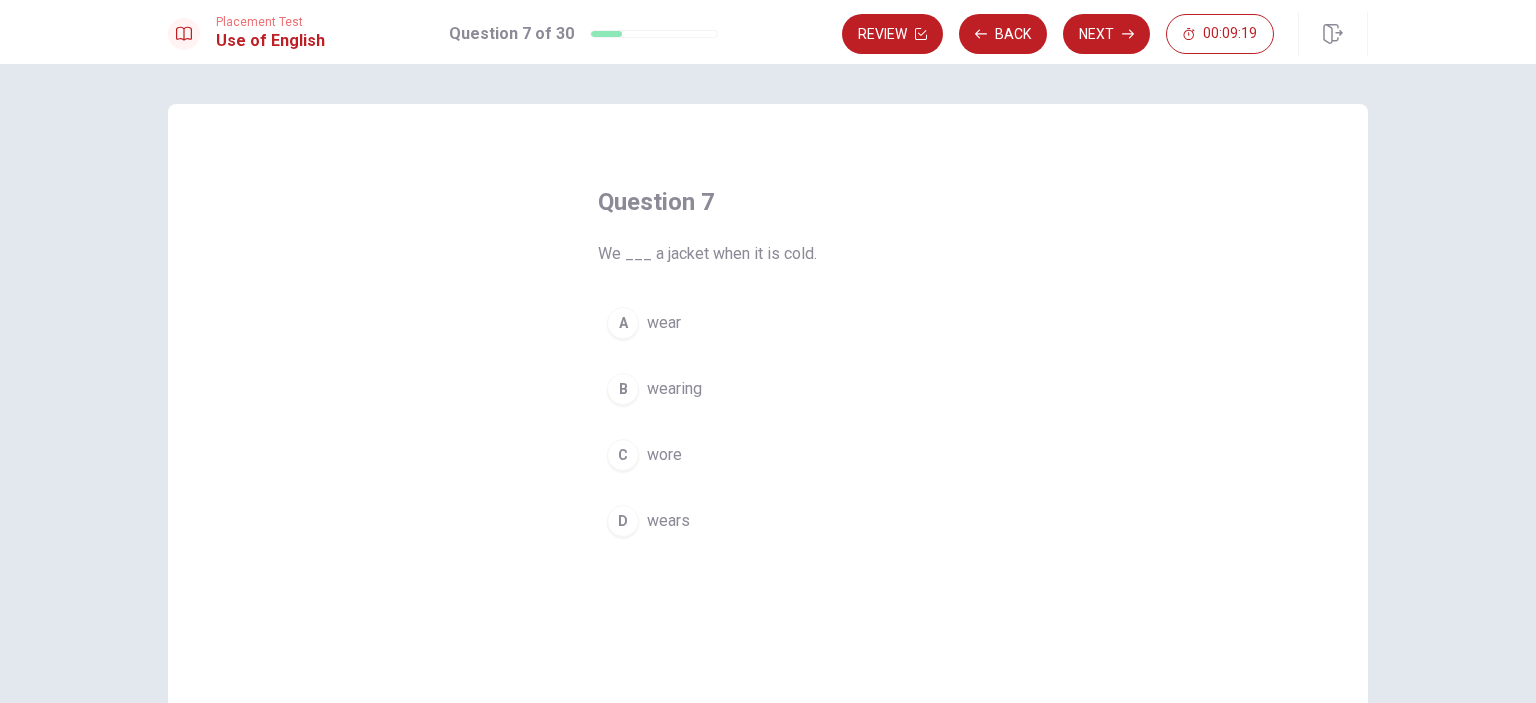 click on "wear" at bounding box center [664, 323] 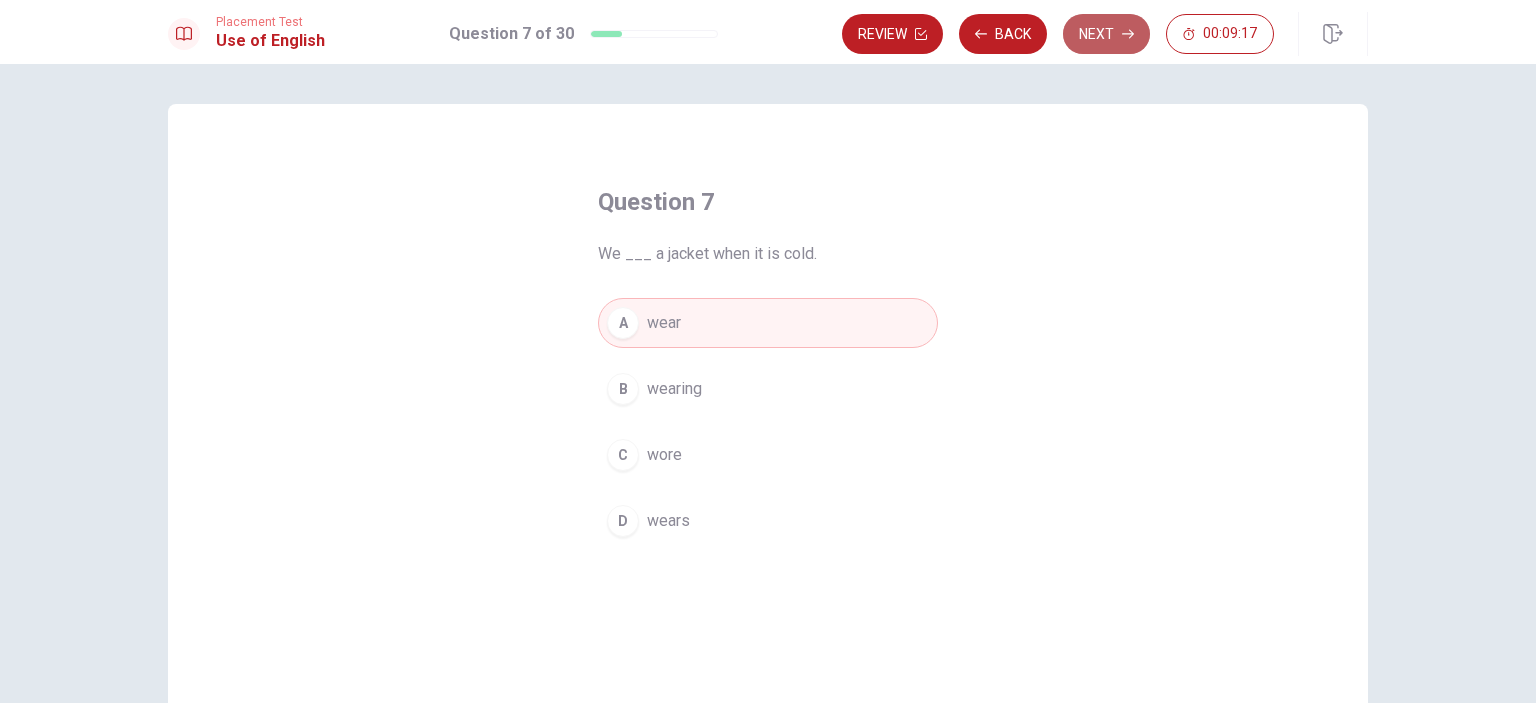 click on "Next" at bounding box center [1106, 34] 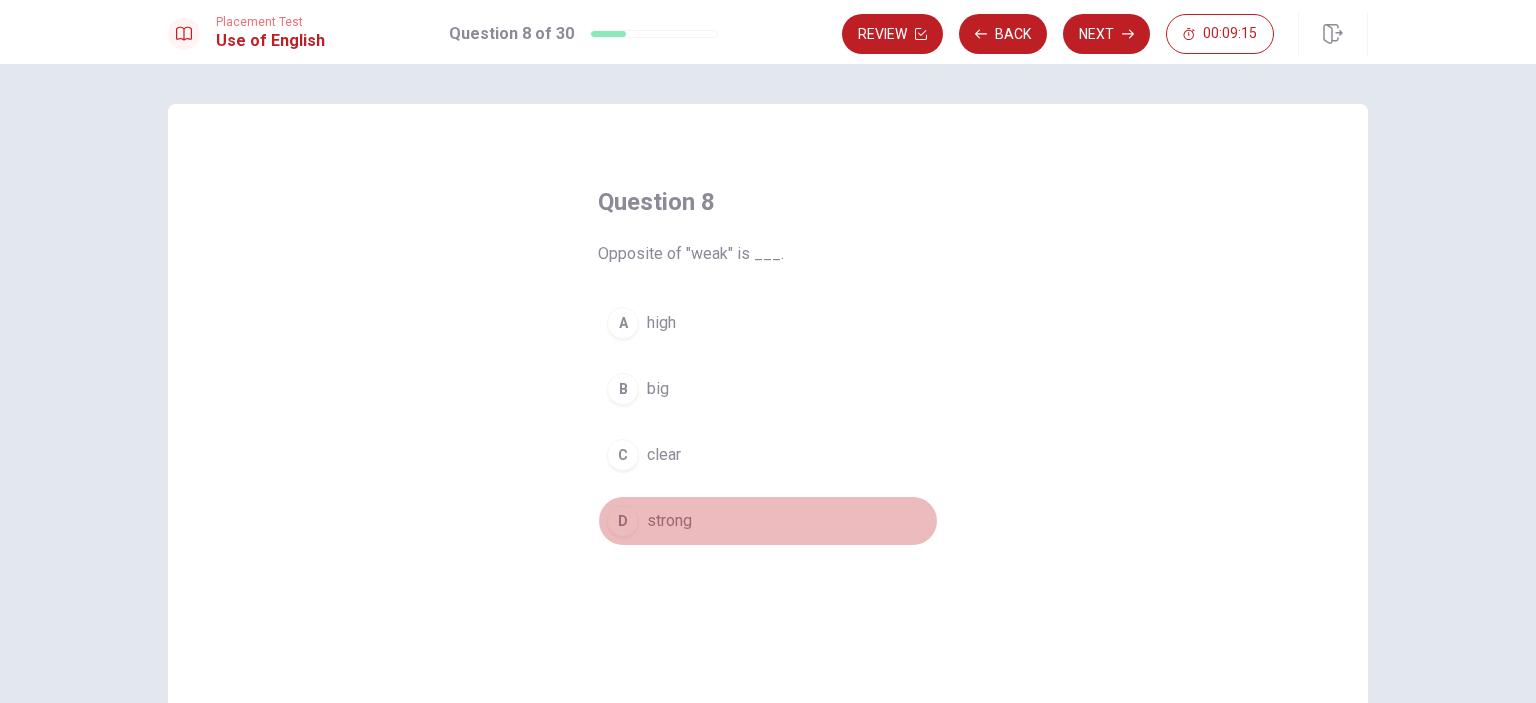 click on "strong" at bounding box center (669, 521) 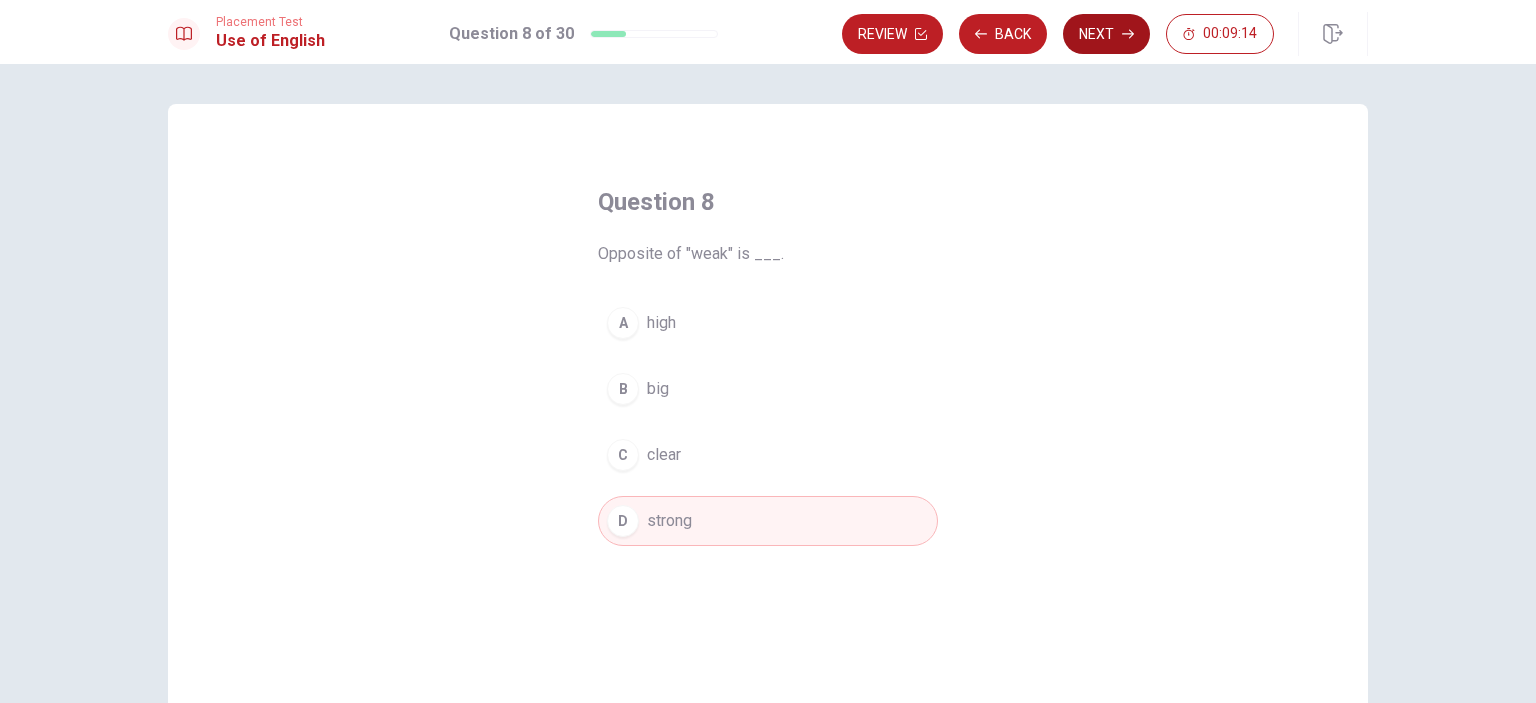 click on "Next" at bounding box center [1106, 34] 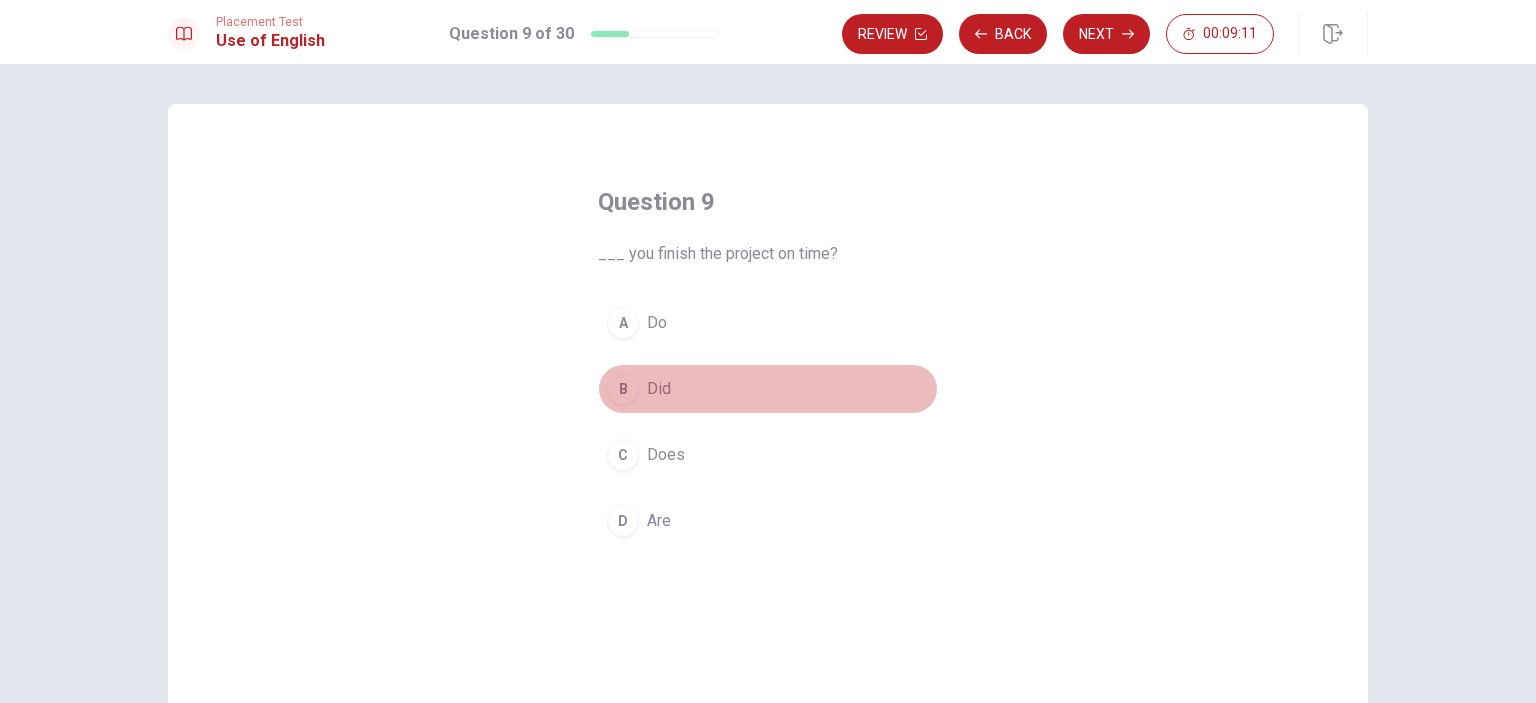 click on "B Did" at bounding box center [768, 389] 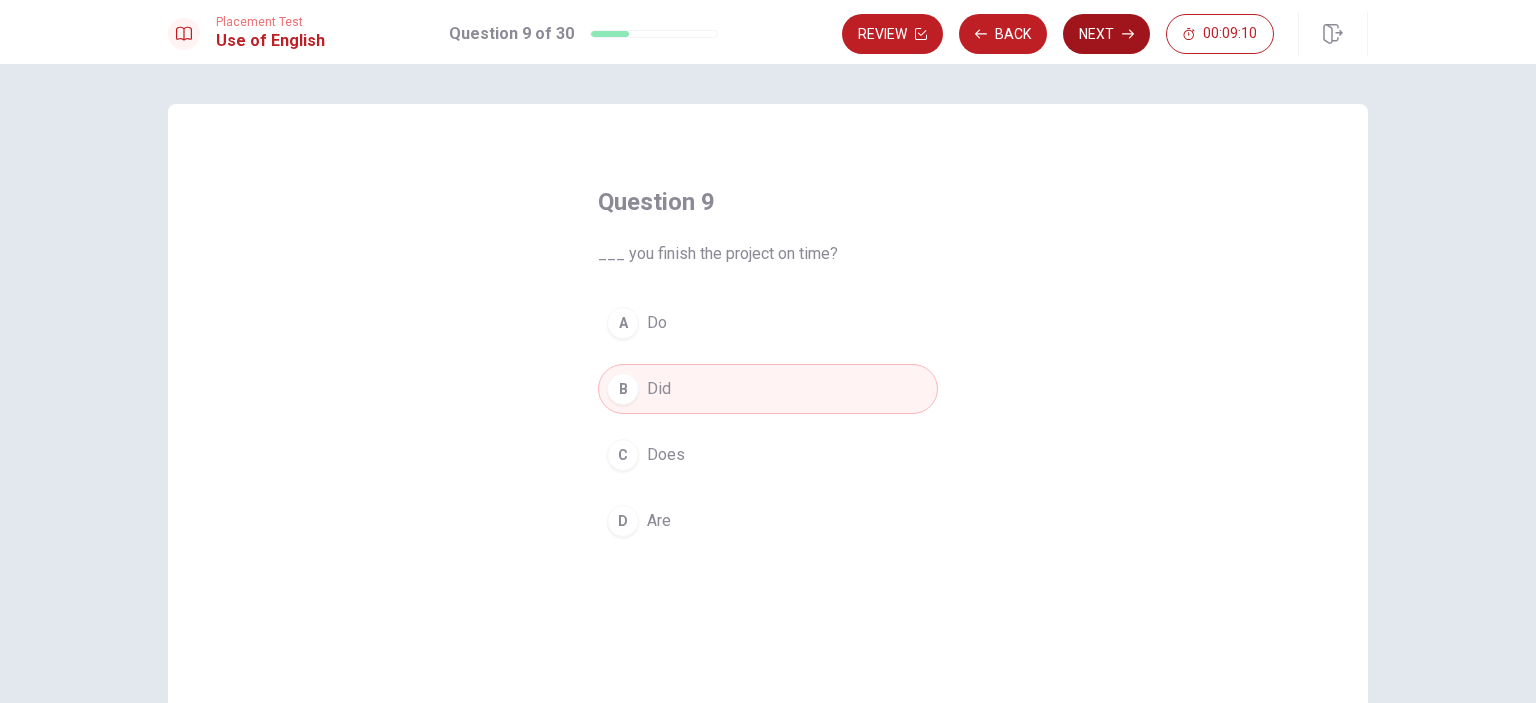 click on "Next" at bounding box center (1106, 34) 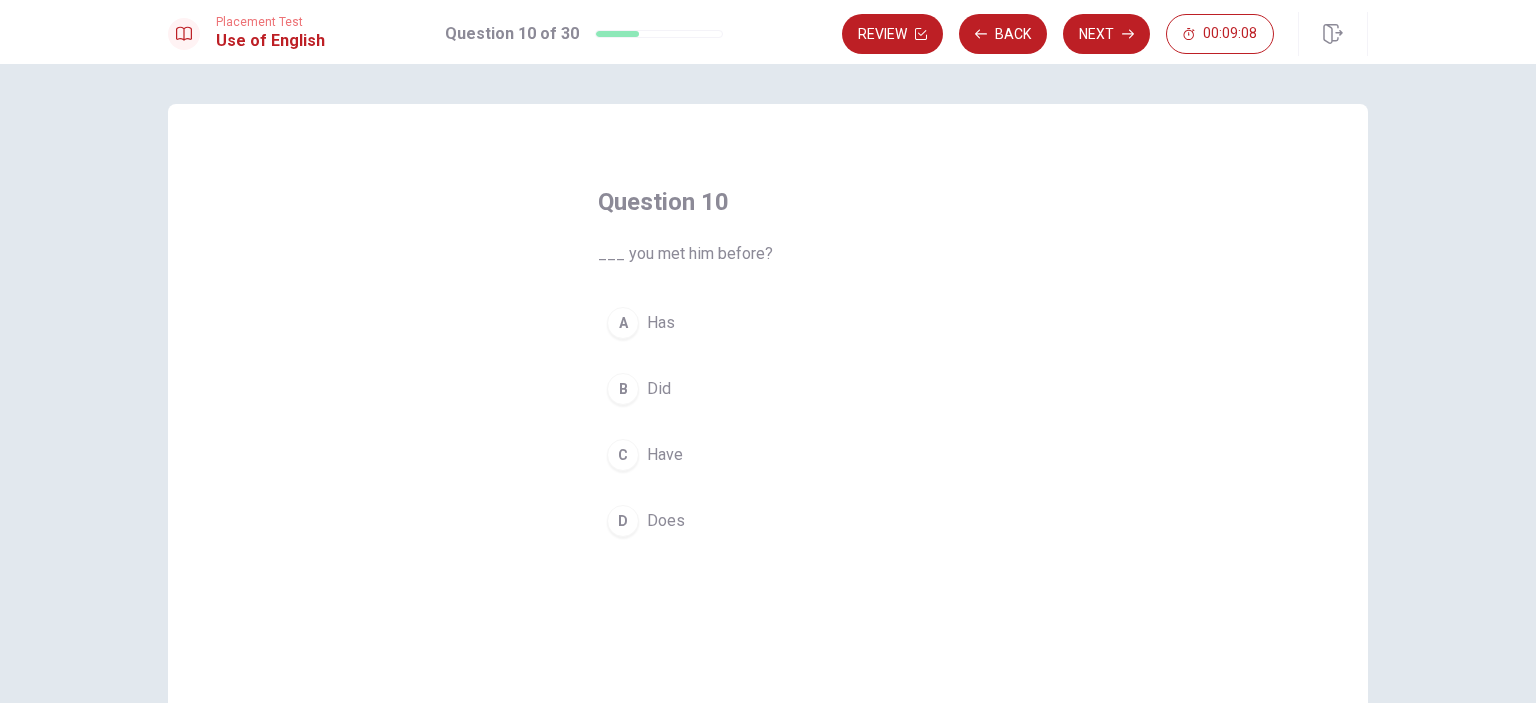 click on "Did" at bounding box center (659, 389) 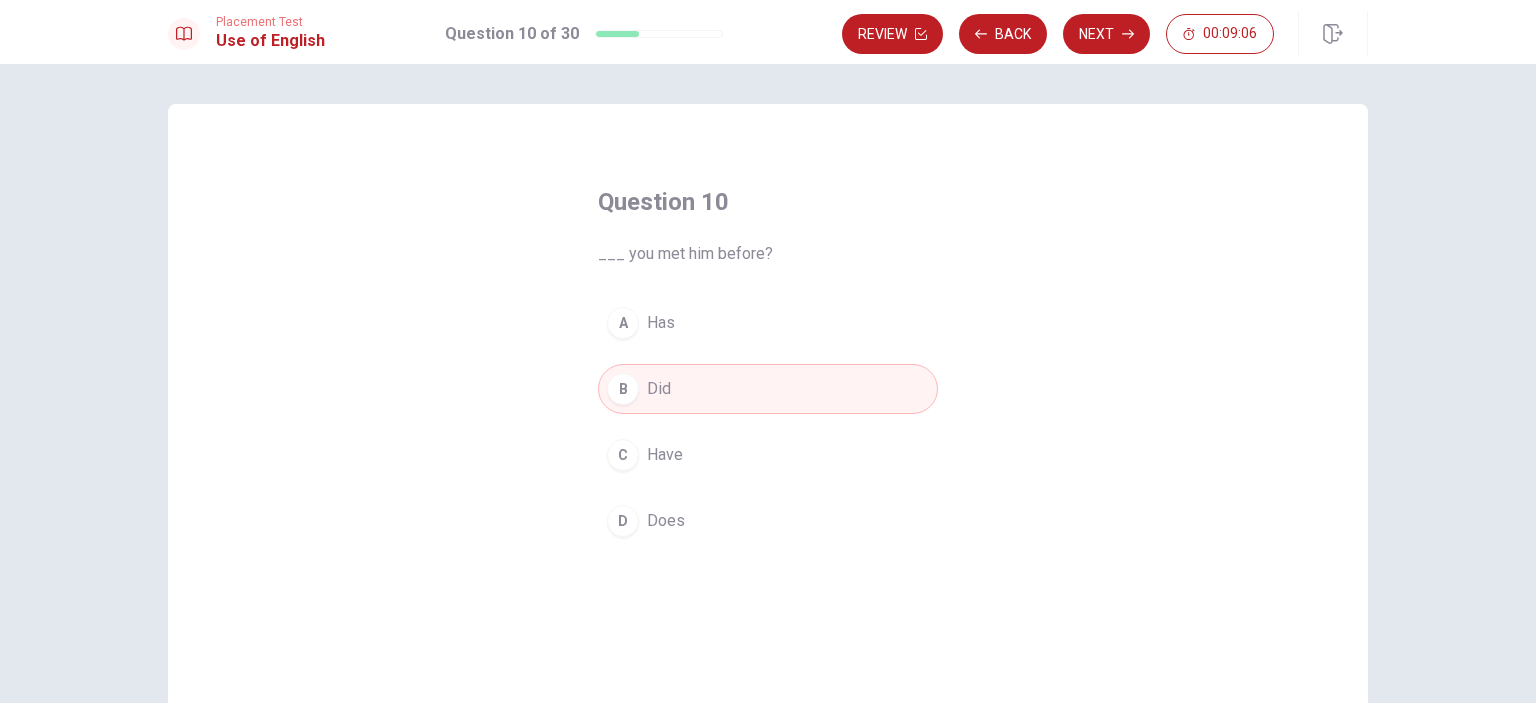 click on "C Have" at bounding box center [768, 455] 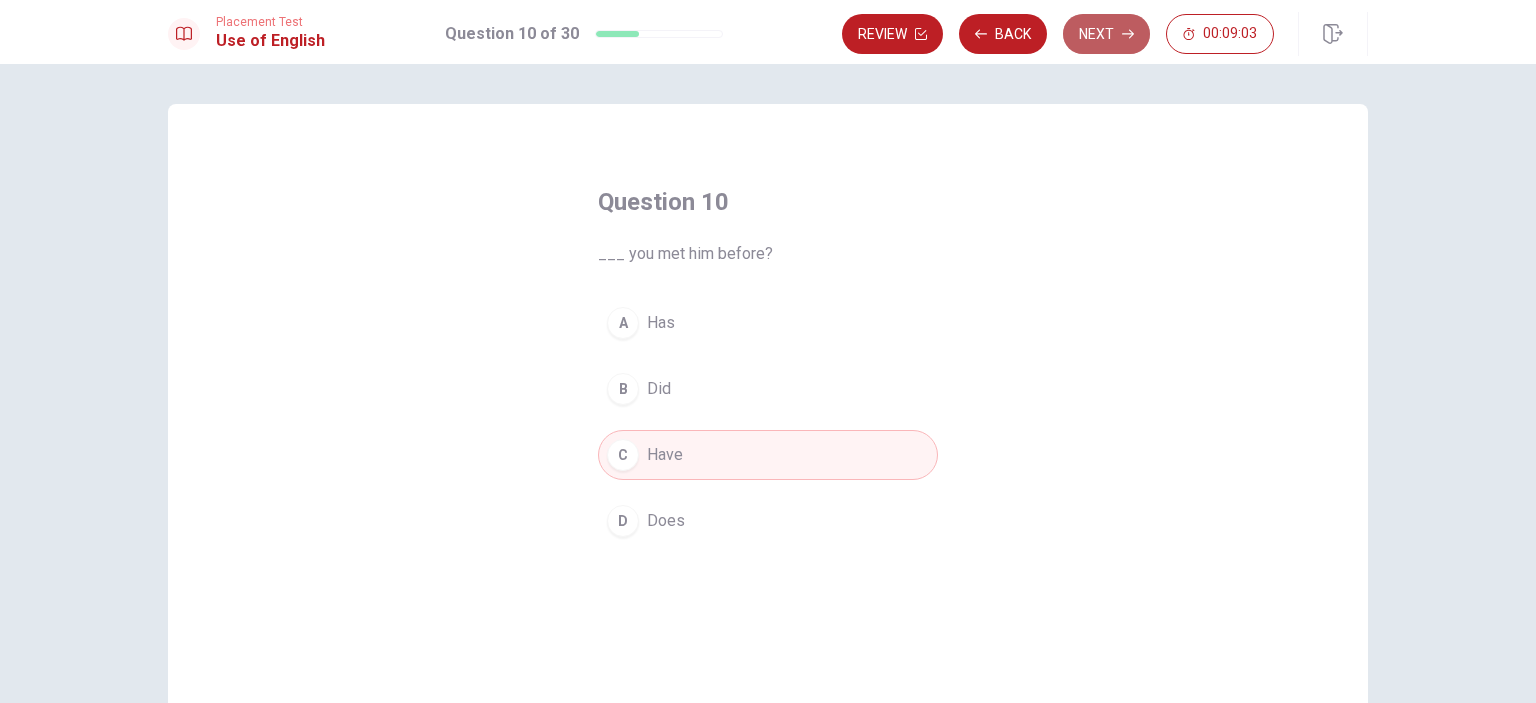 click 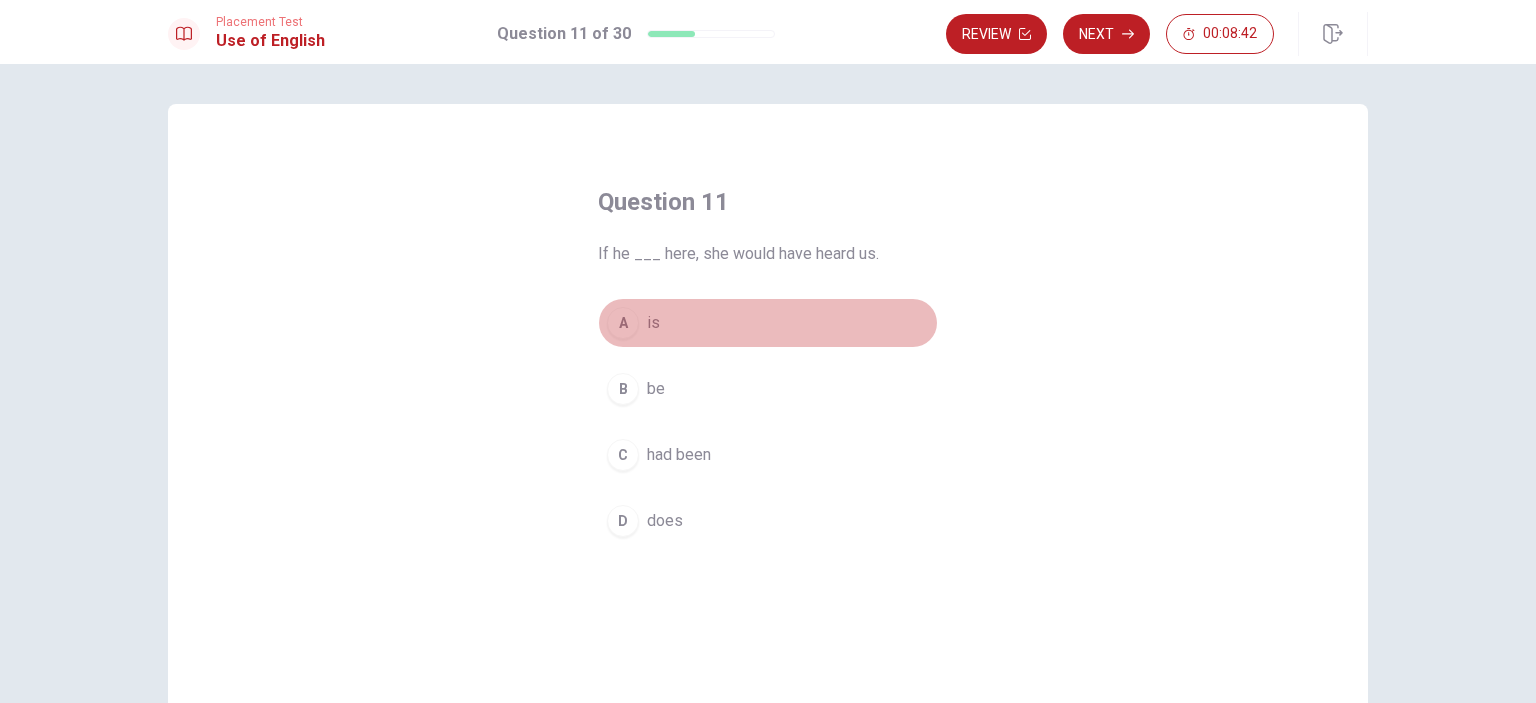 click on "A" at bounding box center (623, 323) 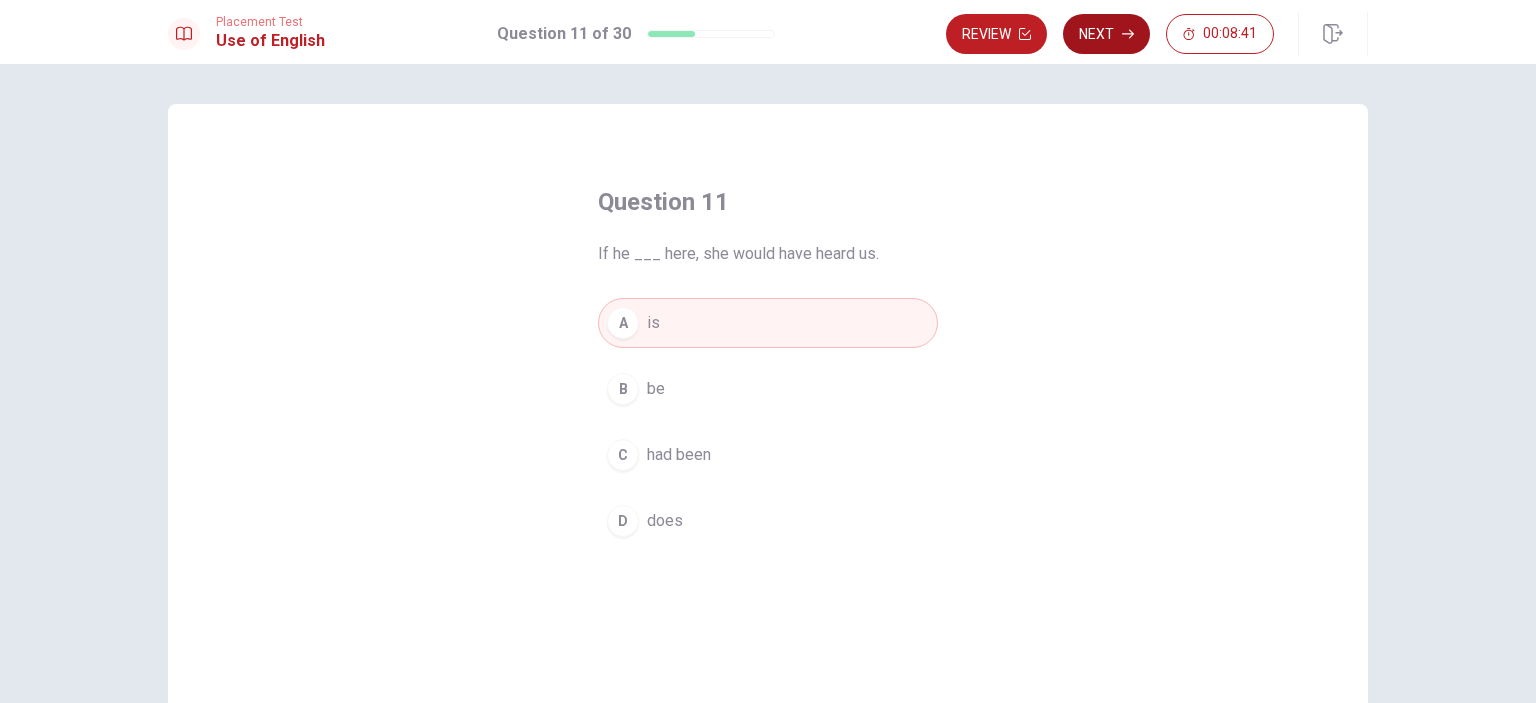 click 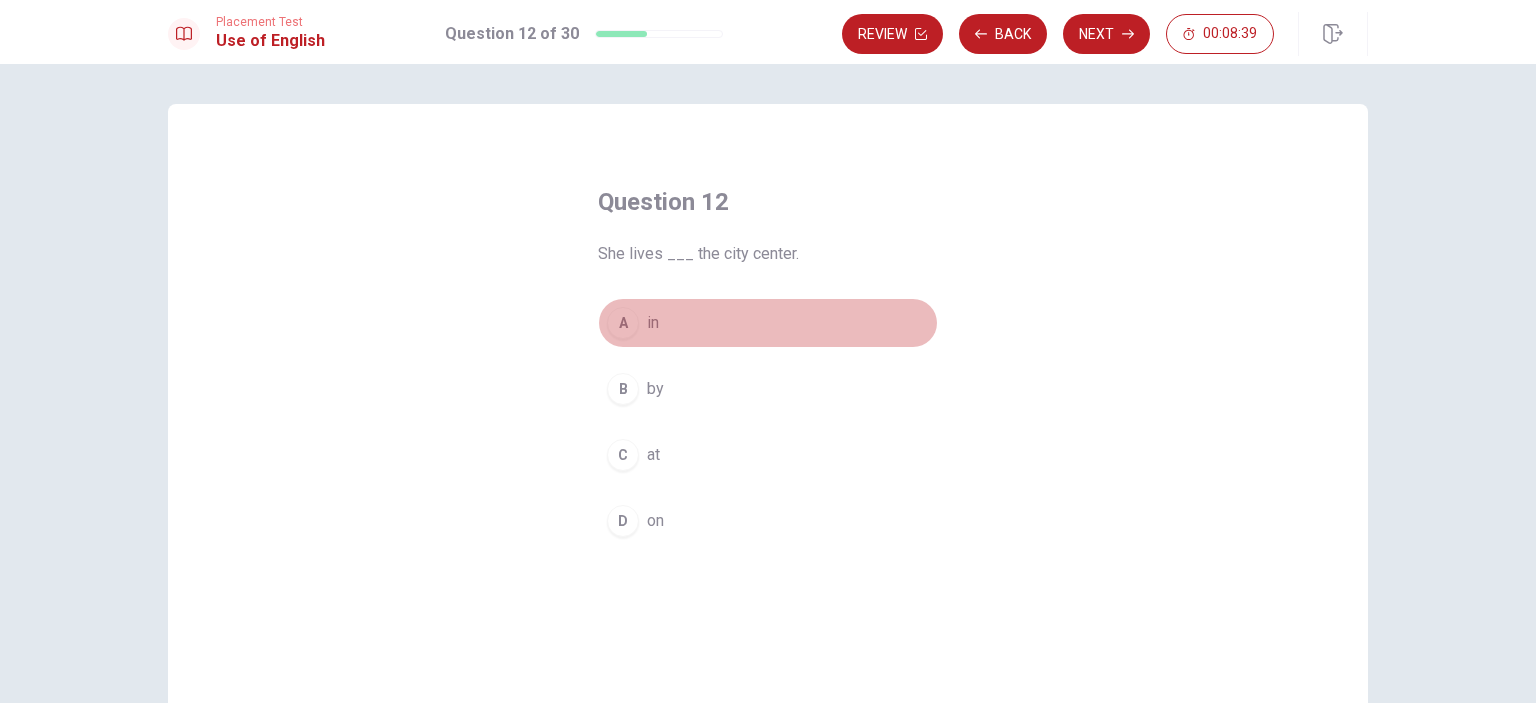click on "A" at bounding box center (623, 323) 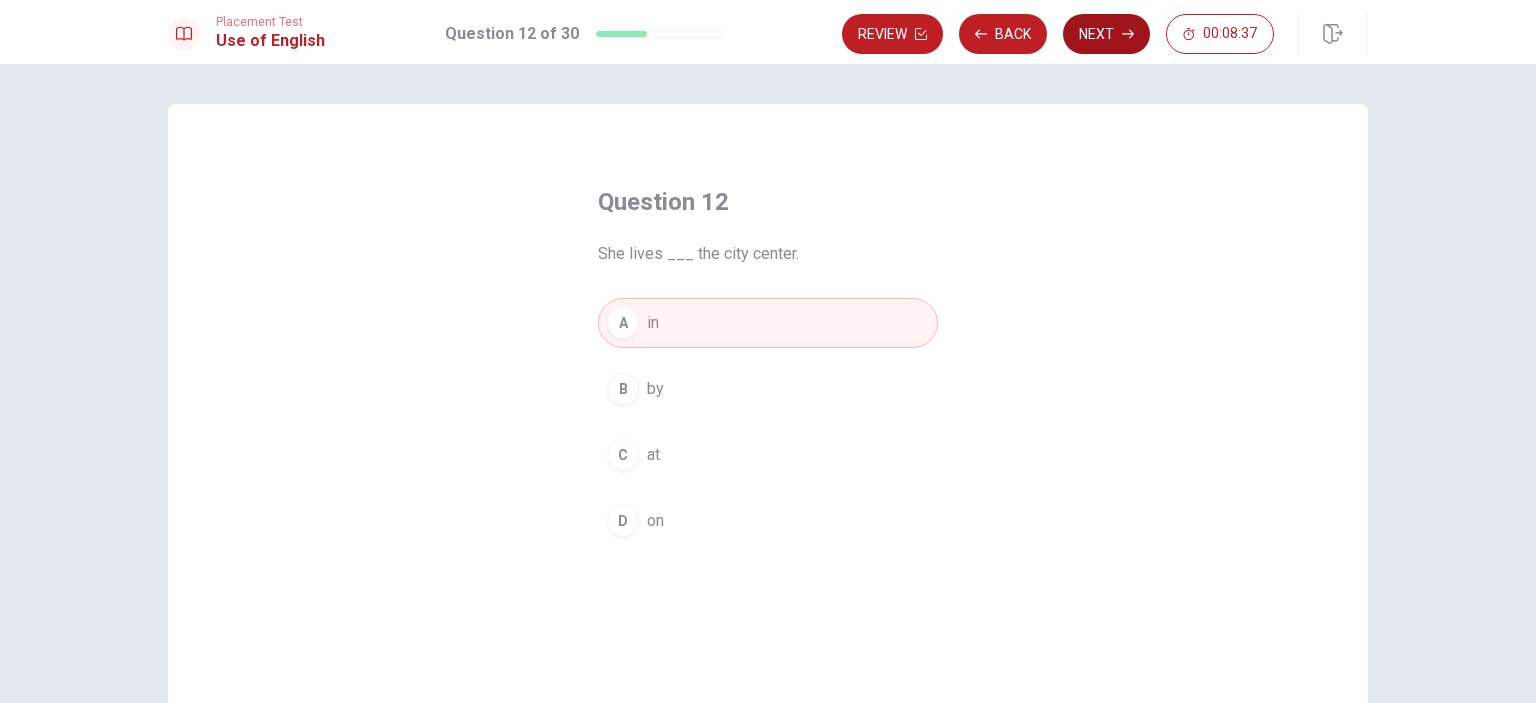 click 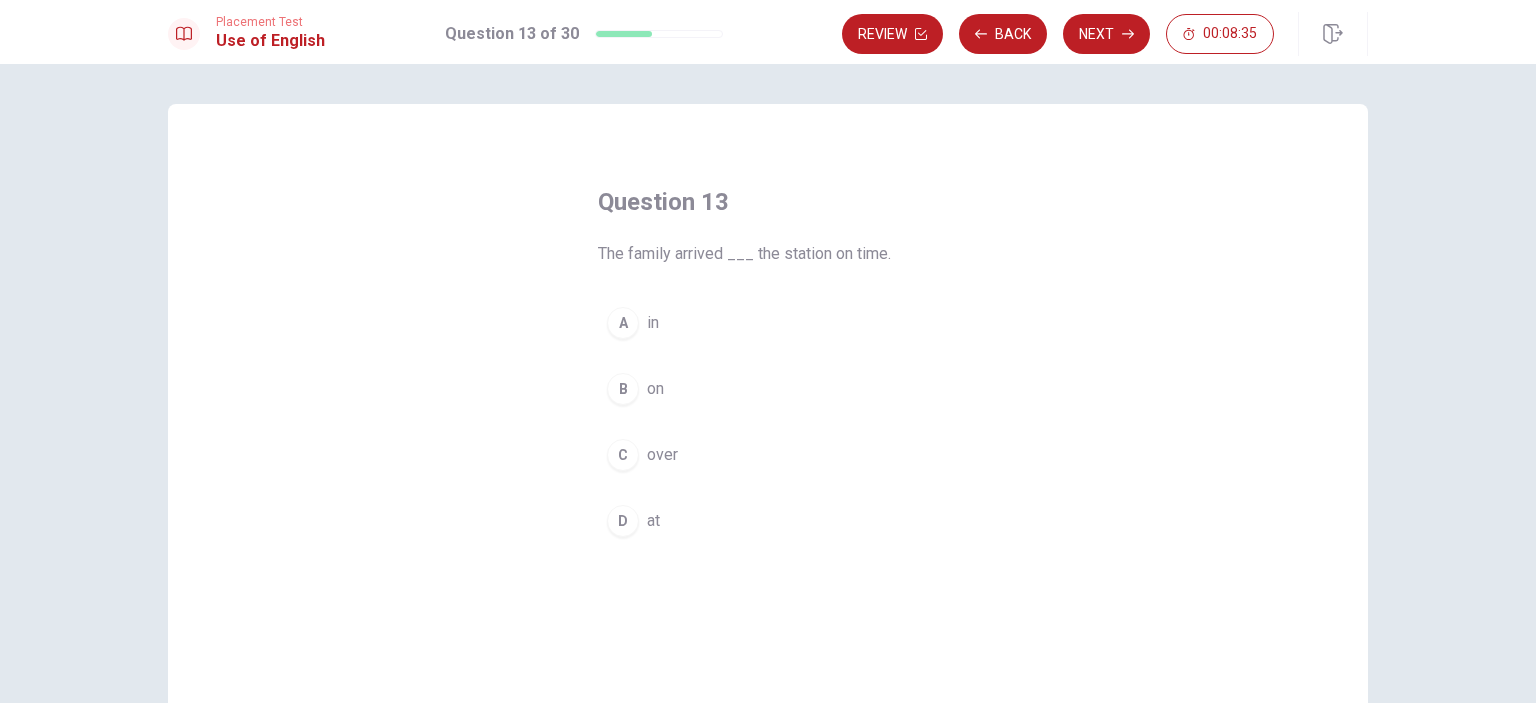 drag, startPoint x: 594, startPoint y: 257, endPoint x: 697, endPoint y: 256, distance: 103.00485 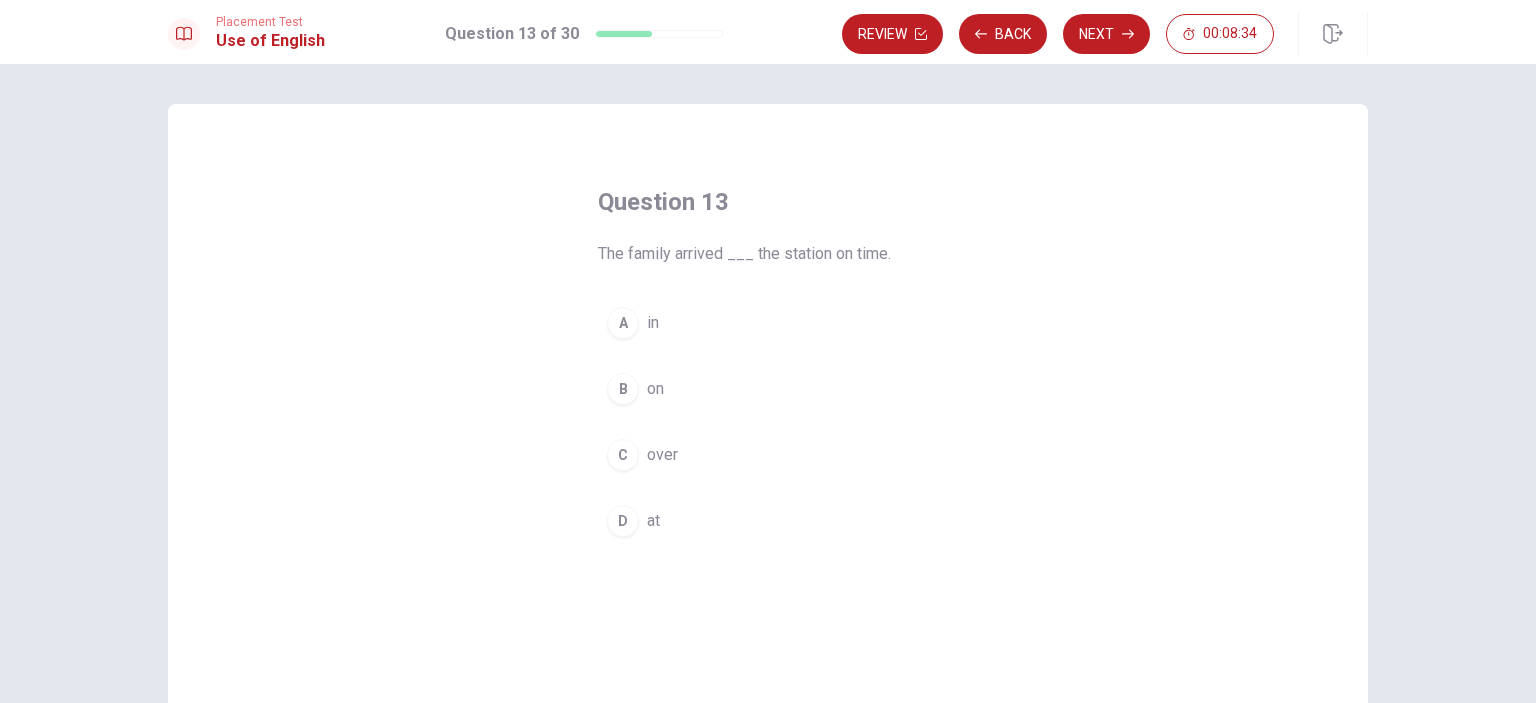 click on "D" at bounding box center (623, 521) 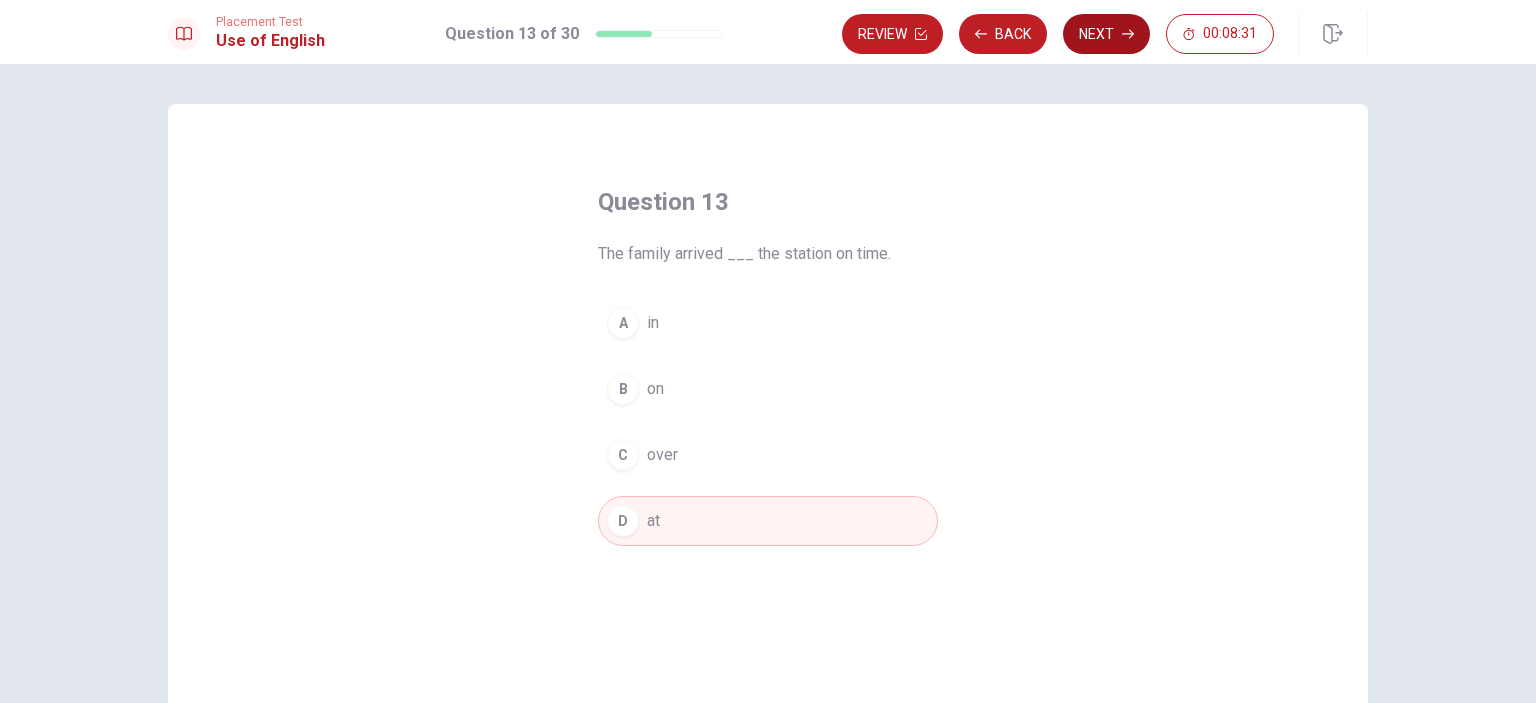 click on "Next" at bounding box center [1106, 34] 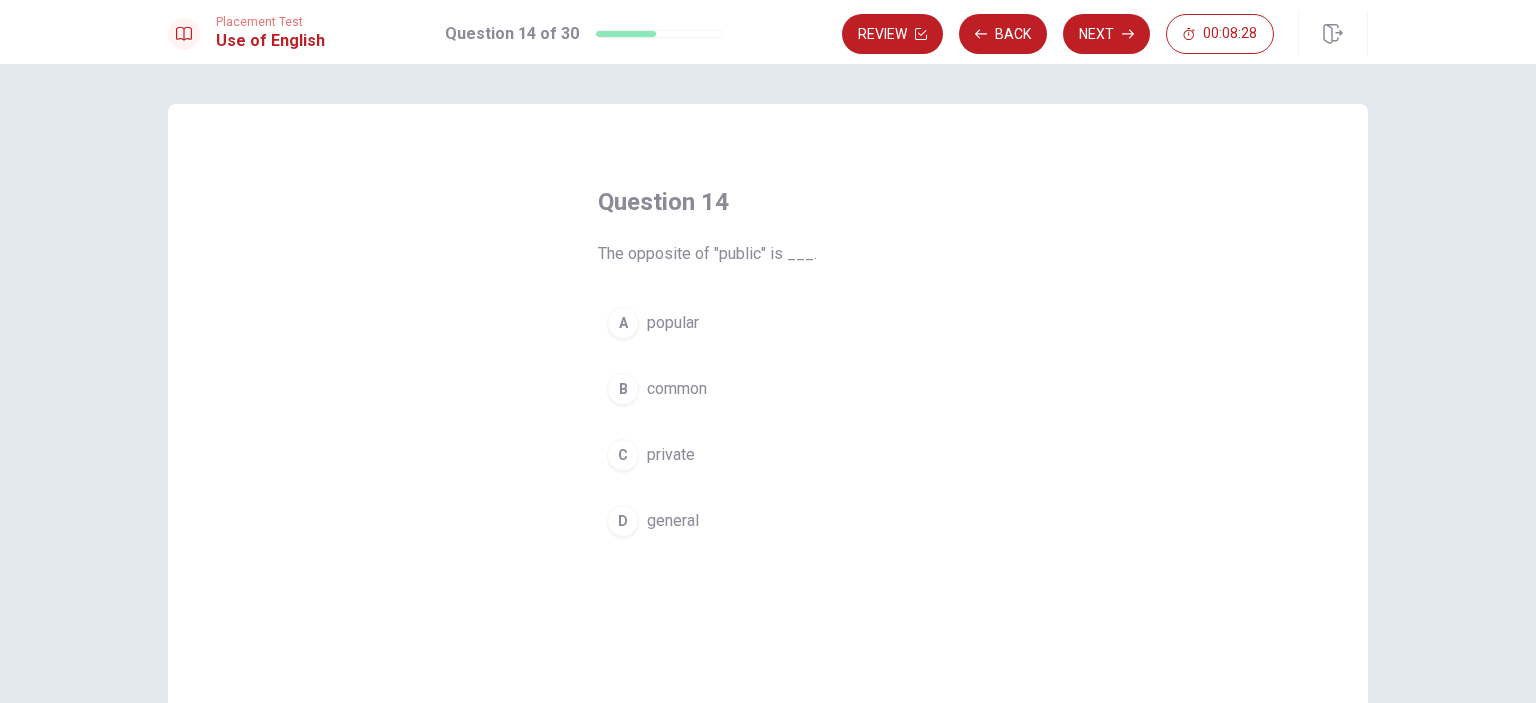 click on "private" at bounding box center (671, 455) 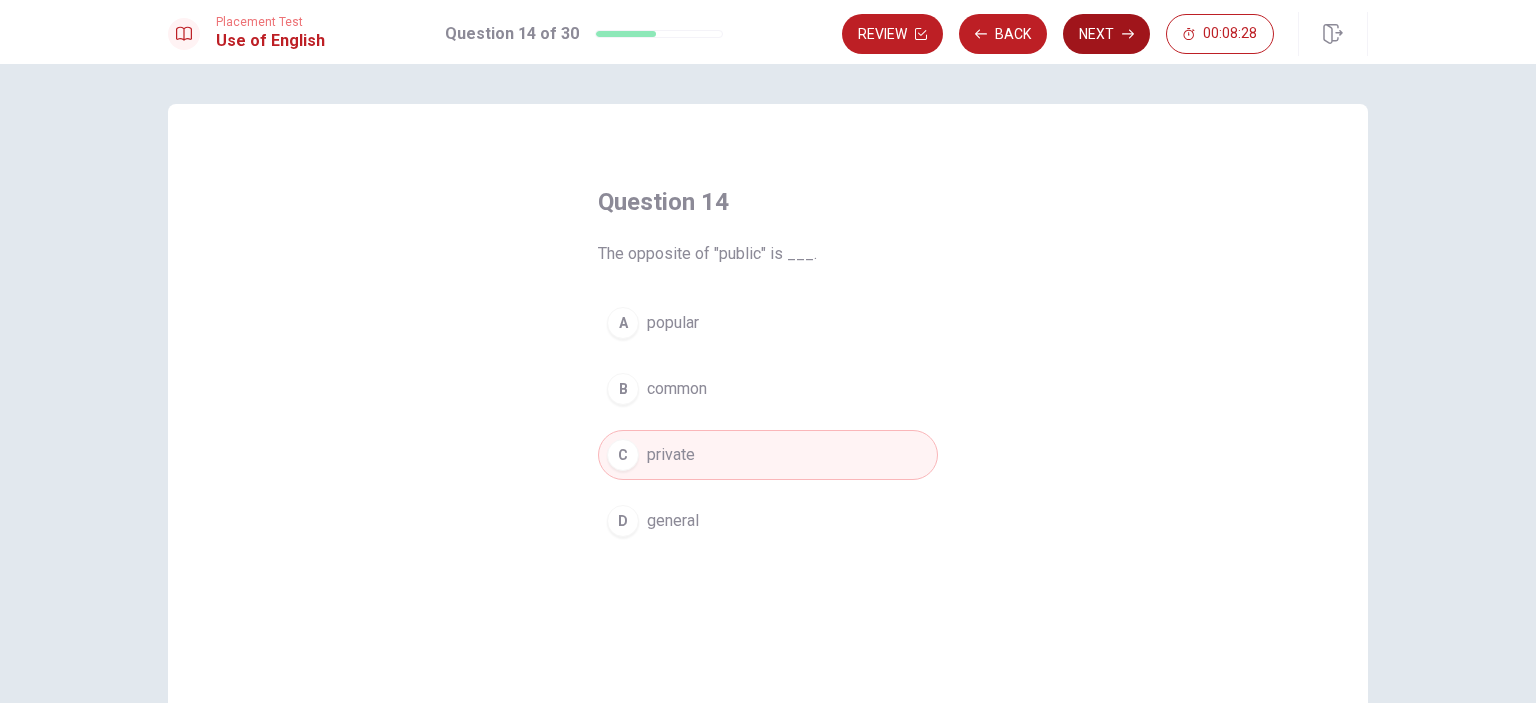 click on "Next" at bounding box center (1106, 34) 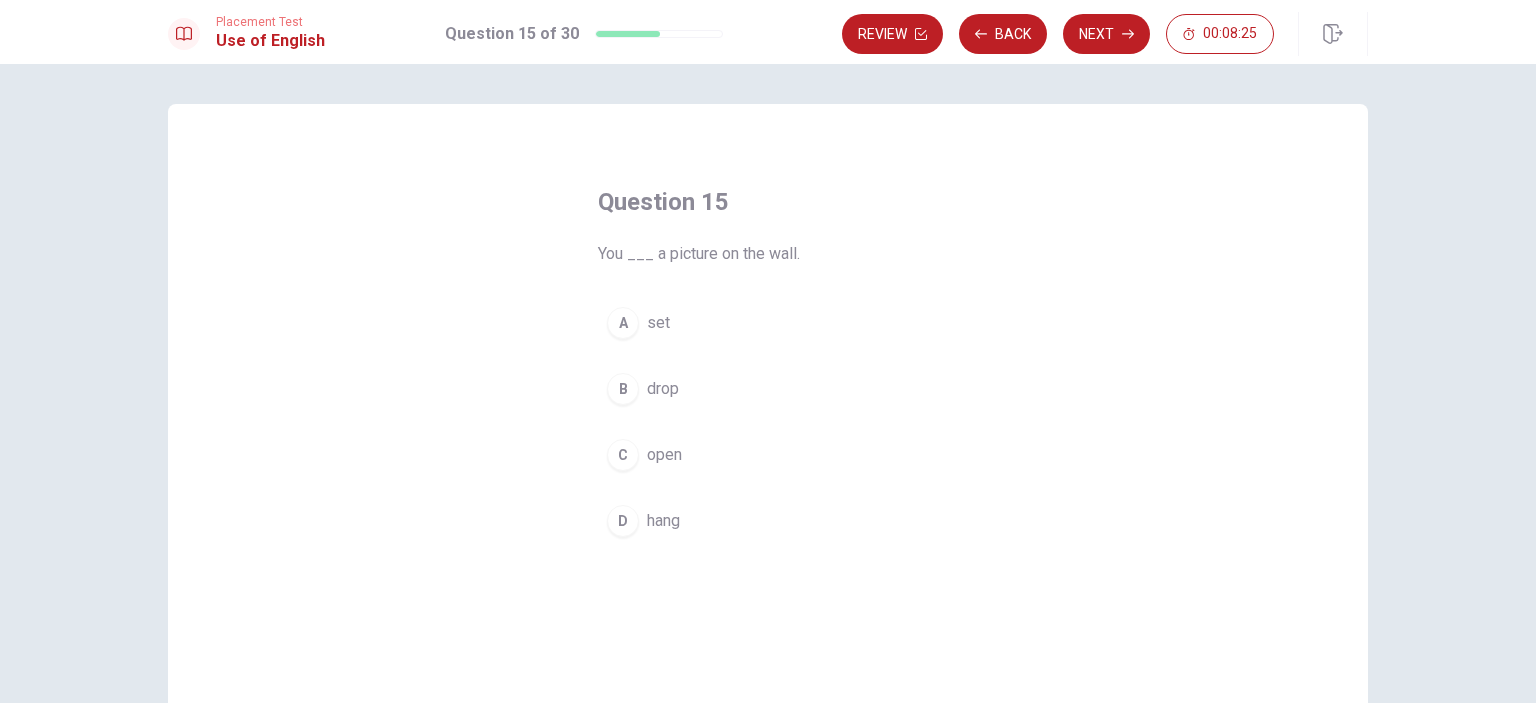 click on "hang" at bounding box center [663, 521] 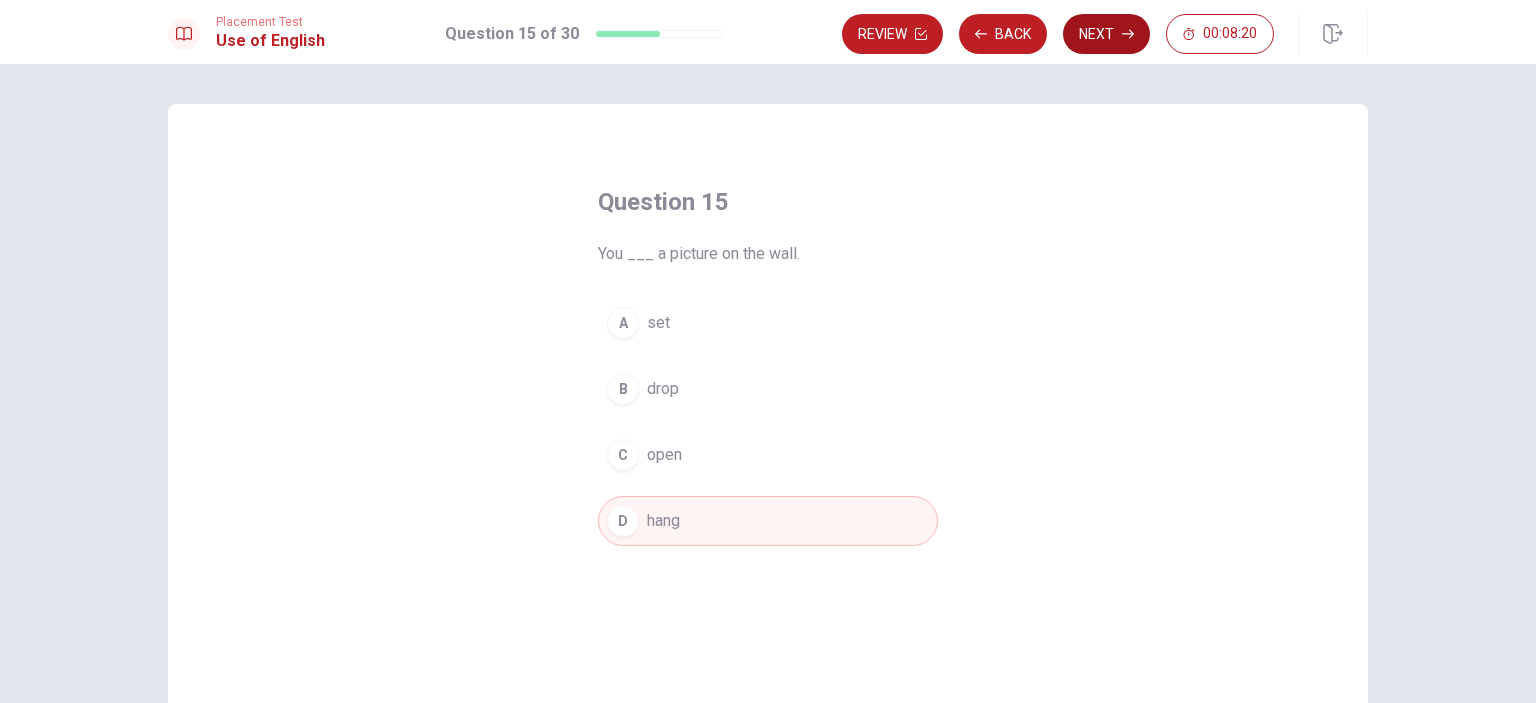 click on "Next" at bounding box center (1106, 34) 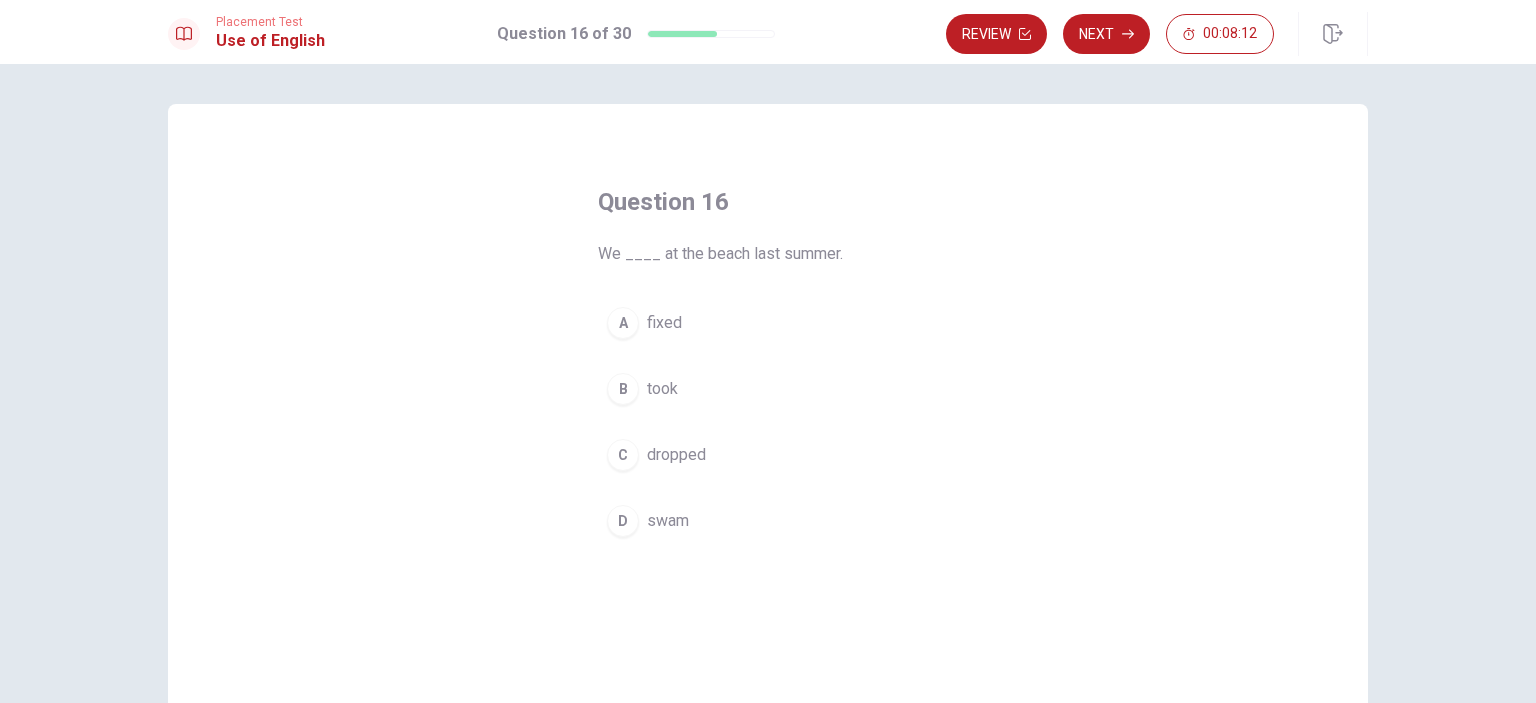 click on "swam" at bounding box center (668, 521) 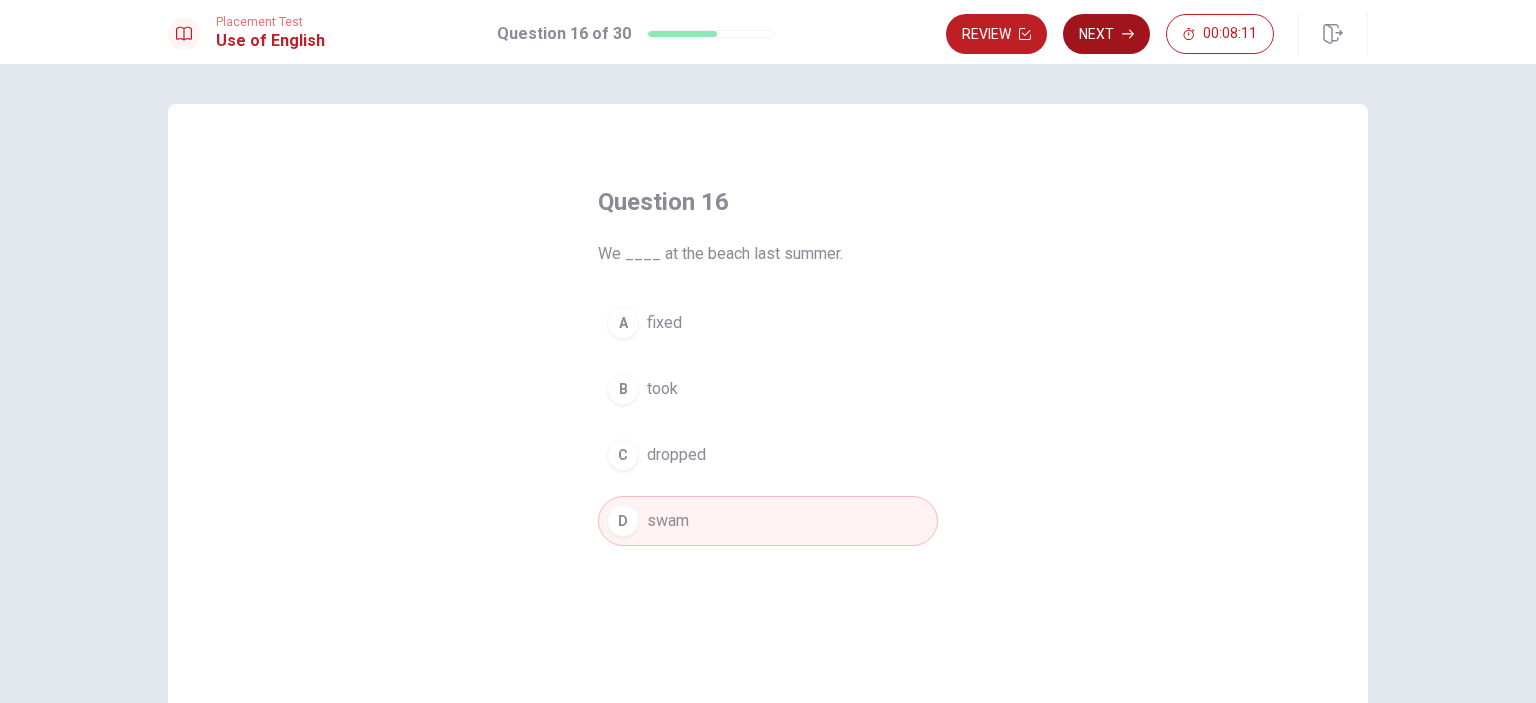 click 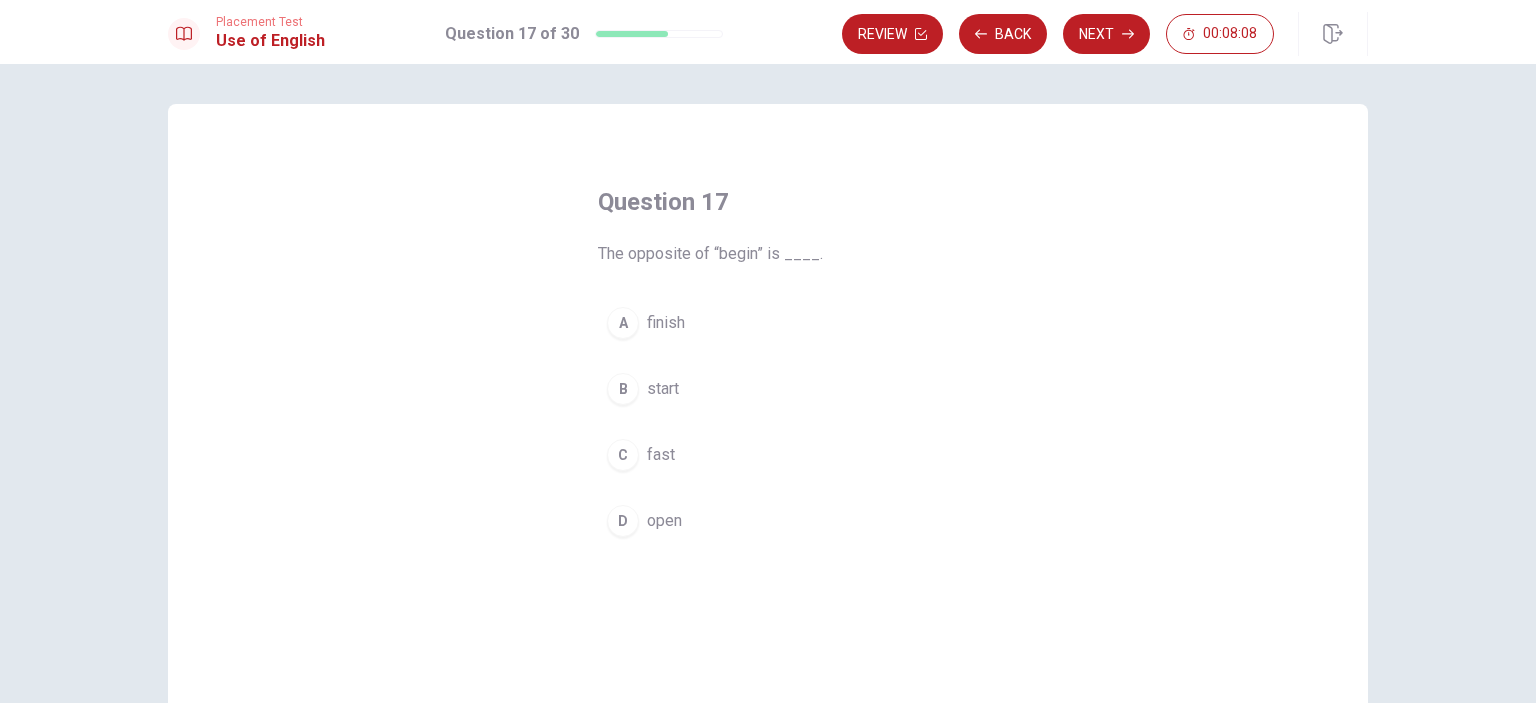 click on "finish" at bounding box center [666, 323] 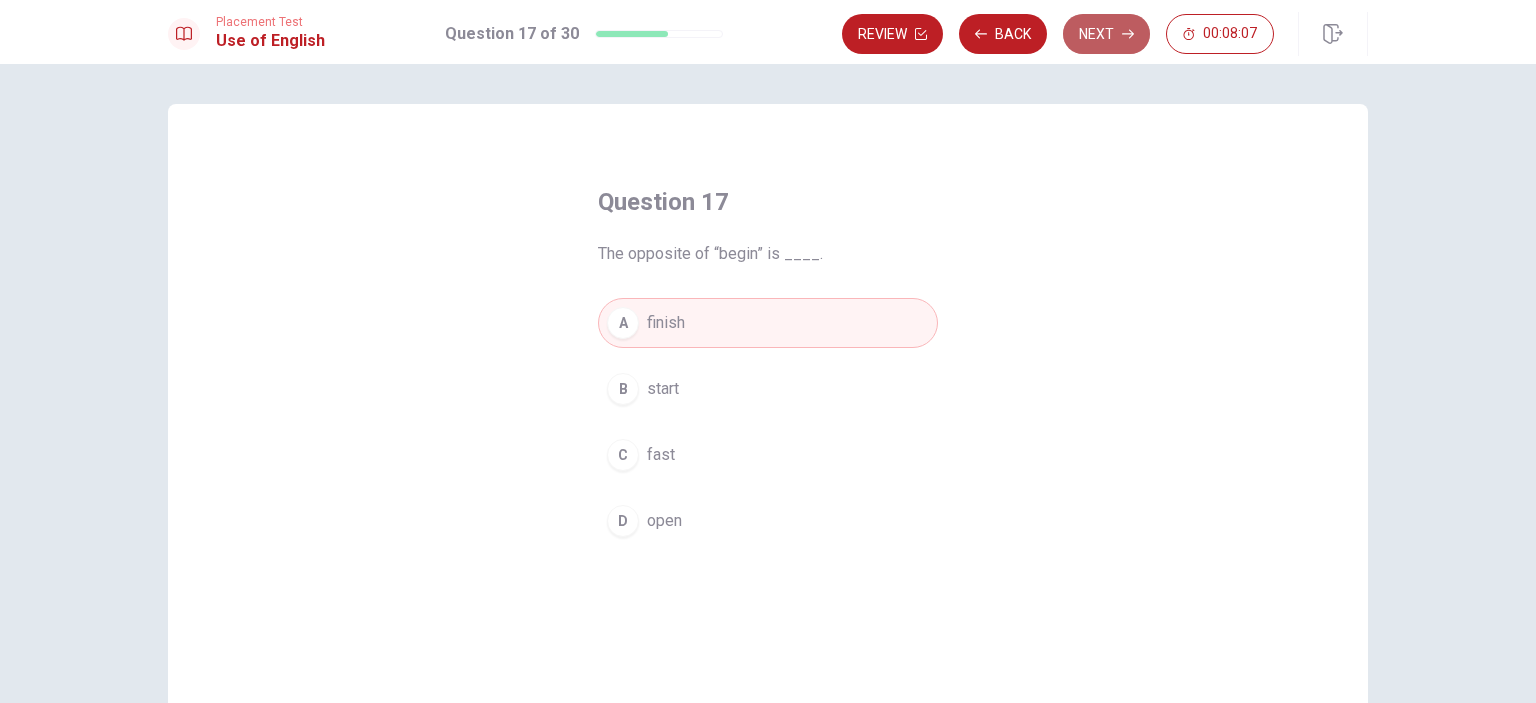 click on "Next" at bounding box center [1106, 34] 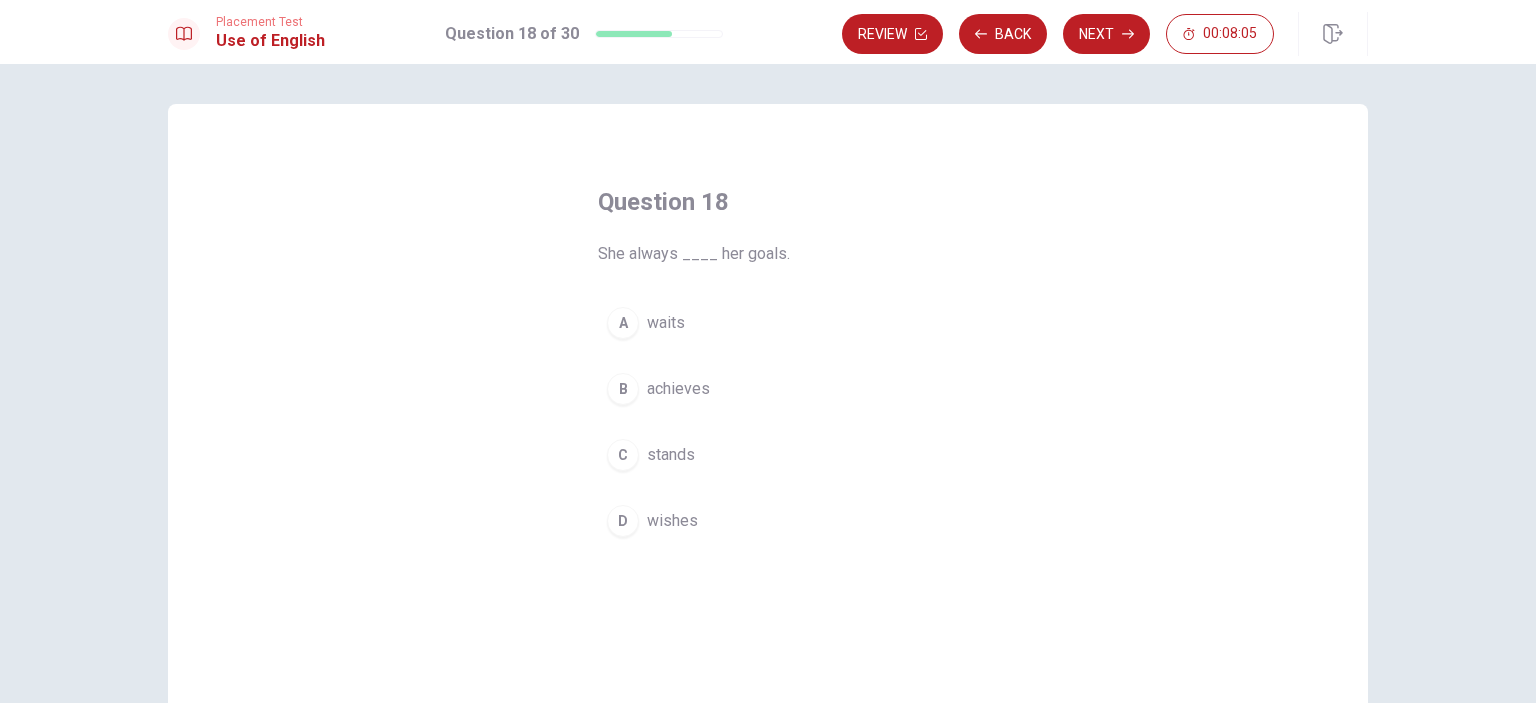 click on "achieves" at bounding box center (678, 389) 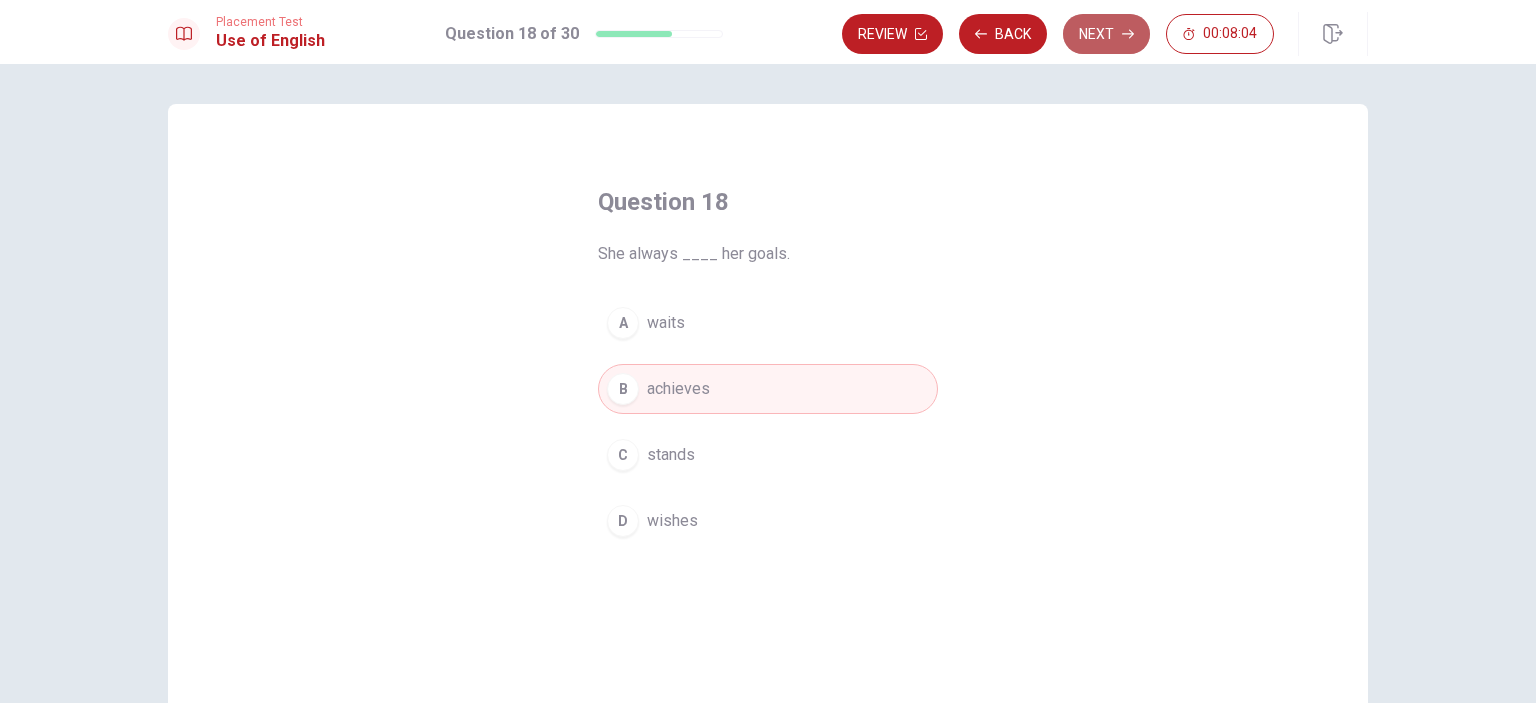 click on "Next" at bounding box center (1106, 34) 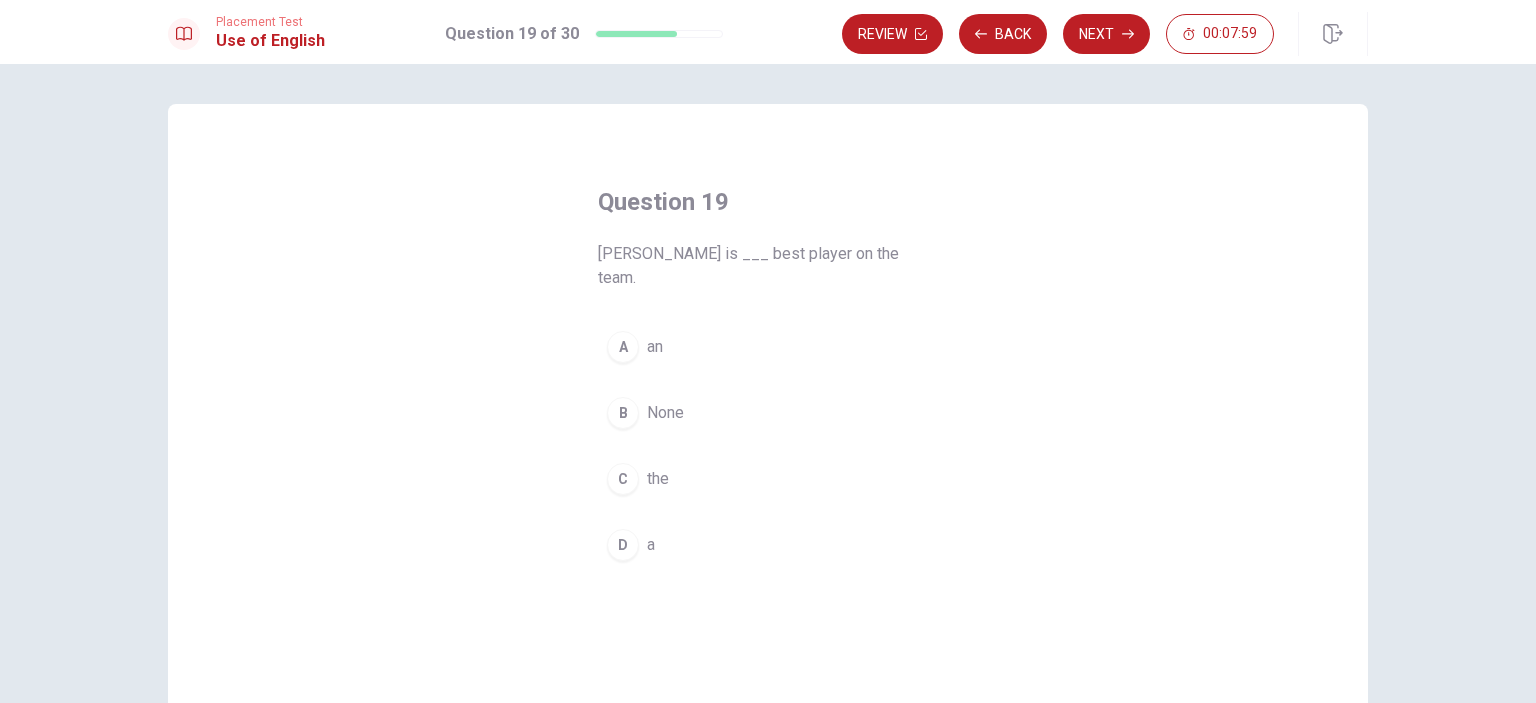 click on "the" at bounding box center [658, 479] 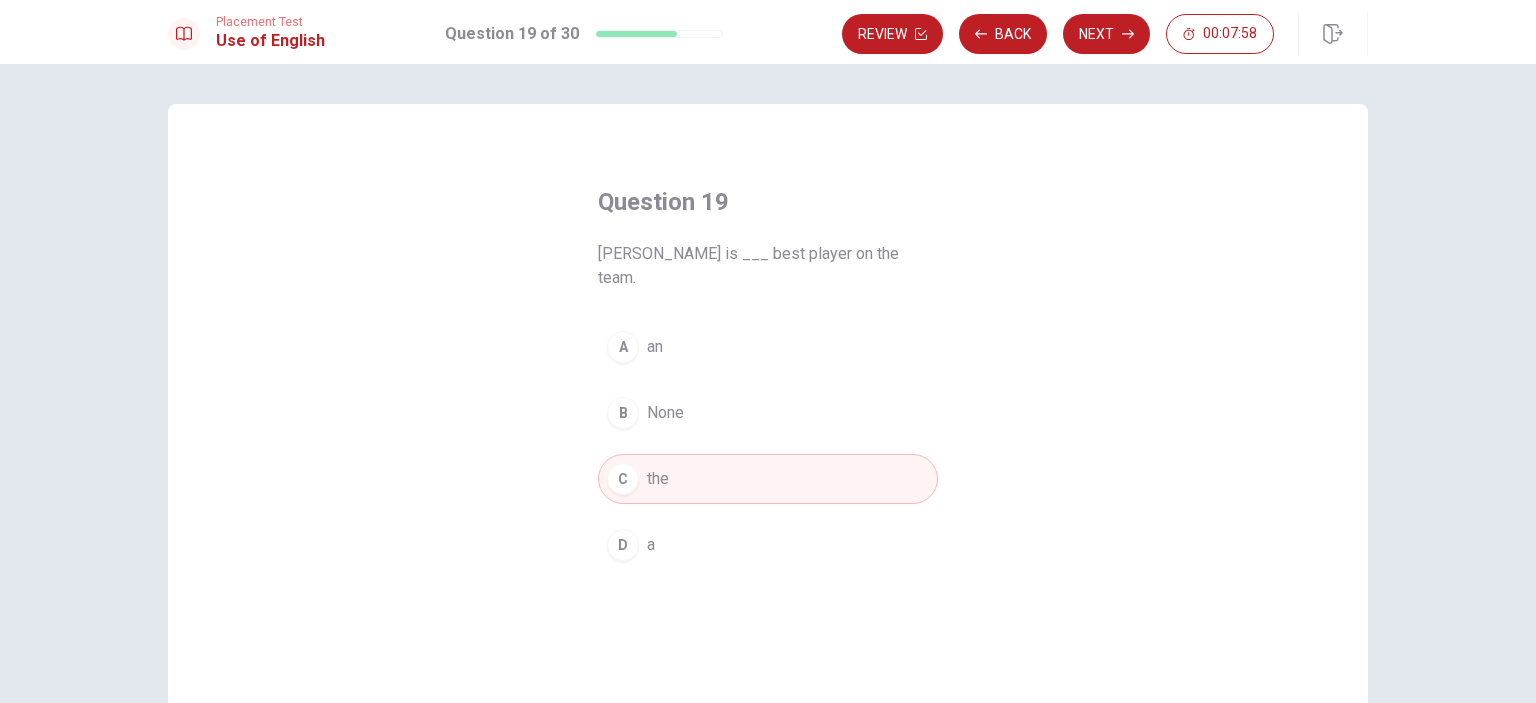 click on "Next" at bounding box center (1106, 34) 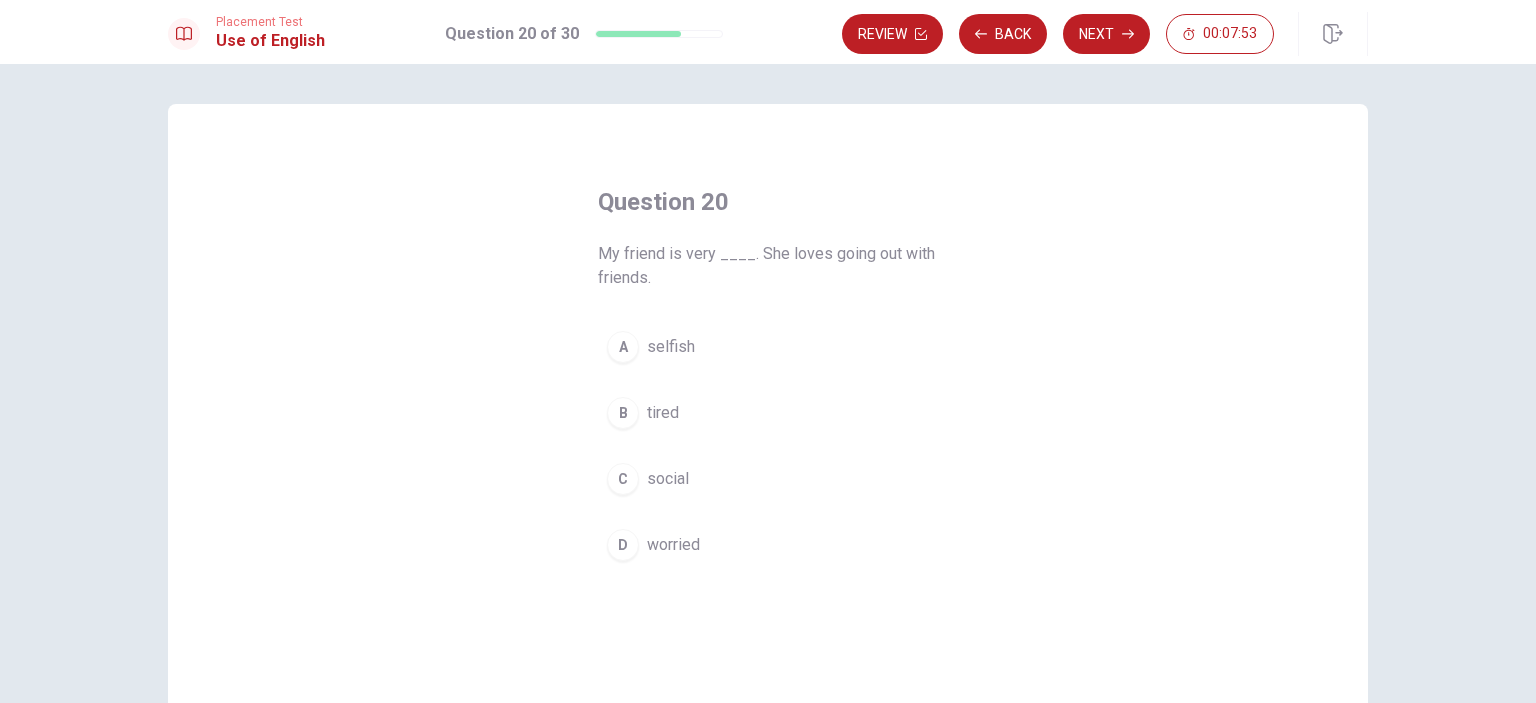 click on "social" at bounding box center (668, 479) 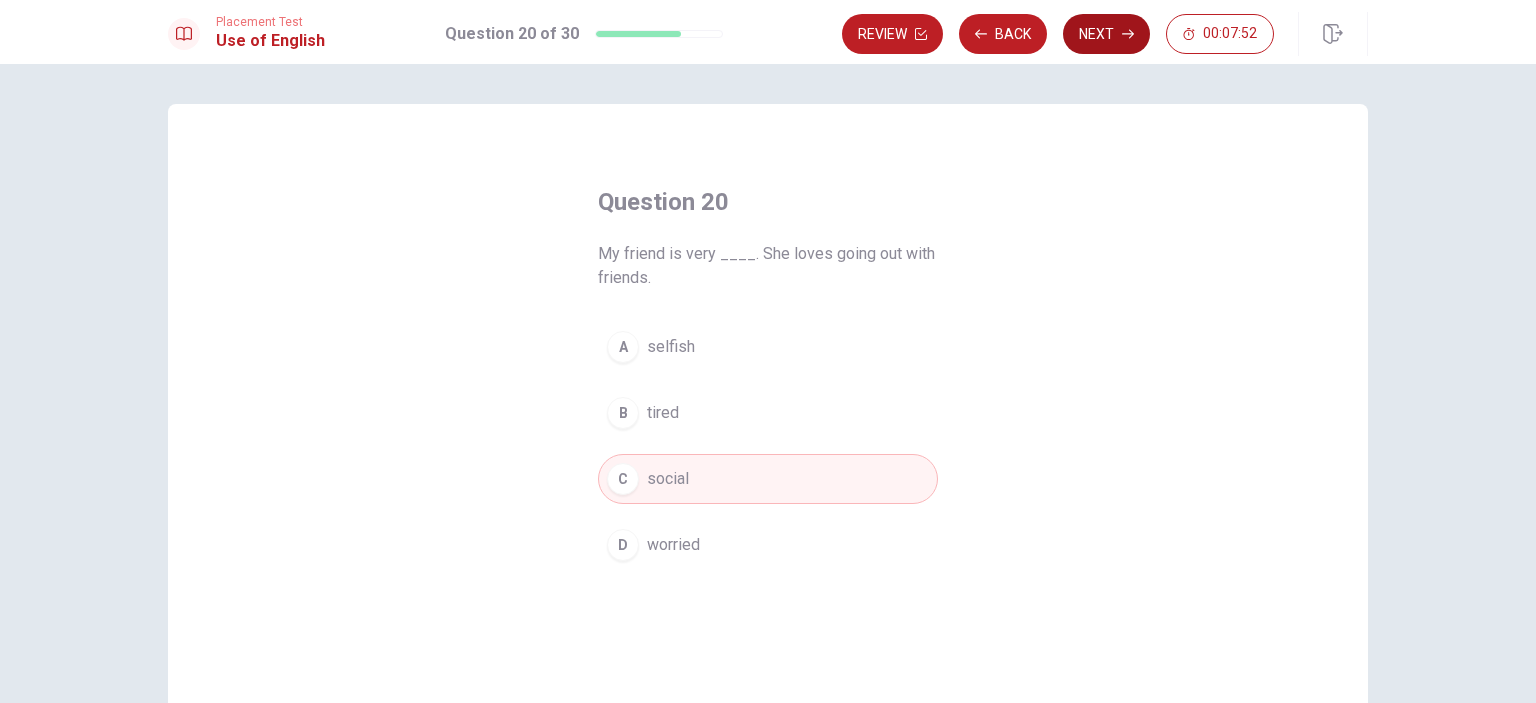 click on "Next" at bounding box center (1106, 34) 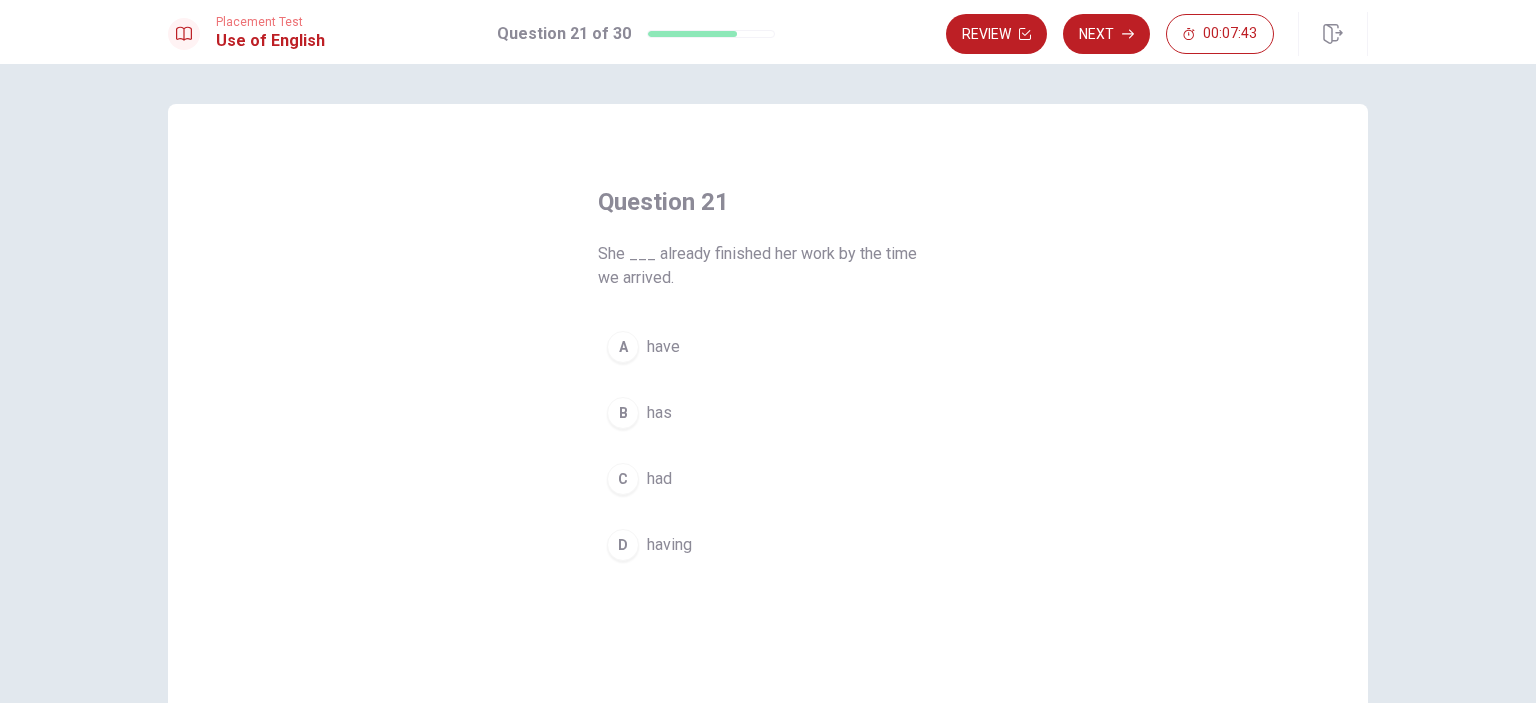 click on "had" at bounding box center (659, 479) 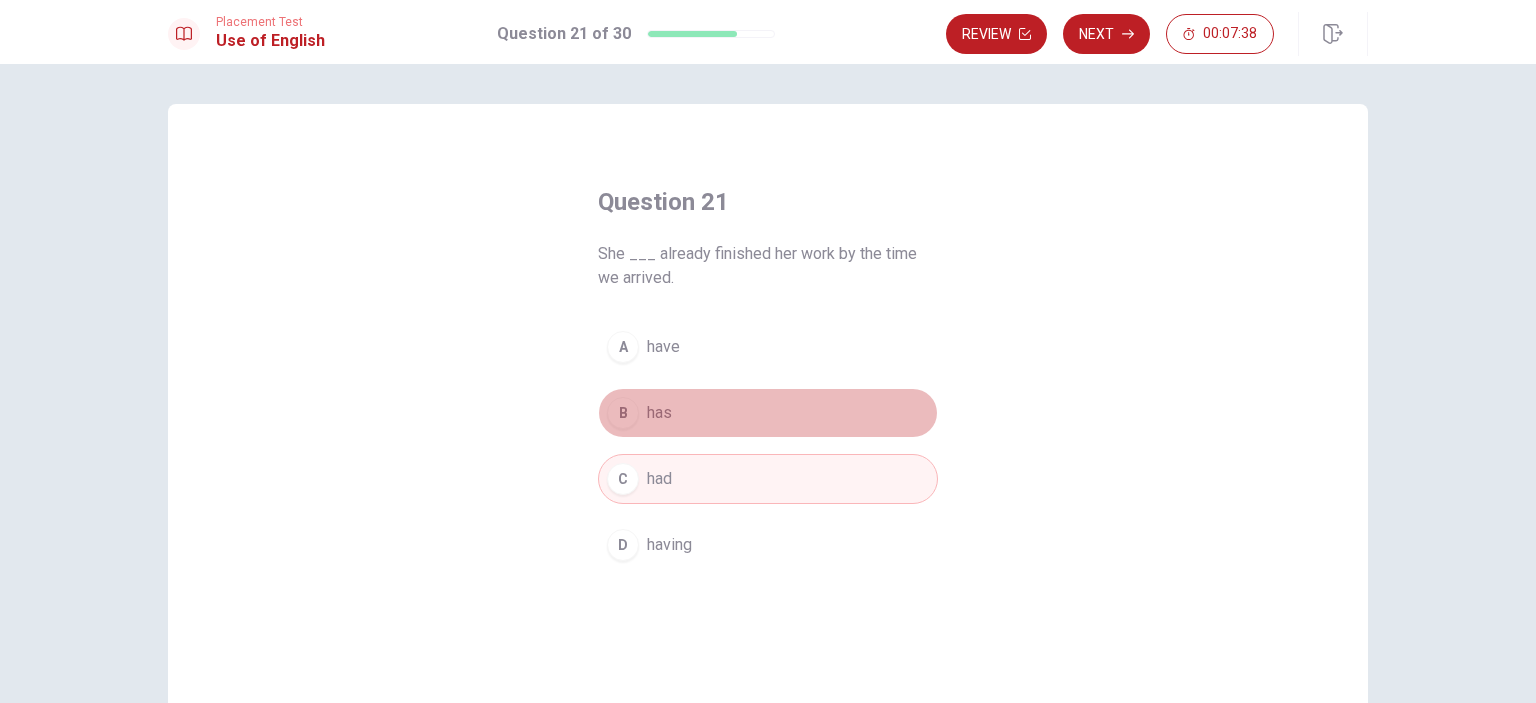 click on "has" at bounding box center (659, 413) 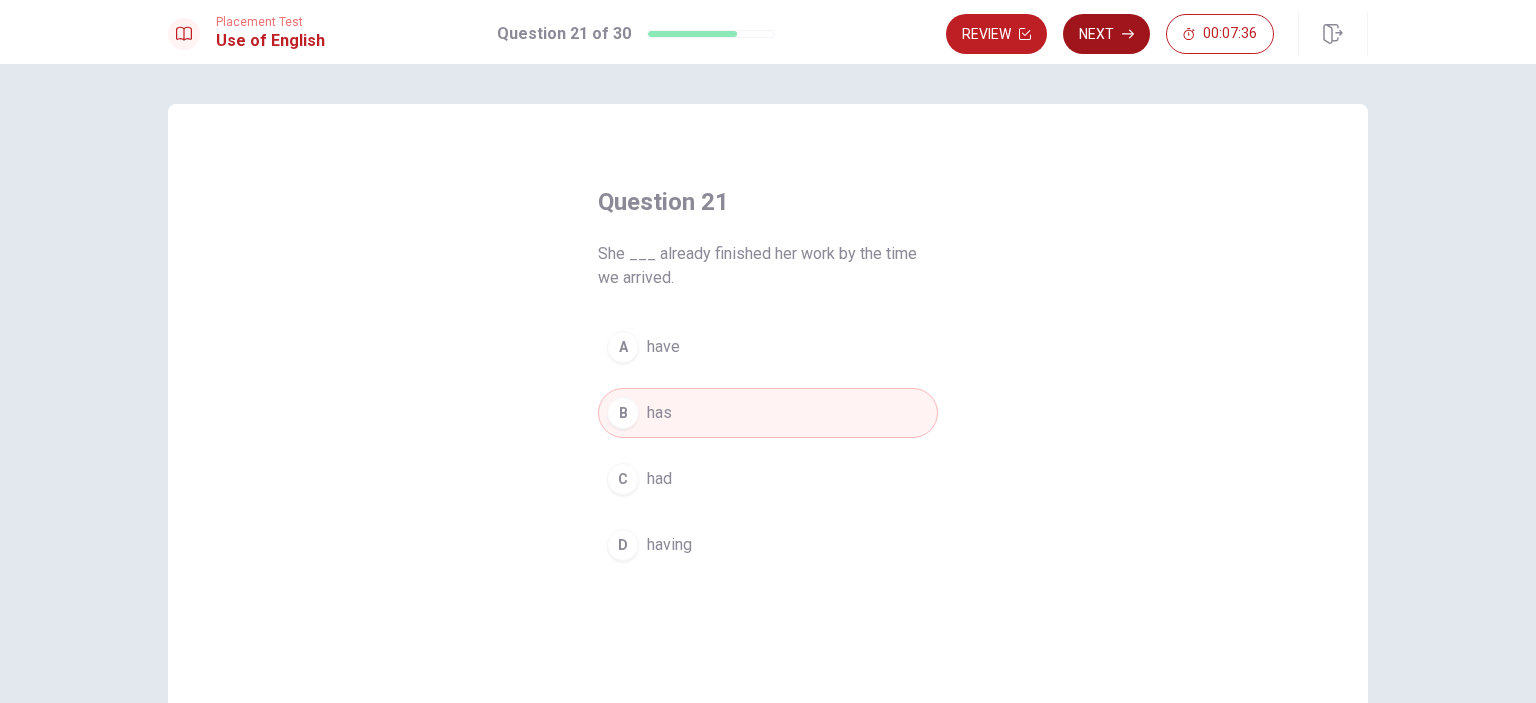 click on "Next" at bounding box center [1106, 34] 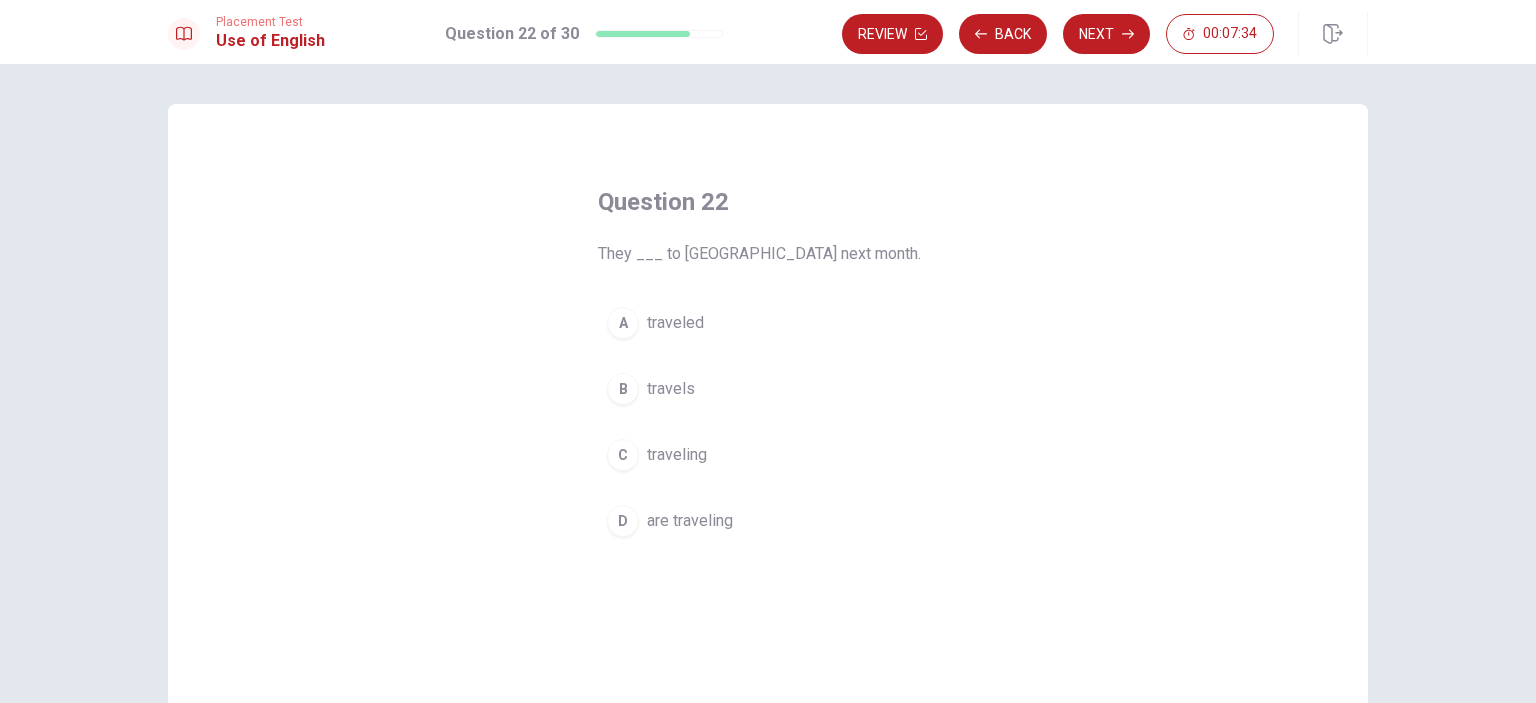 click on "traveled" at bounding box center (675, 323) 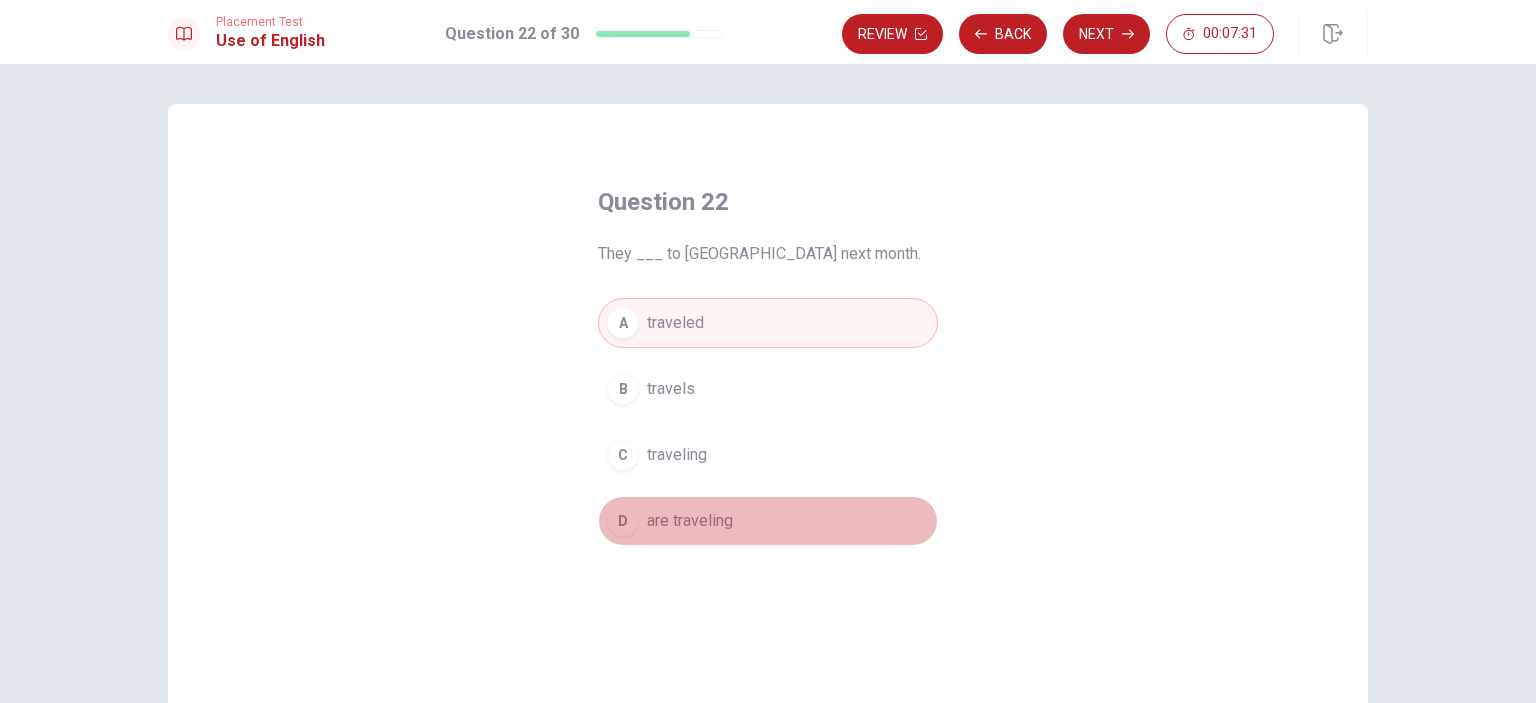 click on "are traveling" at bounding box center (690, 521) 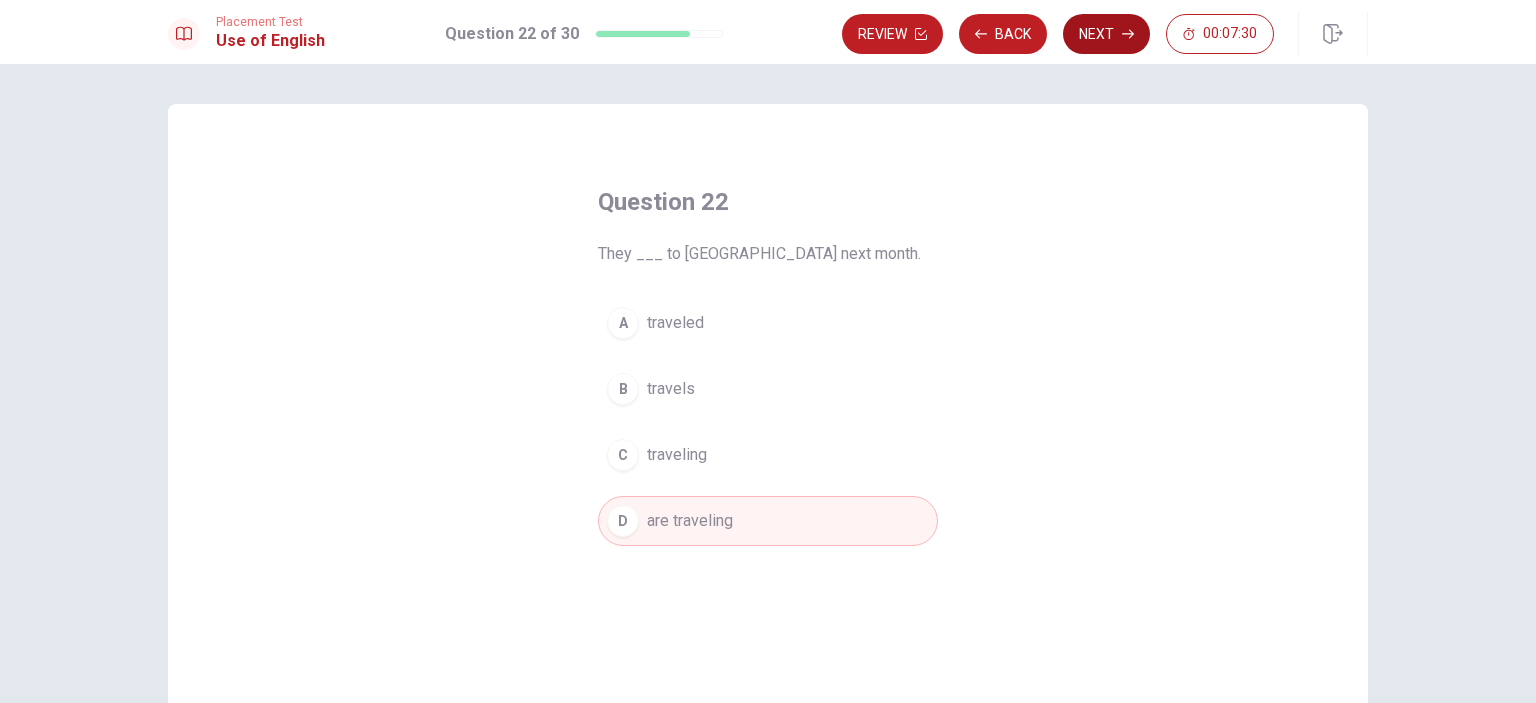 click on "Next" at bounding box center [1106, 34] 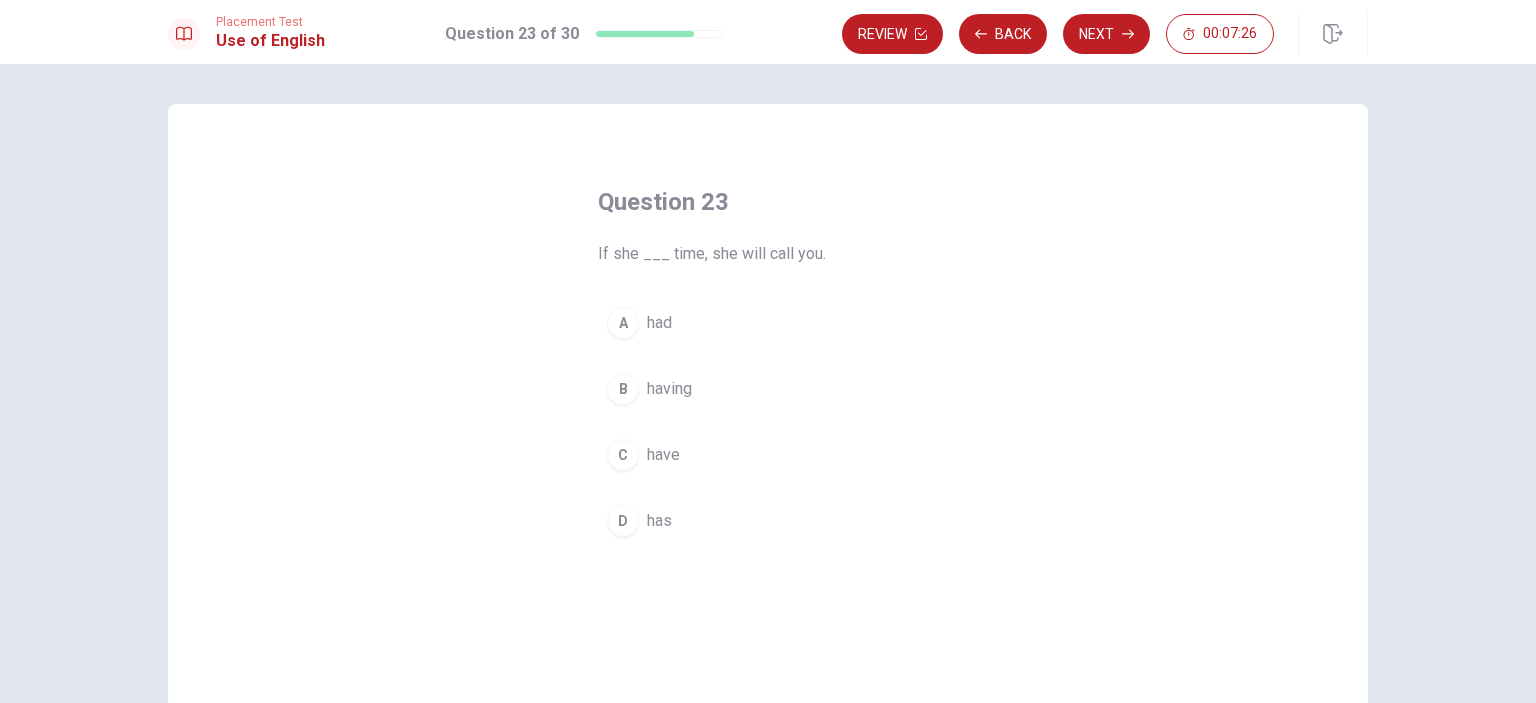 click on "had" at bounding box center [659, 323] 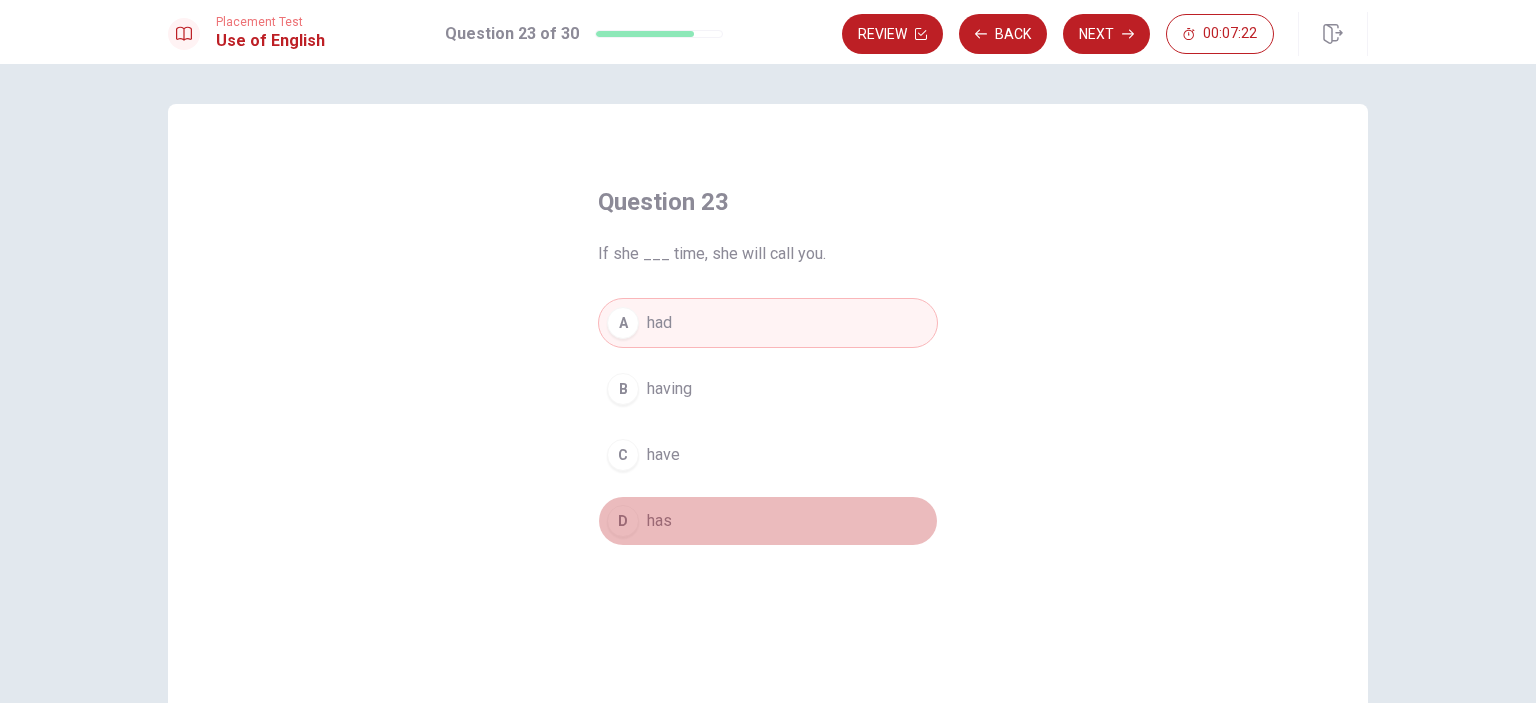 click on "has" at bounding box center [659, 521] 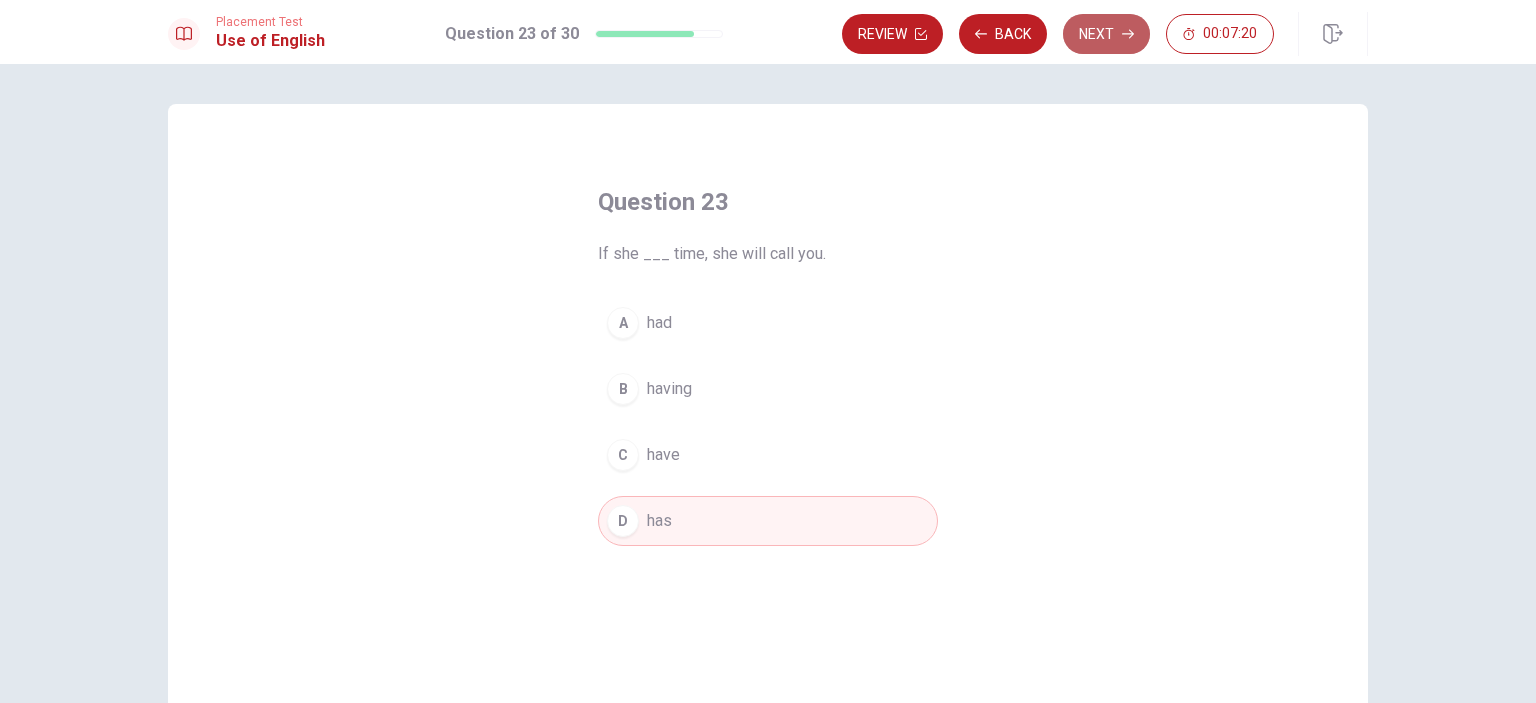 click on "Next" at bounding box center [1106, 34] 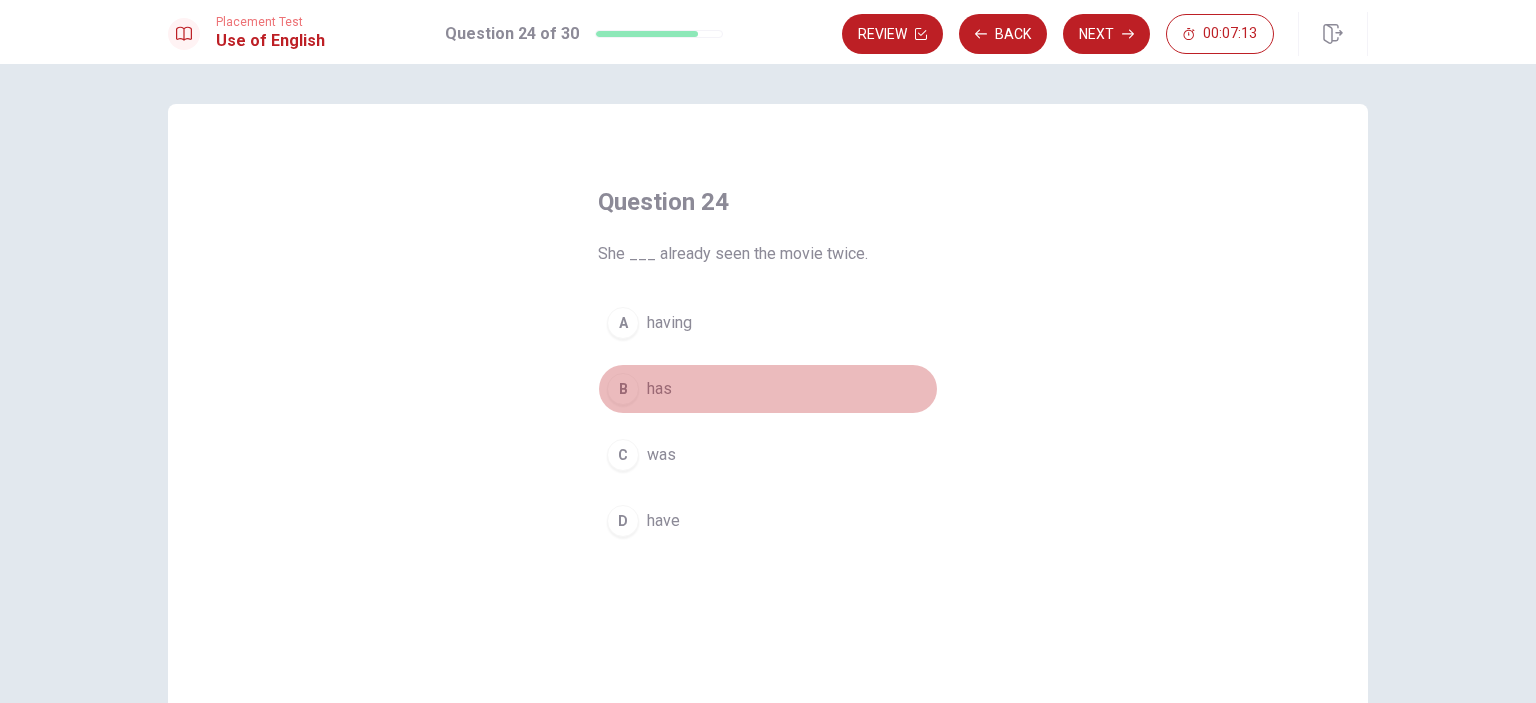 click on "has" at bounding box center (659, 389) 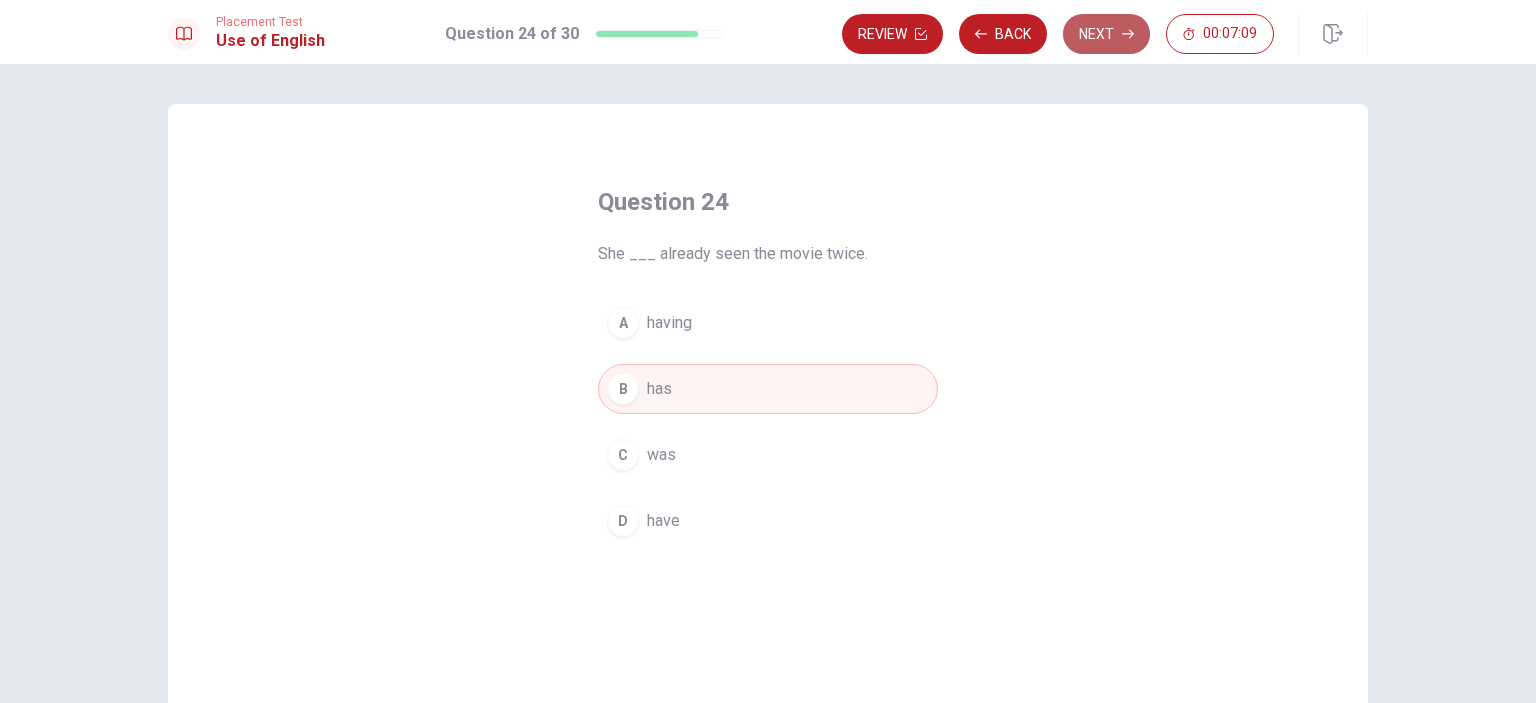 click on "Next" at bounding box center [1106, 34] 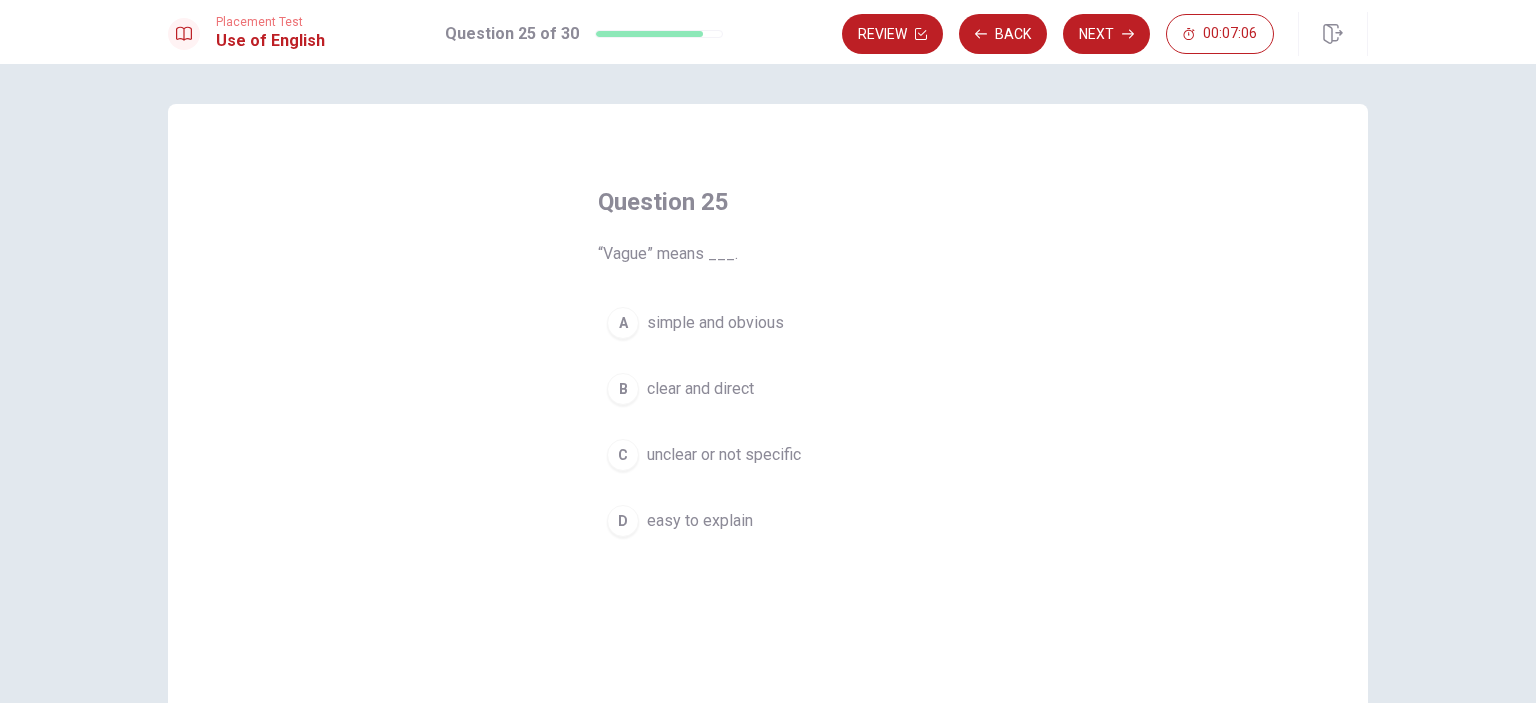 click on "simple and obvious" at bounding box center (715, 323) 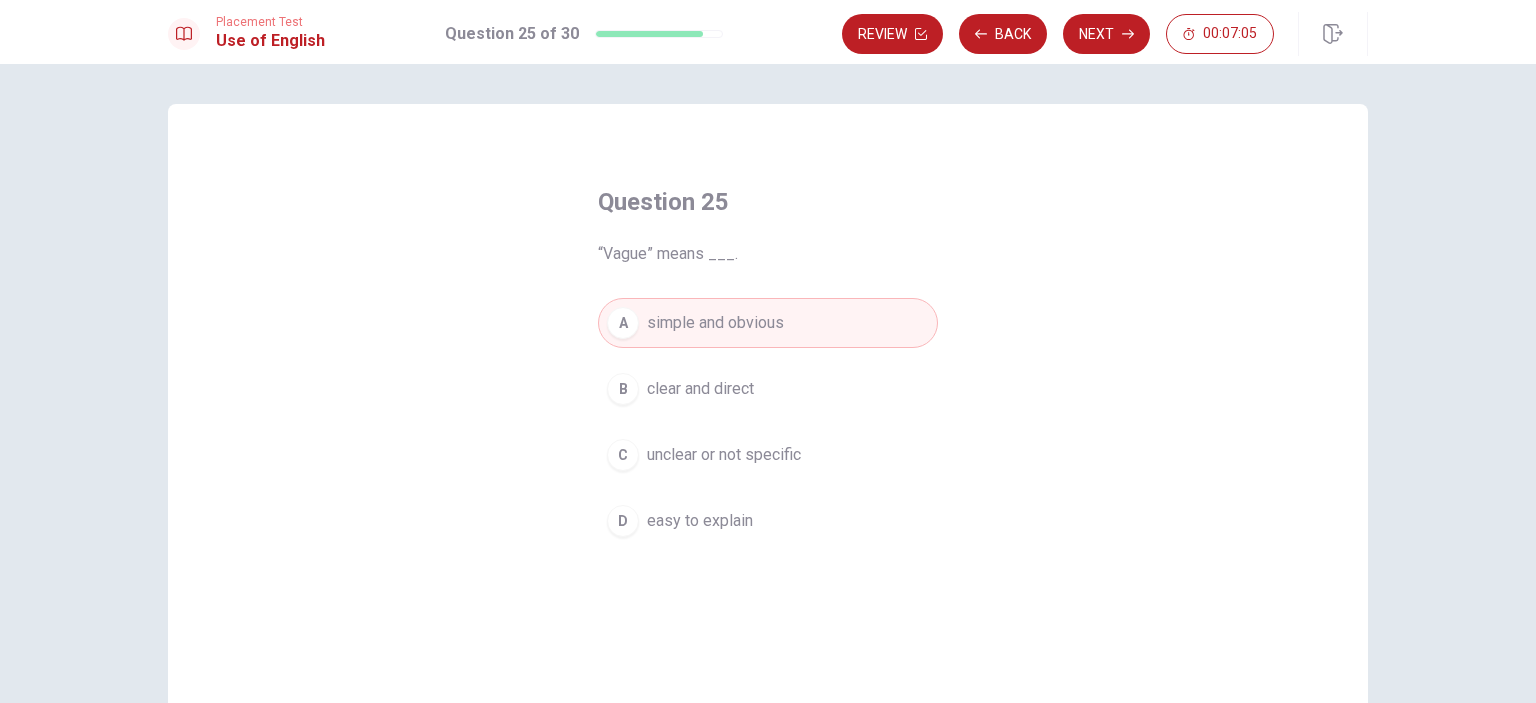 click on "unclear or not specific" at bounding box center [724, 455] 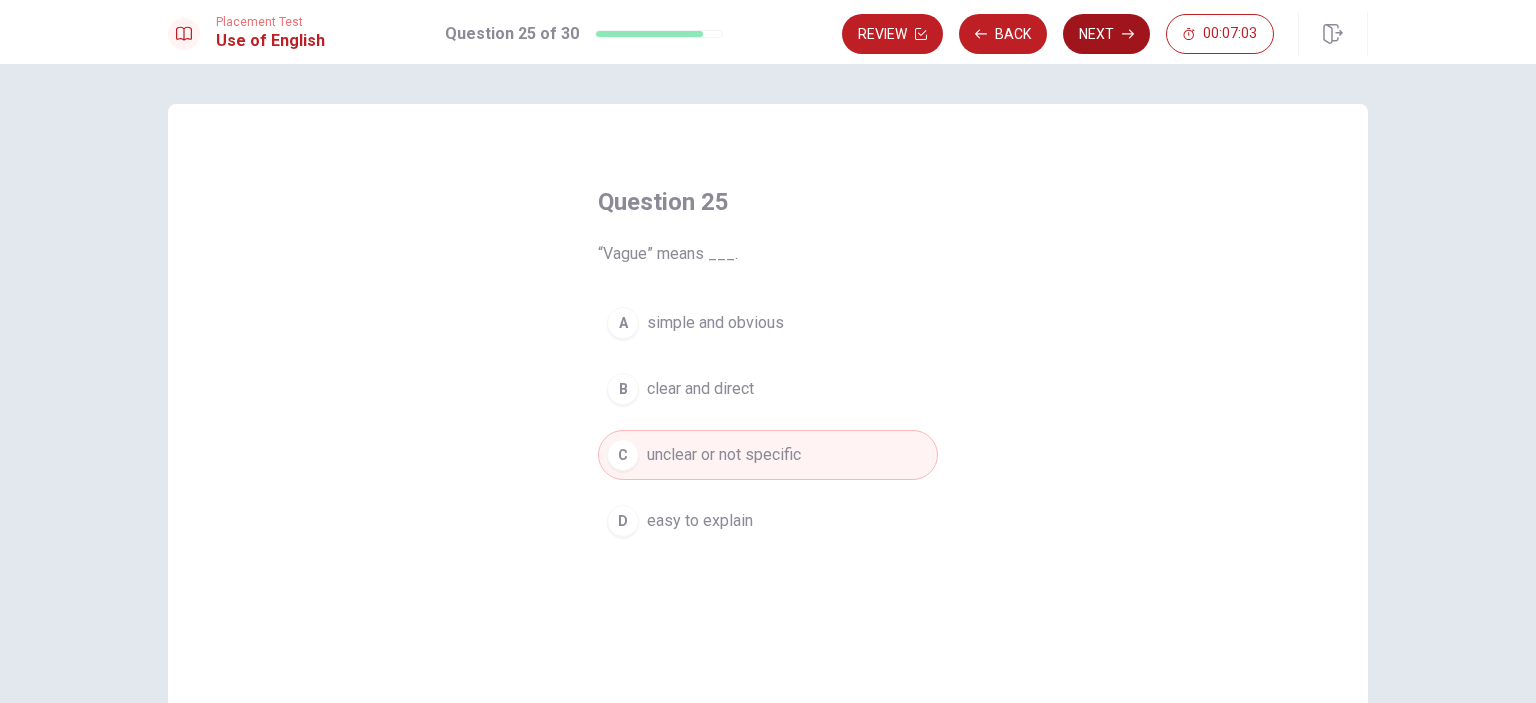 click on "Next" at bounding box center [1106, 34] 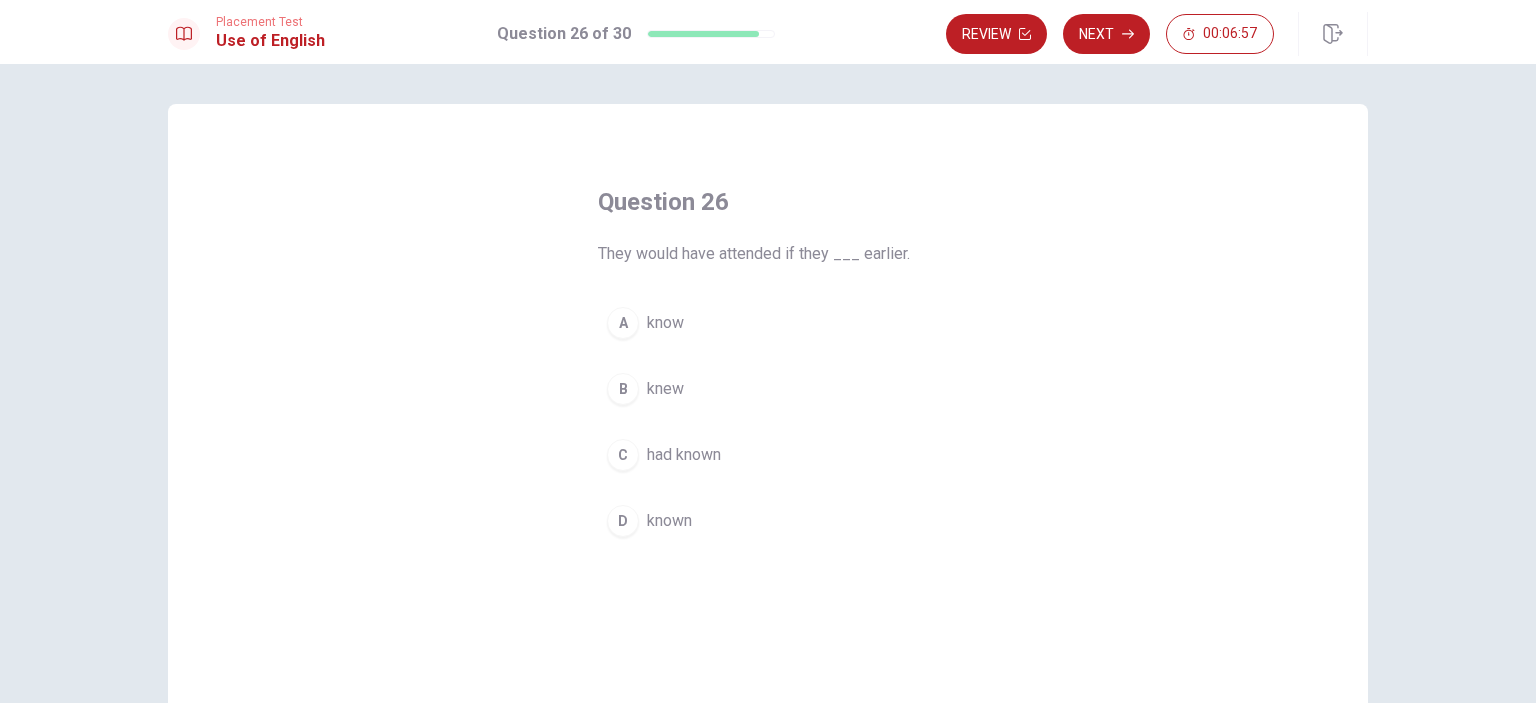drag, startPoint x: 604, startPoint y: 253, endPoint x: 784, endPoint y: 259, distance: 180.09998 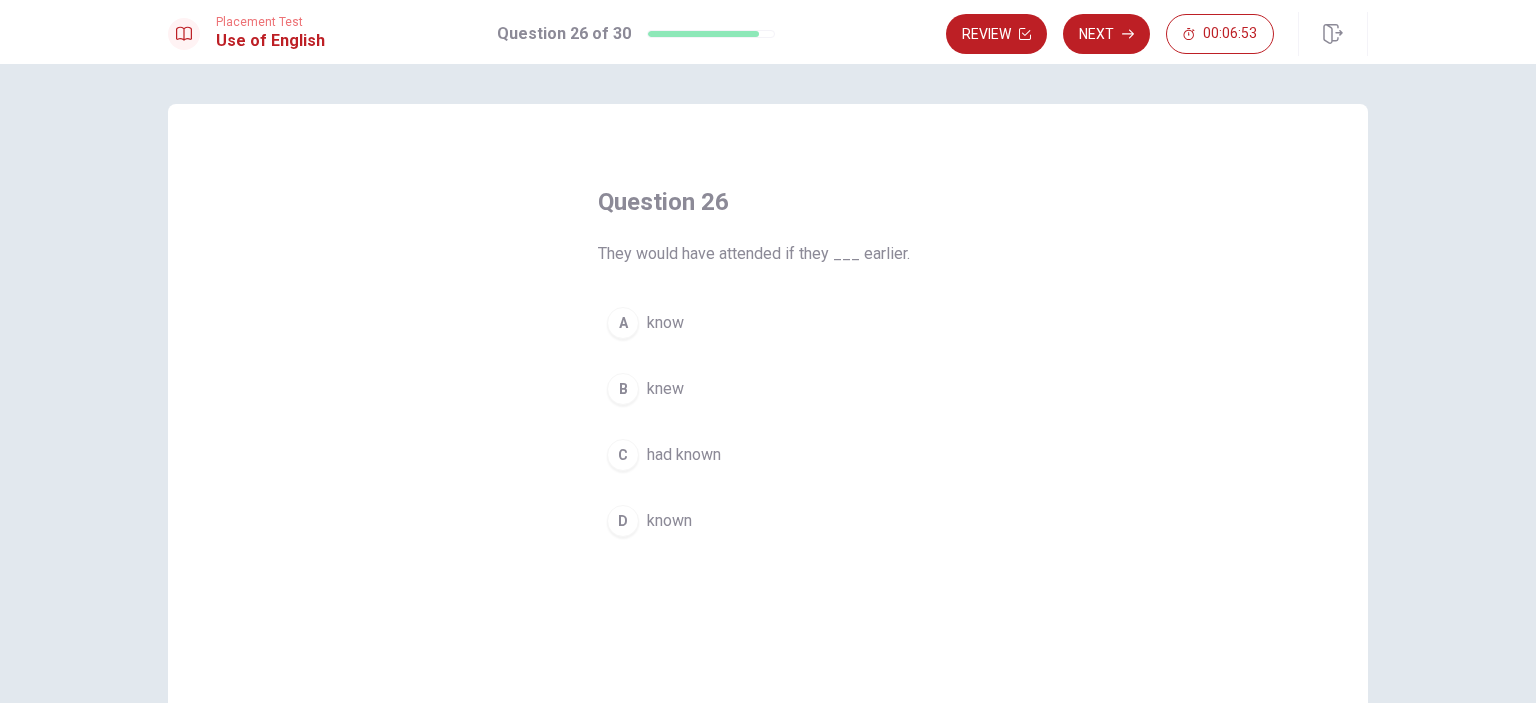 click on "knew" at bounding box center [665, 389] 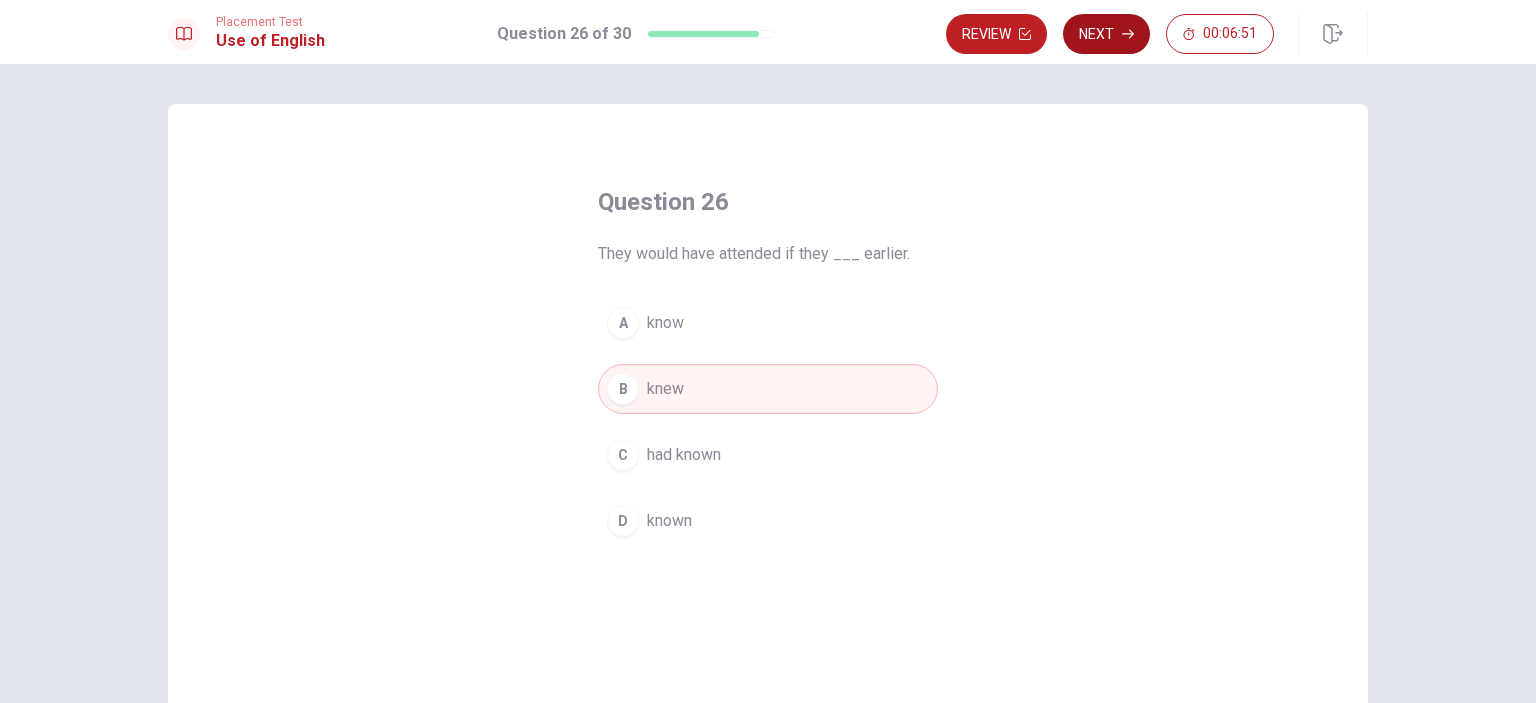 click 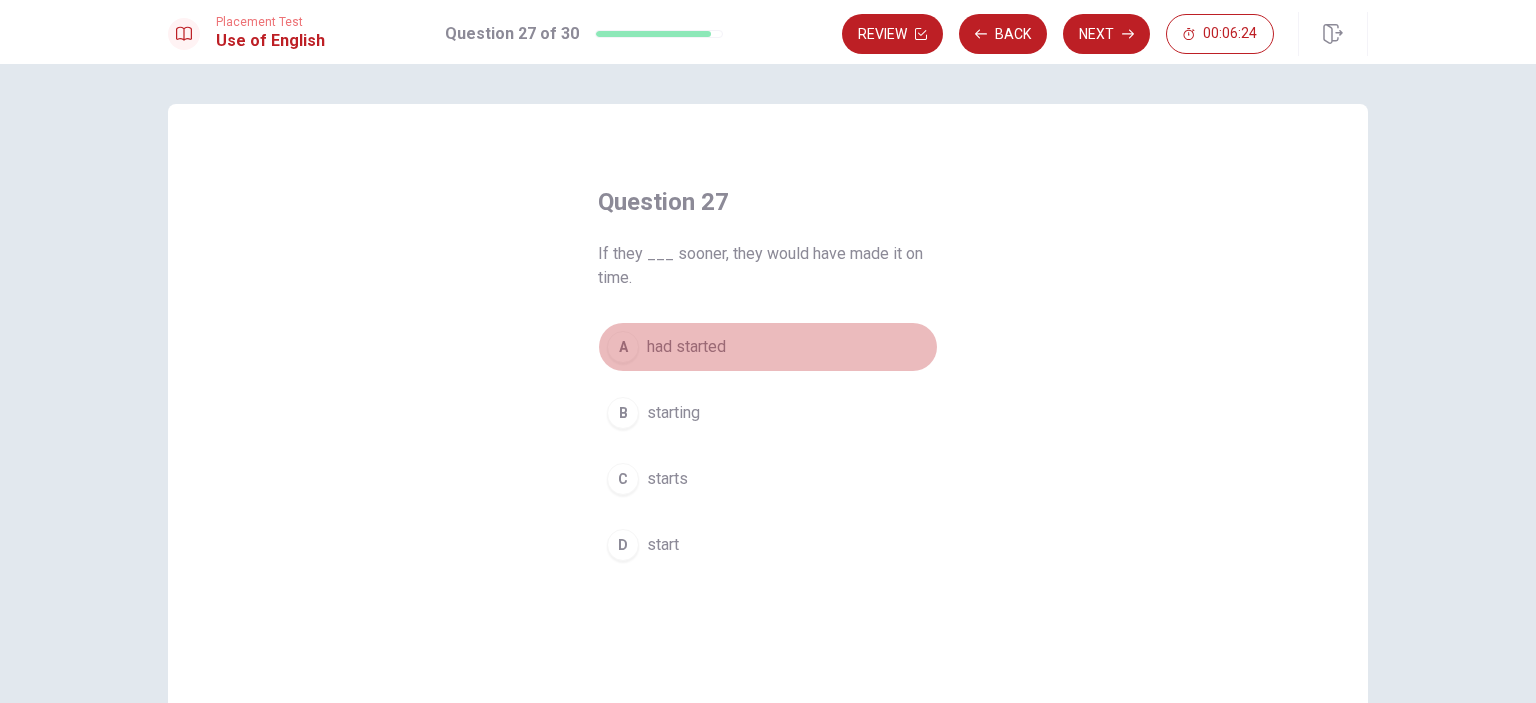 click on "had started" at bounding box center (686, 347) 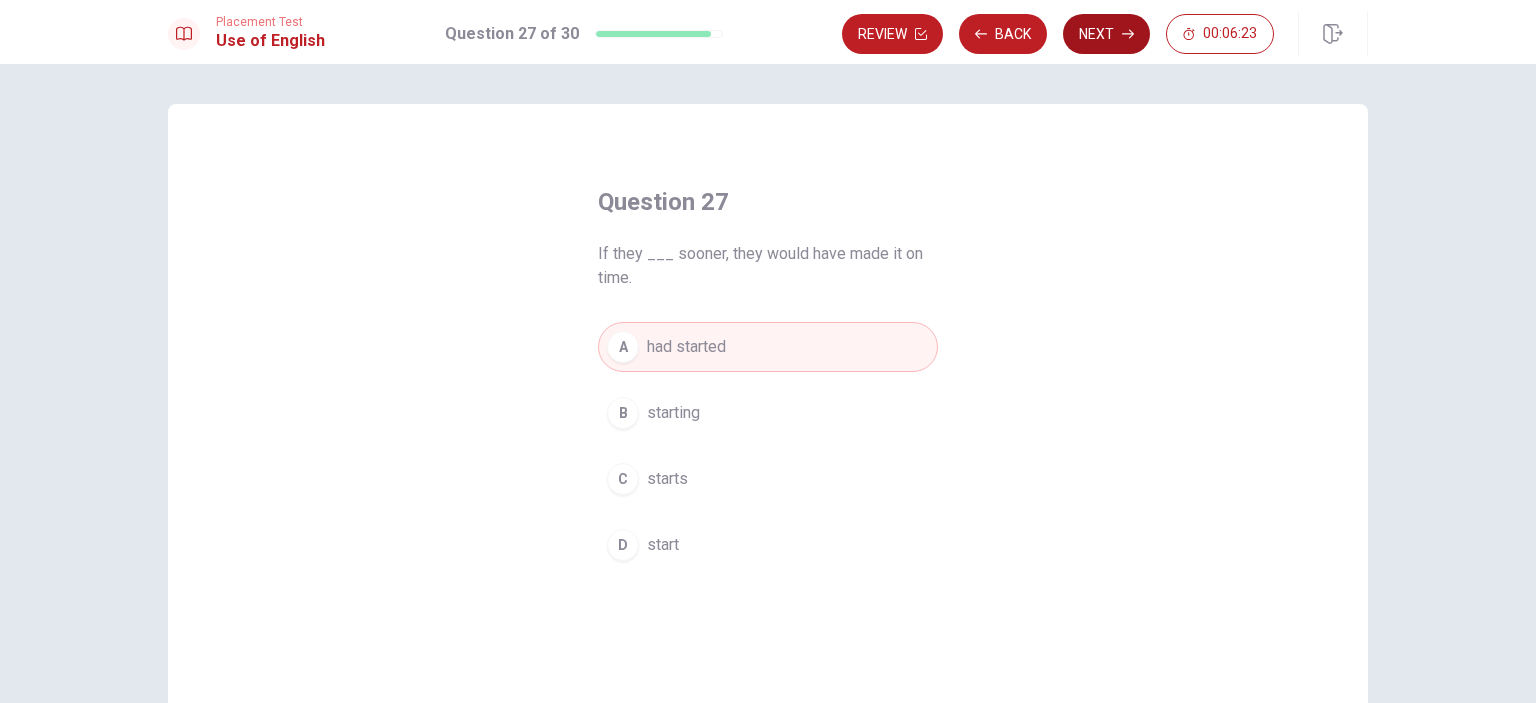 click on "Next" at bounding box center (1106, 34) 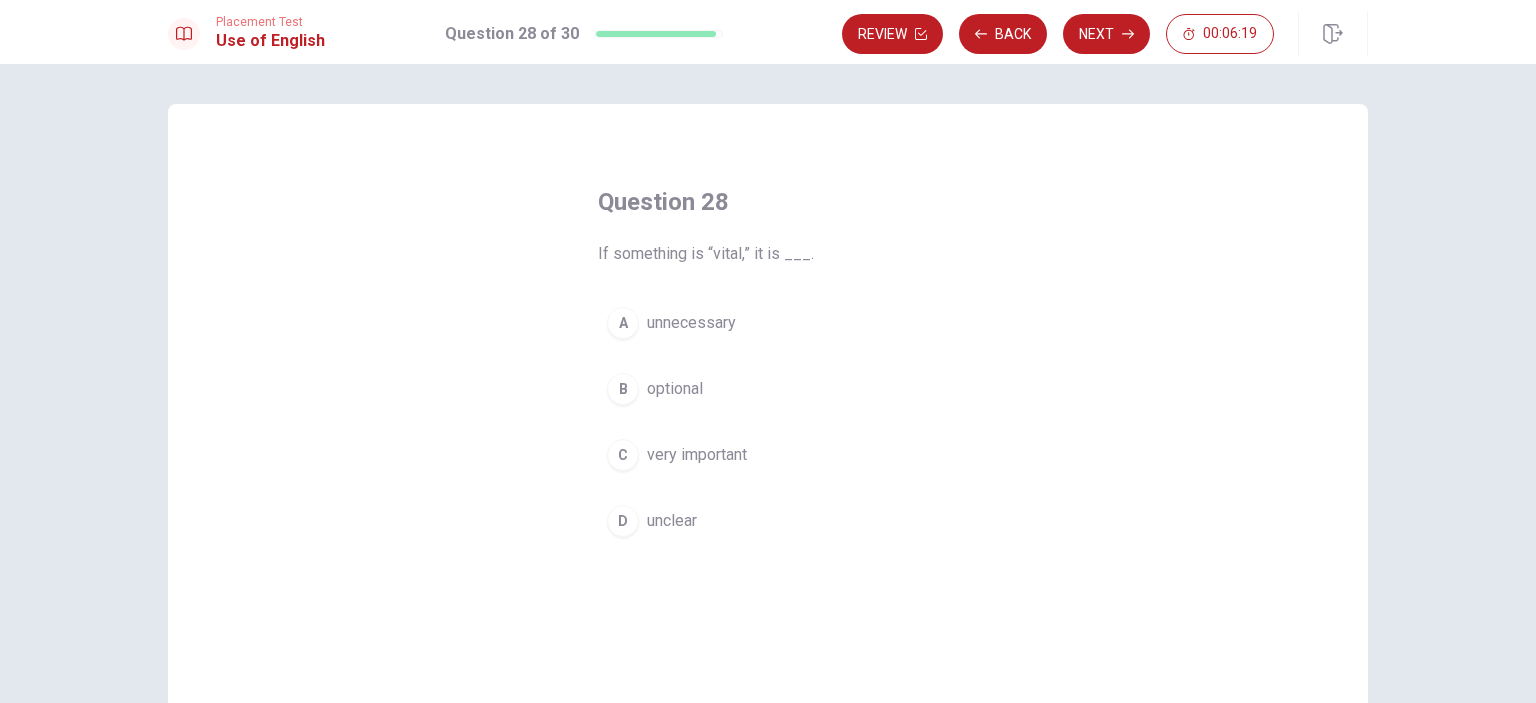 click on "very important" at bounding box center (697, 455) 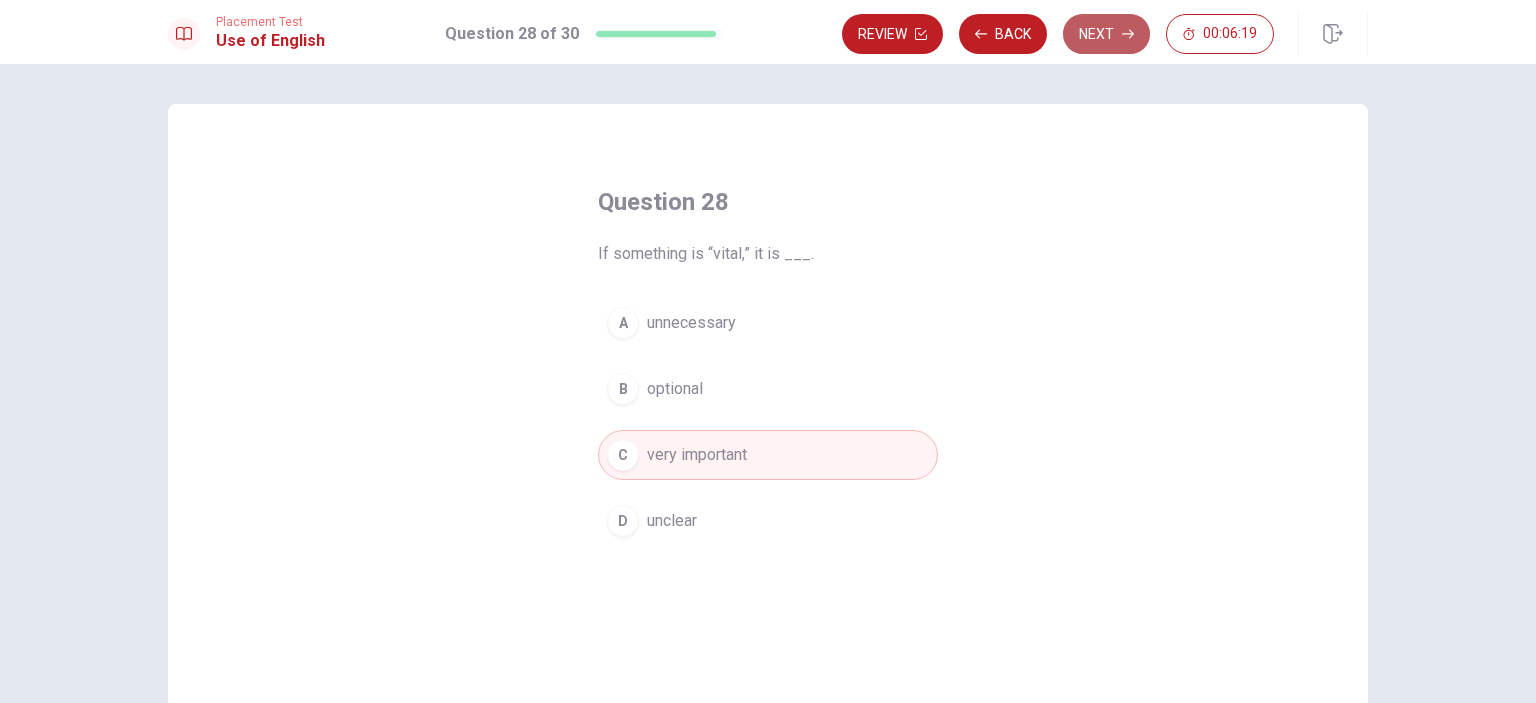 click on "Next" at bounding box center (1106, 34) 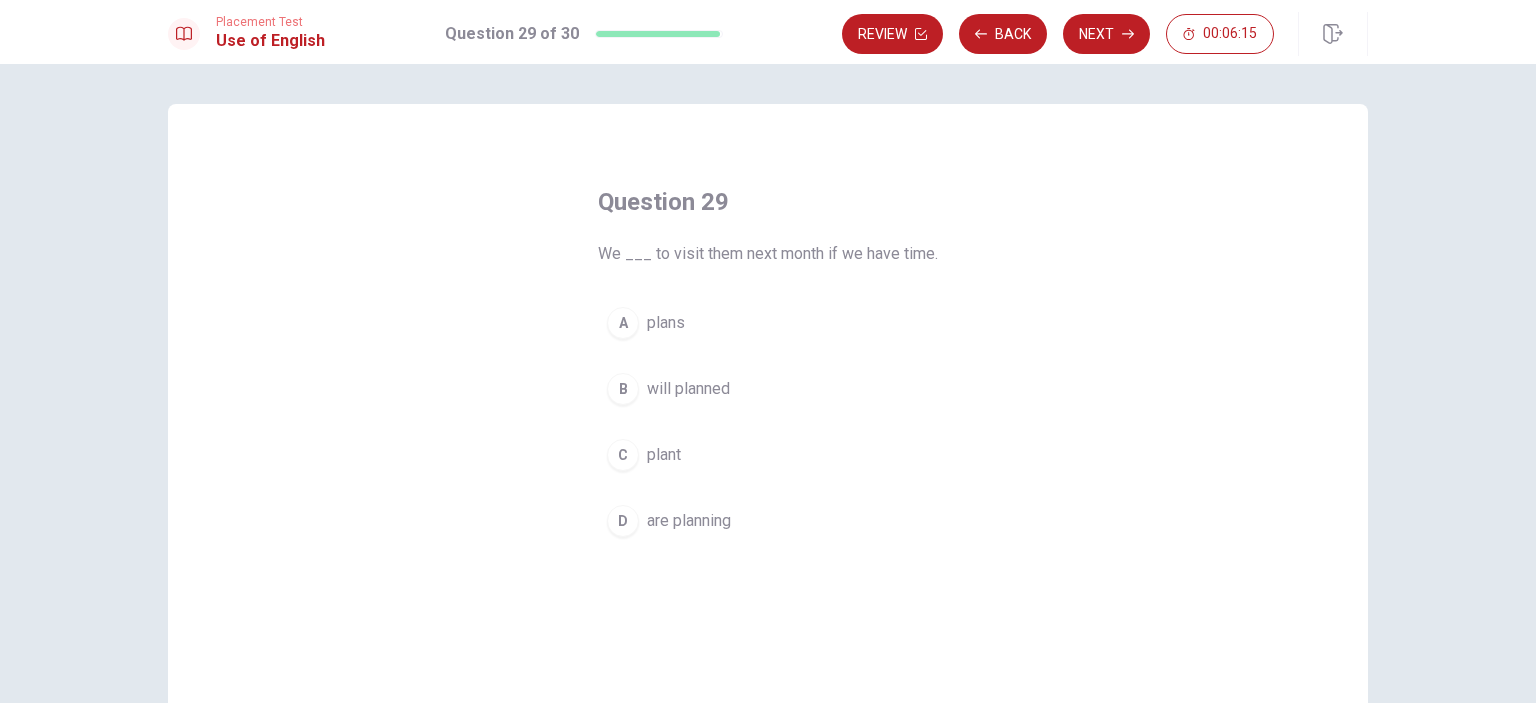click on "are planning" at bounding box center [689, 521] 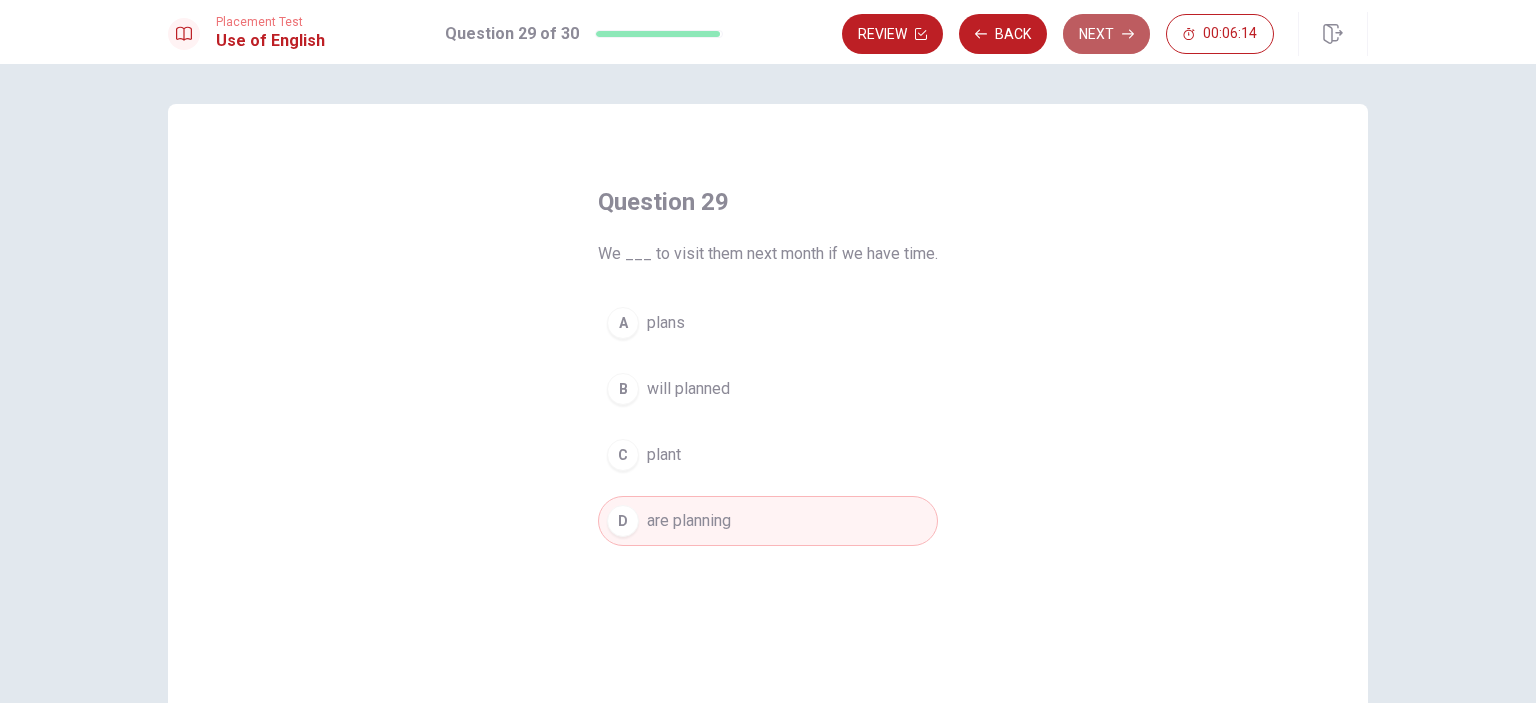 click on "Next" at bounding box center [1106, 34] 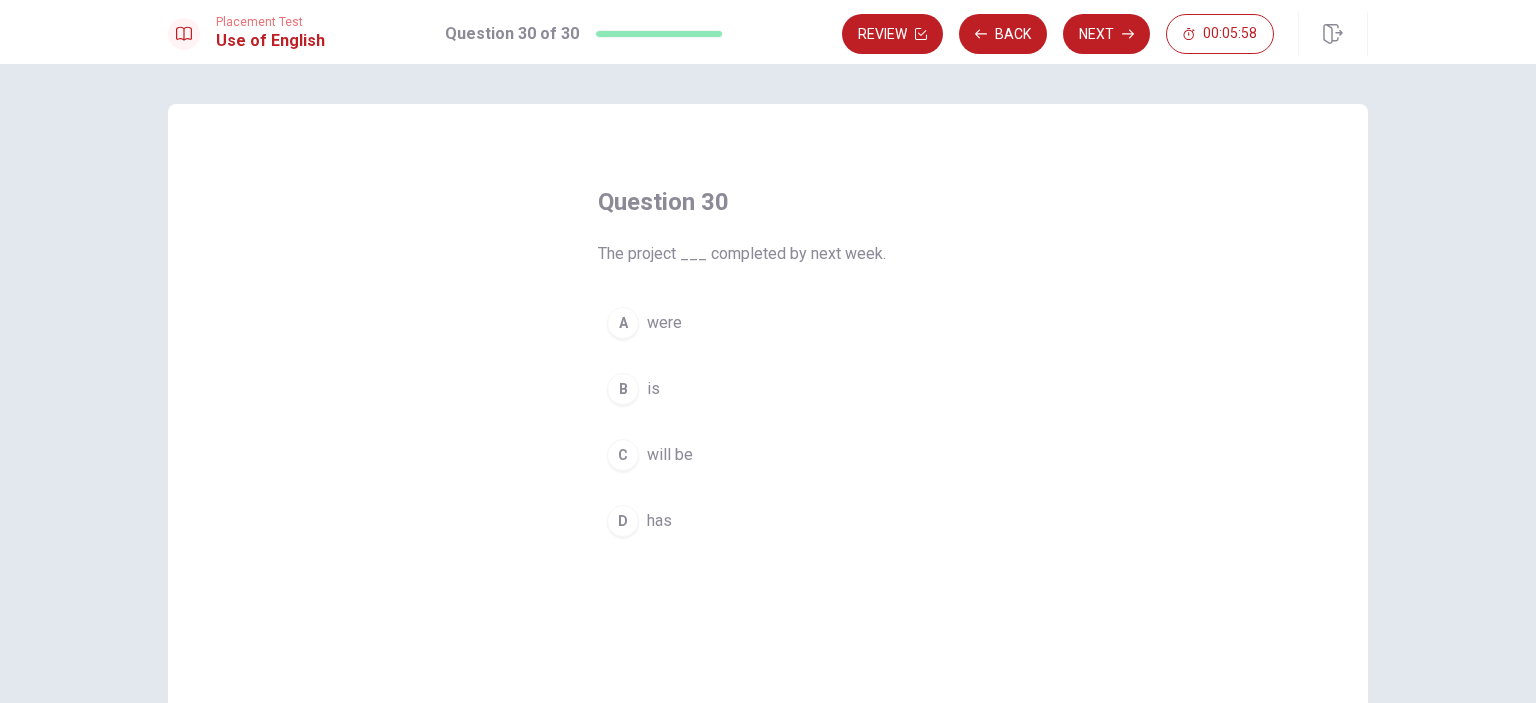 click on "will be" at bounding box center (670, 455) 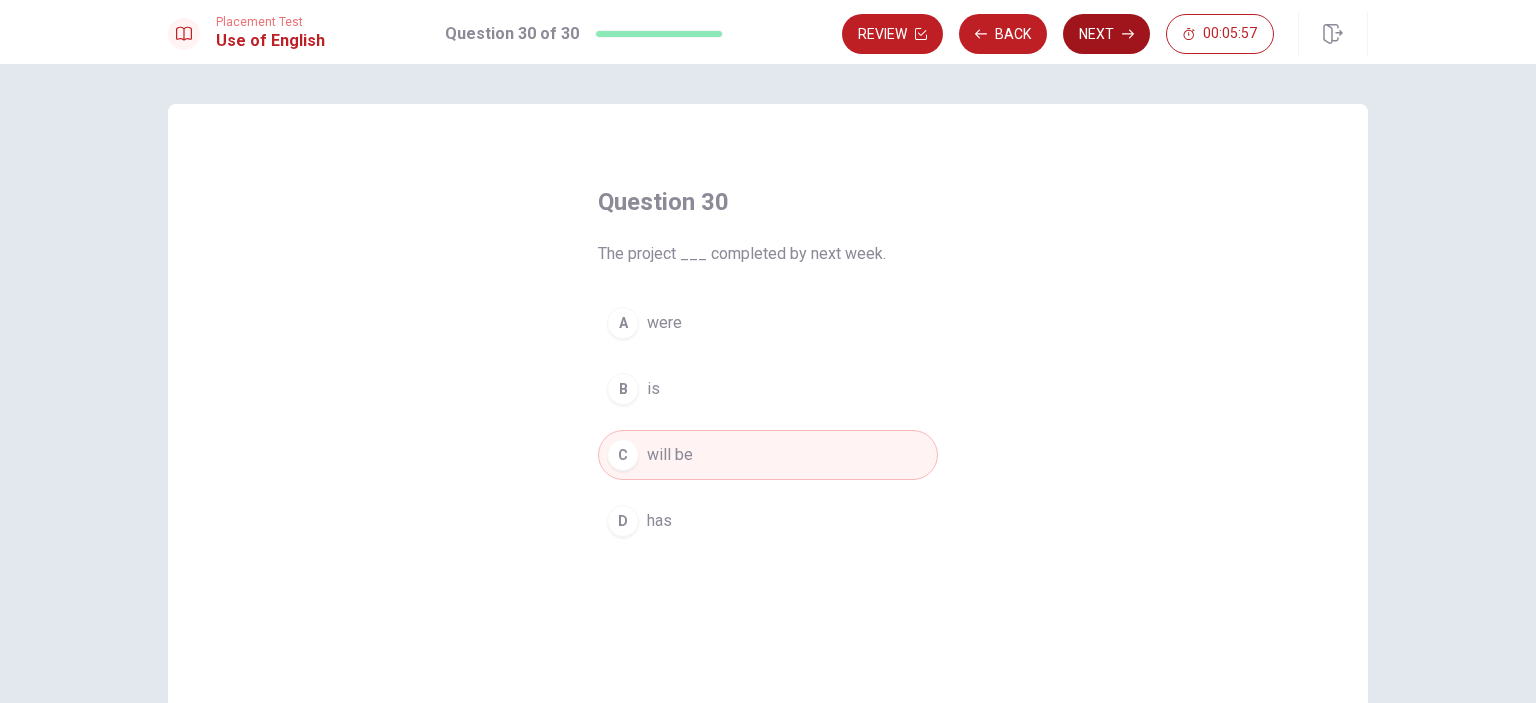 click on "Next" at bounding box center (1106, 34) 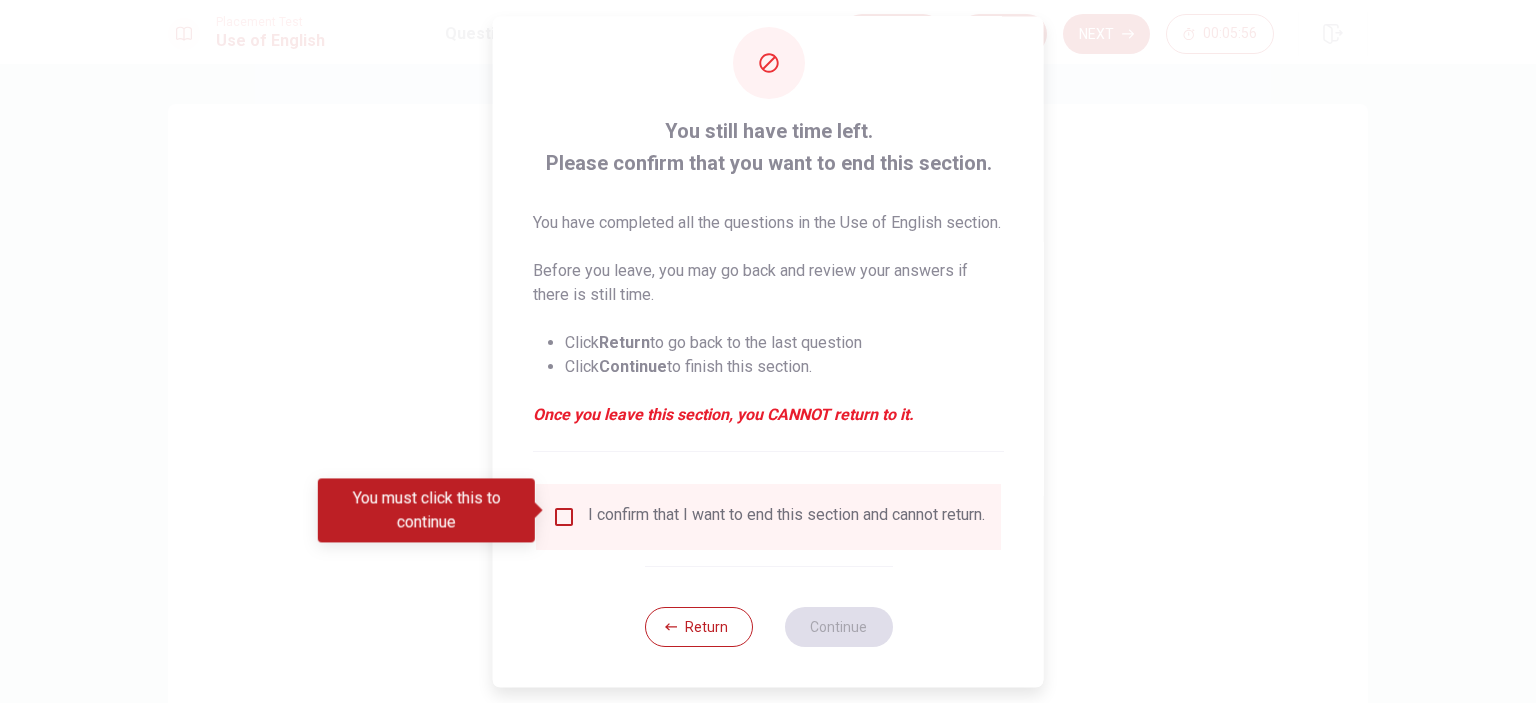 scroll, scrollTop: 66, scrollLeft: 0, axis: vertical 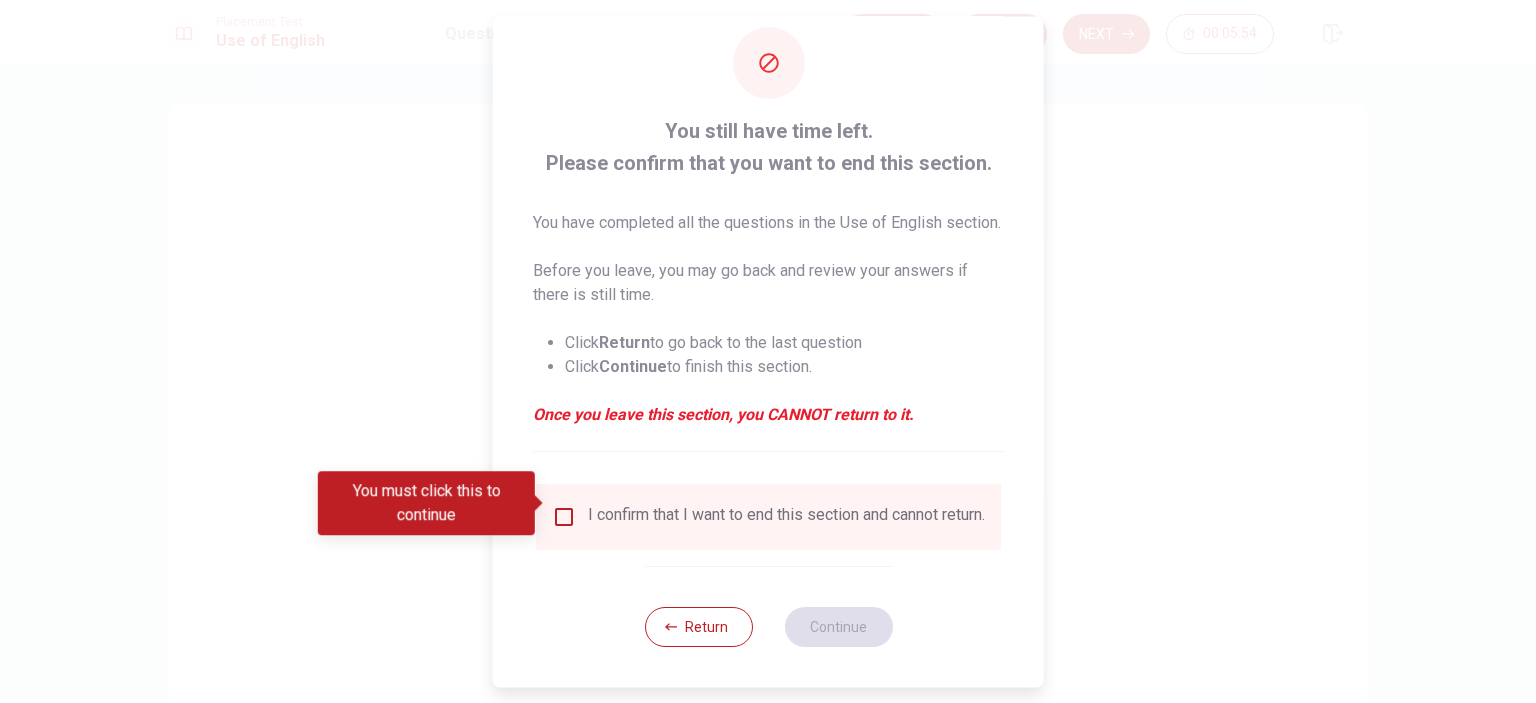 click at bounding box center [564, 517] 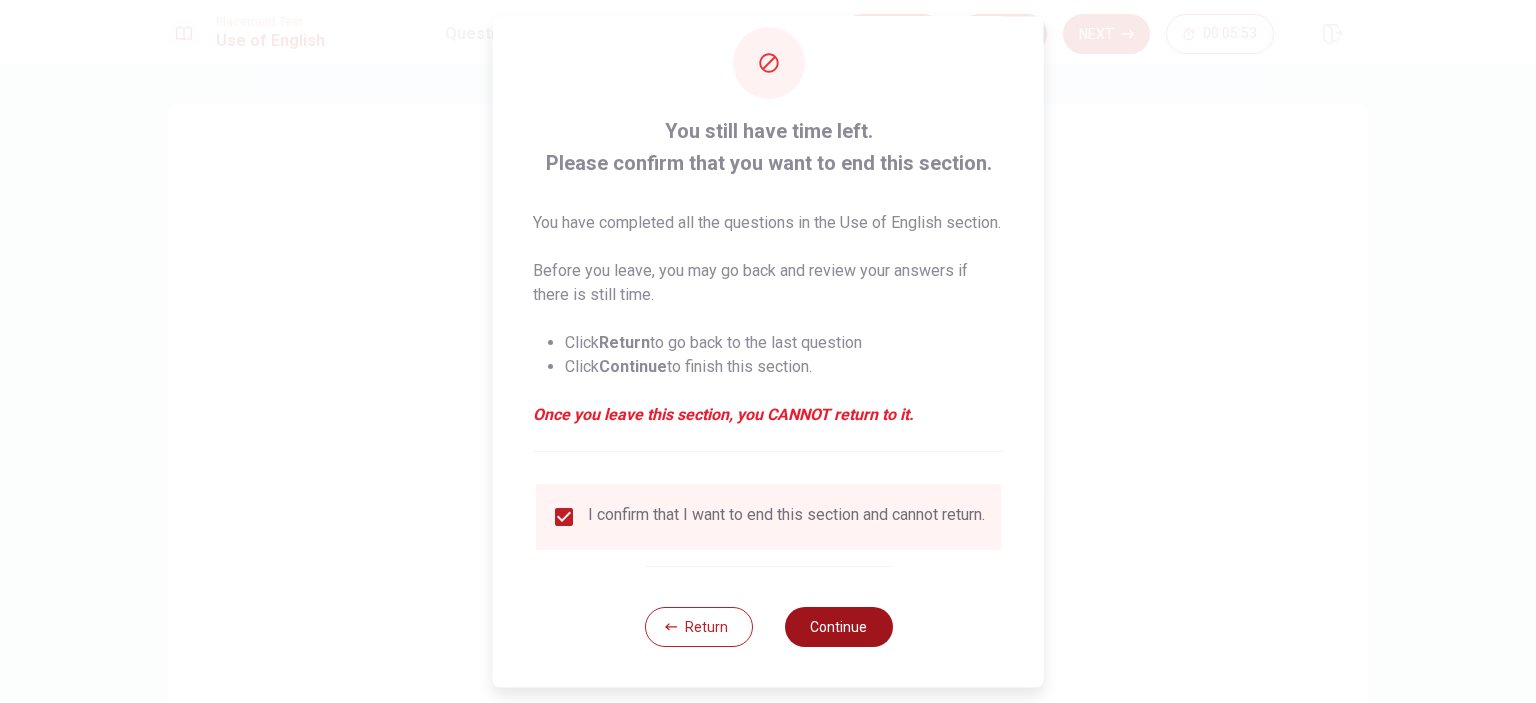 click on "Continue" at bounding box center (838, 627) 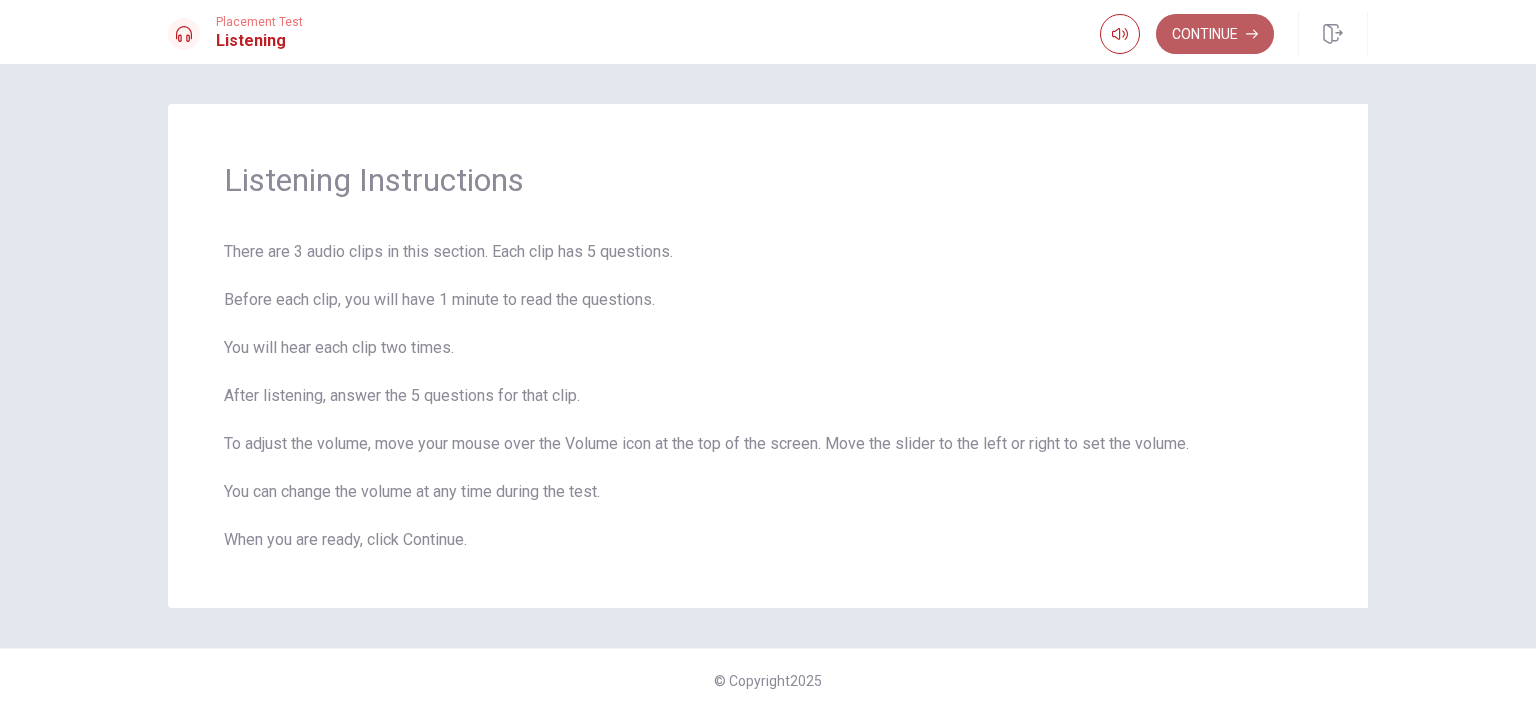 click on "Continue" at bounding box center [1215, 34] 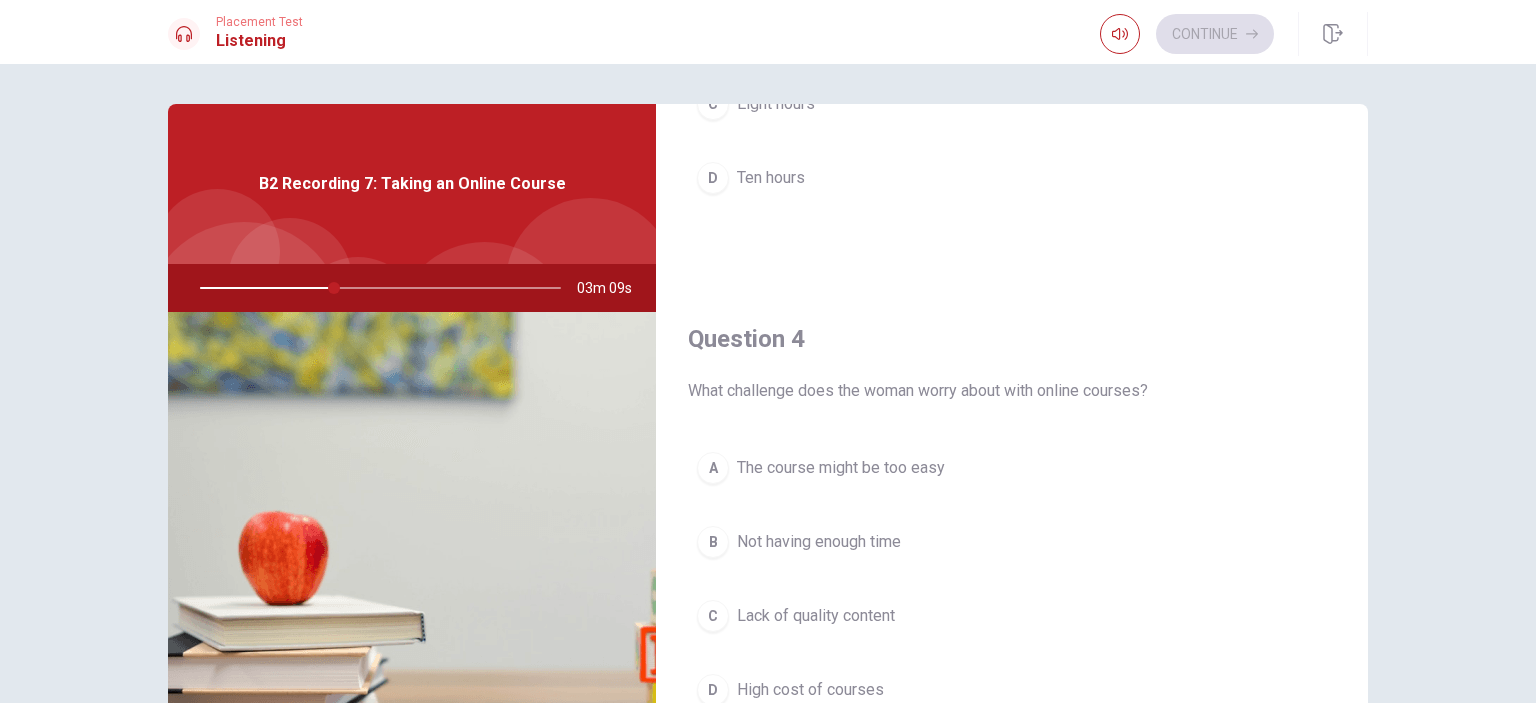 scroll, scrollTop: 1400, scrollLeft: 0, axis: vertical 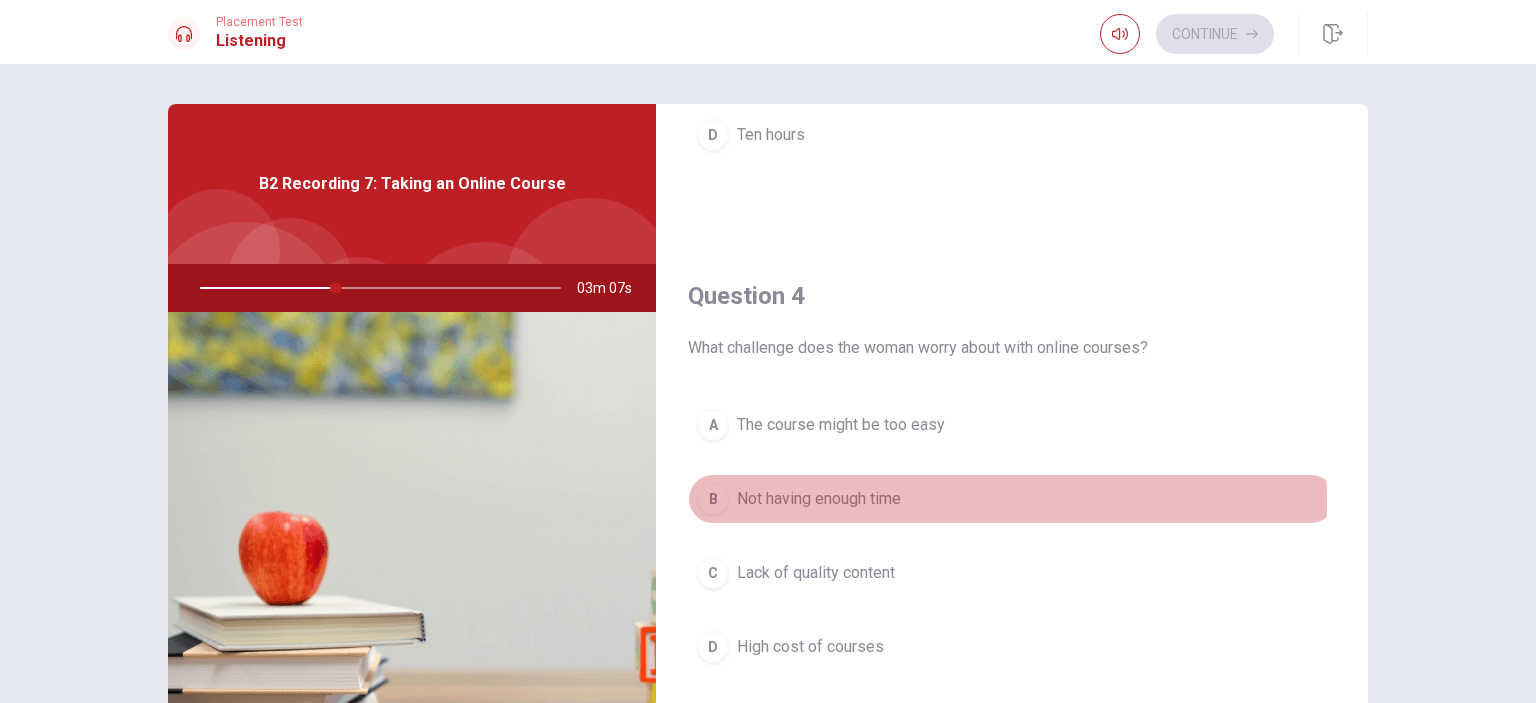 click on "Not having enough time" at bounding box center [819, 499] 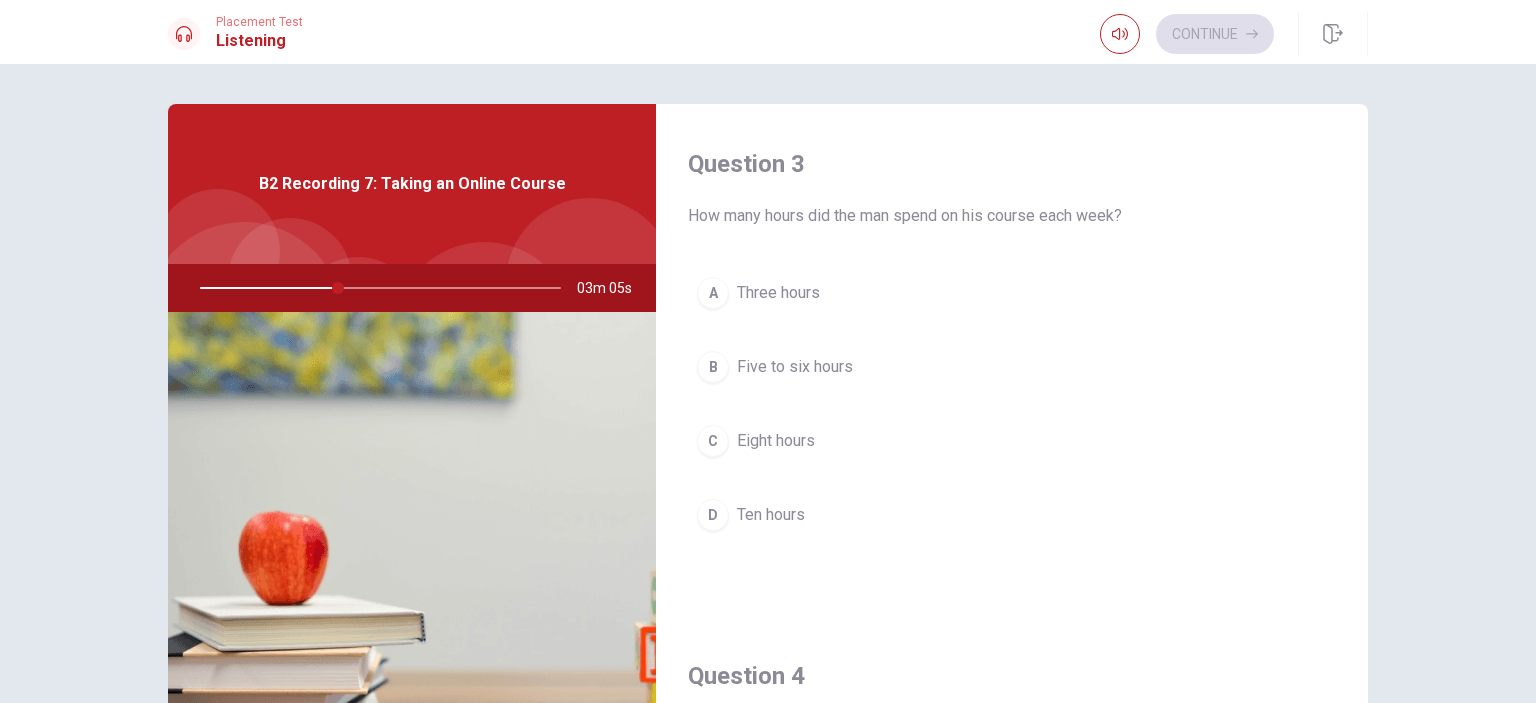 scroll, scrollTop: 1000, scrollLeft: 0, axis: vertical 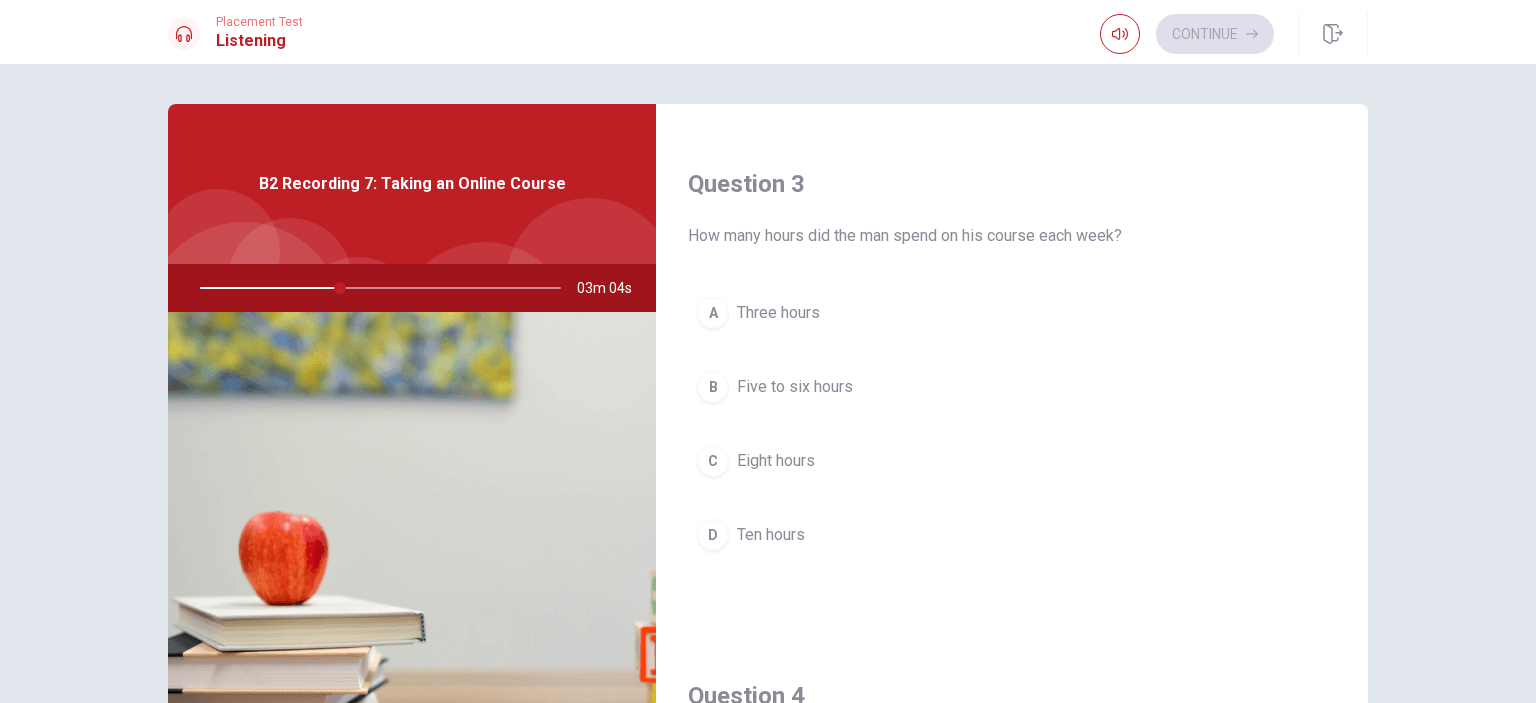 click on "Five to six hours" at bounding box center [795, 387] 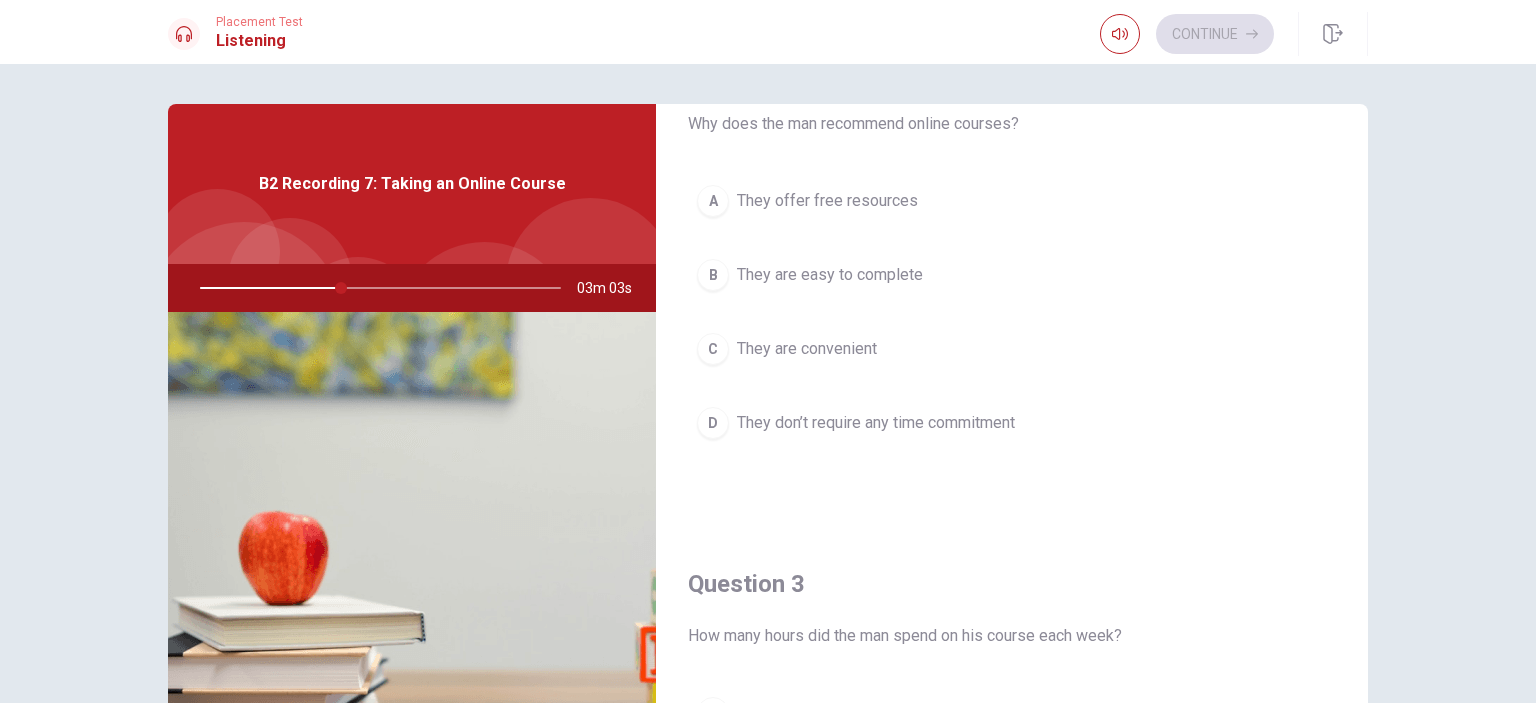 click on "They are convenient" at bounding box center (807, 349) 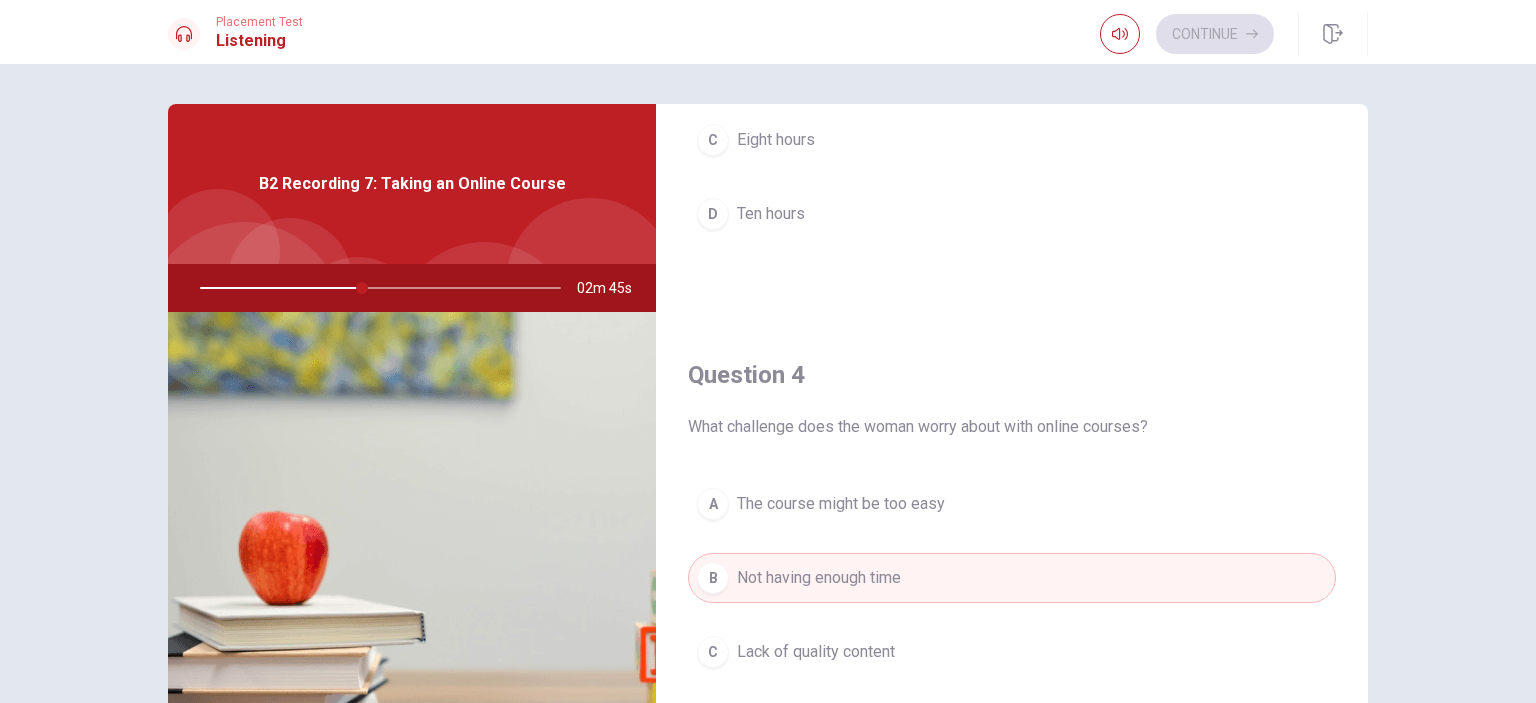 scroll, scrollTop: 1400, scrollLeft: 0, axis: vertical 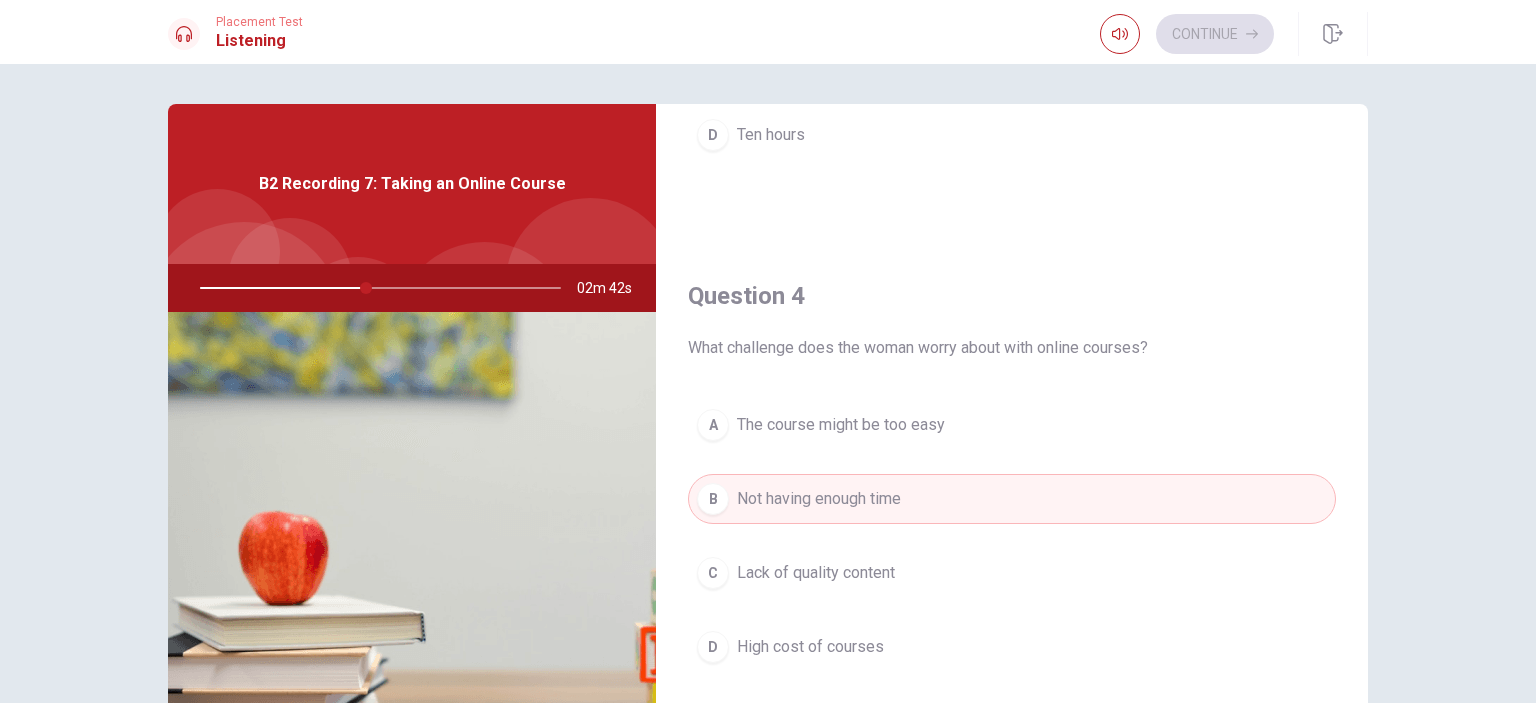 drag, startPoint x: 712, startPoint y: 340, endPoint x: 1197, endPoint y: 361, distance: 485.45444 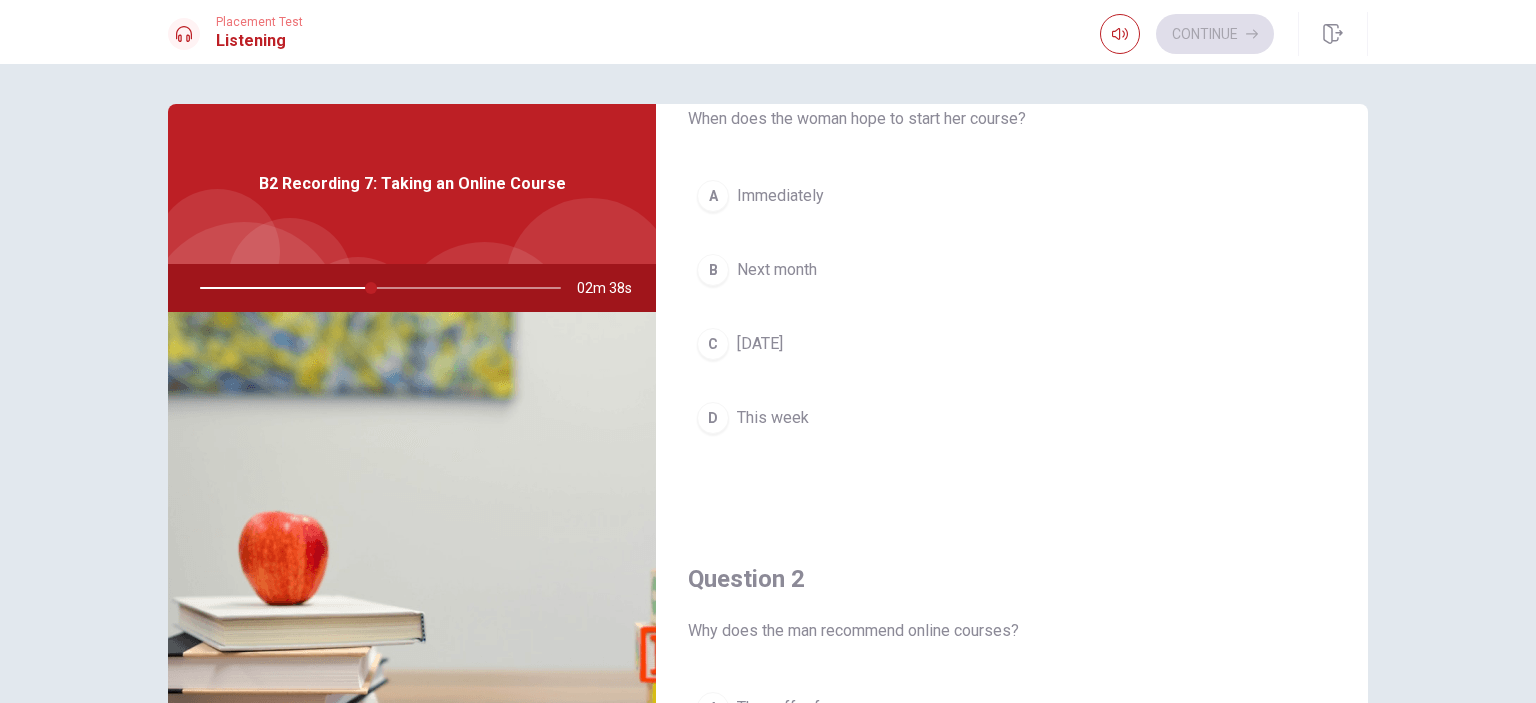scroll, scrollTop: 0, scrollLeft: 0, axis: both 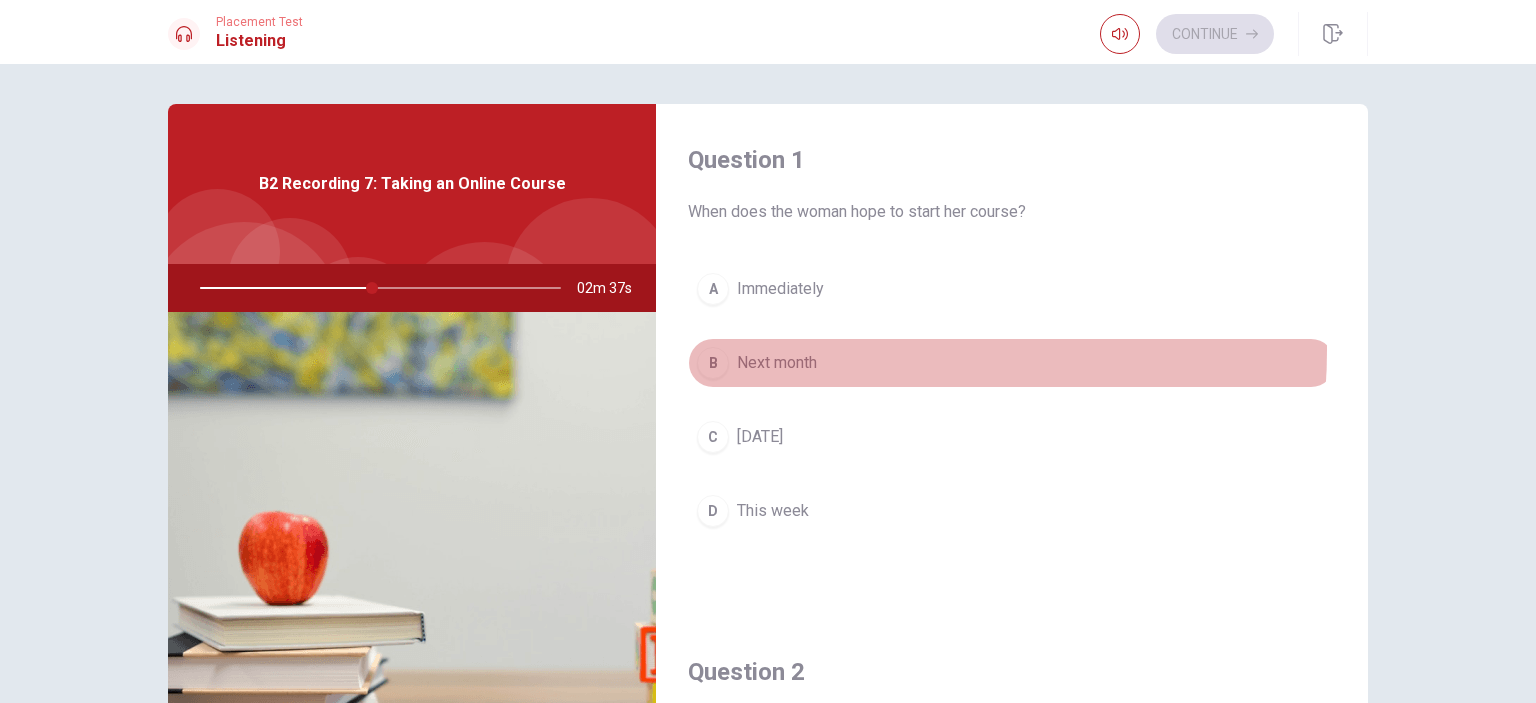 click on "B Next month" at bounding box center (1012, 363) 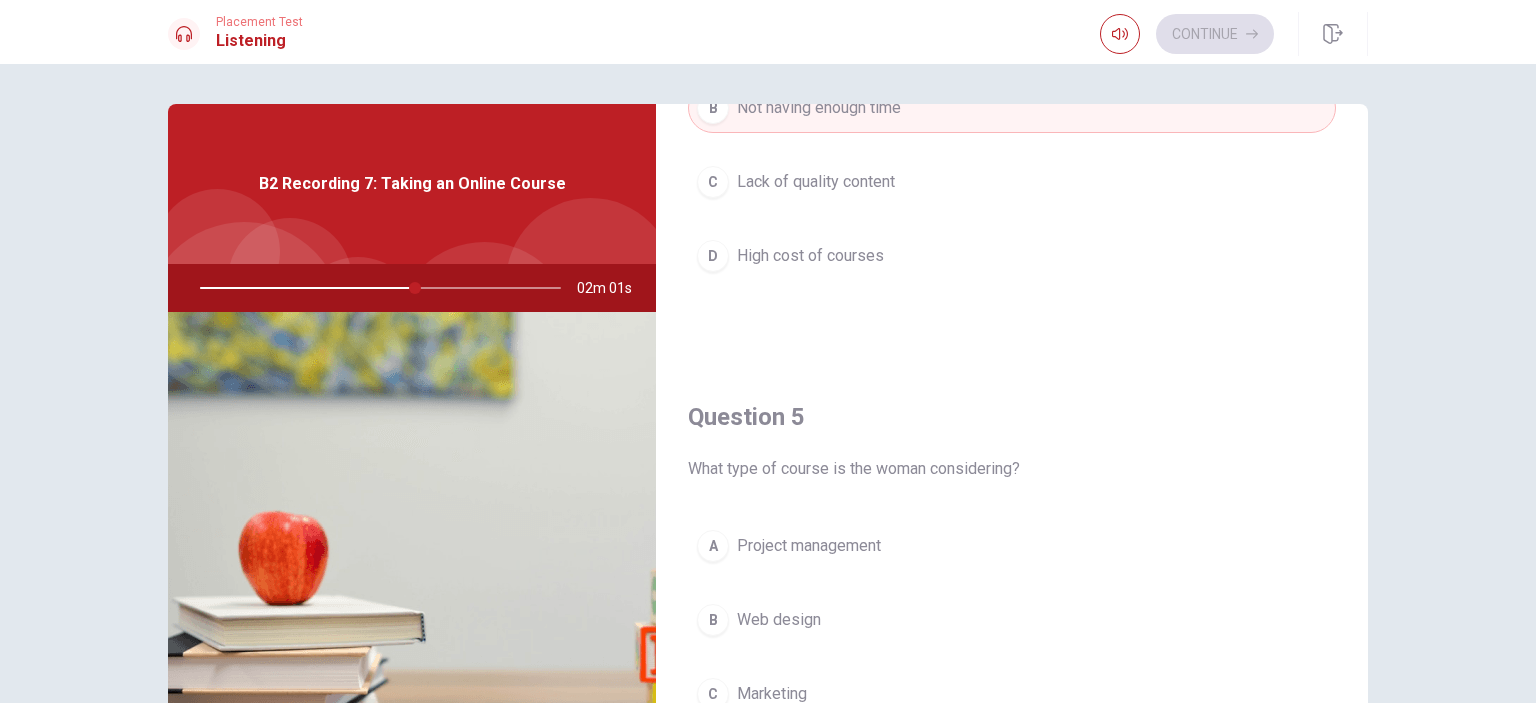 scroll, scrollTop: 1856, scrollLeft: 0, axis: vertical 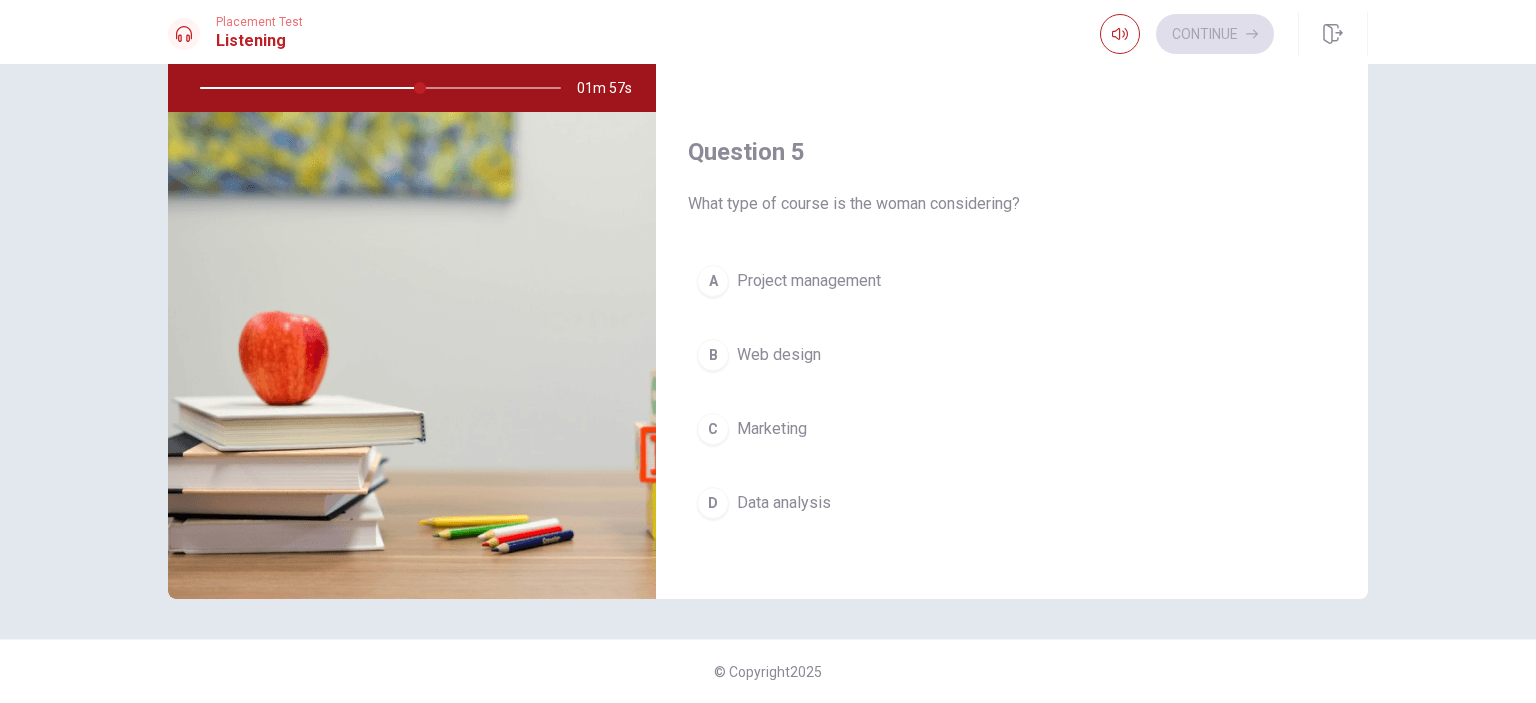 click on "Data analysis" at bounding box center (784, 503) 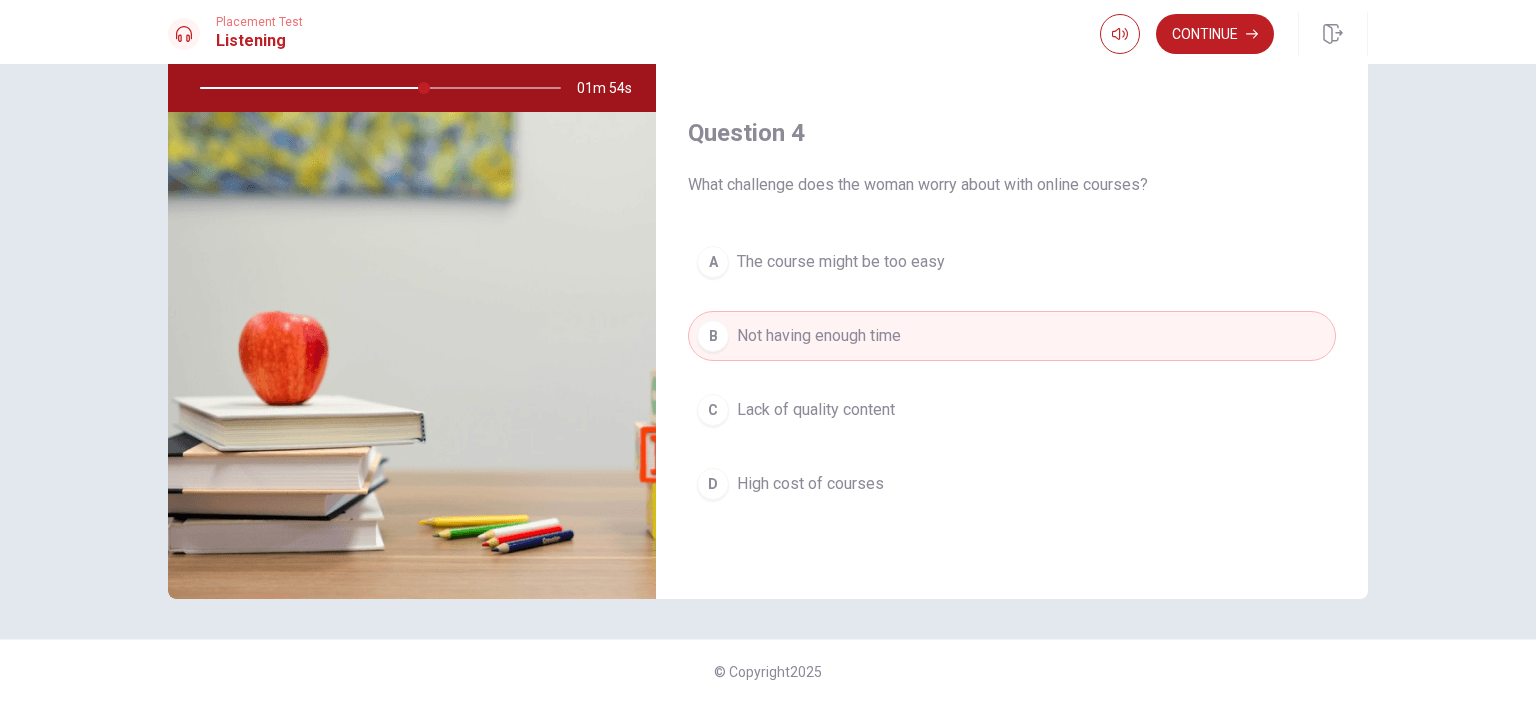 scroll, scrollTop: 1356, scrollLeft: 0, axis: vertical 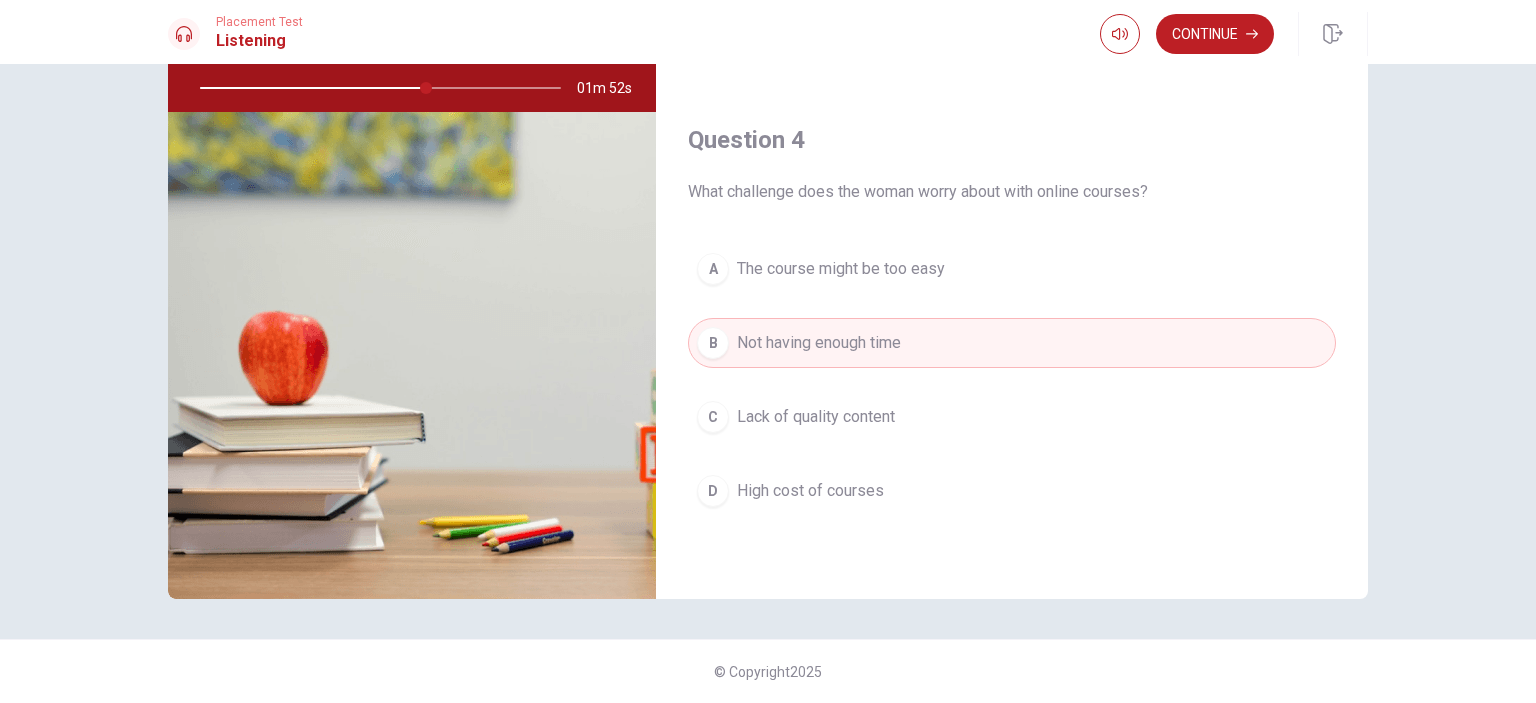 drag, startPoint x: 421, startPoint y: 84, endPoint x: 409, endPoint y: 86, distance: 12.165525 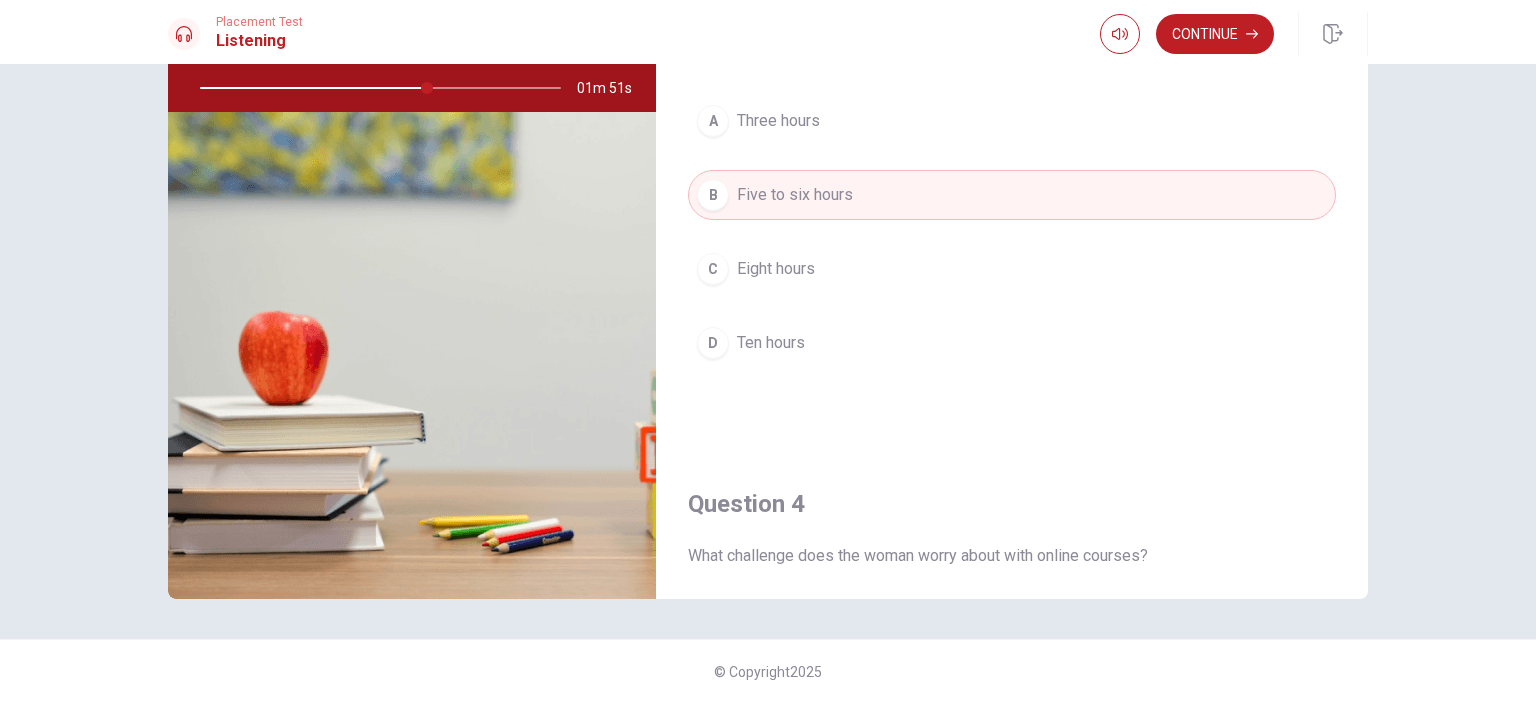 scroll, scrollTop: 756, scrollLeft: 0, axis: vertical 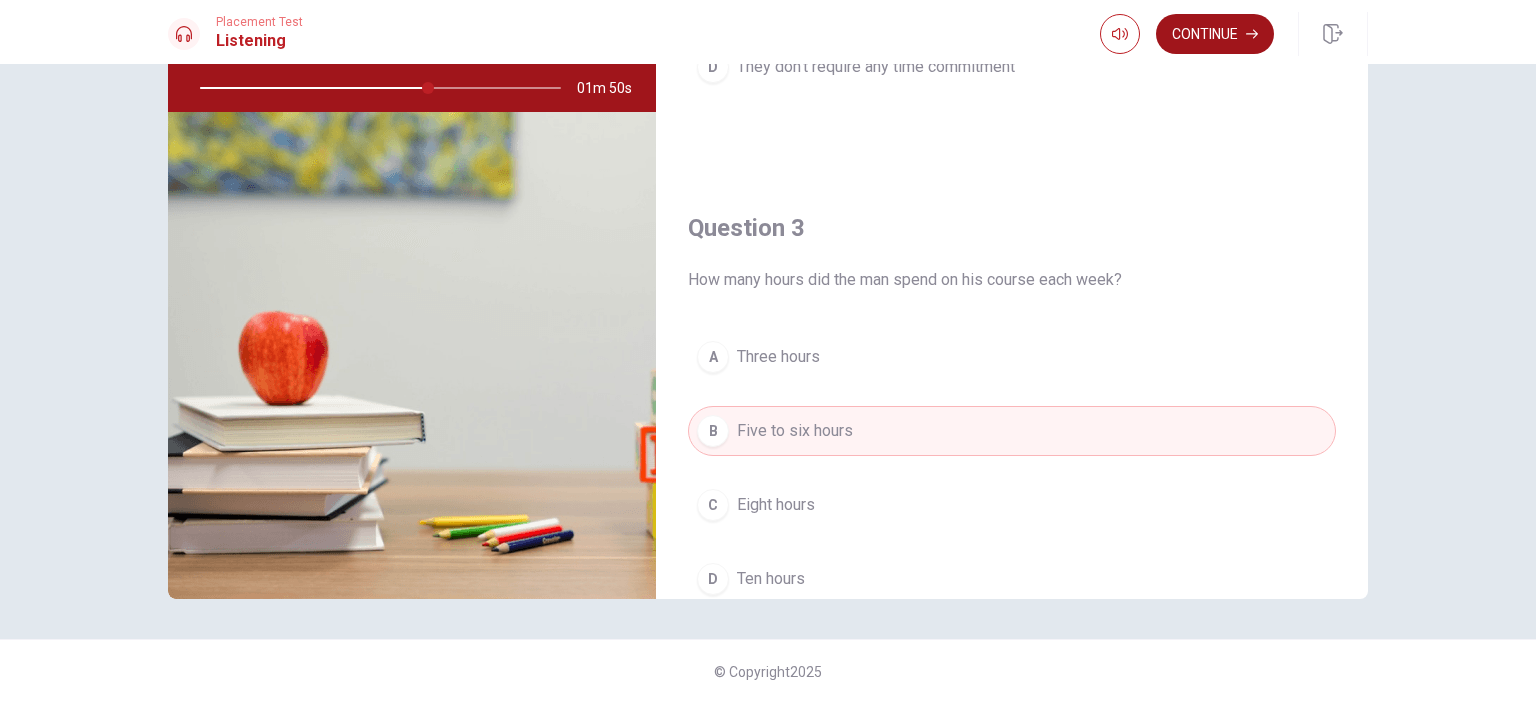click on "Continue" at bounding box center [1215, 34] 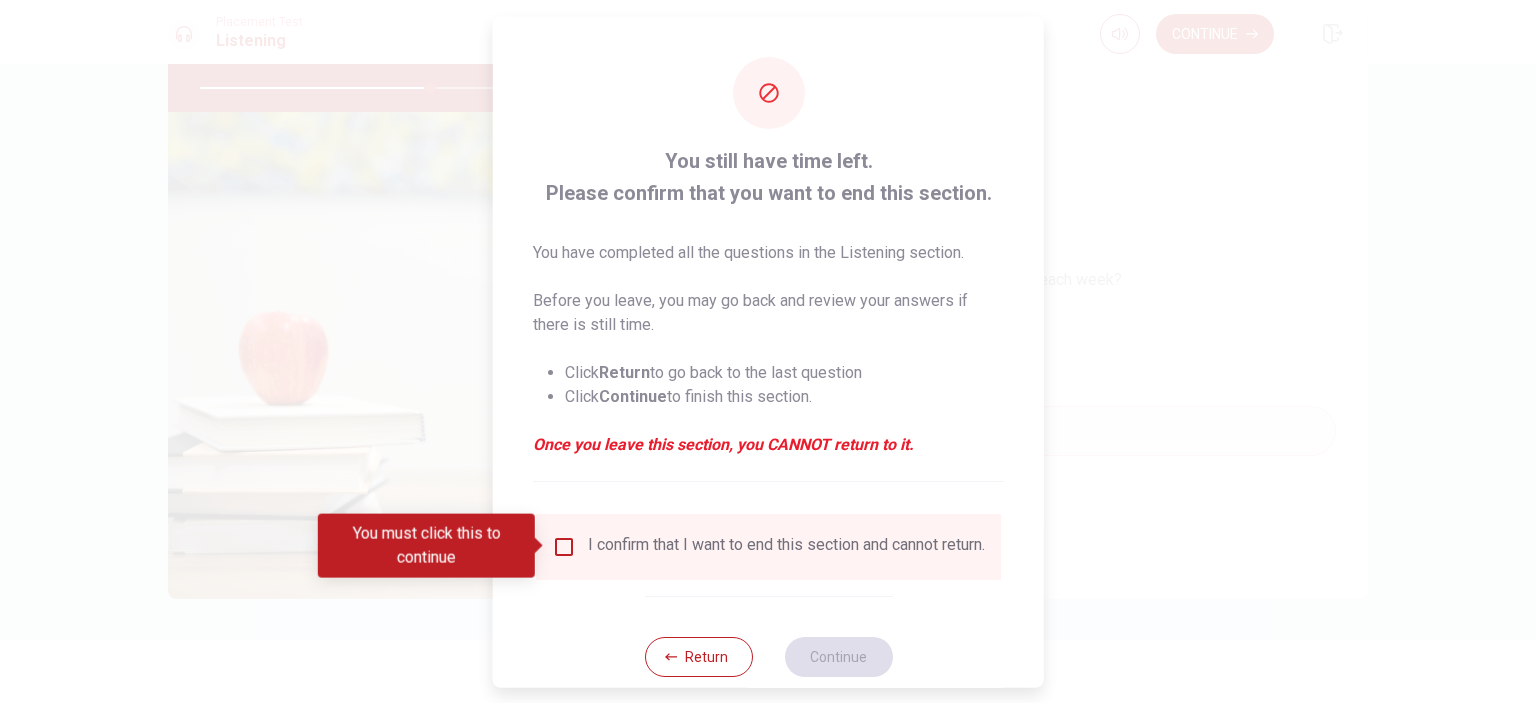 click on "I confirm that I want to end this section and cannot return." at bounding box center [786, 546] 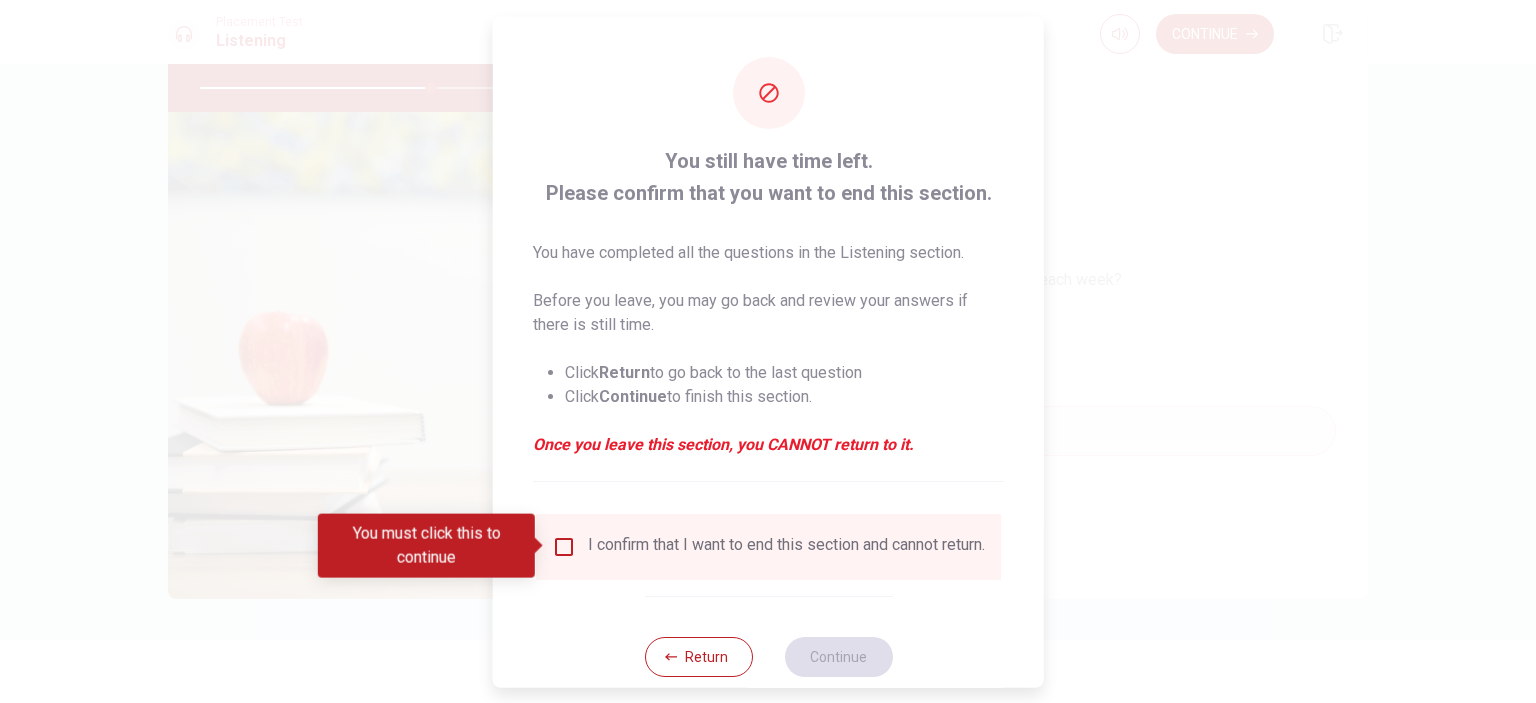 click at bounding box center (564, 546) 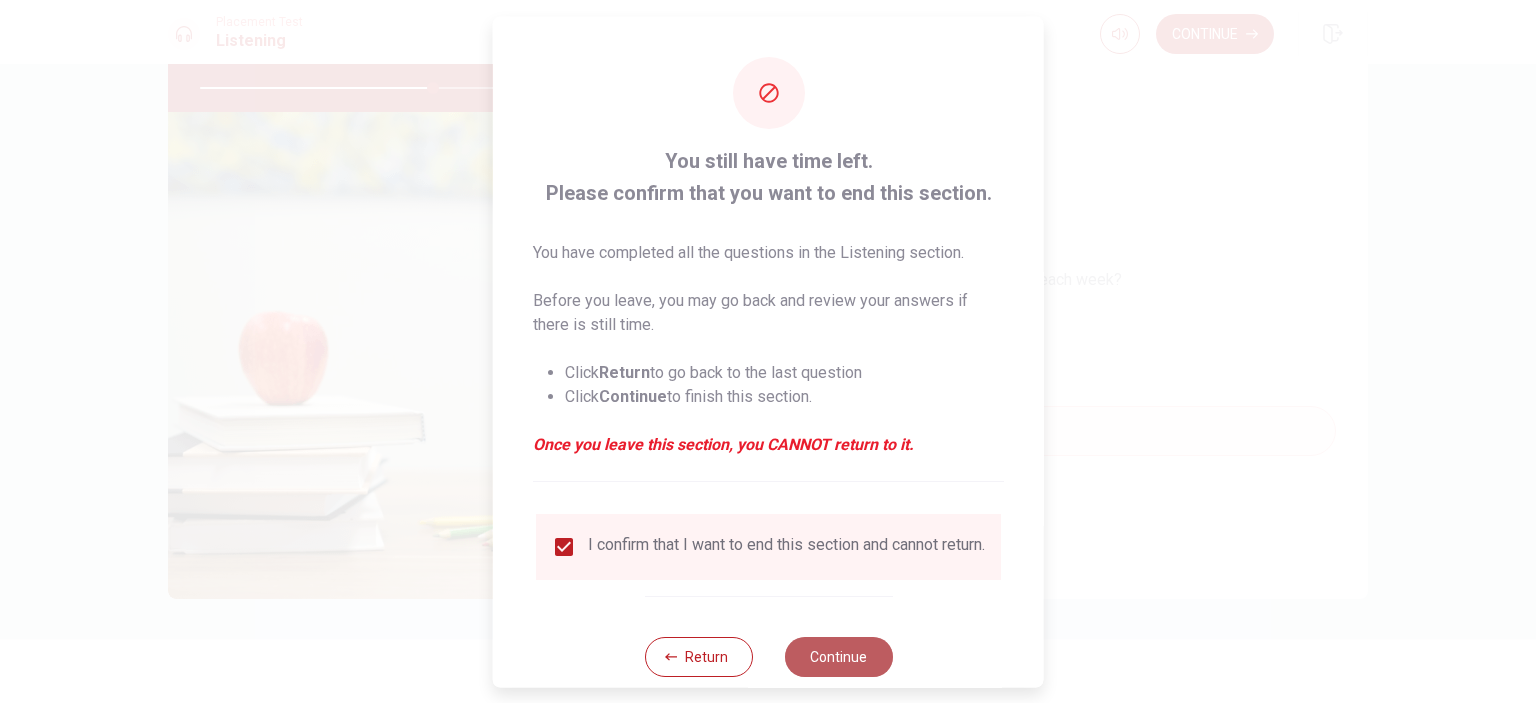 click on "Continue" at bounding box center (838, 656) 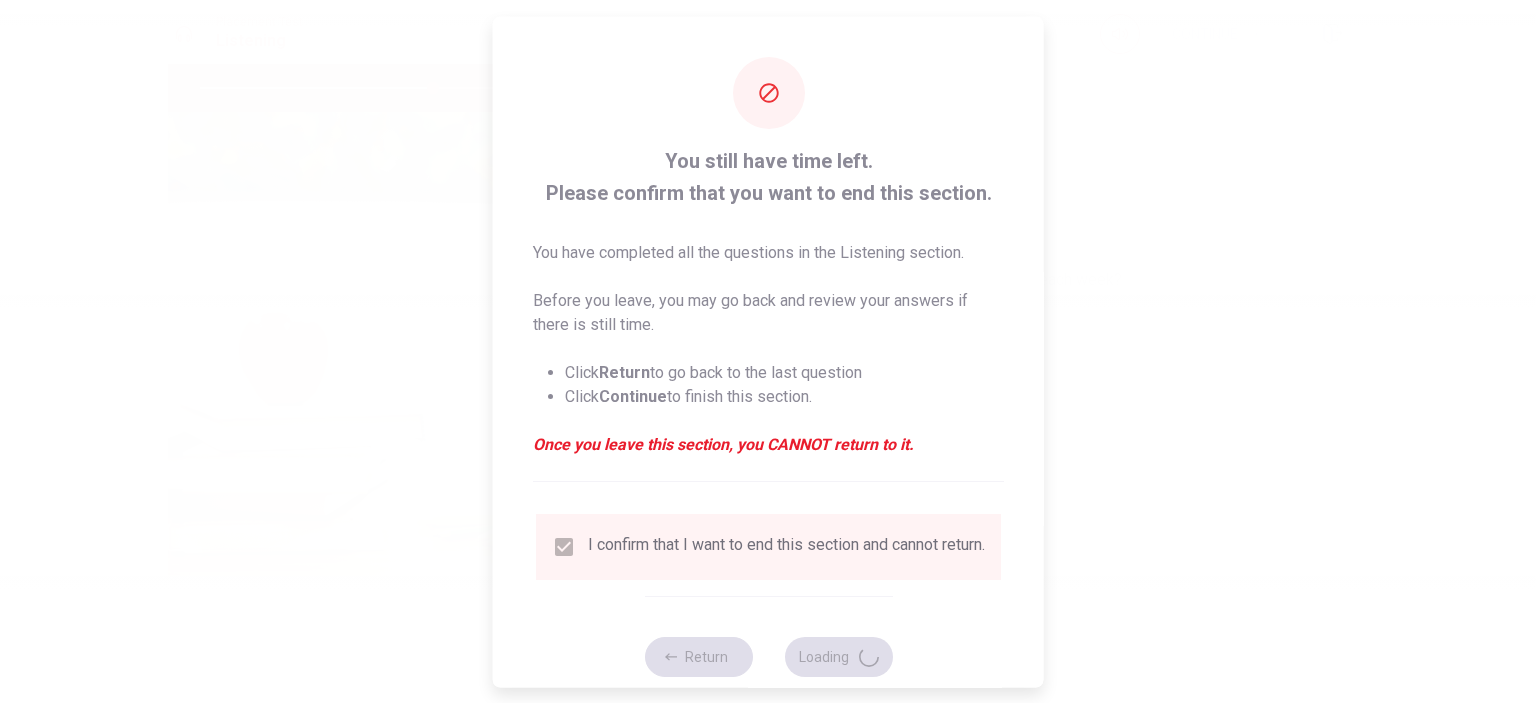 type on "65" 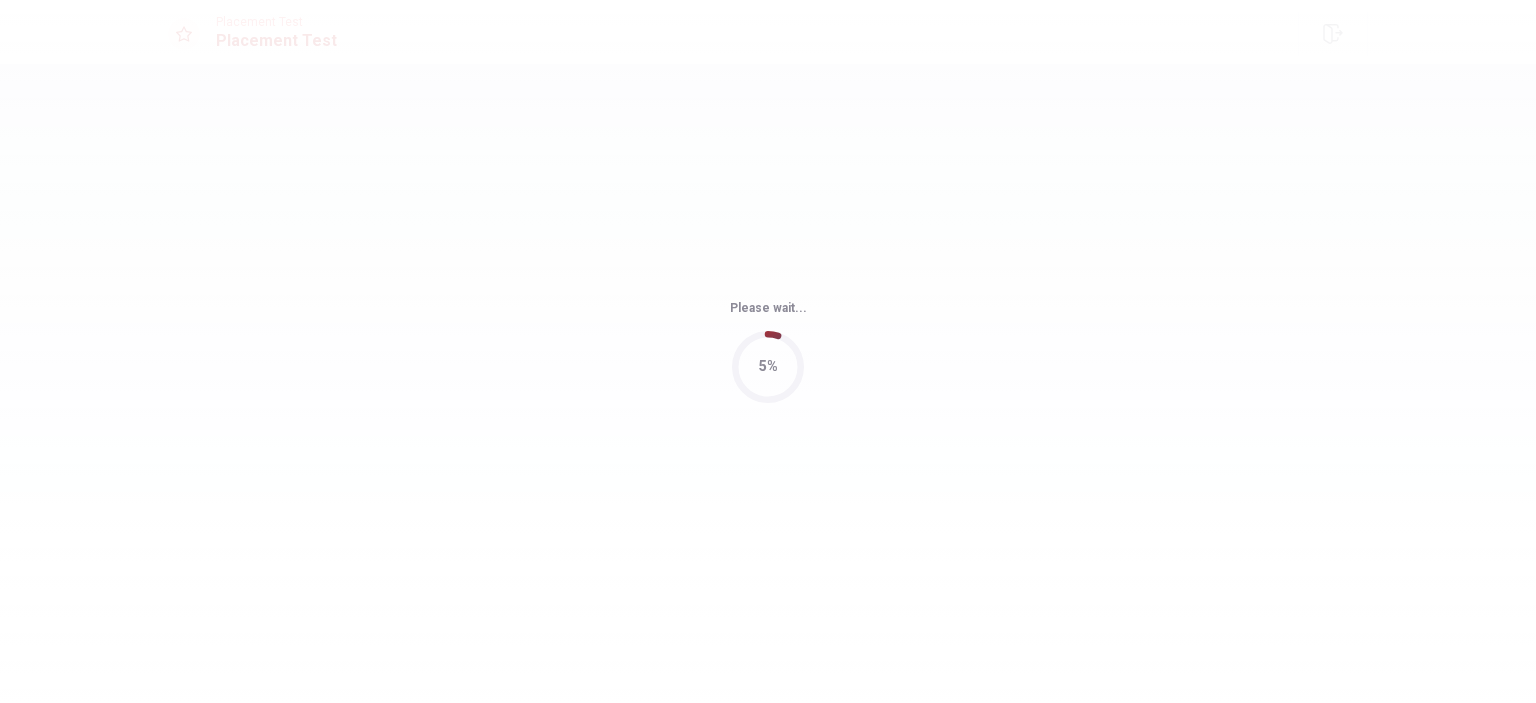scroll, scrollTop: 0, scrollLeft: 0, axis: both 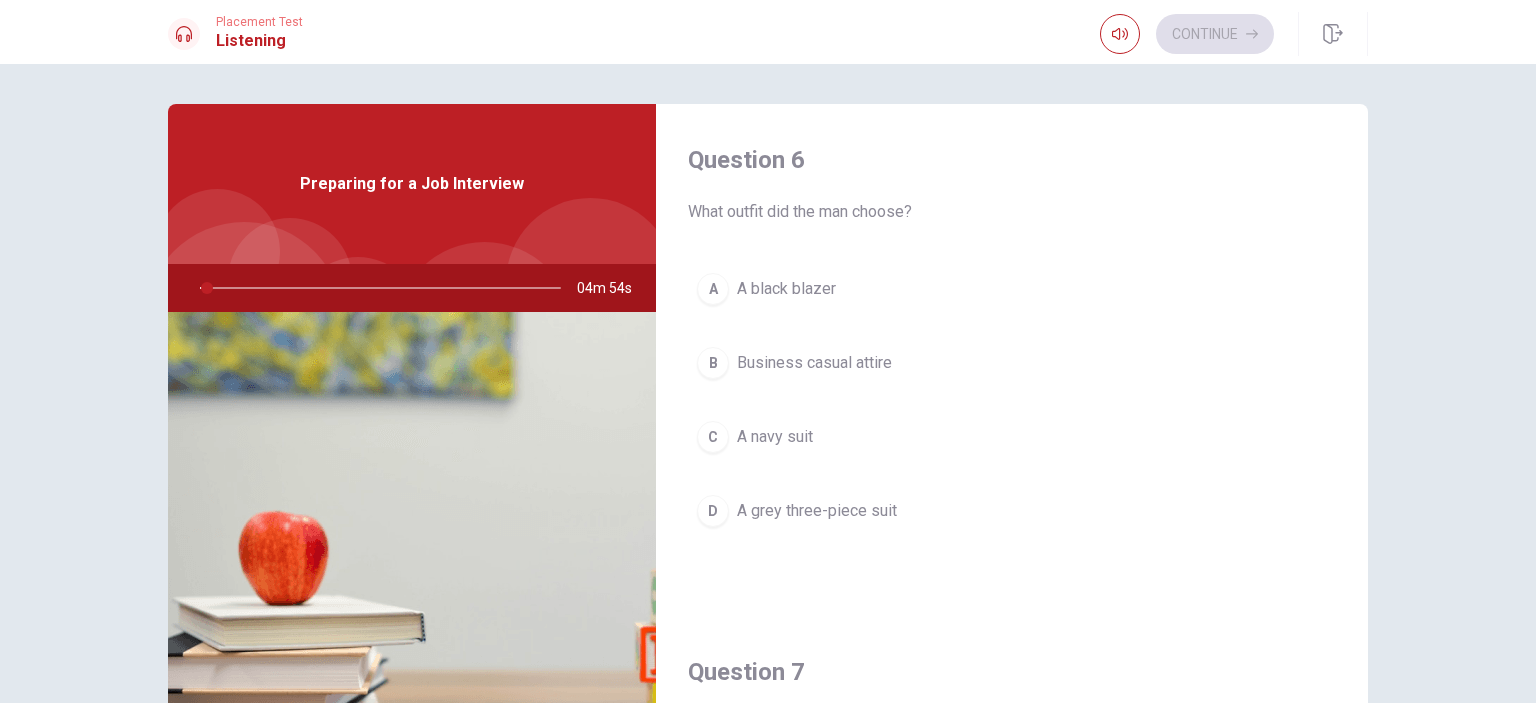 drag, startPoint x: 709, startPoint y: 207, endPoint x: 936, endPoint y: 208, distance: 227.0022 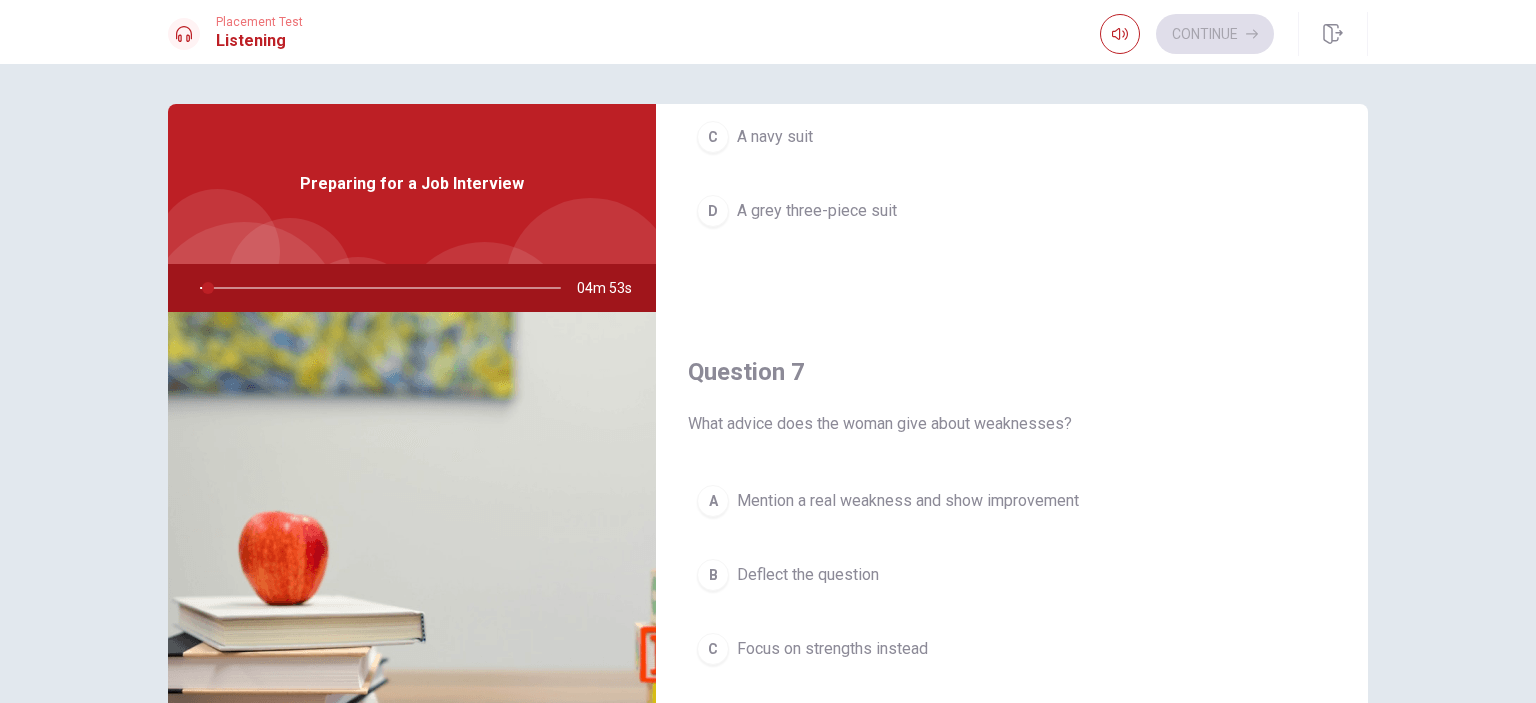 scroll, scrollTop: 400, scrollLeft: 0, axis: vertical 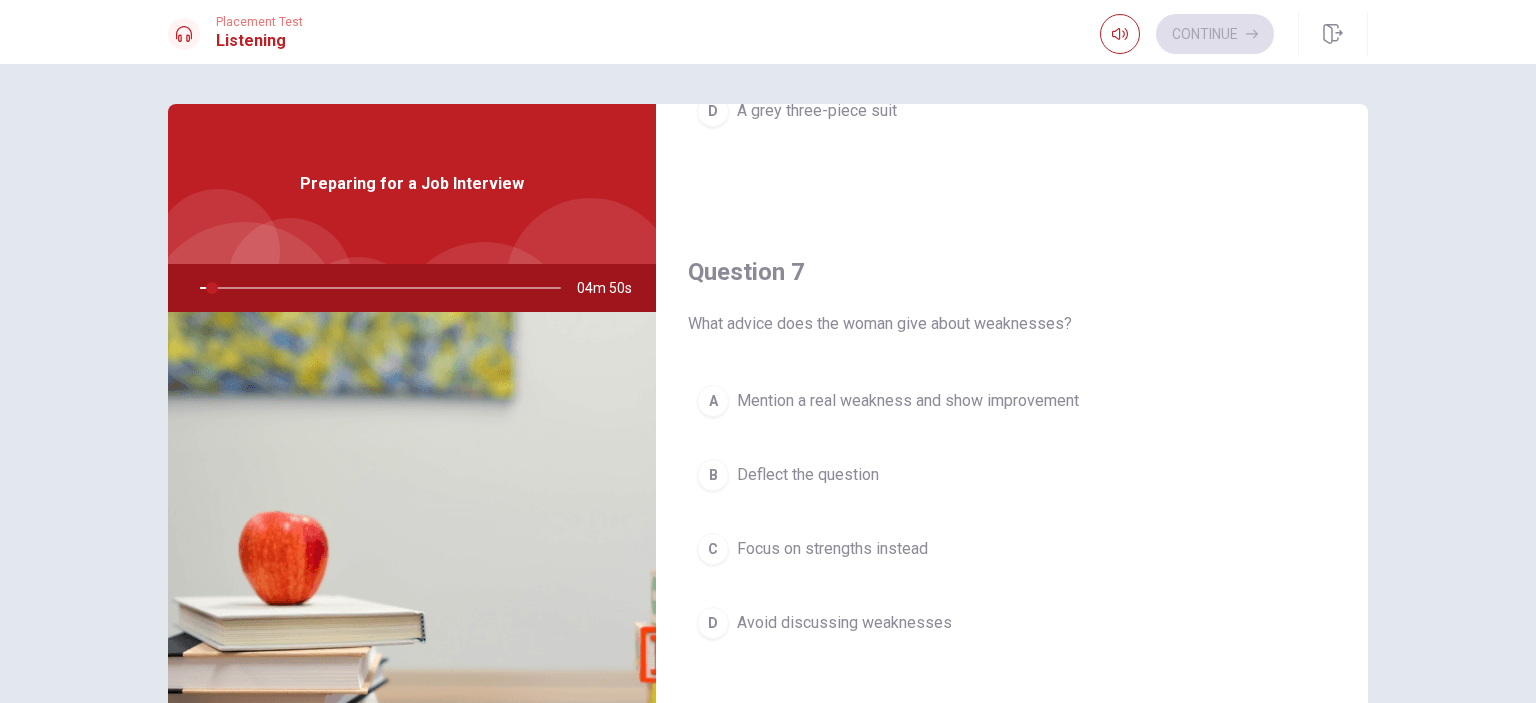 drag, startPoint x: 686, startPoint y: 324, endPoint x: 901, endPoint y: 329, distance: 215.05814 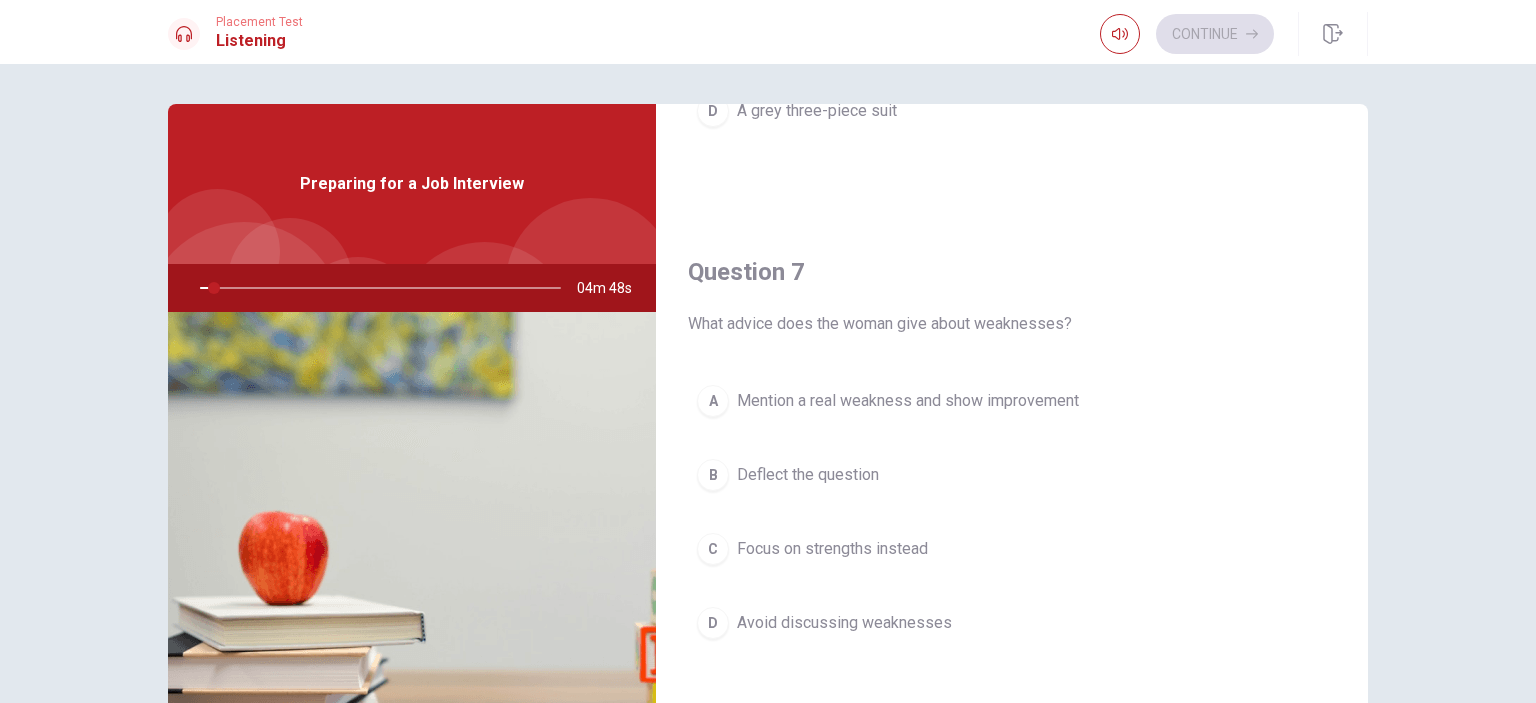 drag, startPoint x: 700, startPoint y: 323, endPoint x: 817, endPoint y: 323, distance: 117 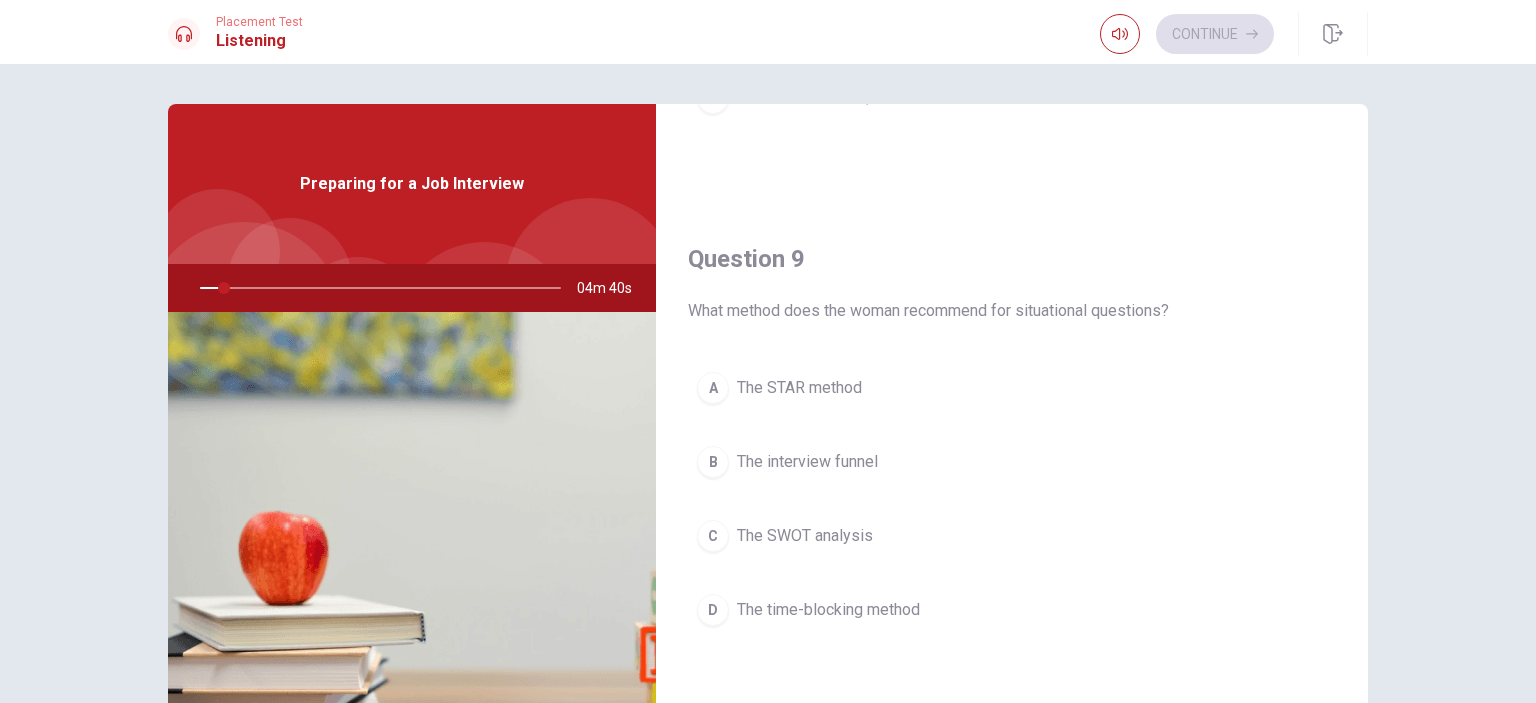 scroll, scrollTop: 1500, scrollLeft: 0, axis: vertical 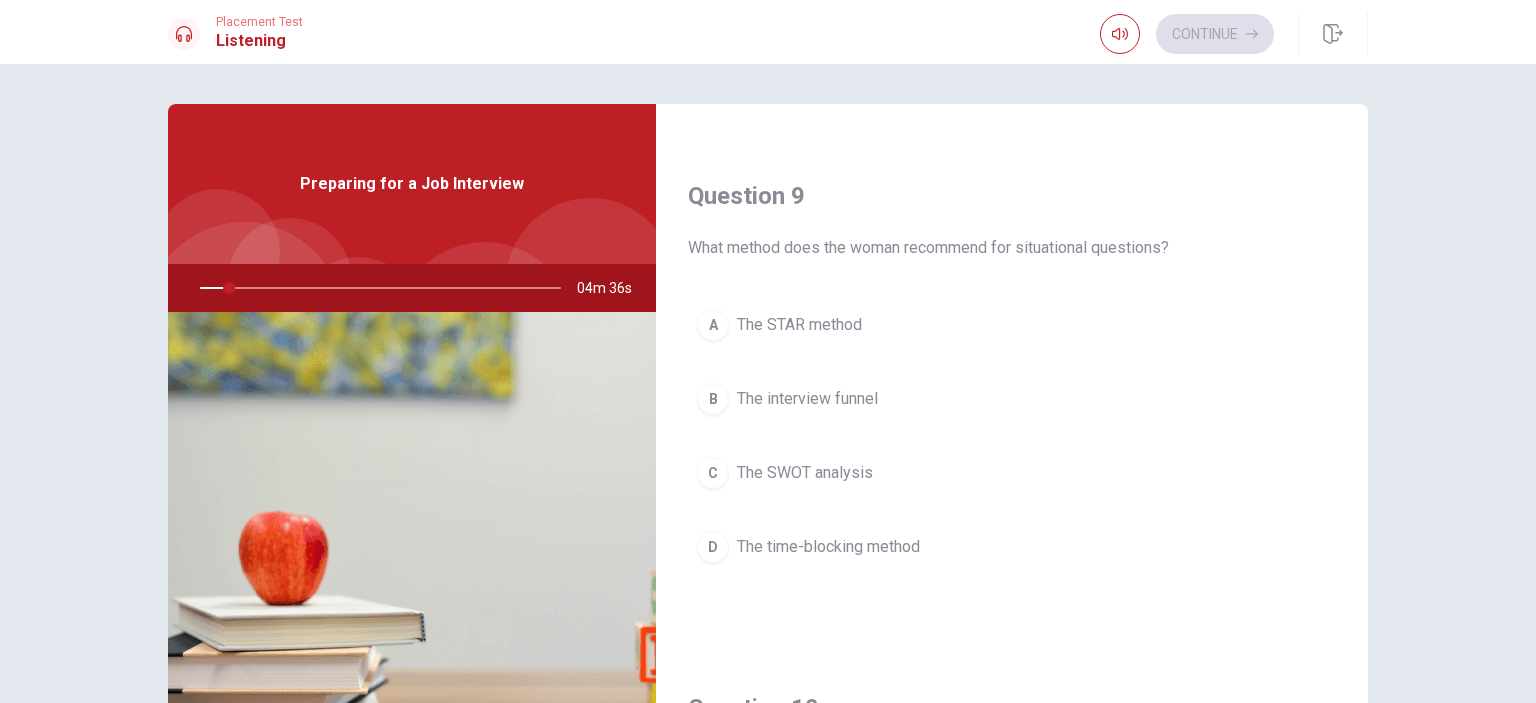 drag, startPoint x: 974, startPoint y: 248, endPoint x: 1091, endPoint y: 252, distance: 117.06836 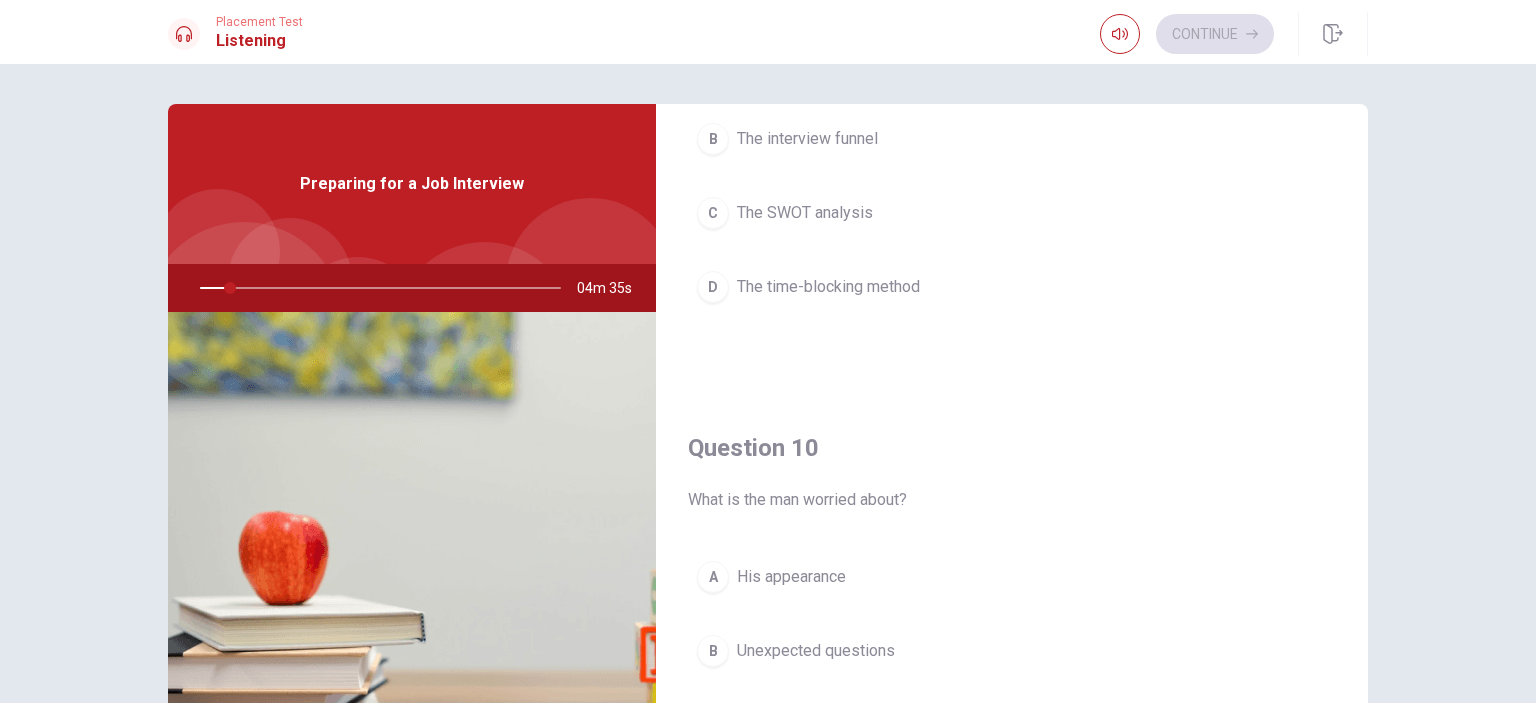 scroll, scrollTop: 1856, scrollLeft: 0, axis: vertical 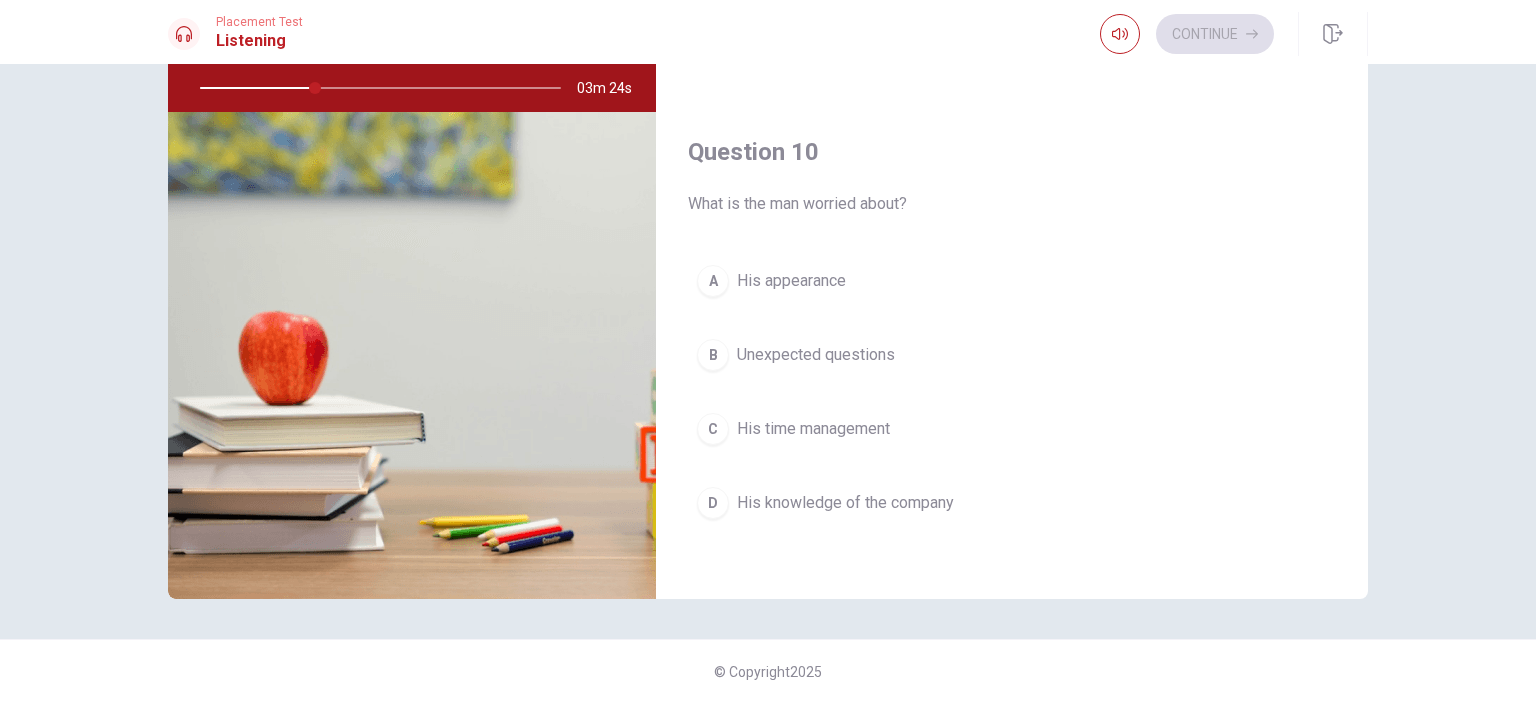 click on "Unexpected questions" at bounding box center [816, 355] 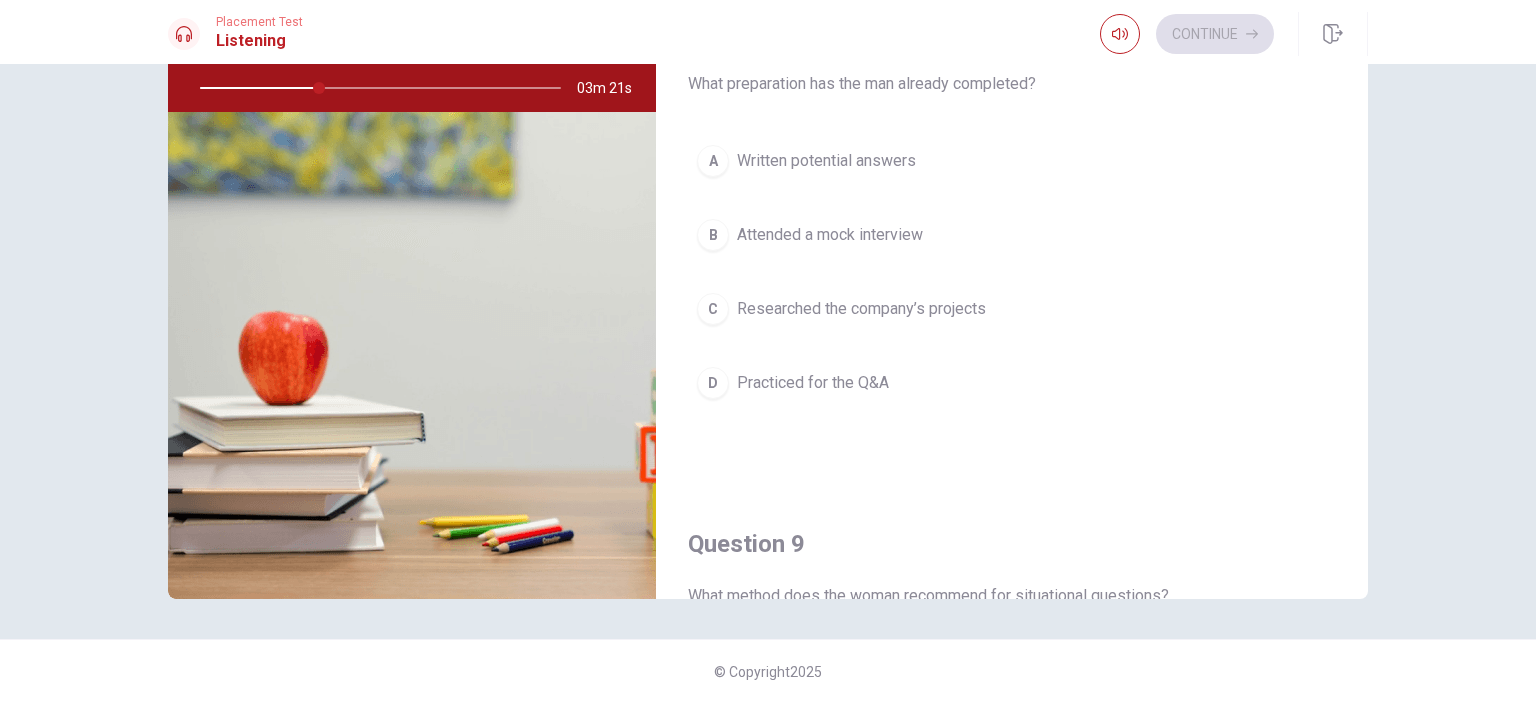 scroll, scrollTop: 856, scrollLeft: 0, axis: vertical 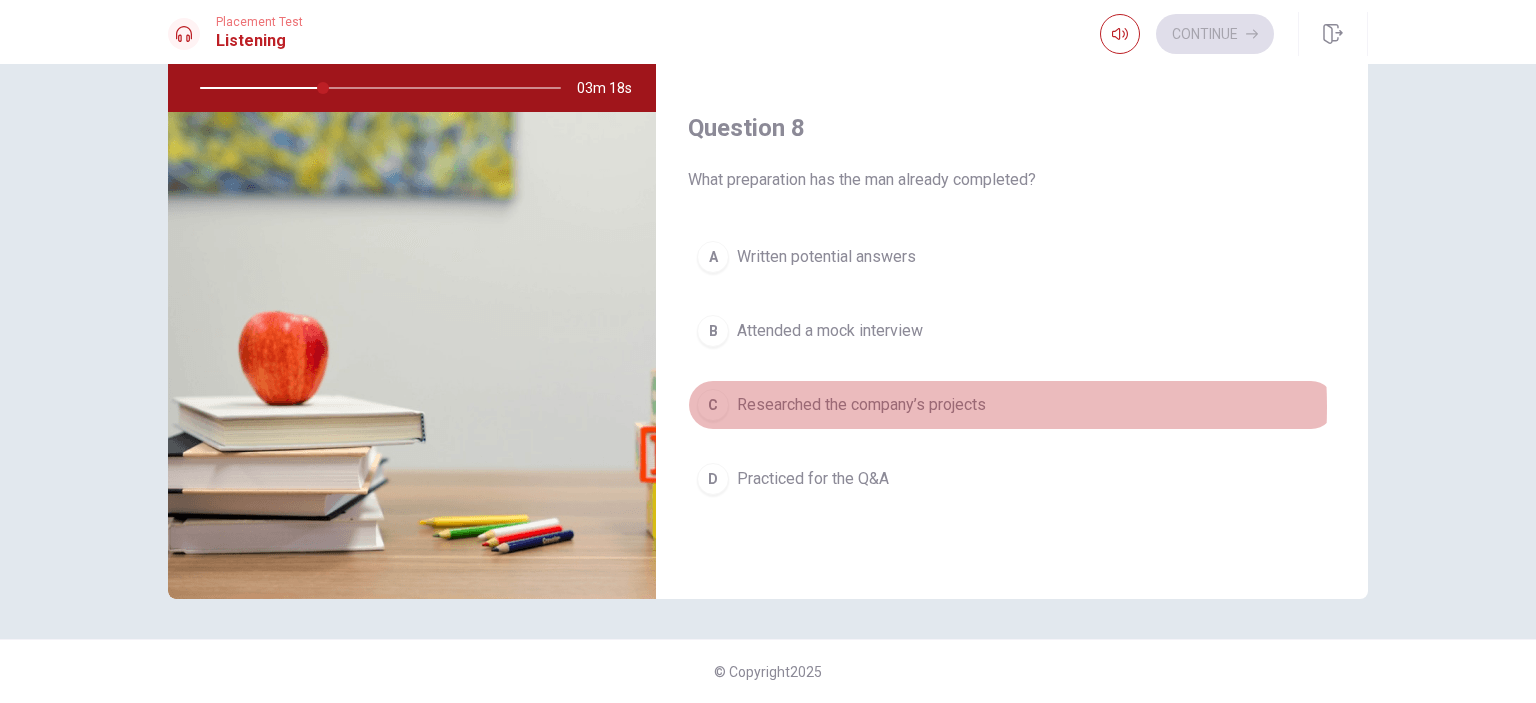 click on "Researched the company’s projects" at bounding box center [861, 405] 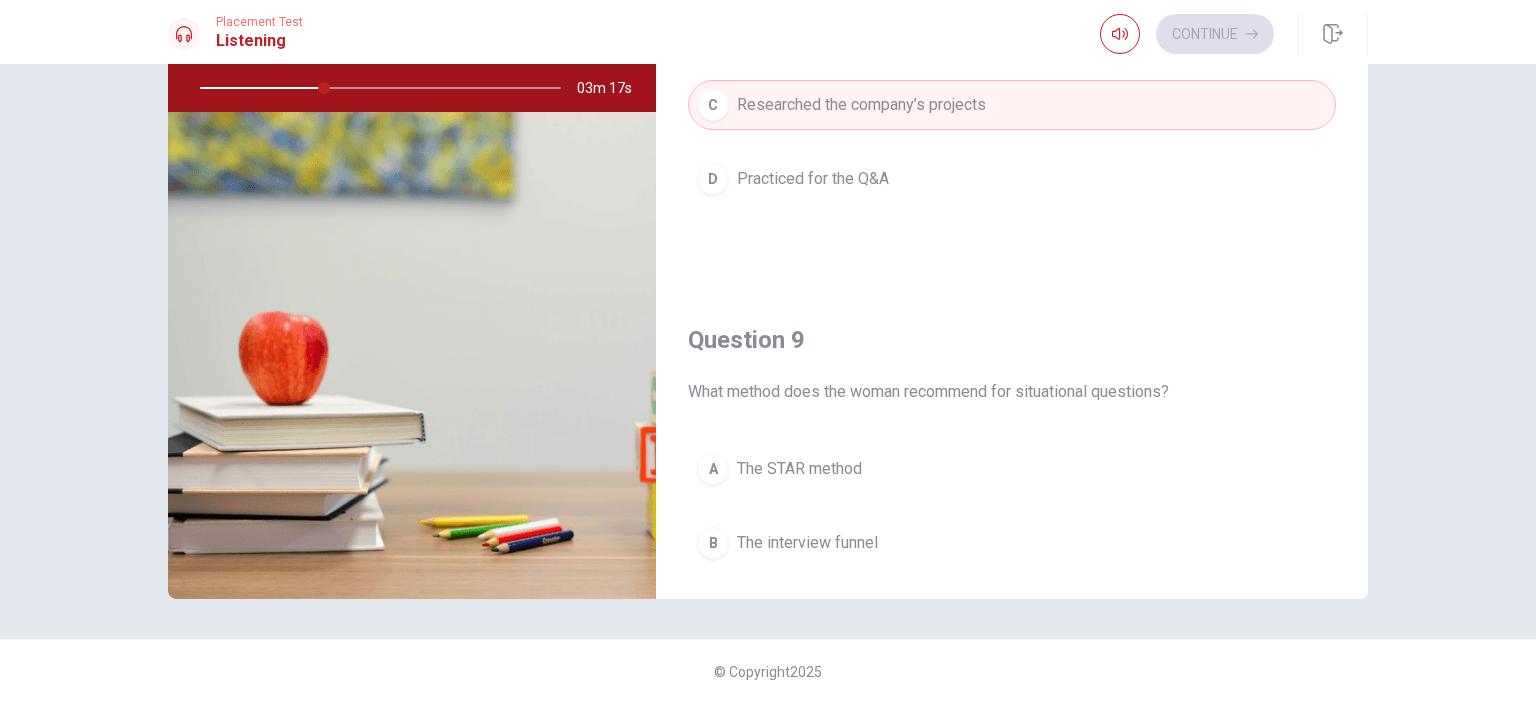 scroll, scrollTop: 1356, scrollLeft: 0, axis: vertical 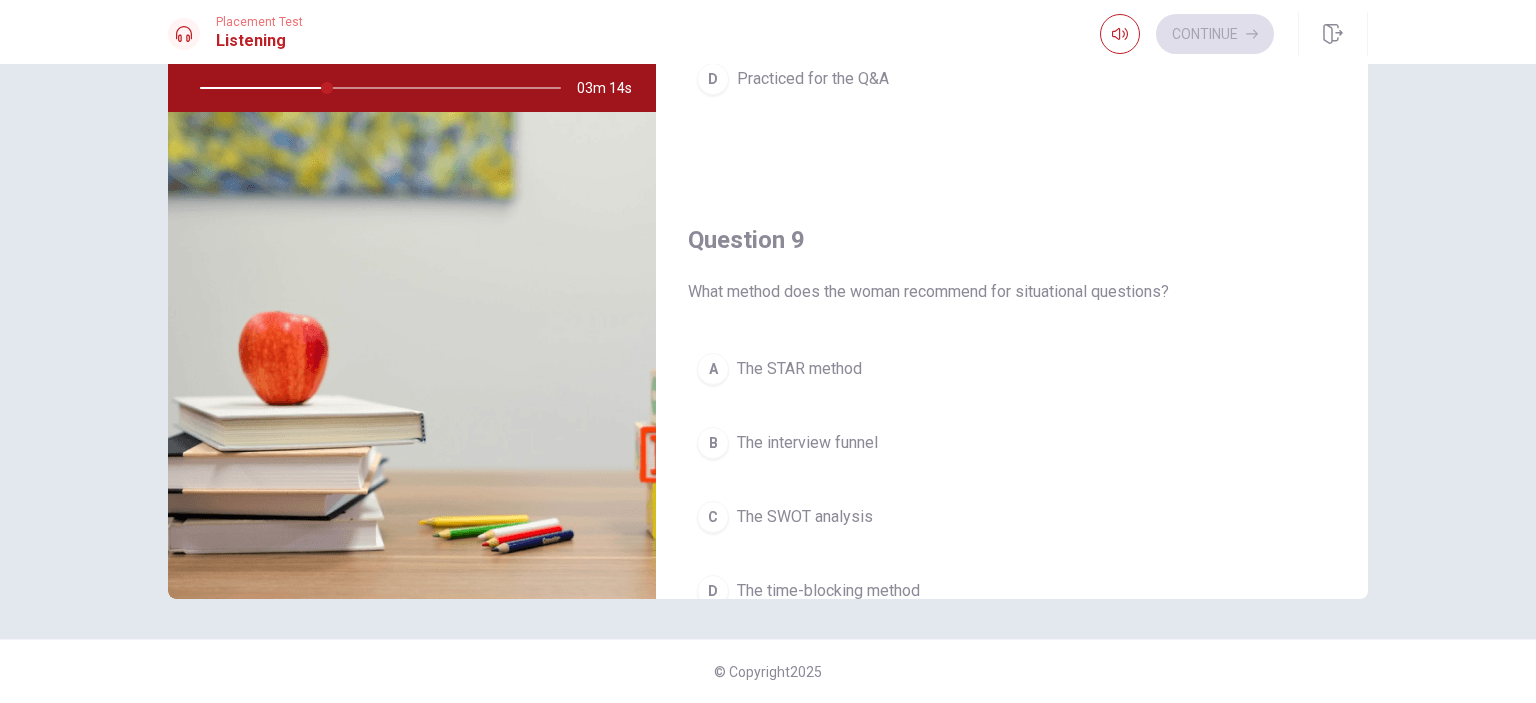 click on "The STAR method" at bounding box center [799, 369] 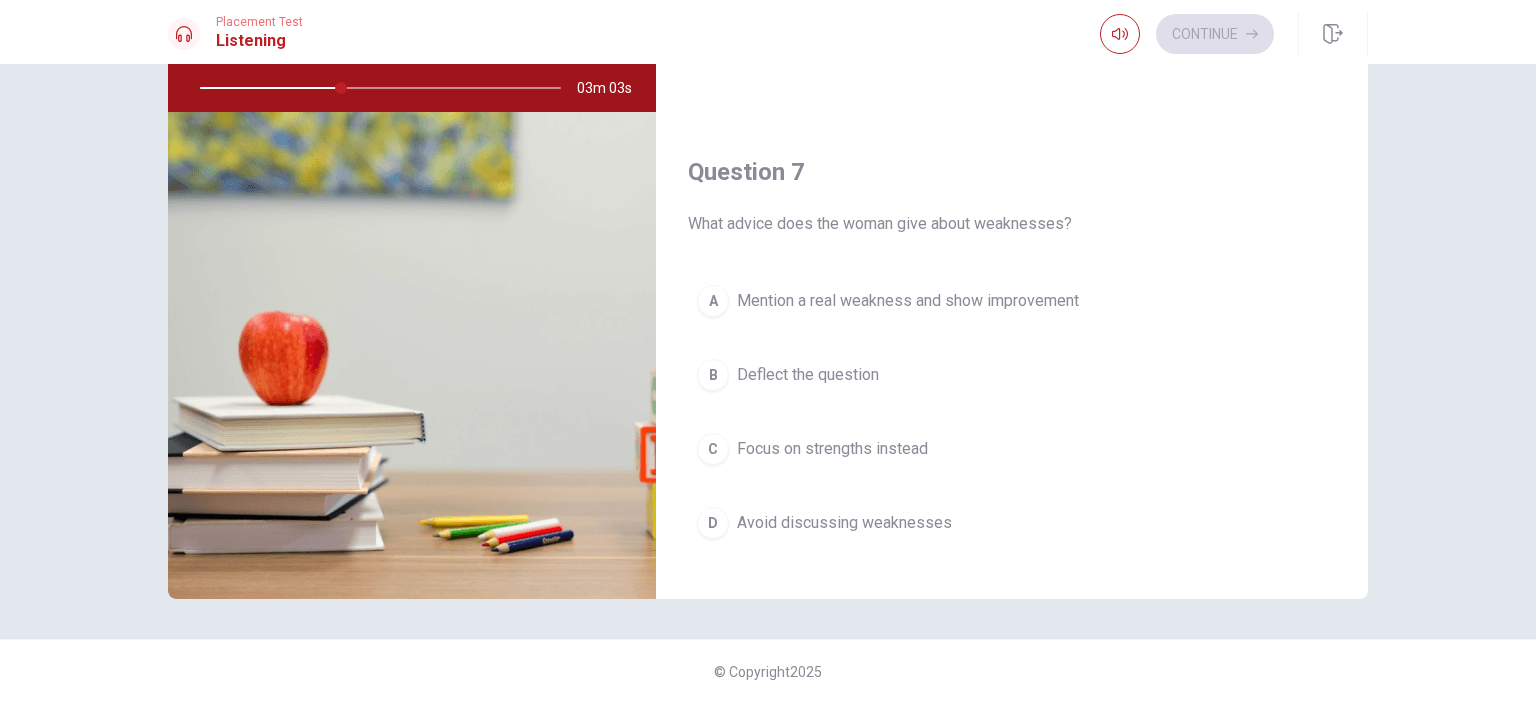scroll, scrollTop: 400, scrollLeft: 0, axis: vertical 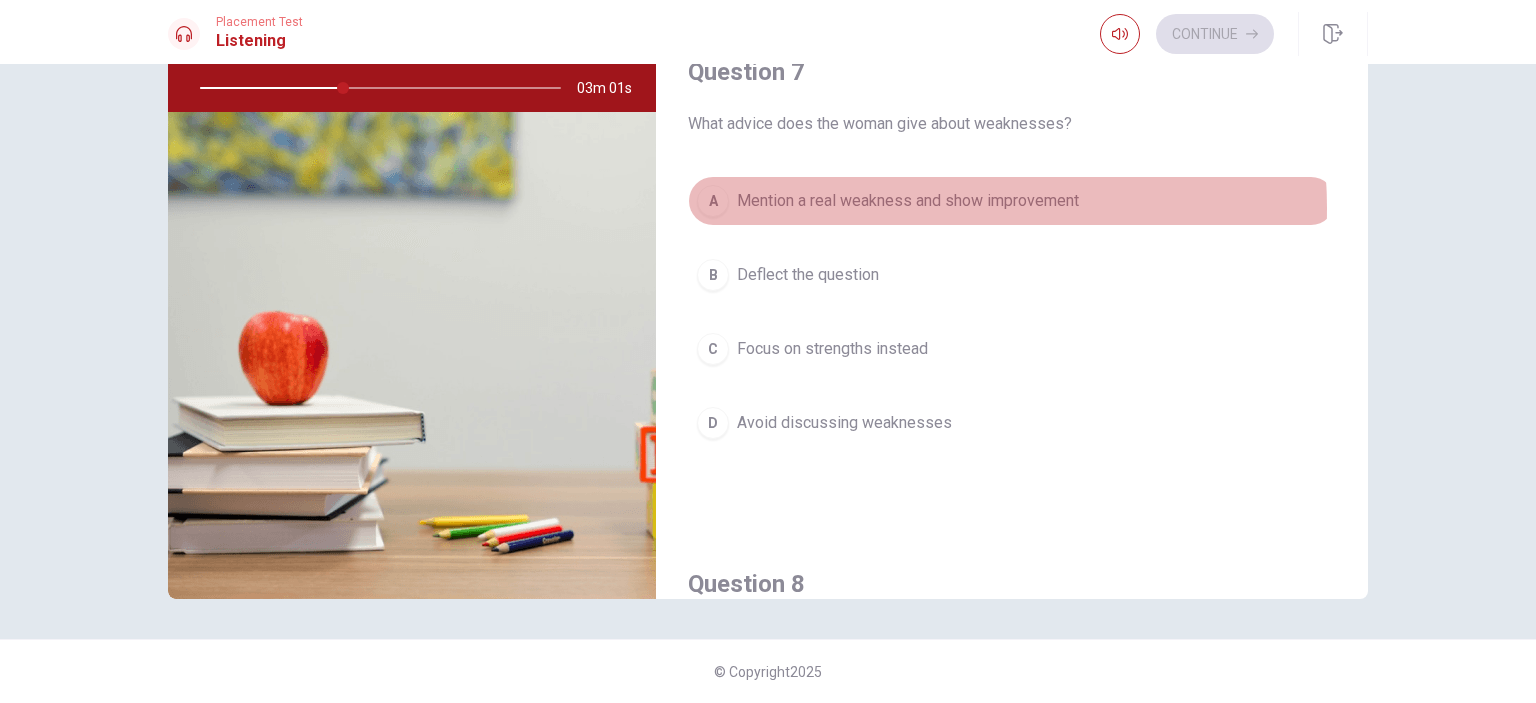 click on "Mention a real weakness and show improvement" at bounding box center (908, 201) 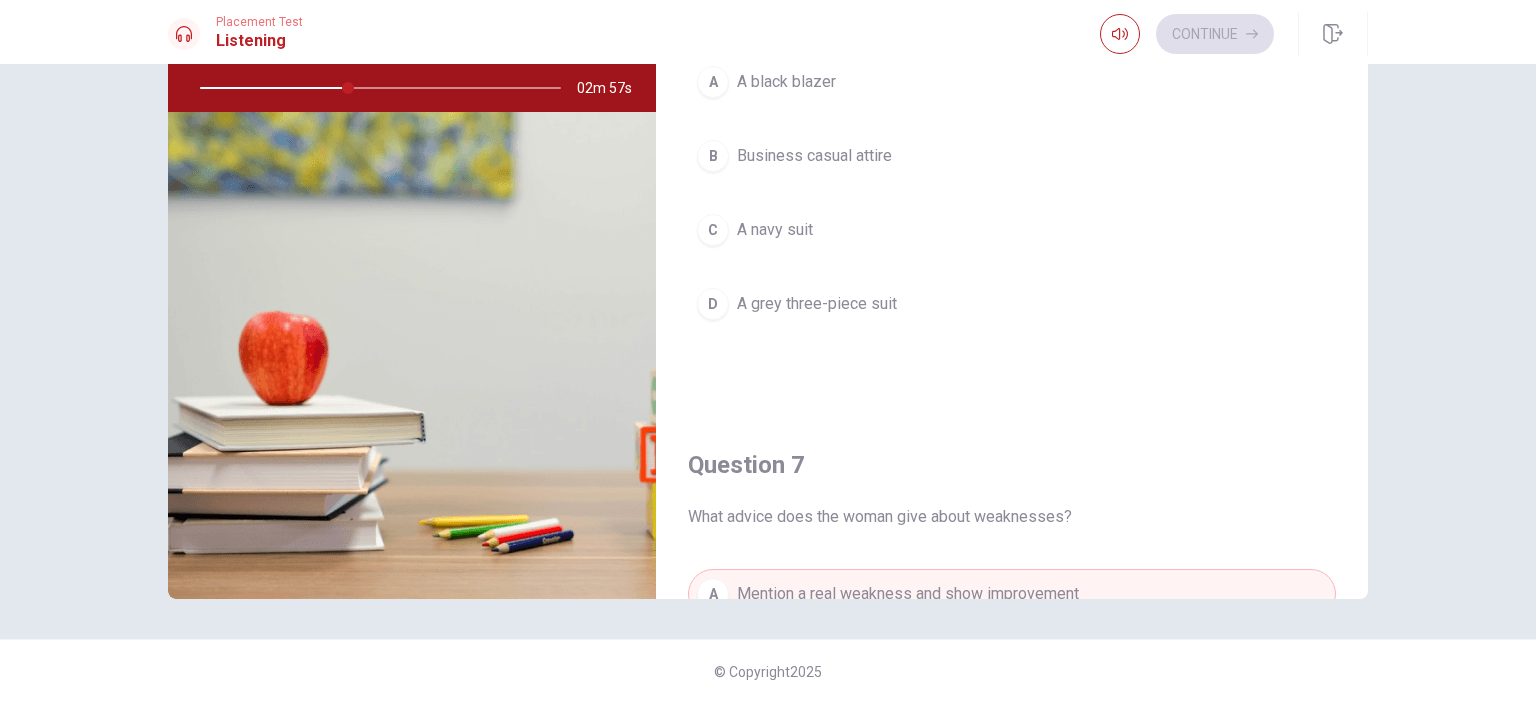 scroll, scrollTop: 0, scrollLeft: 0, axis: both 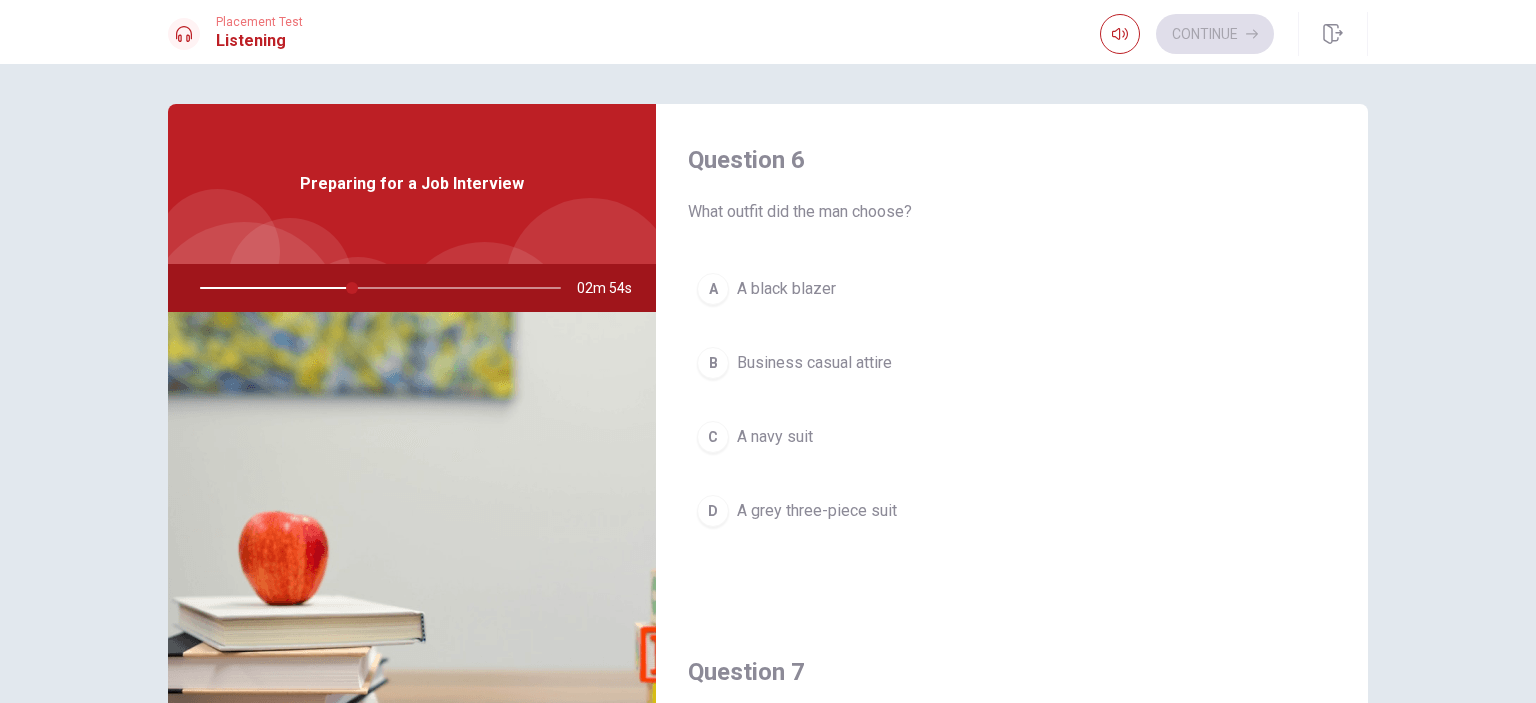 click on "C A navy suit" at bounding box center [1012, 437] 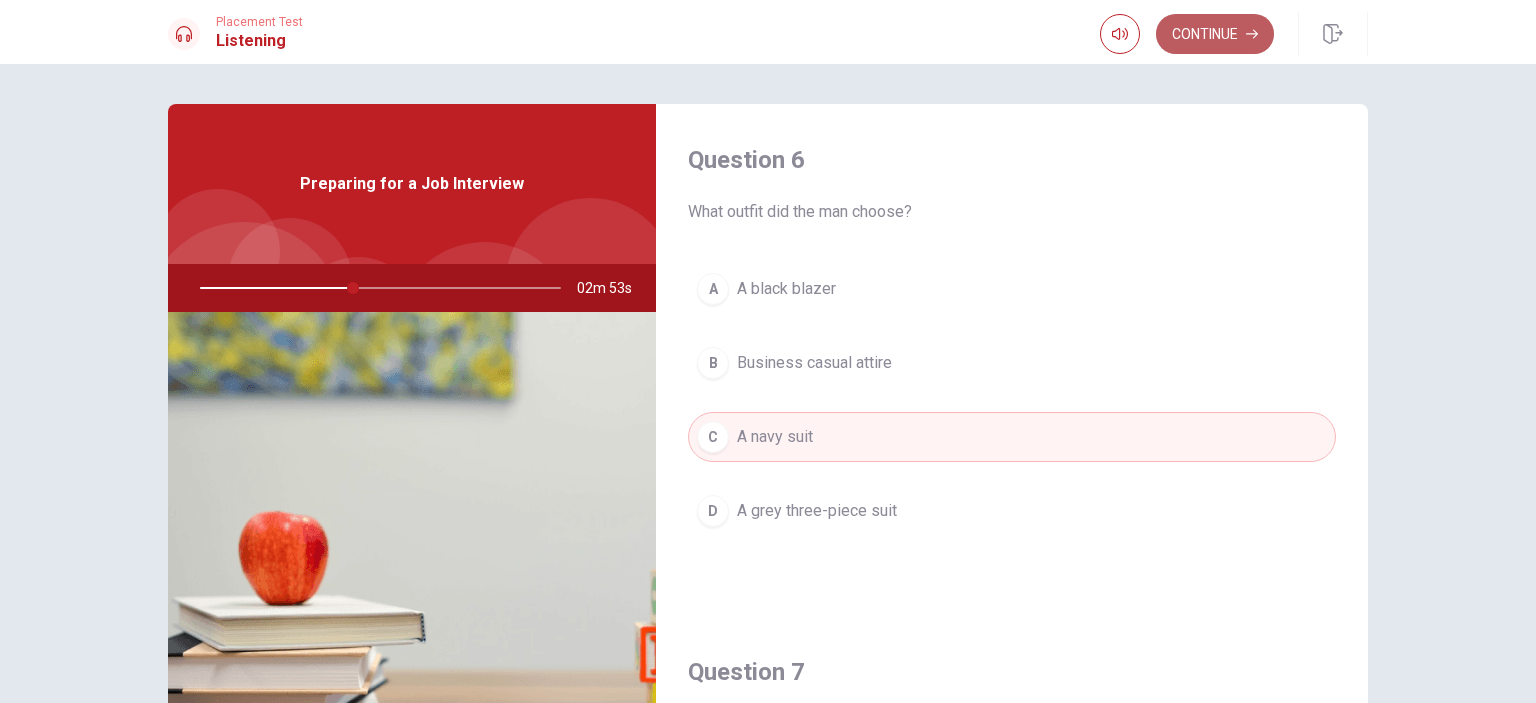 click on "Continue" at bounding box center [1215, 34] 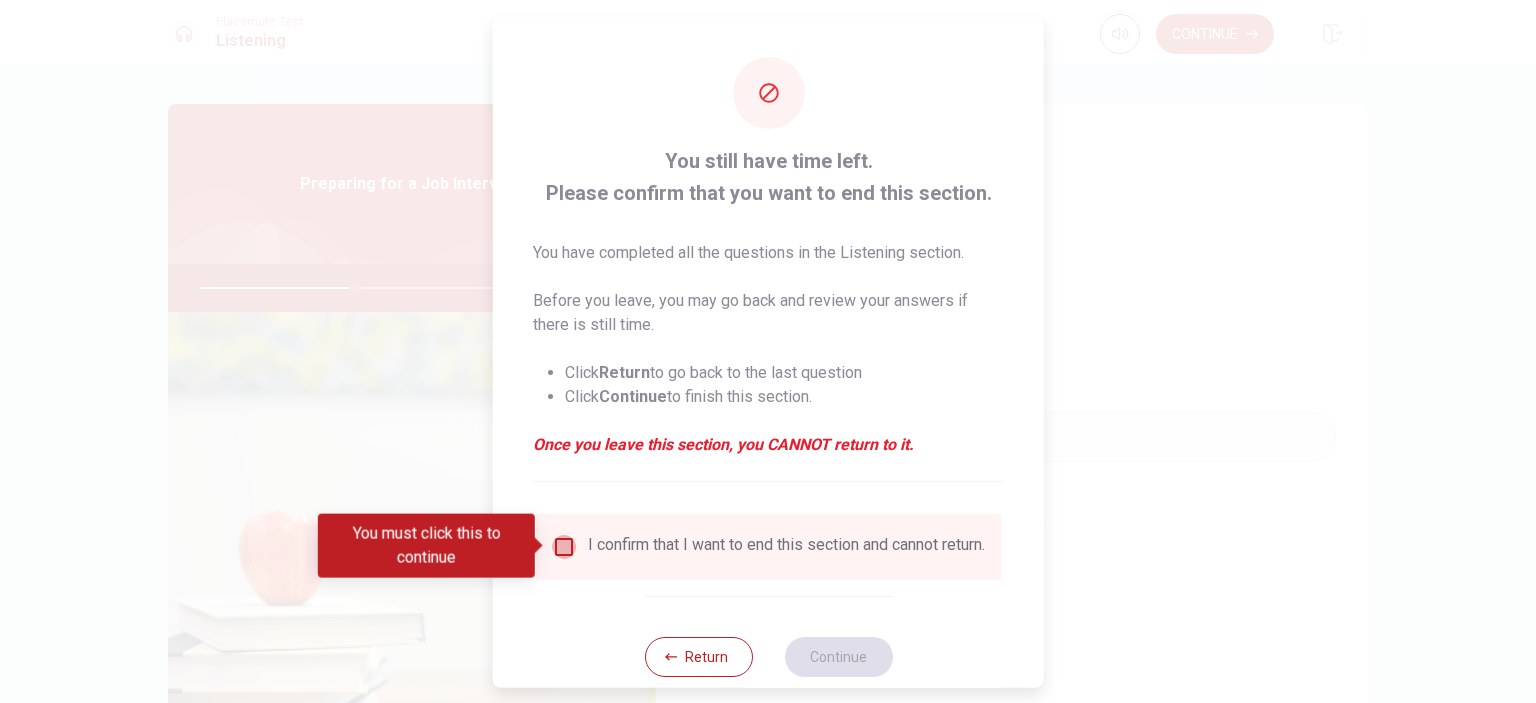 click at bounding box center (564, 546) 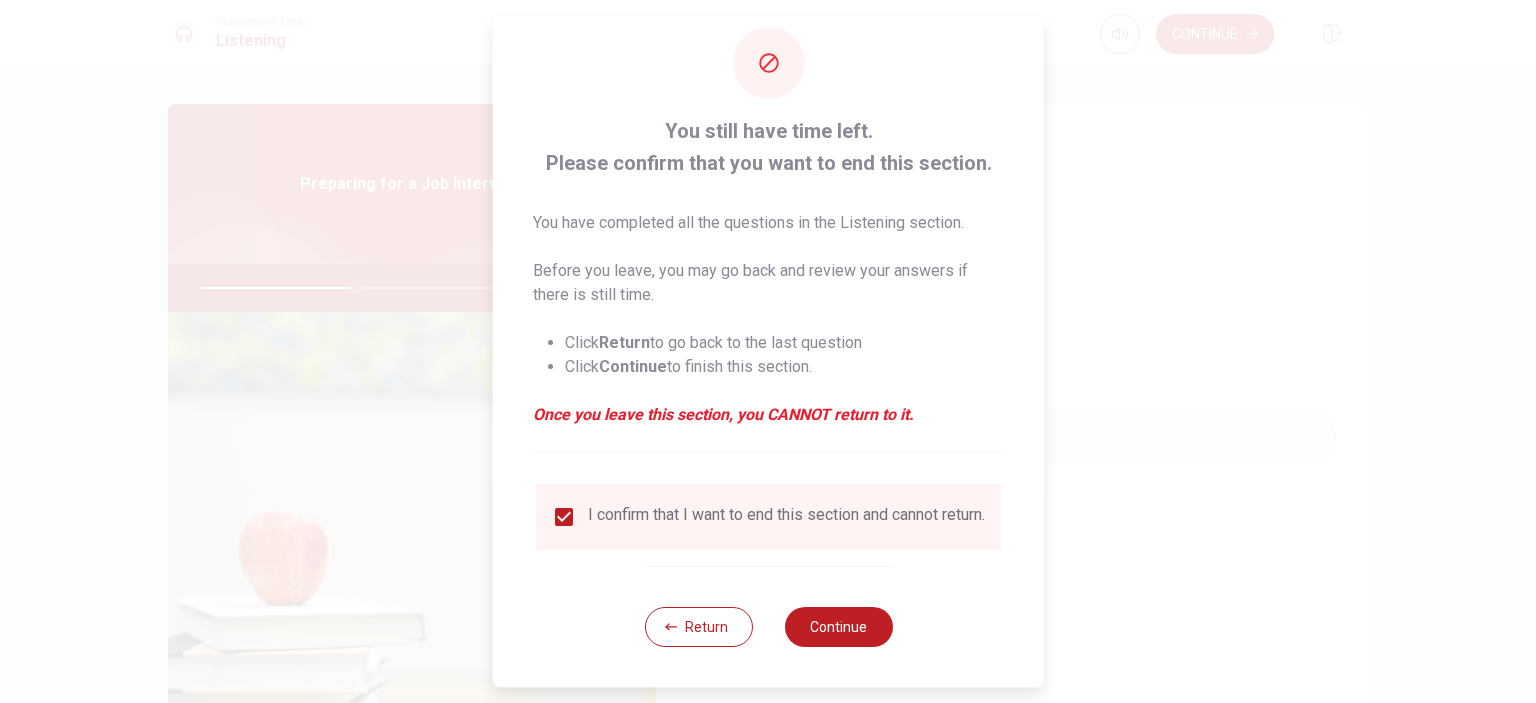 scroll, scrollTop: 42, scrollLeft: 0, axis: vertical 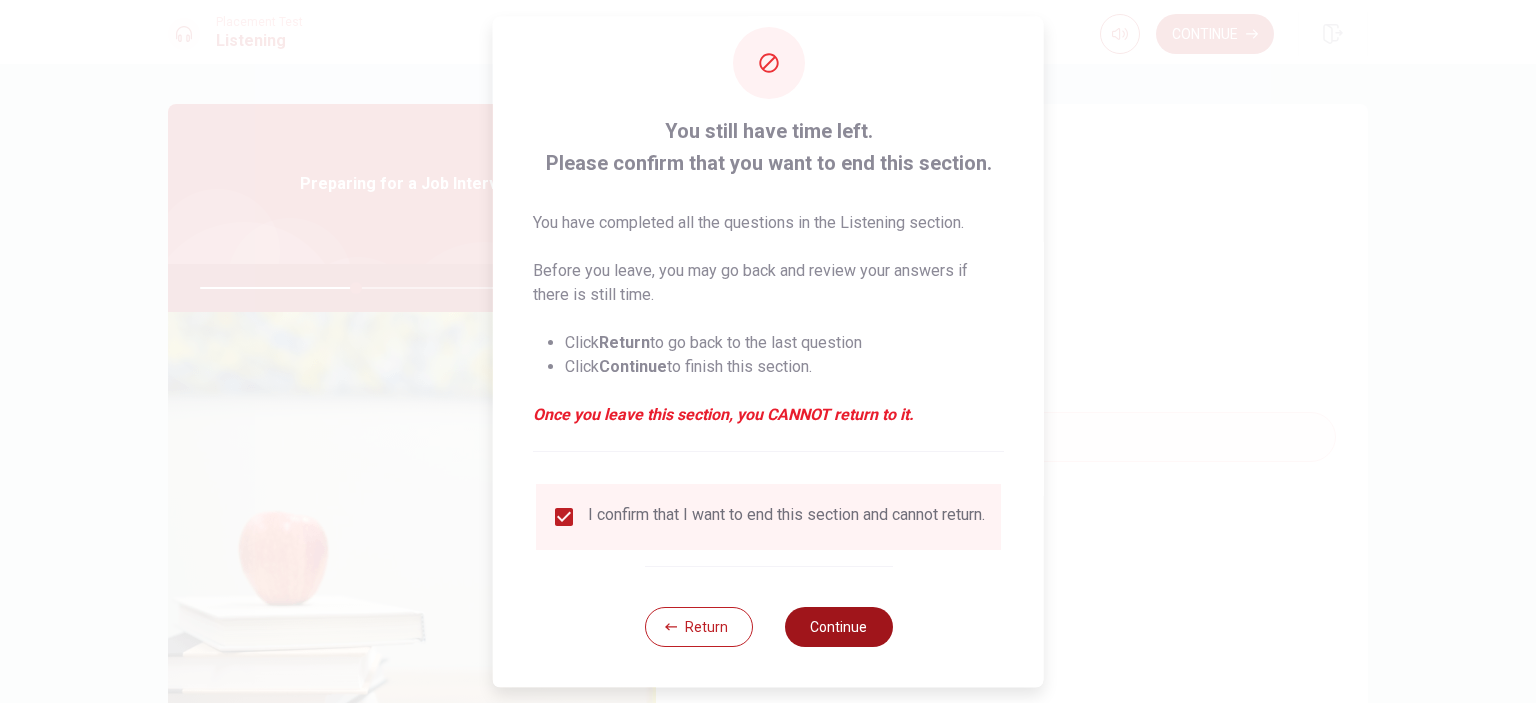 click on "Continue" at bounding box center [838, 627] 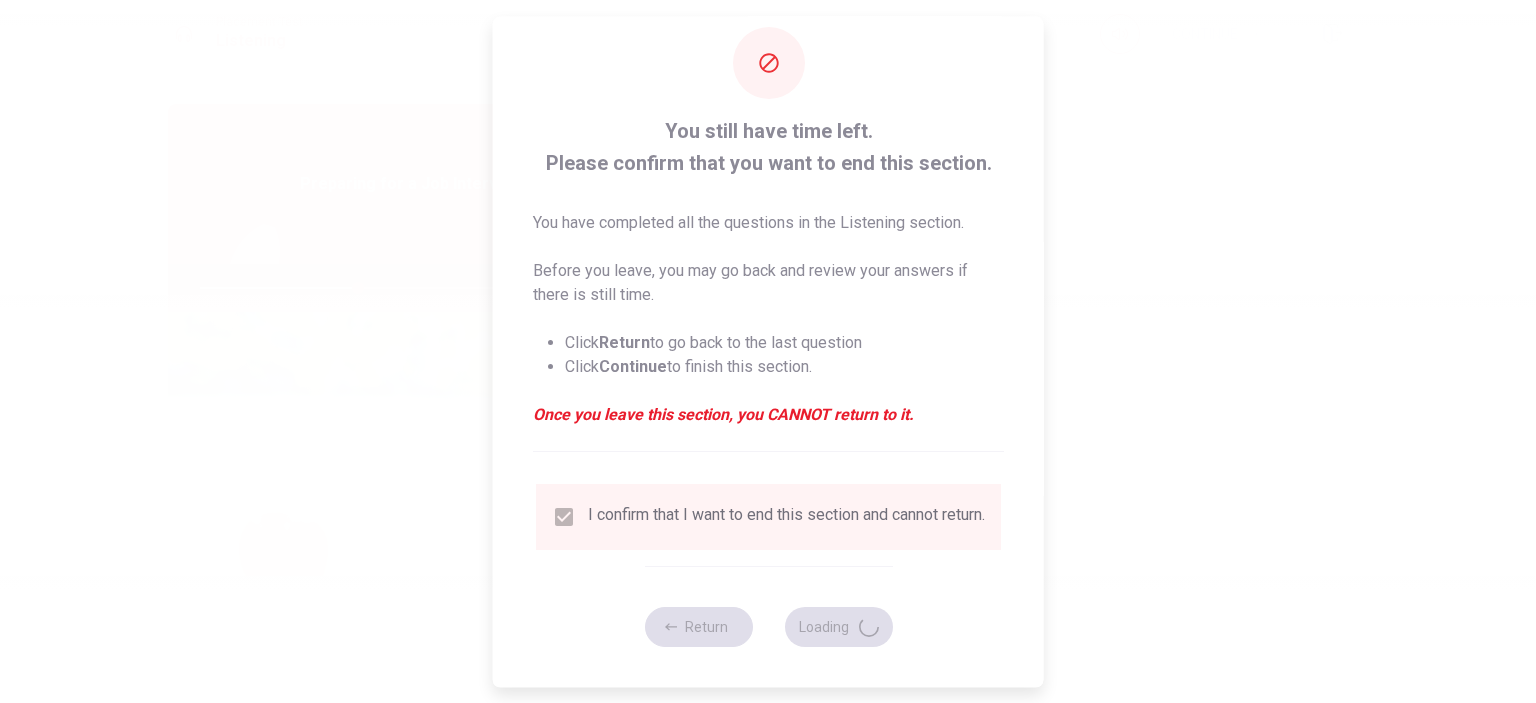 type on "44" 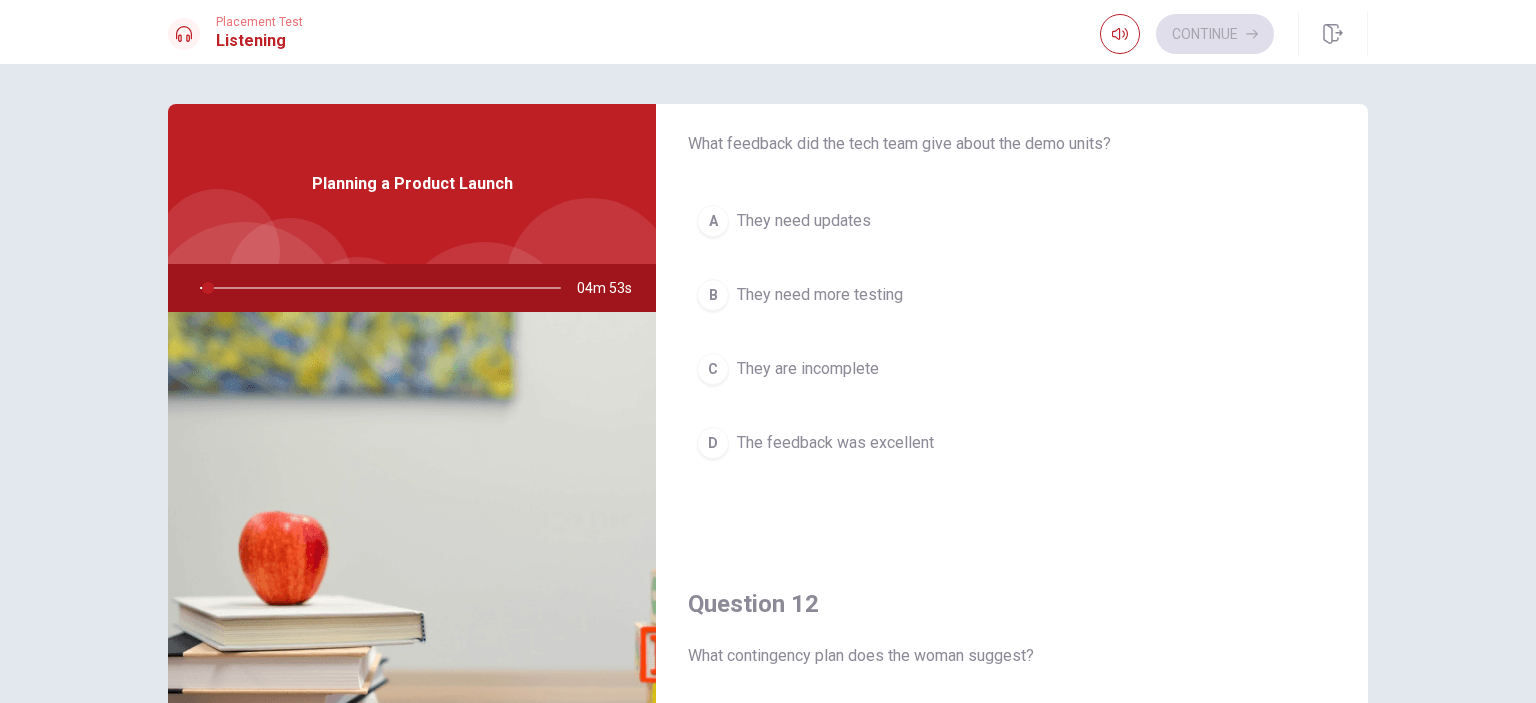 scroll, scrollTop: 100, scrollLeft: 0, axis: vertical 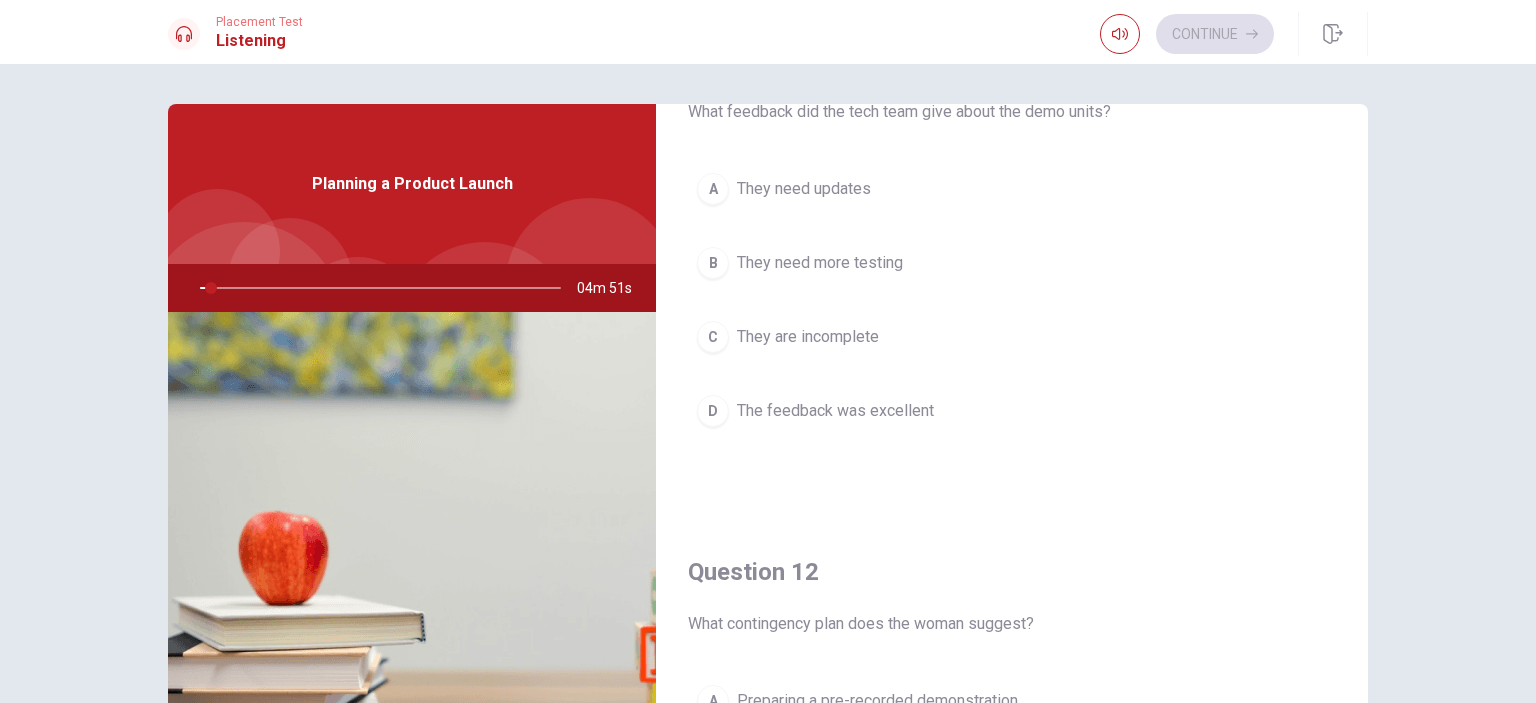 drag, startPoint x: 1016, startPoint y: 118, endPoint x: 1066, endPoint y: 121, distance: 50.08992 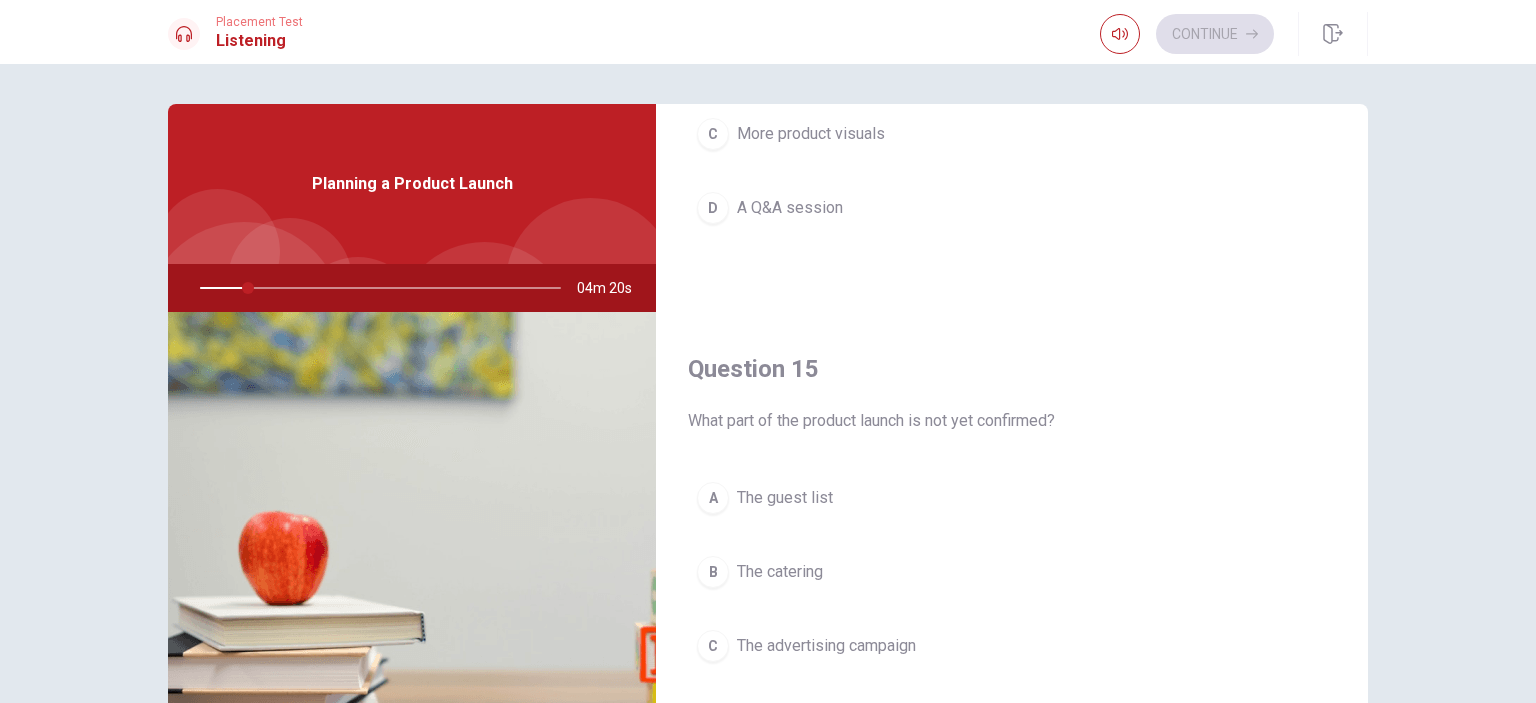 scroll, scrollTop: 1856, scrollLeft: 0, axis: vertical 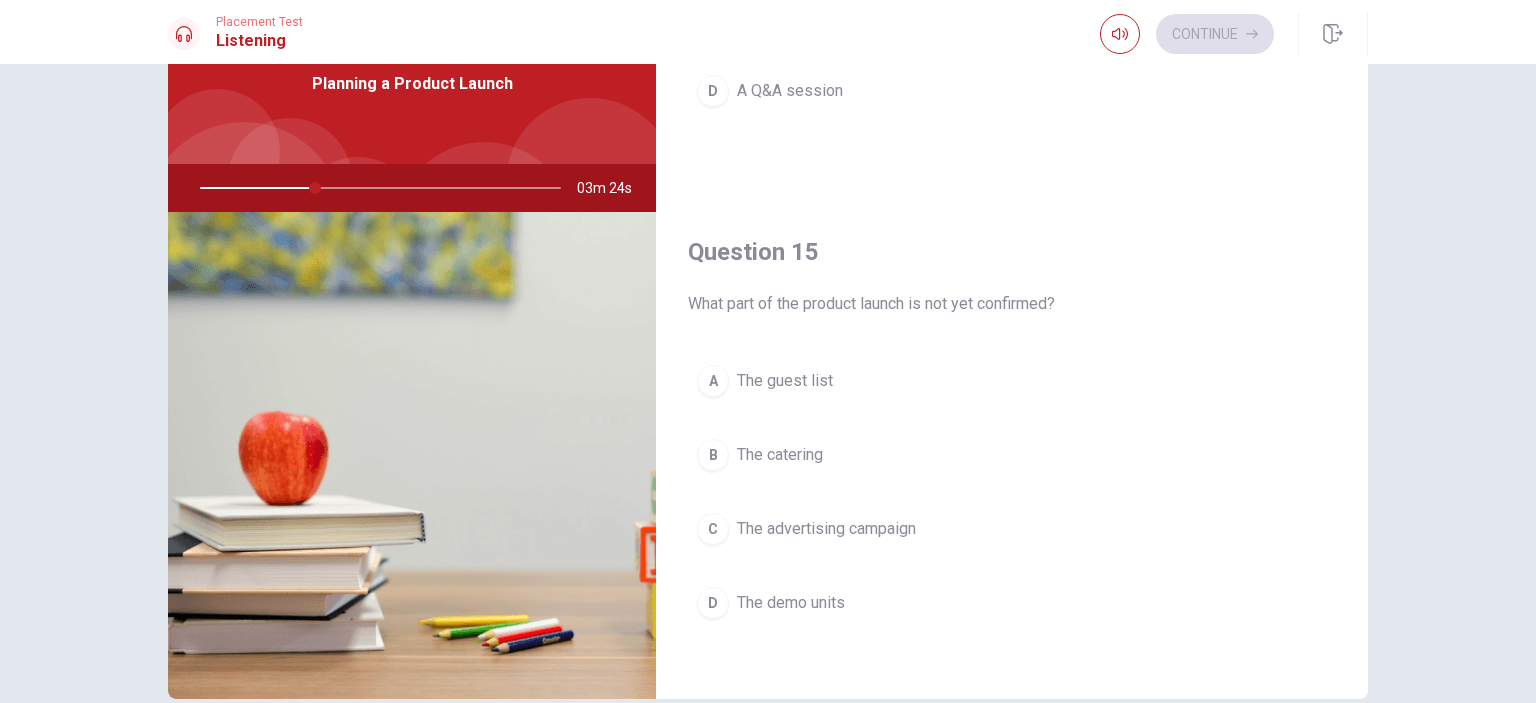 click on "The guest list" at bounding box center (785, 381) 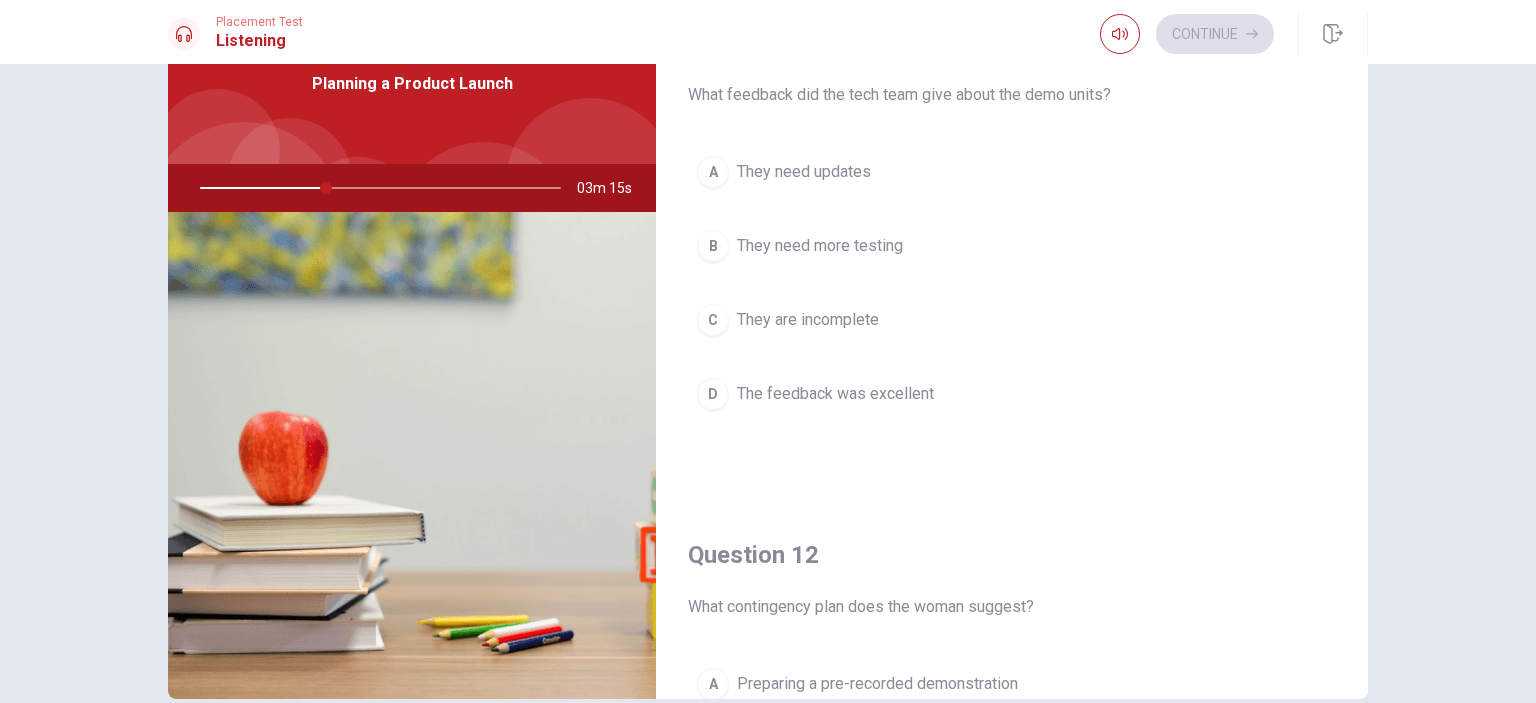 scroll, scrollTop: 0, scrollLeft: 0, axis: both 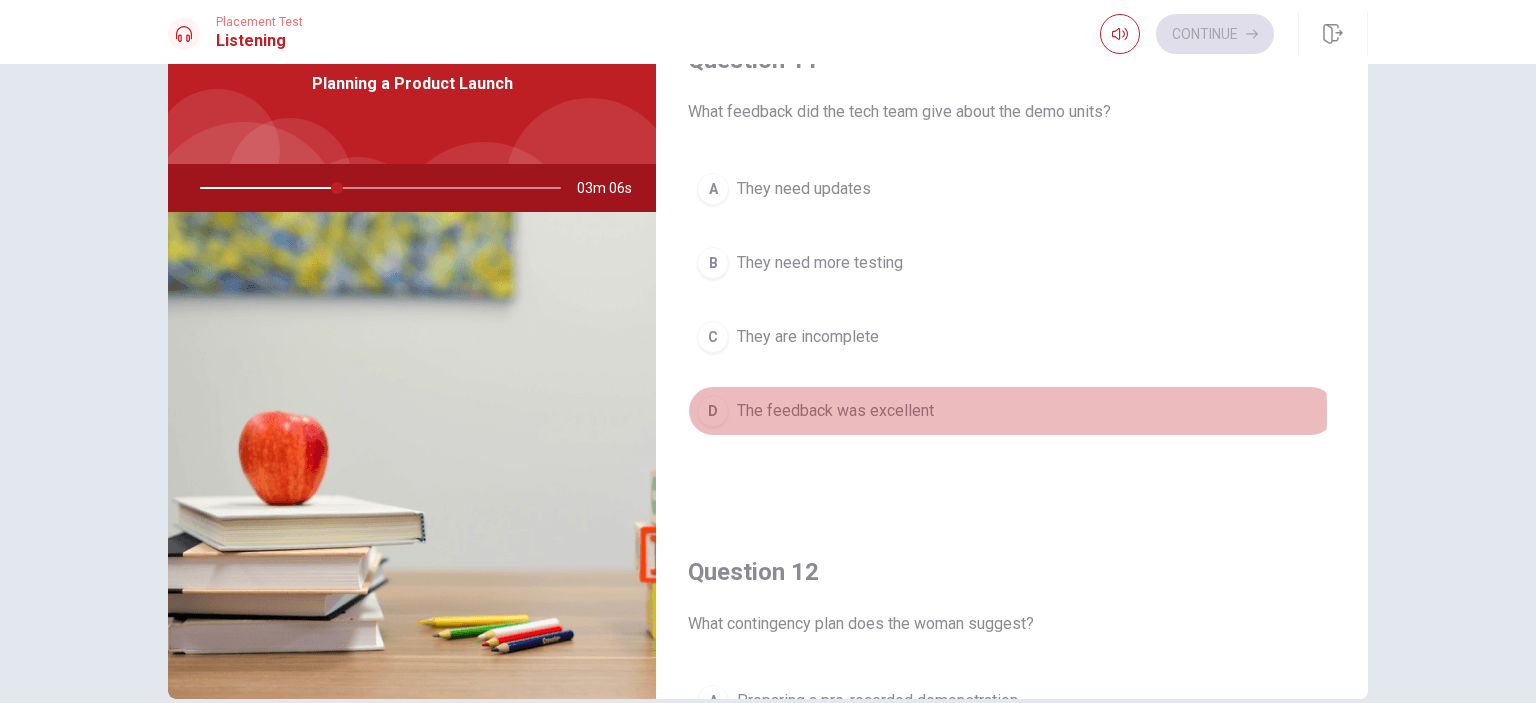 click on "The feedback was excellent" at bounding box center (835, 411) 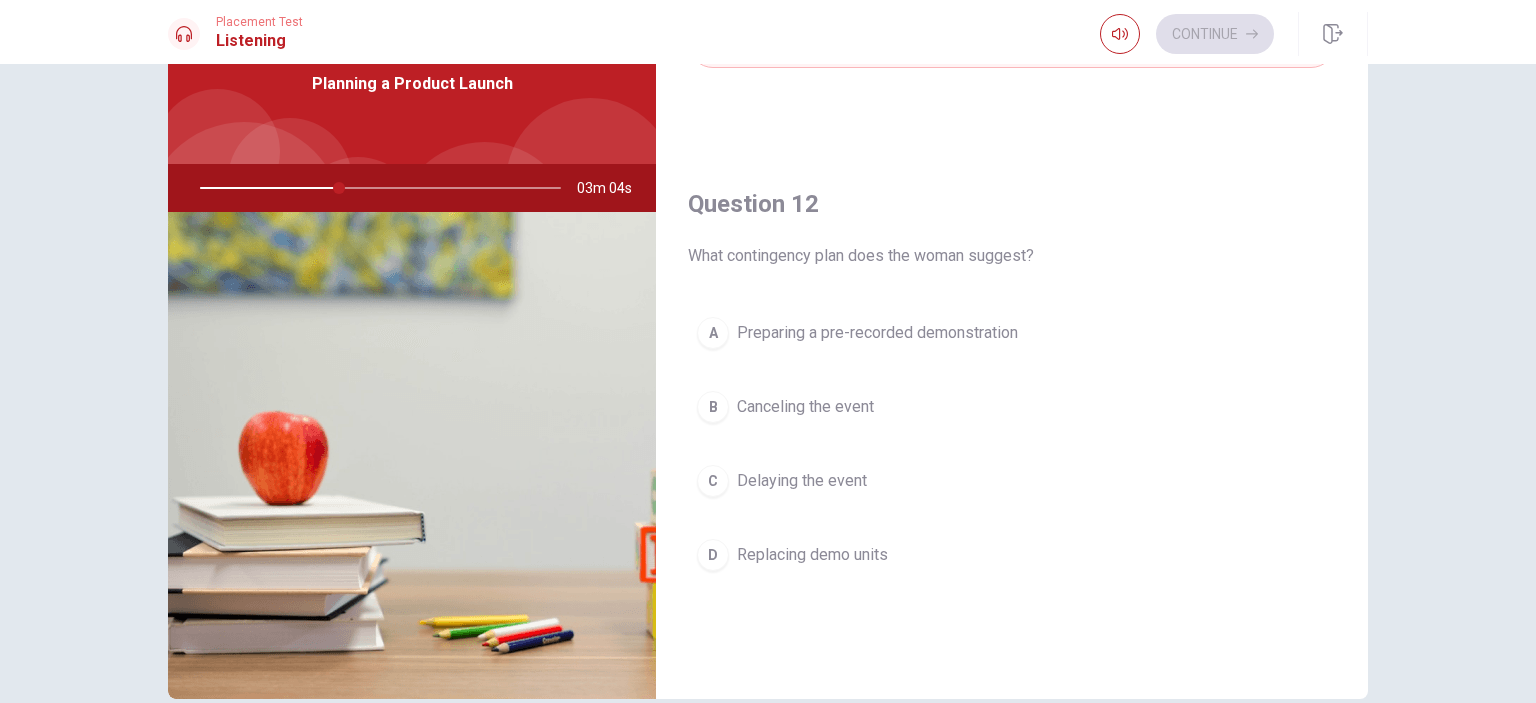 scroll, scrollTop: 400, scrollLeft: 0, axis: vertical 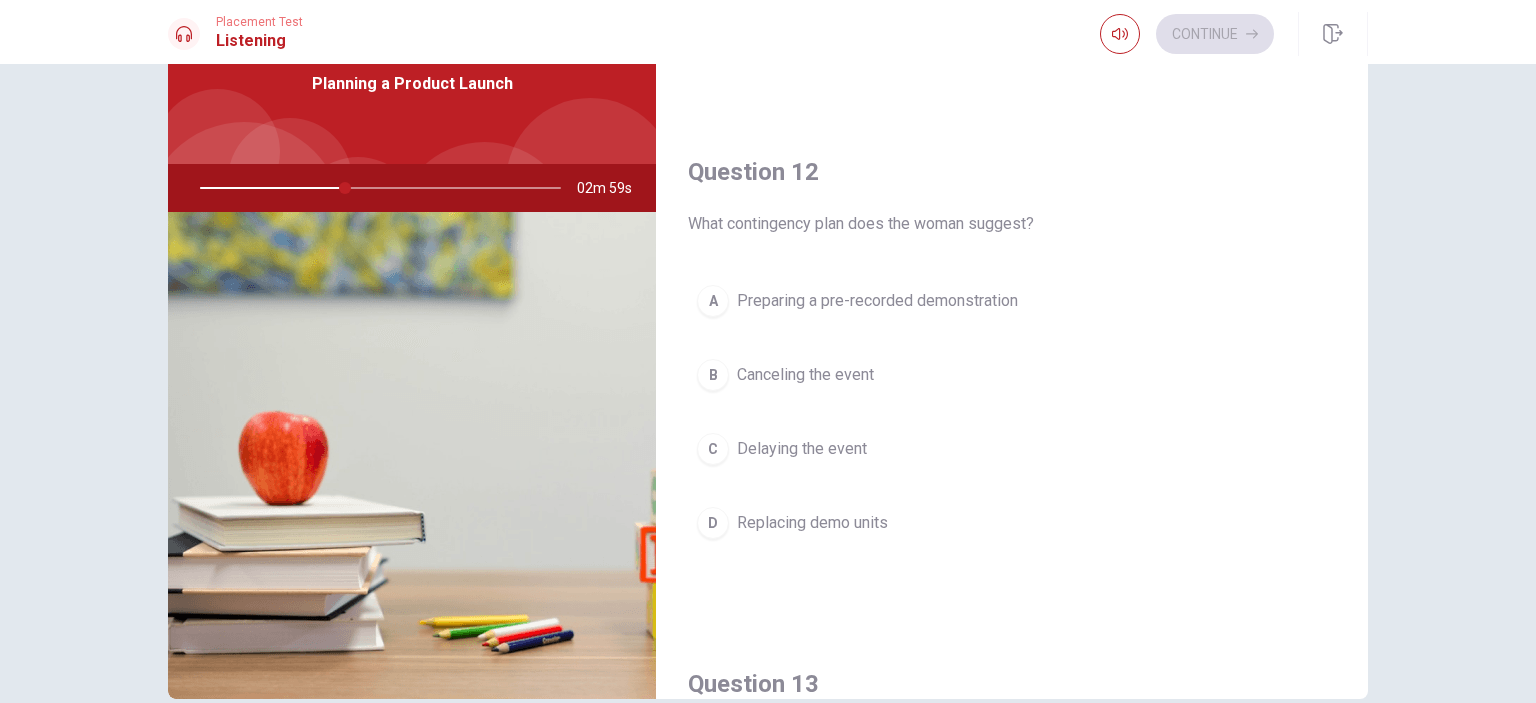 click on "Preparing a pre-recorded demonstration" at bounding box center [877, 301] 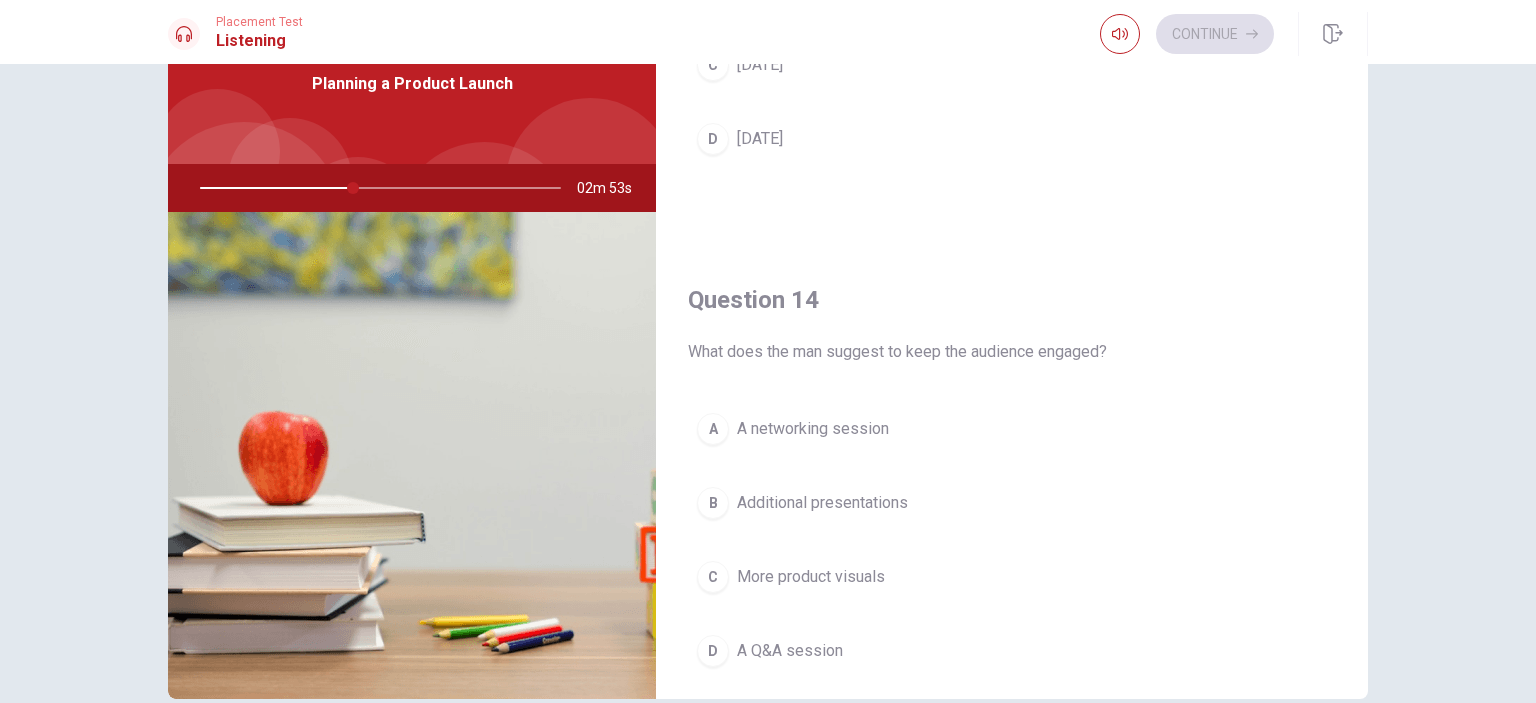 scroll, scrollTop: 1400, scrollLeft: 0, axis: vertical 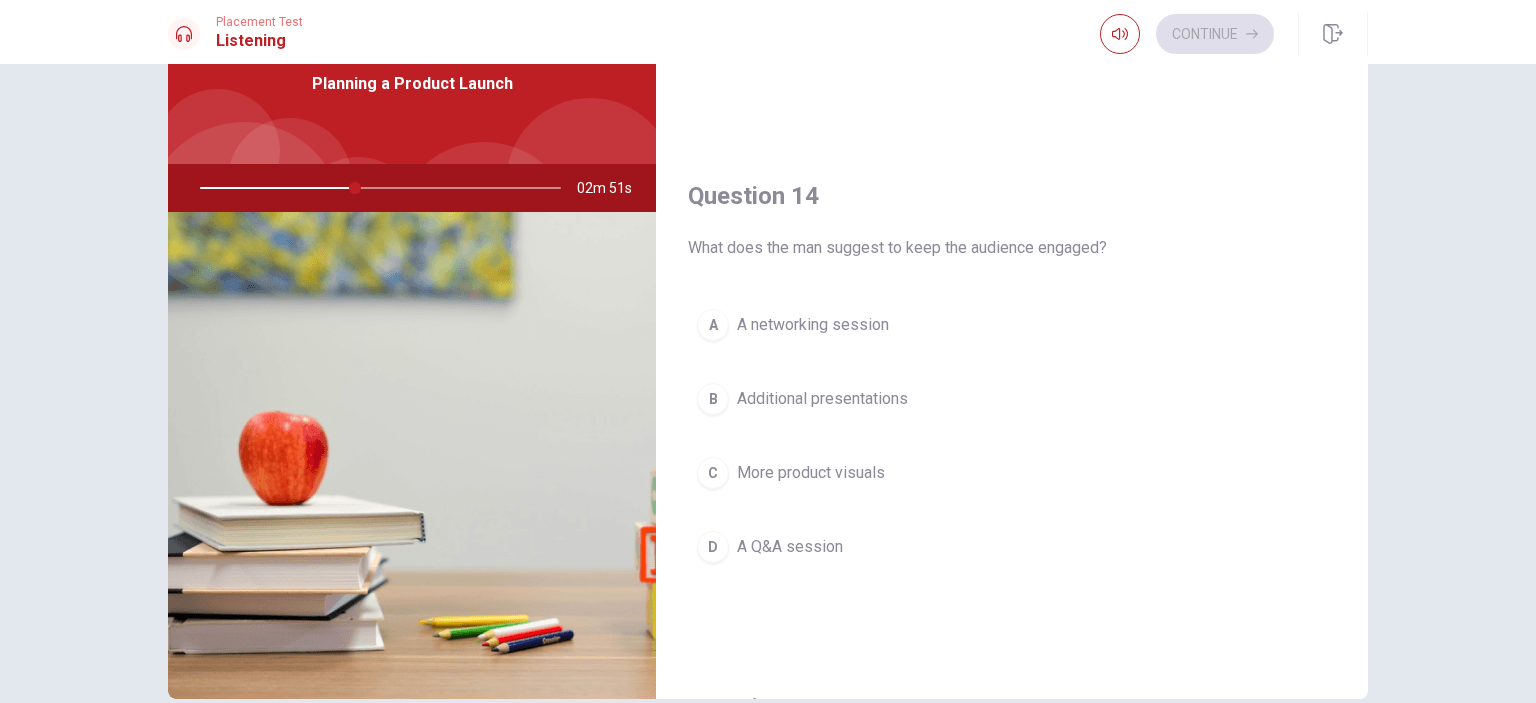 click on "A Q&A session" at bounding box center (790, 547) 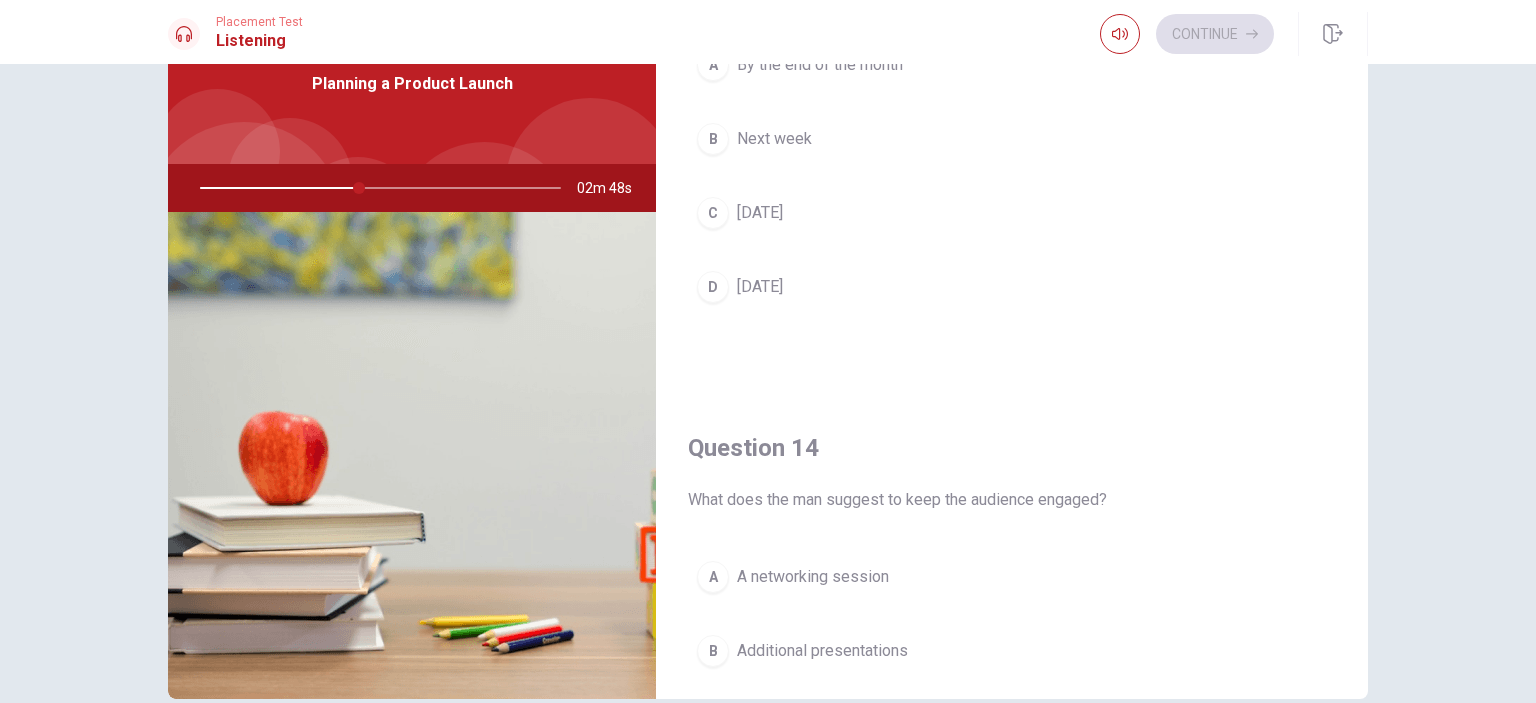 scroll, scrollTop: 900, scrollLeft: 0, axis: vertical 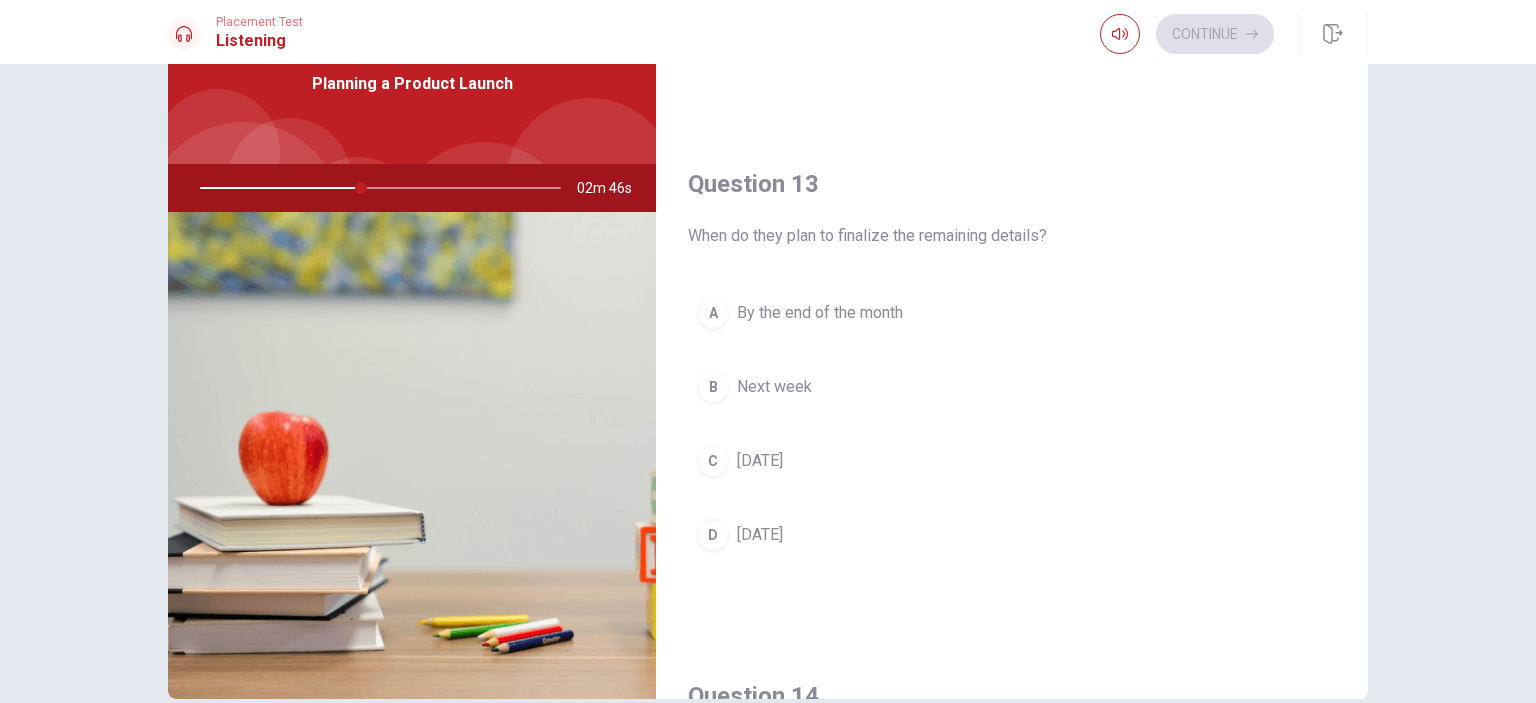 click on "C [DATE]" at bounding box center [1012, 461] 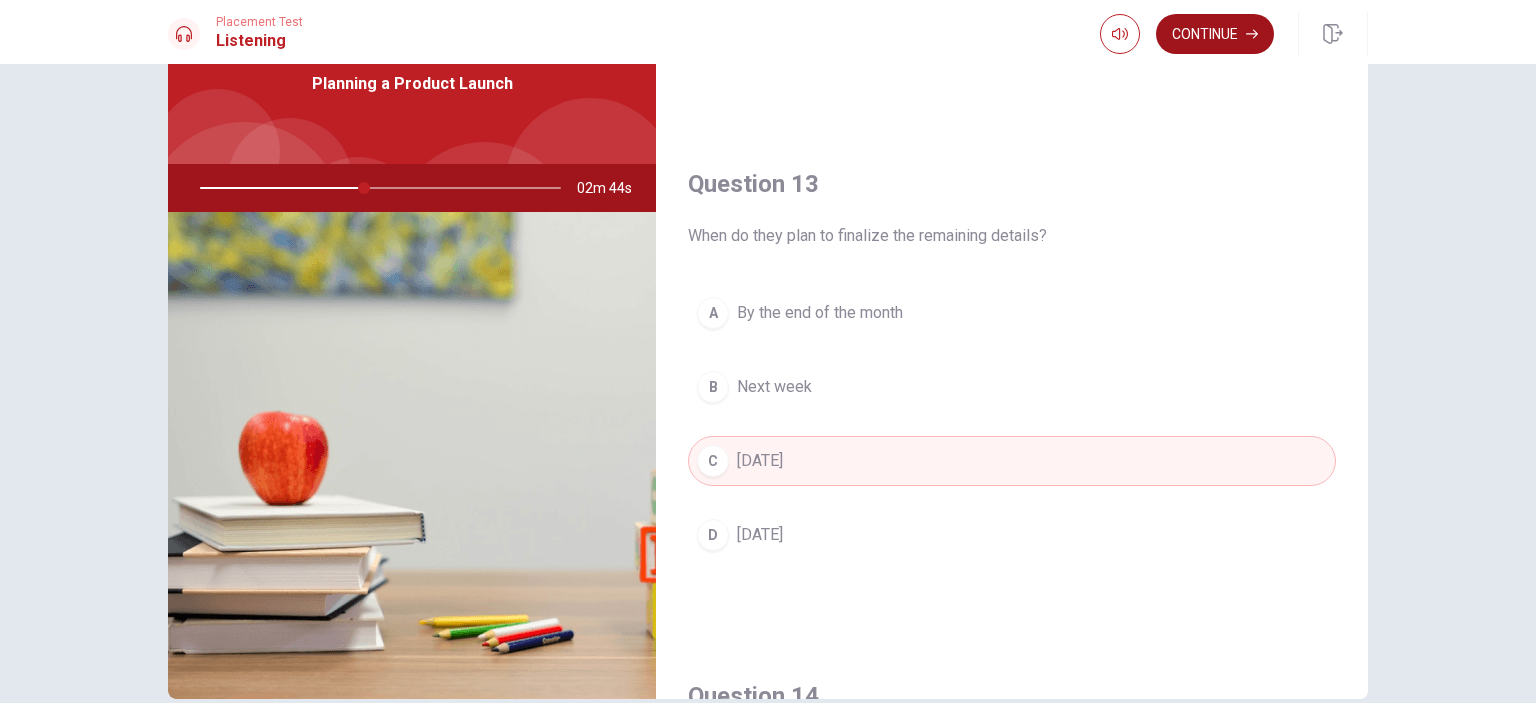 click on "Continue" at bounding box center [1215, 34] 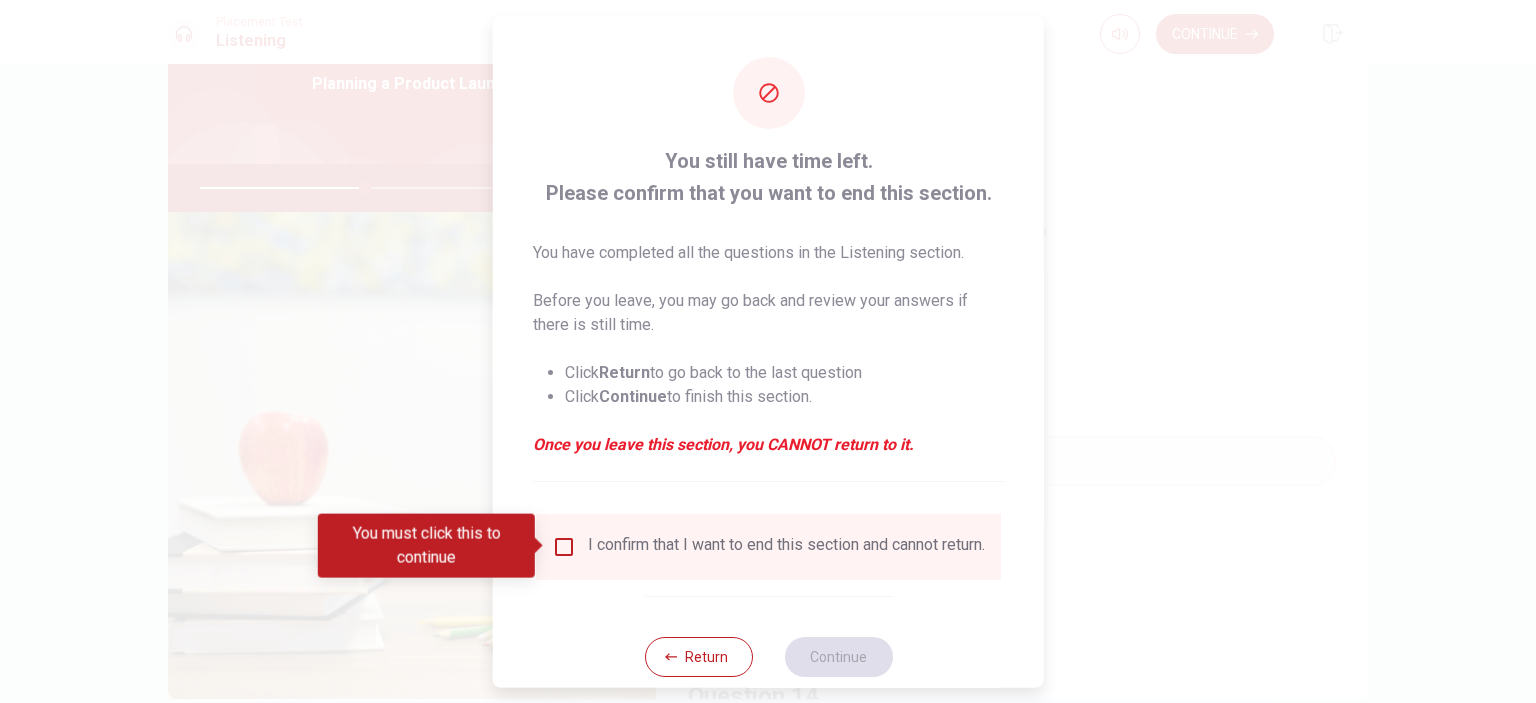 click at bounding box center (564, 546) 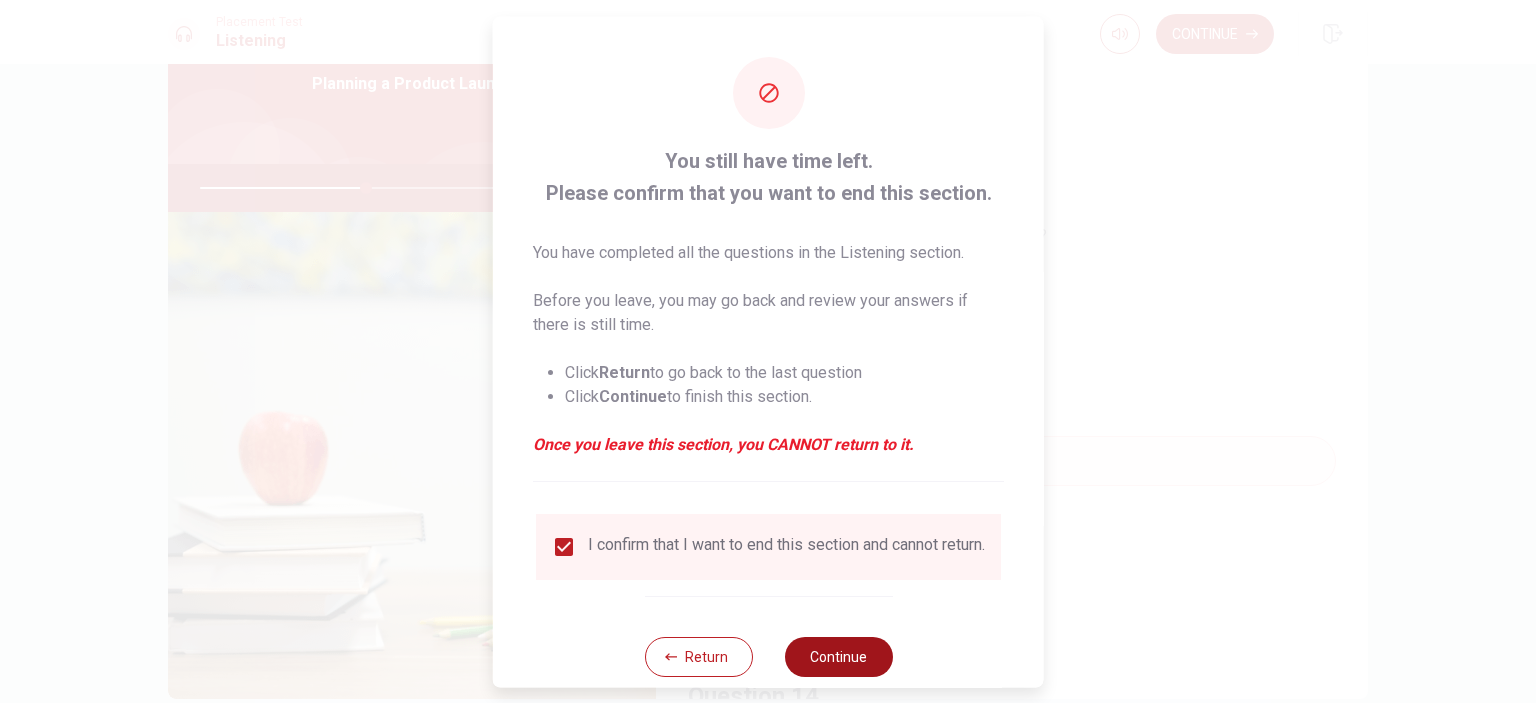 click on "Continue" at bounding box center [838, 656] 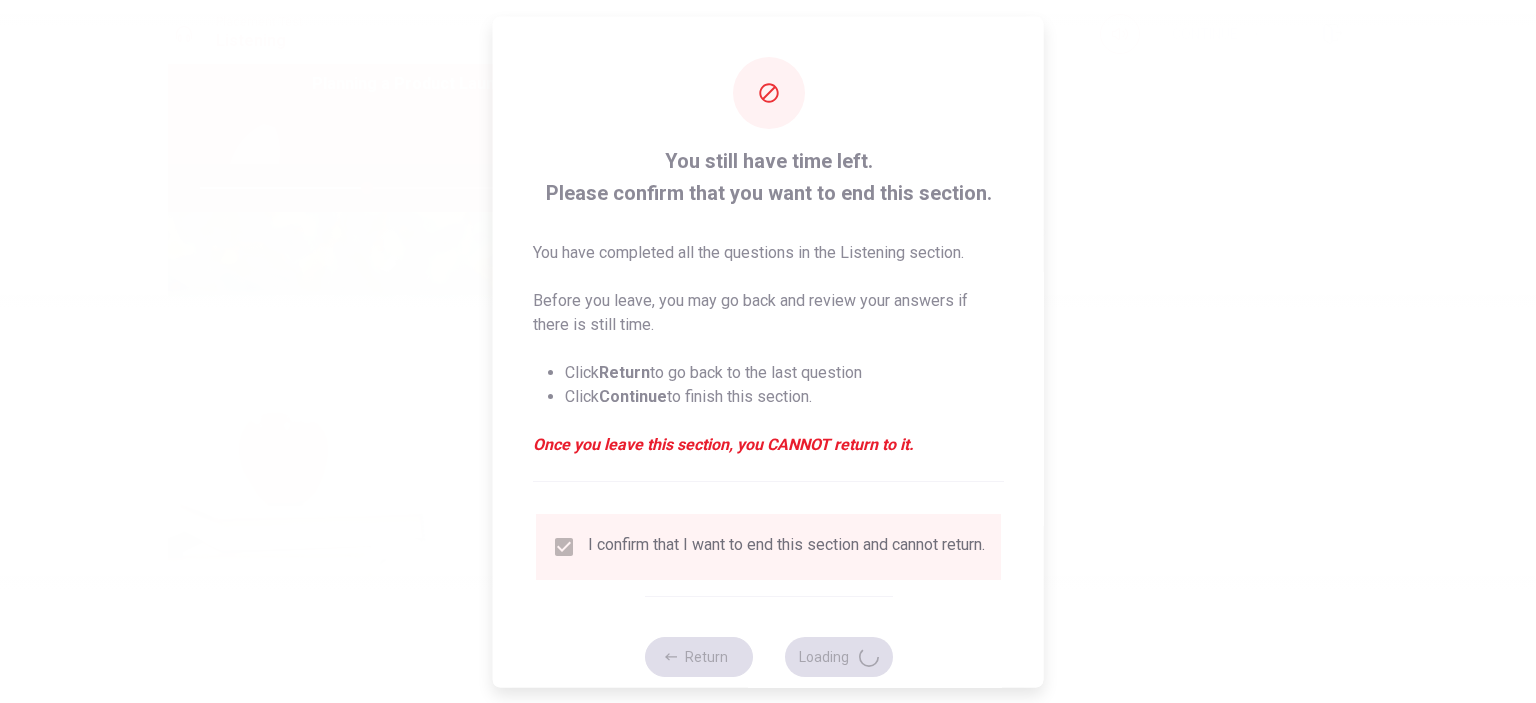 type on "47" 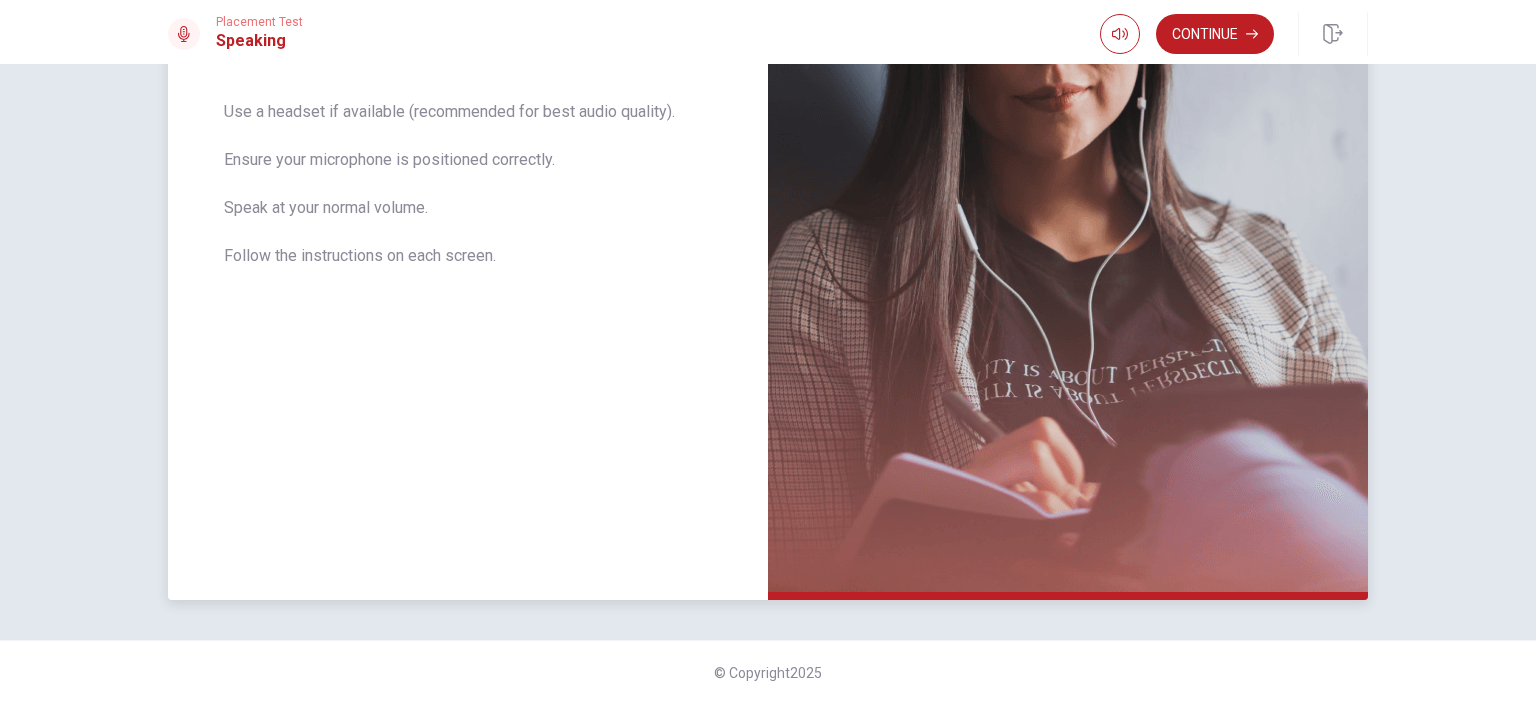 scroll, scrollTop: 276, scrollLeft: 0, axis: vertical 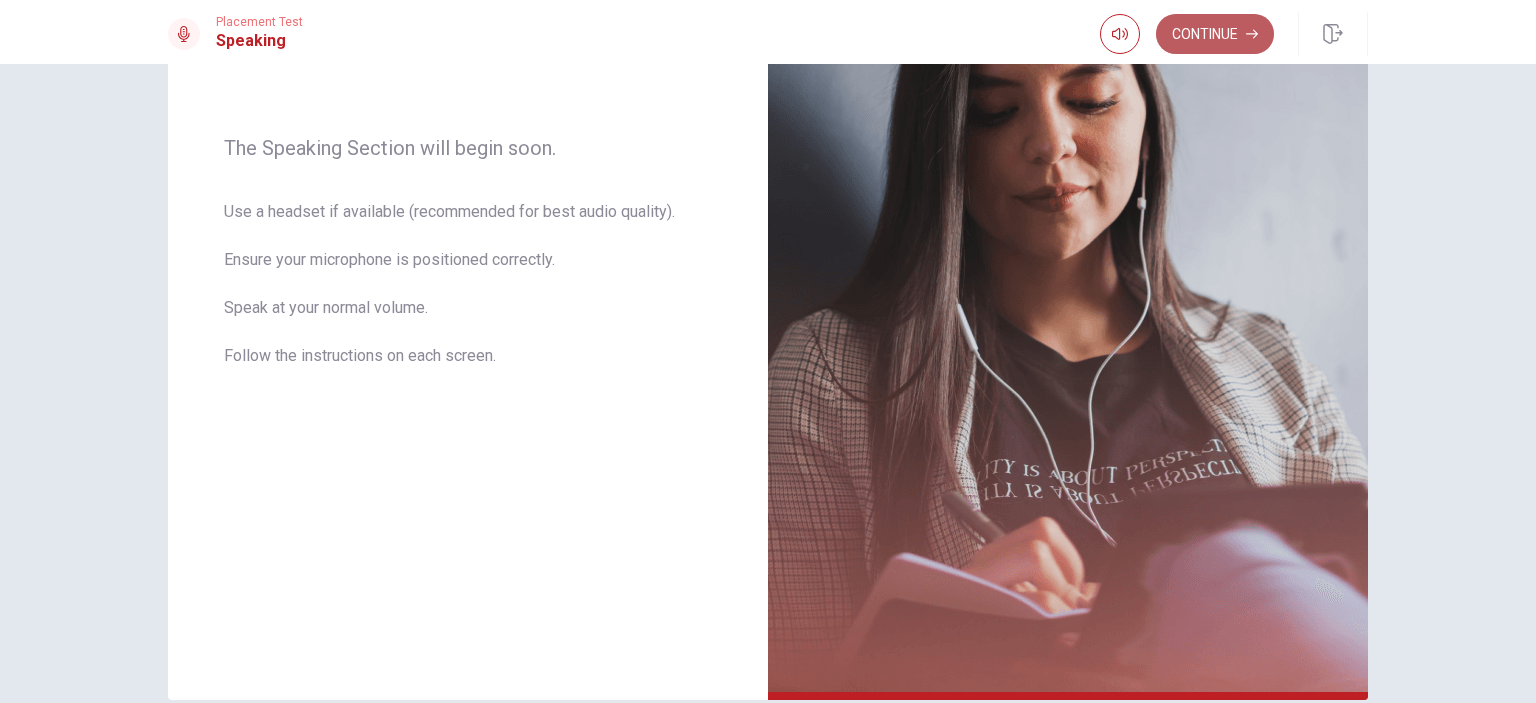 click on "Continue" at bounding box center [1215, 34] 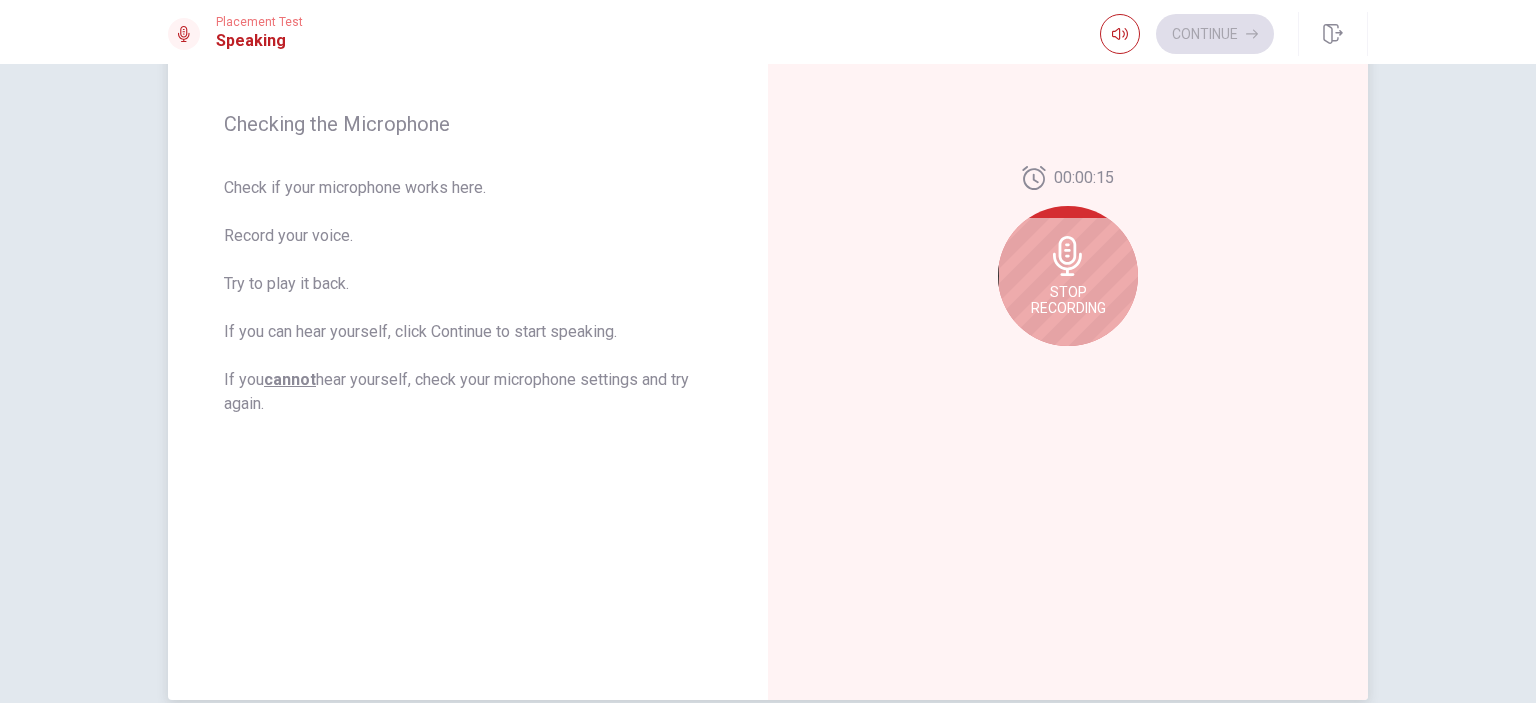 click 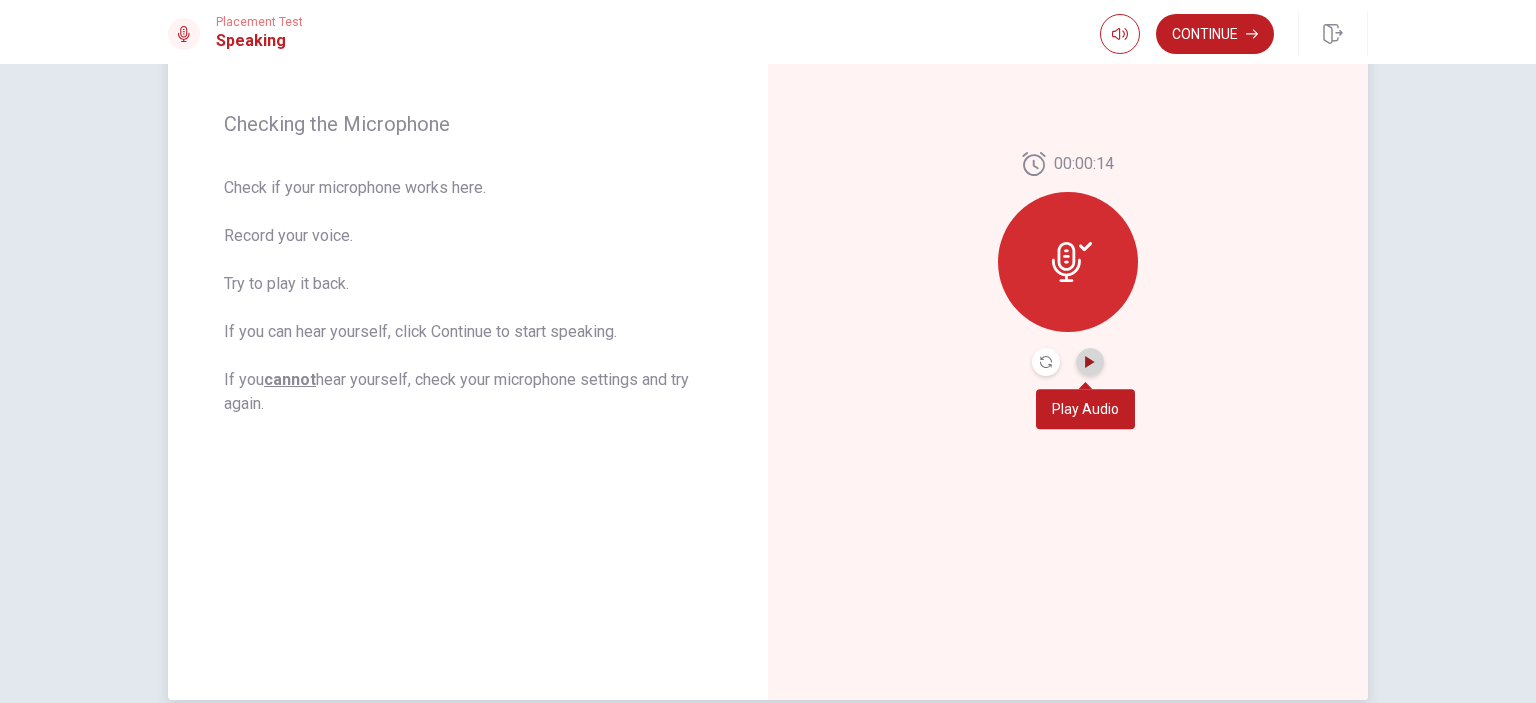 click 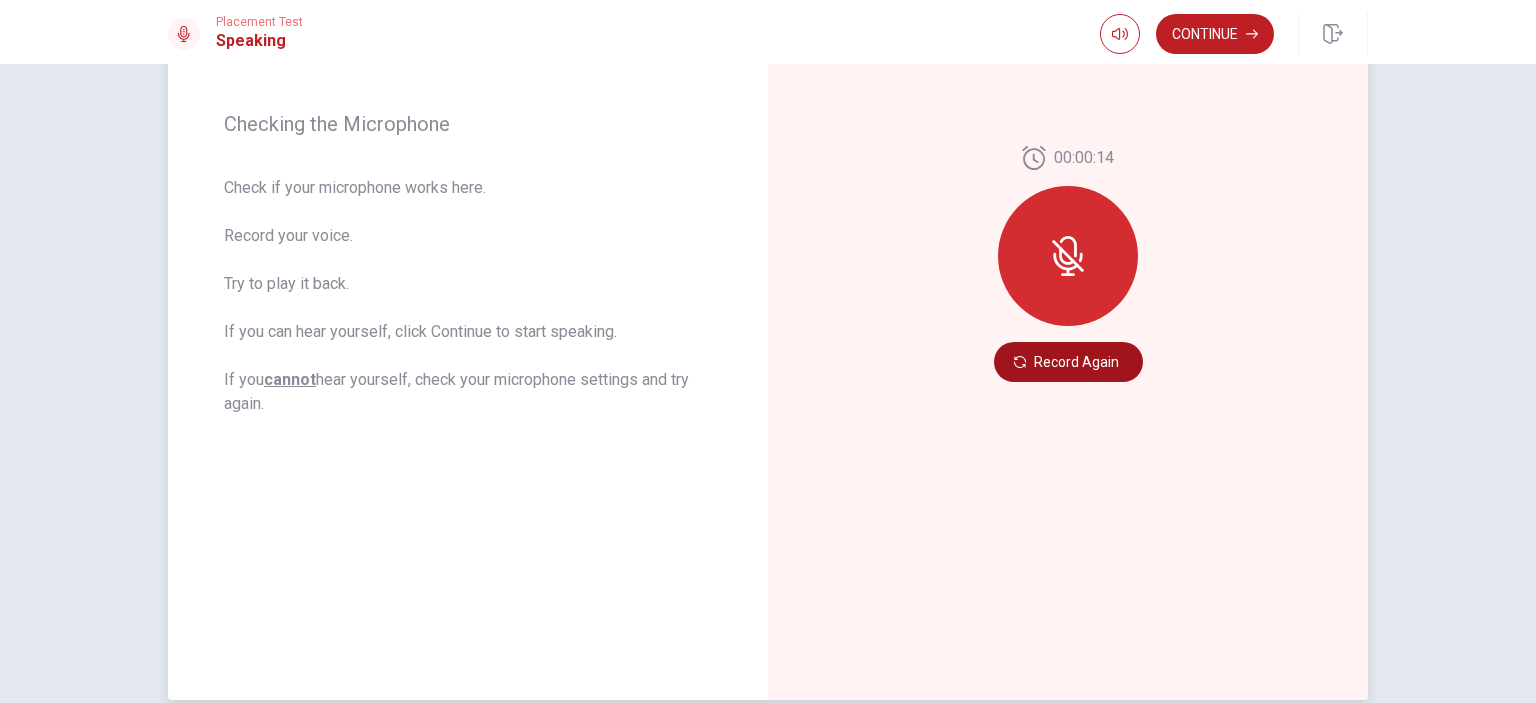 click on "Record Again" at bounding box center [1068, 362] 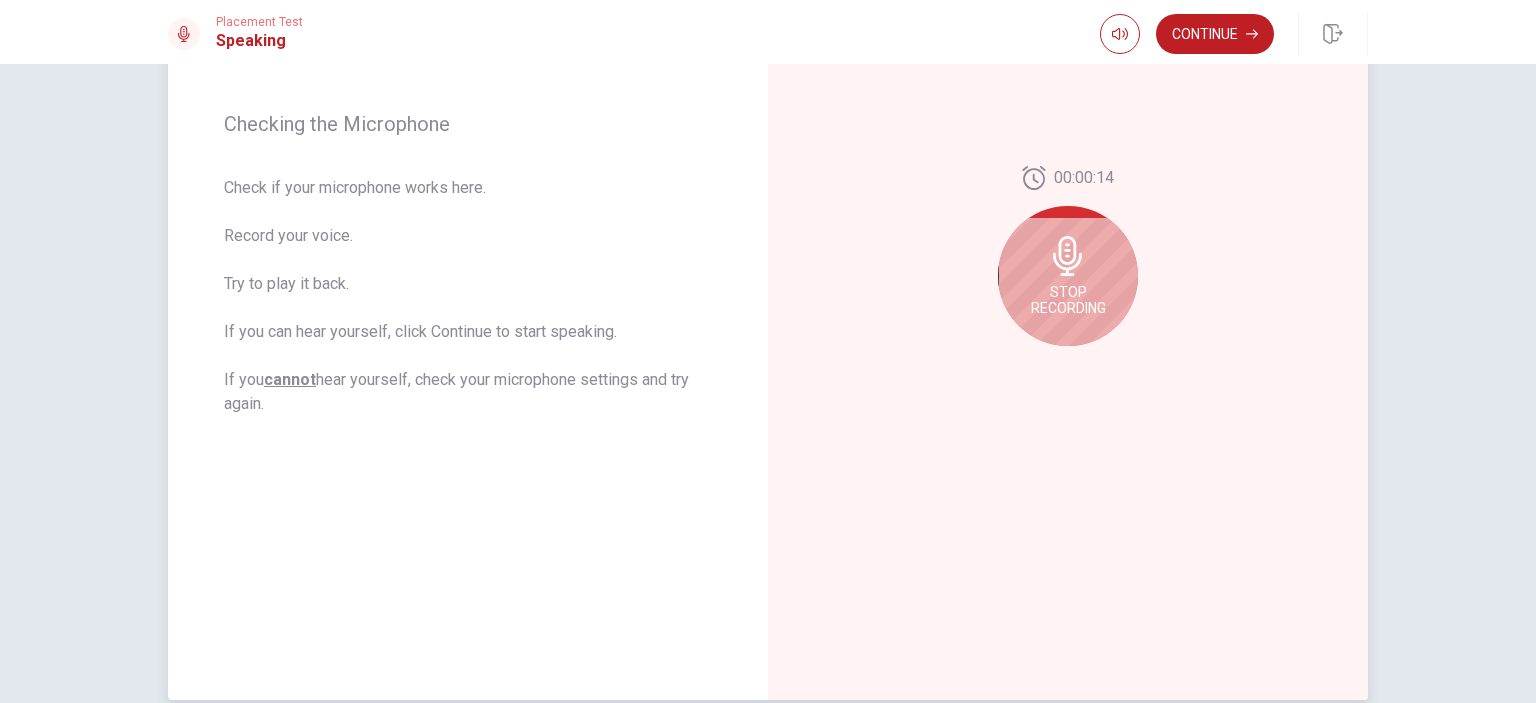 click on "Stop   Recording" at bounding box center (1068, 300) 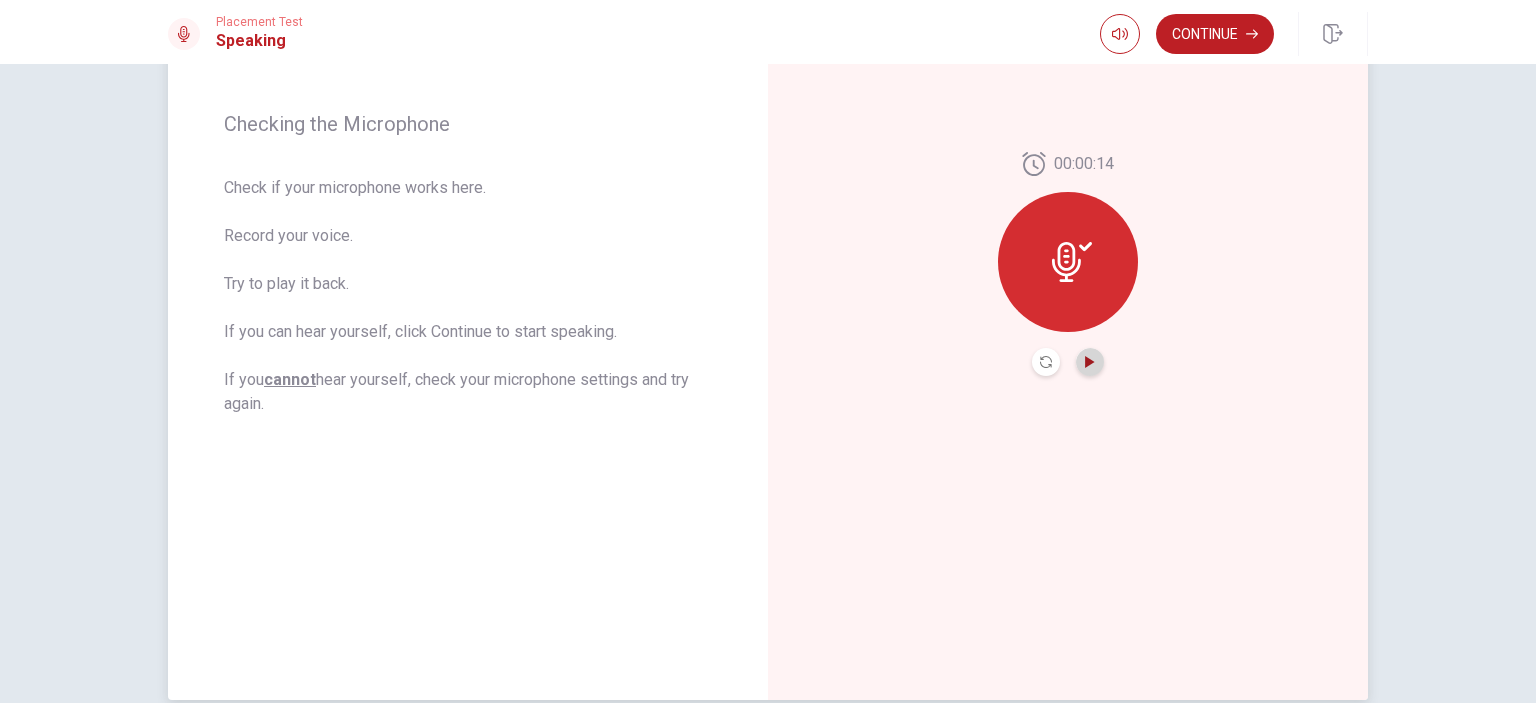 click 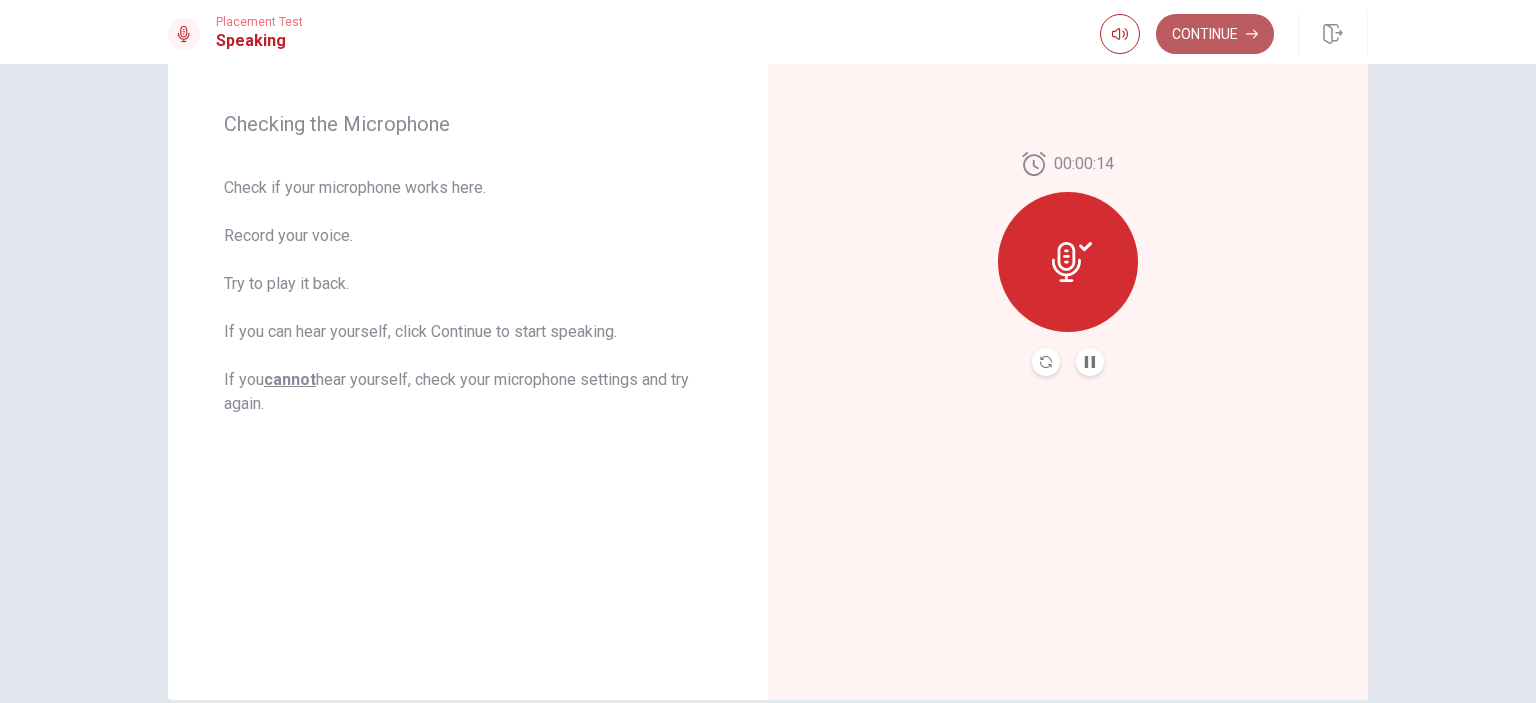 click on "Continue" at bounding box center [1215, 34] 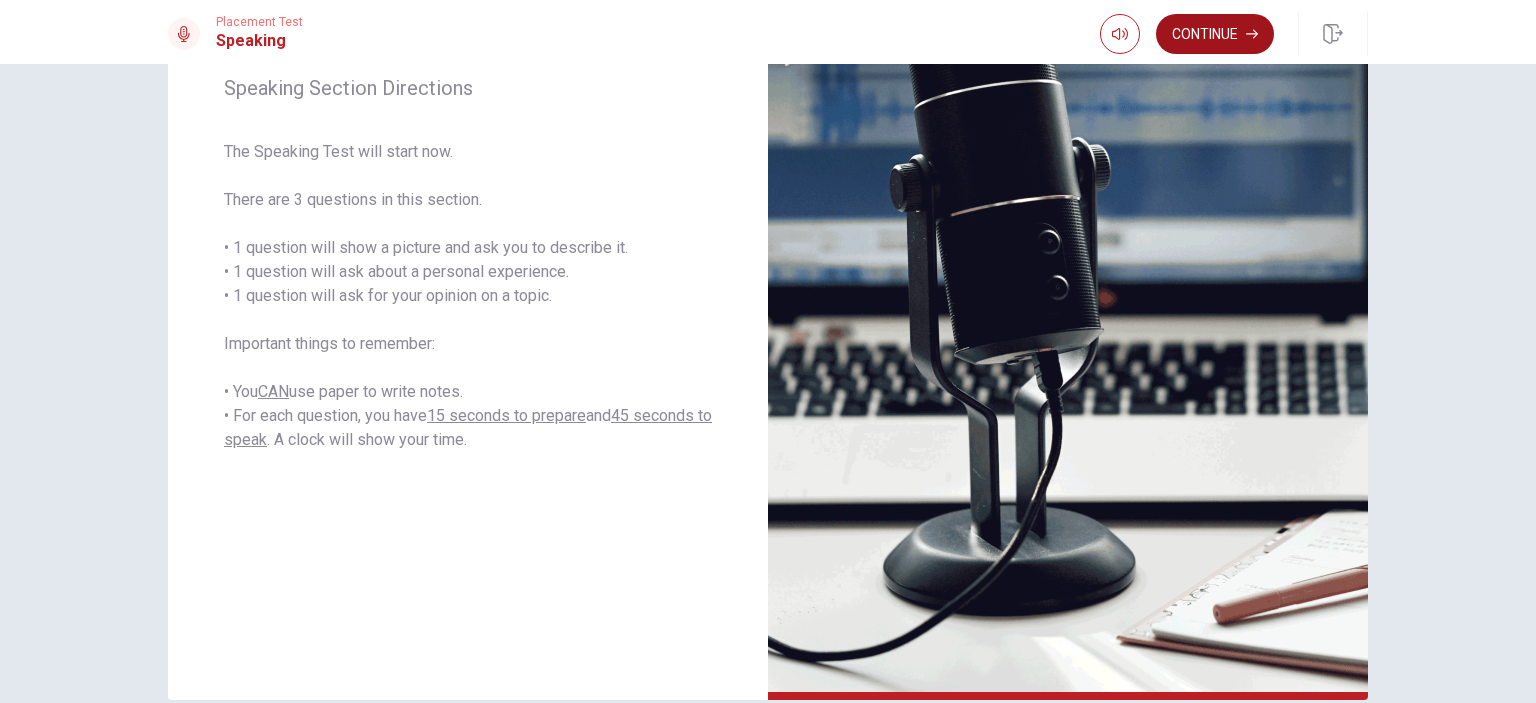 click 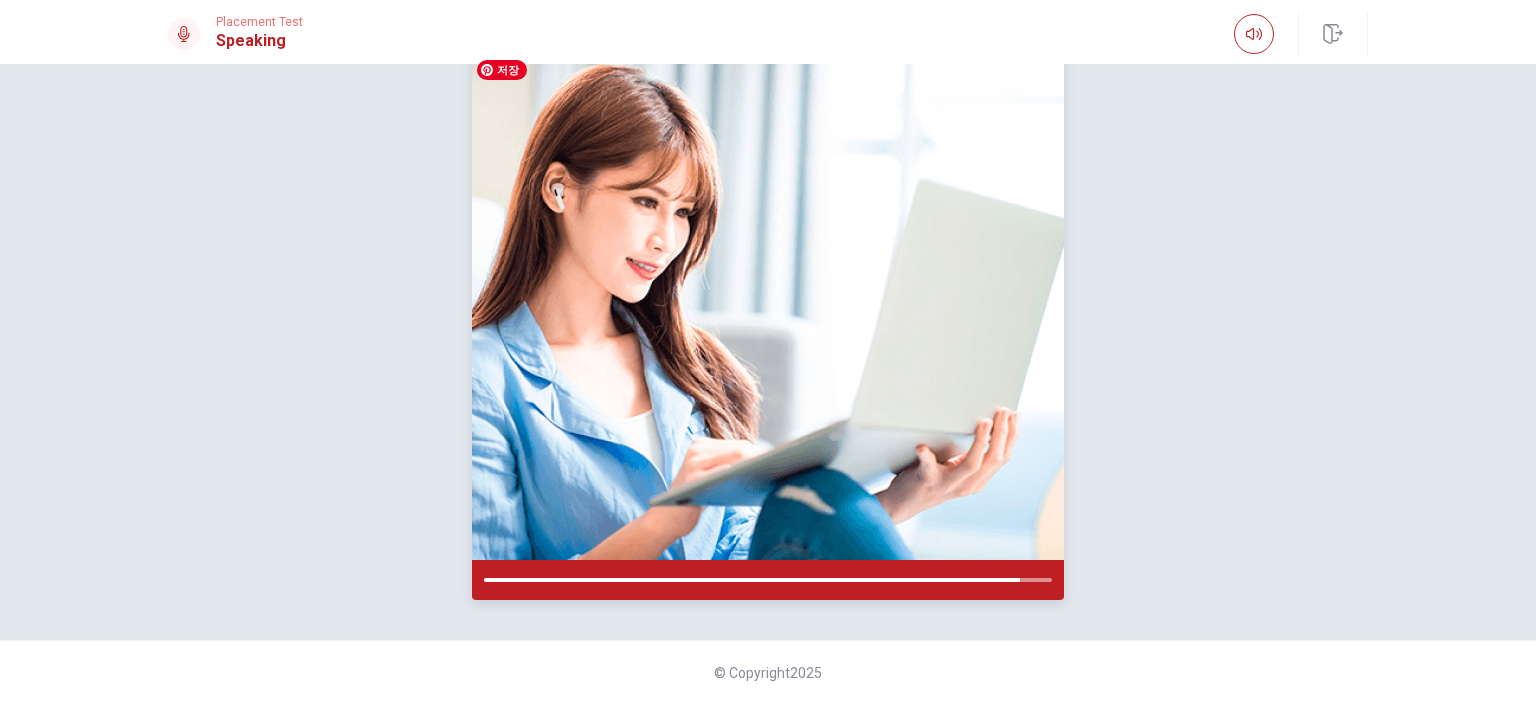 scroll, scrollTop: 276, scrollLeft: 0, axis: vertical 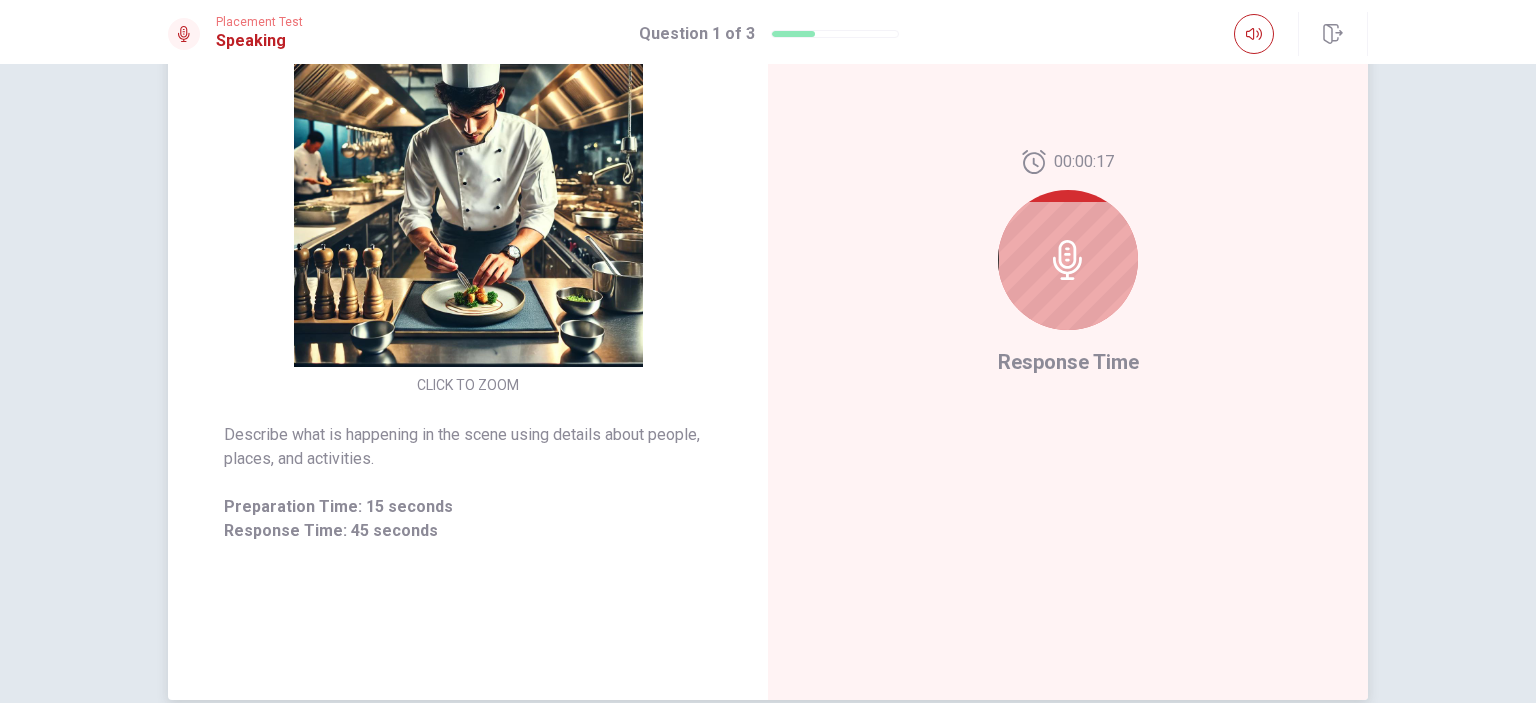 click 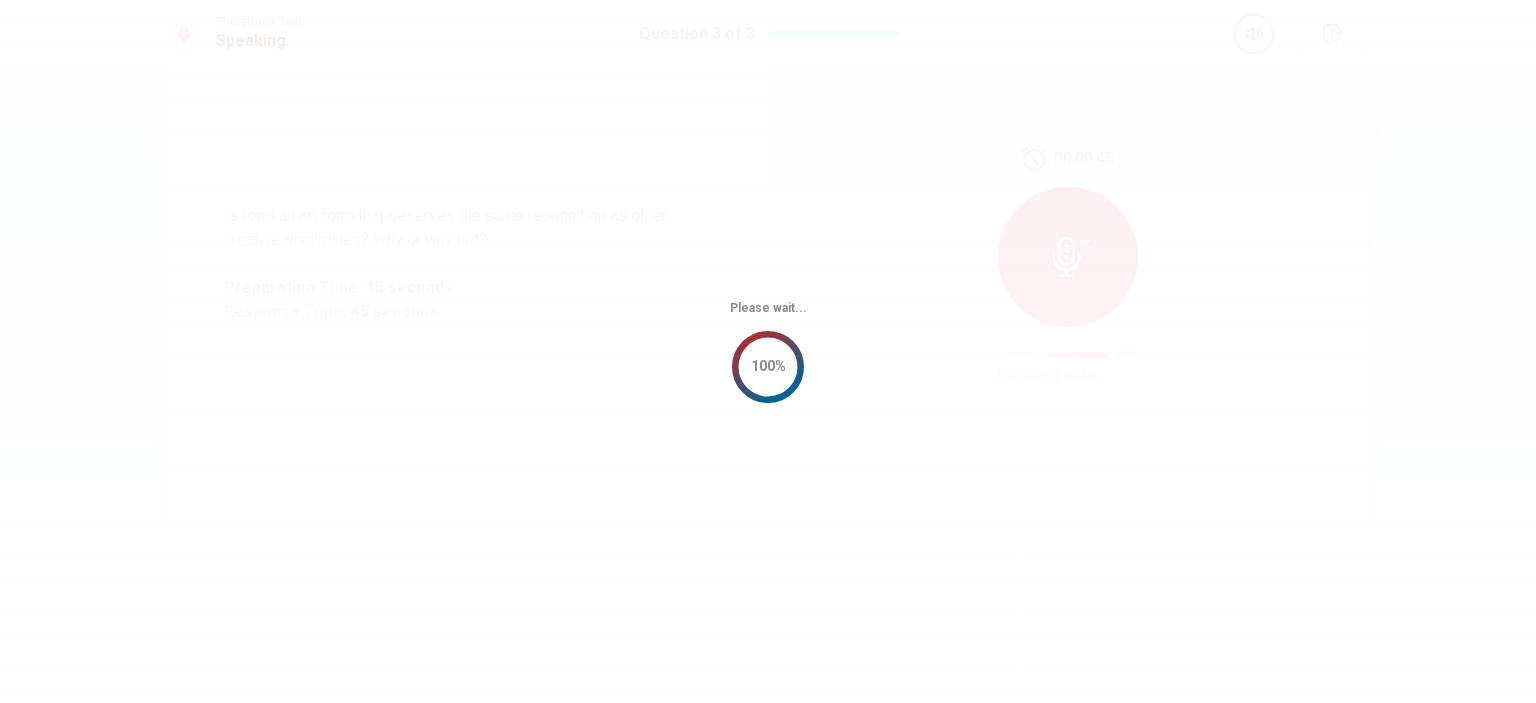 scroll, scrollTop: 0, scrollLeft: 0, axis: both 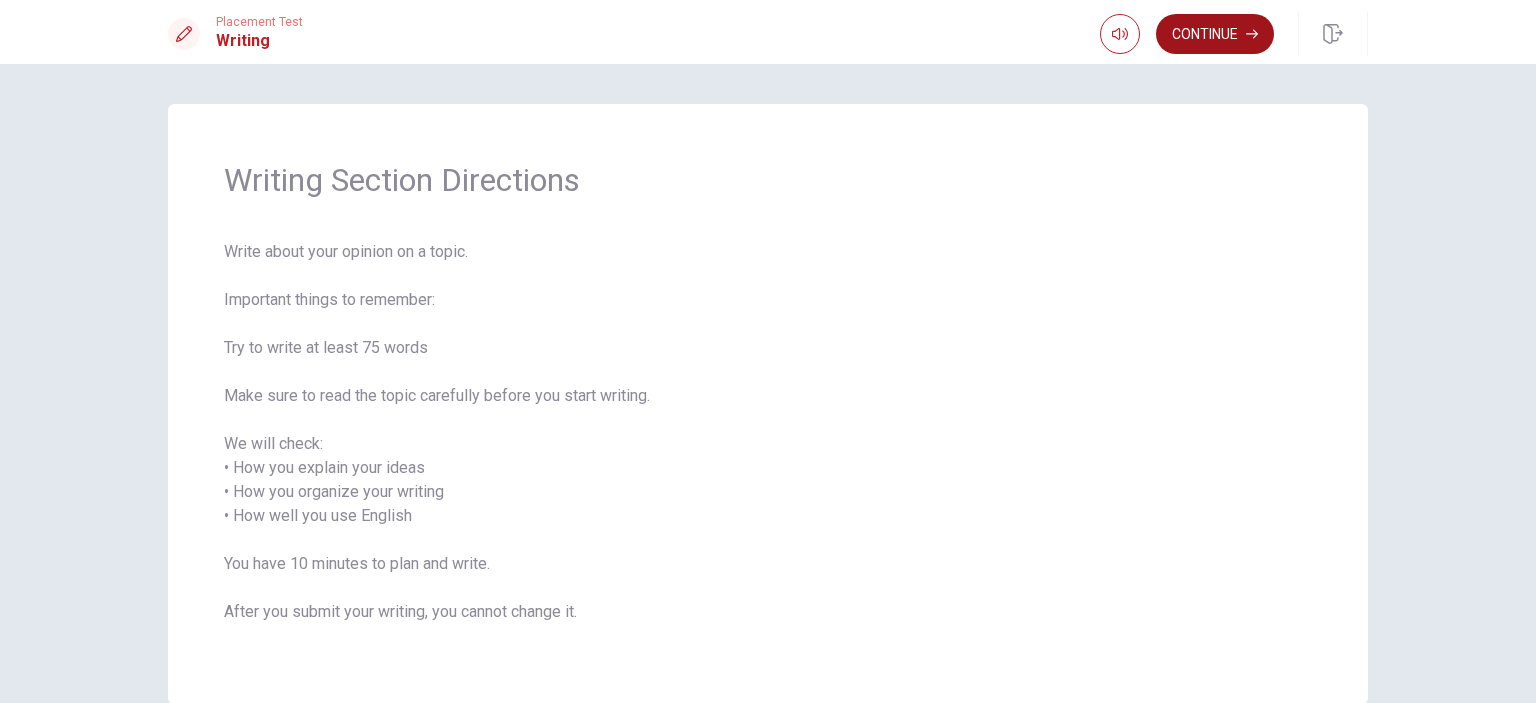 click on "Continue" at bounding box center [1215, 34] 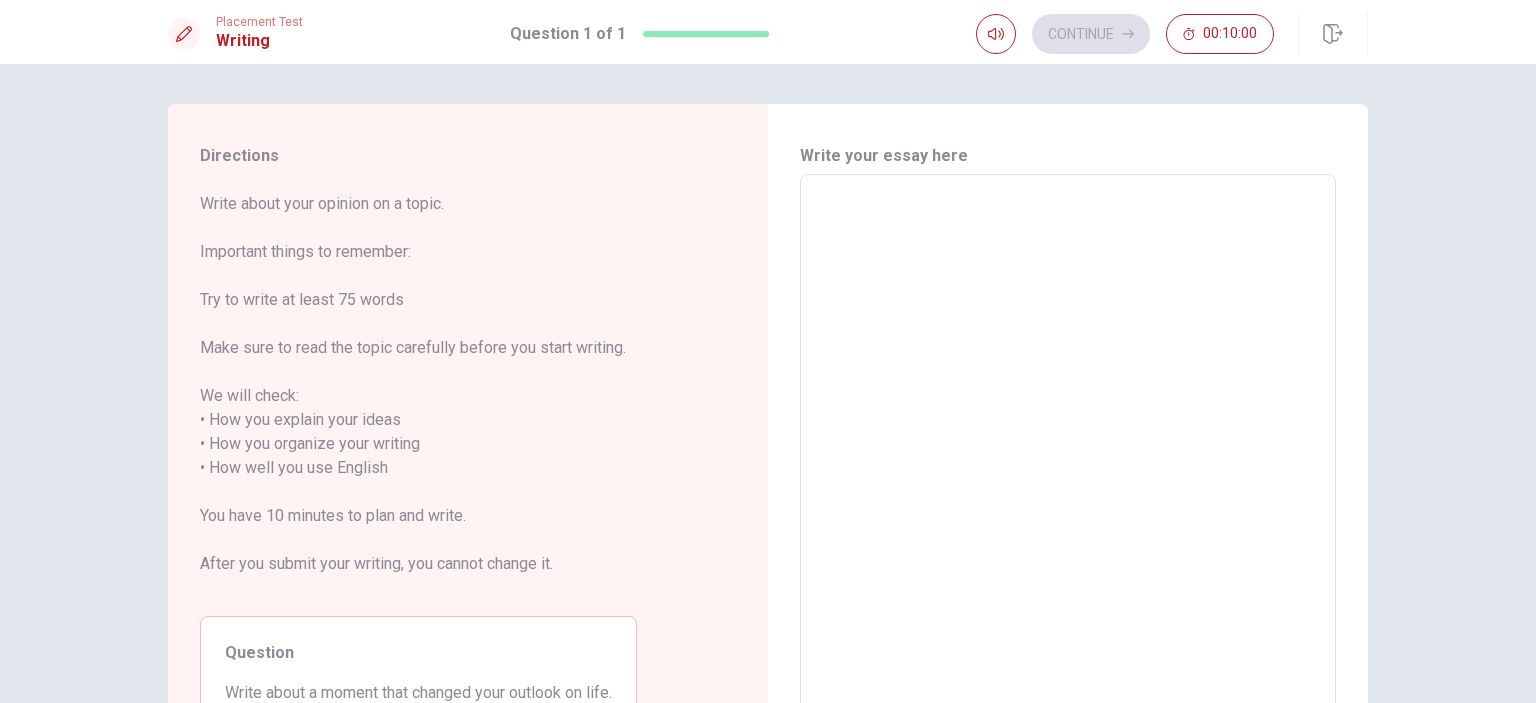 click at bounding box center (1068, 456) 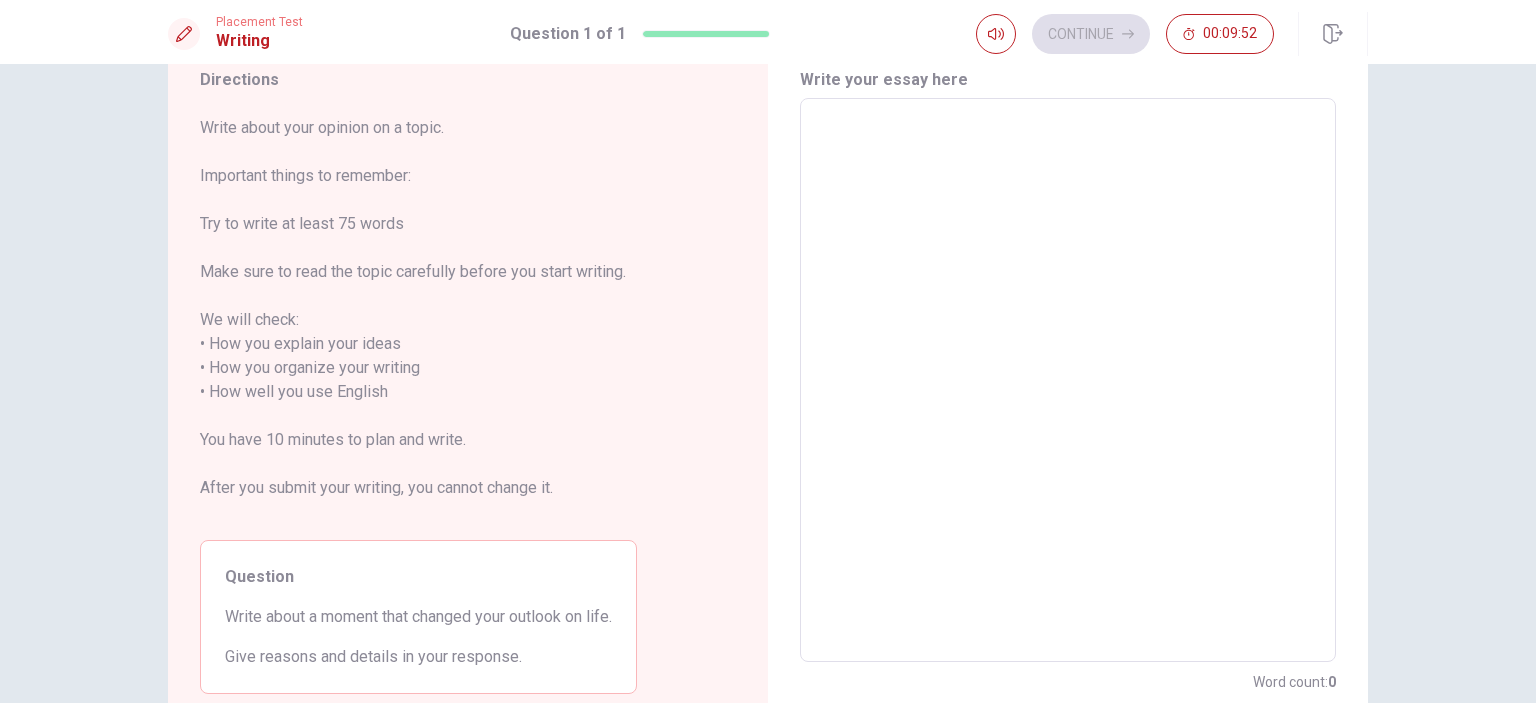 scroll, scrollTop: 0, scrollLeft: 0, axis: both 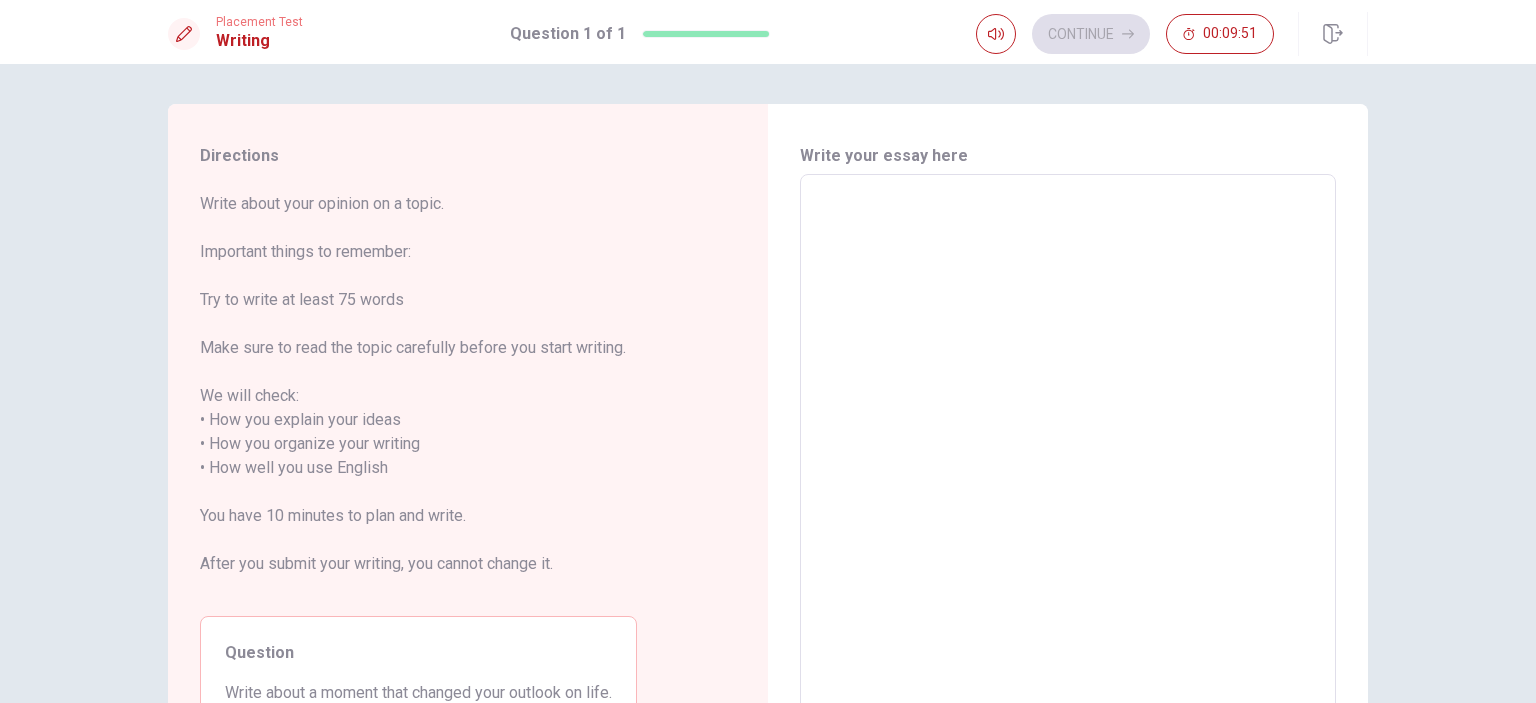 click at bounding box center (1068, 456) 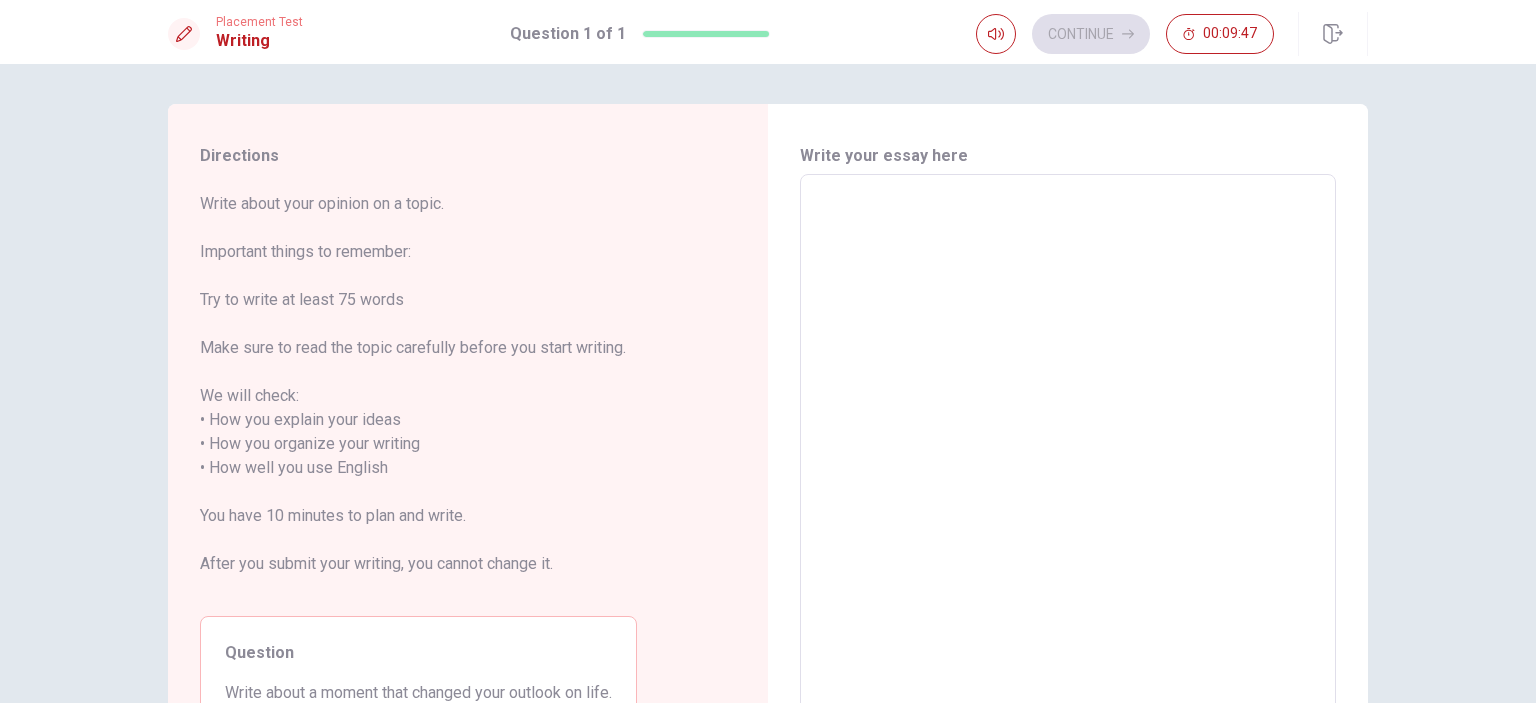 scroll, scrollTop: 100, scrollLeft: 0, axis: vertical 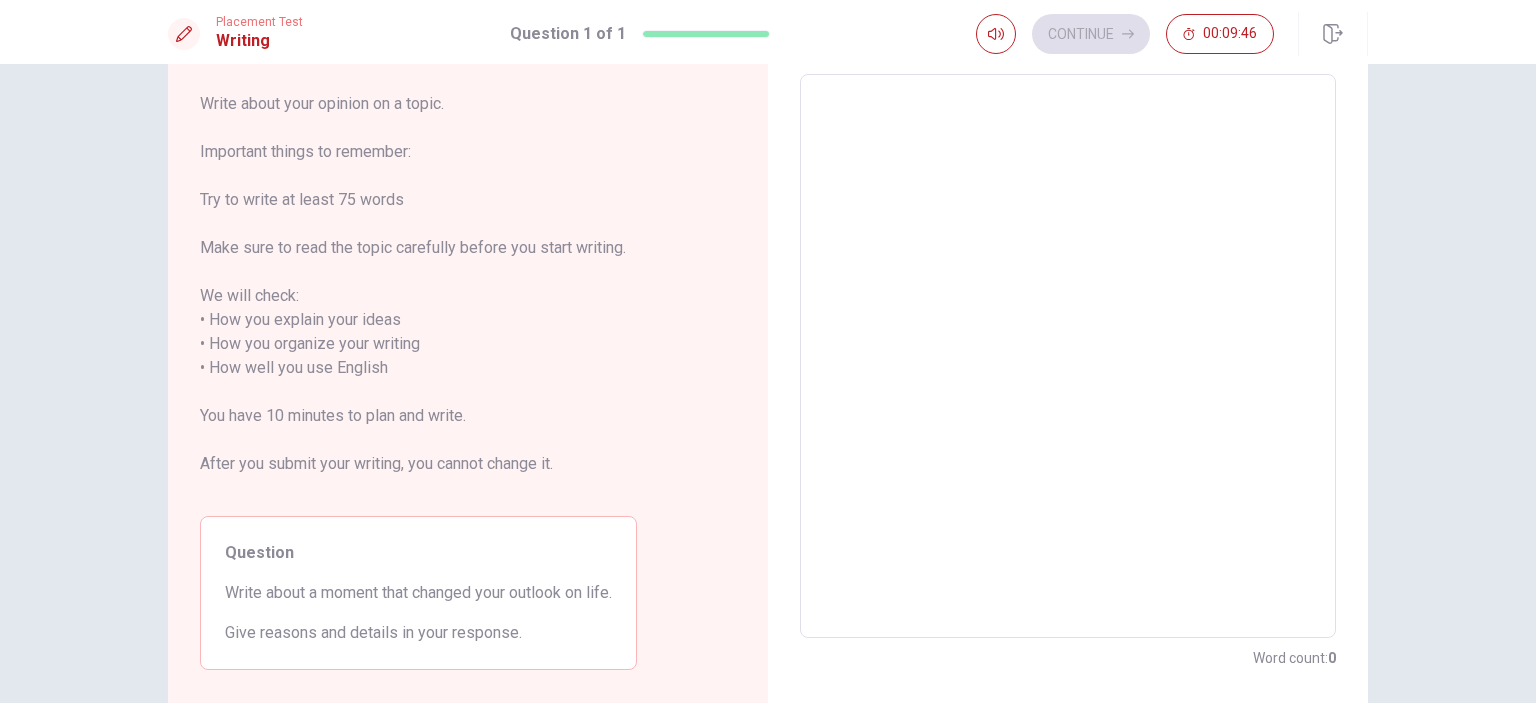 type on "I" 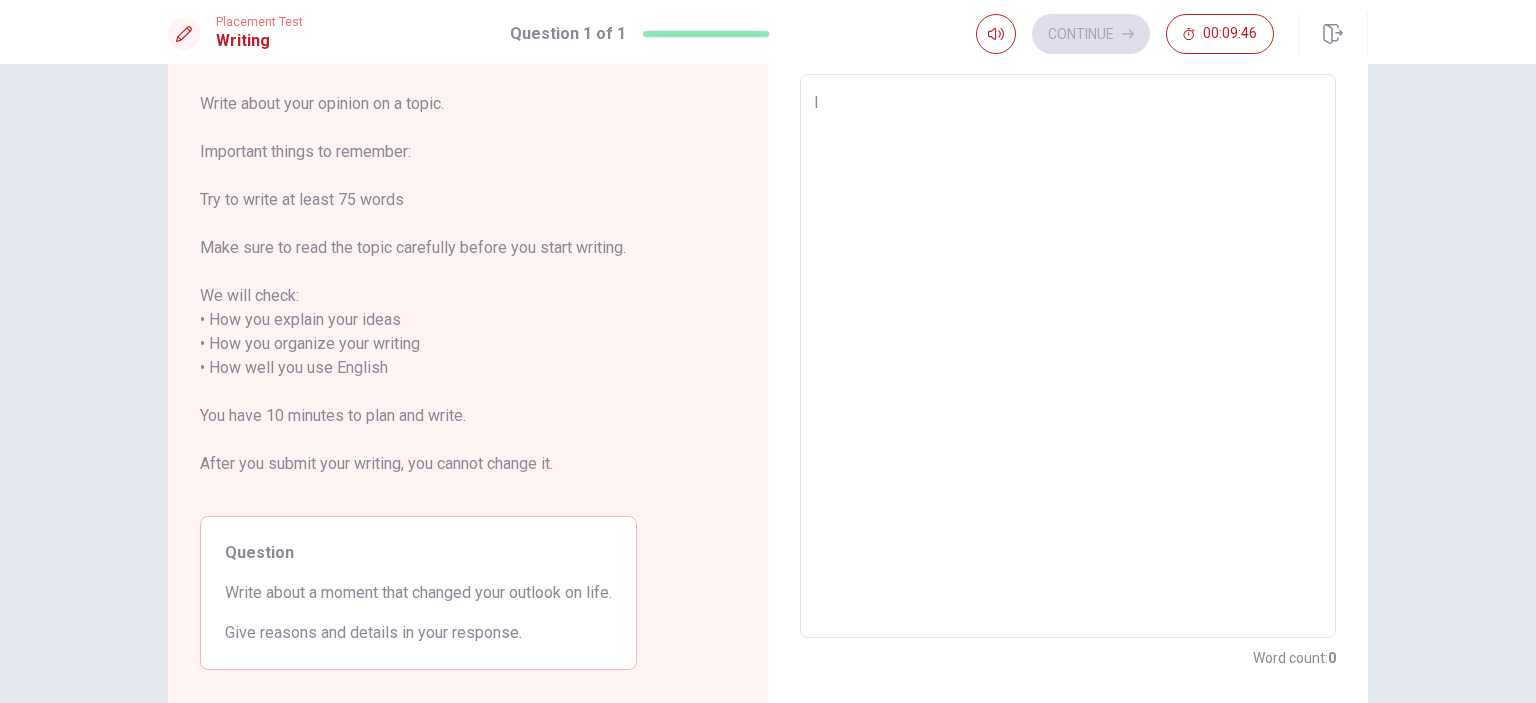 type on "x" 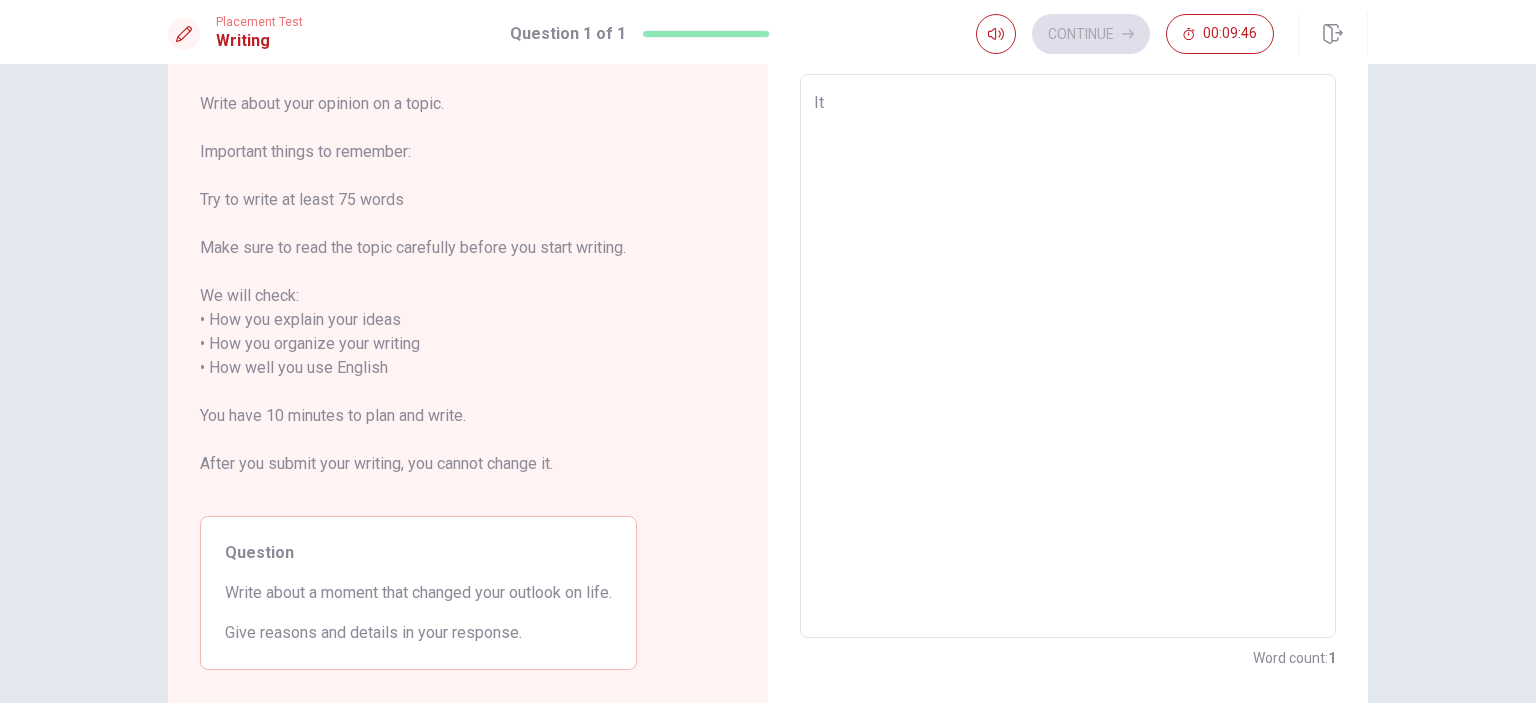 type on "x" 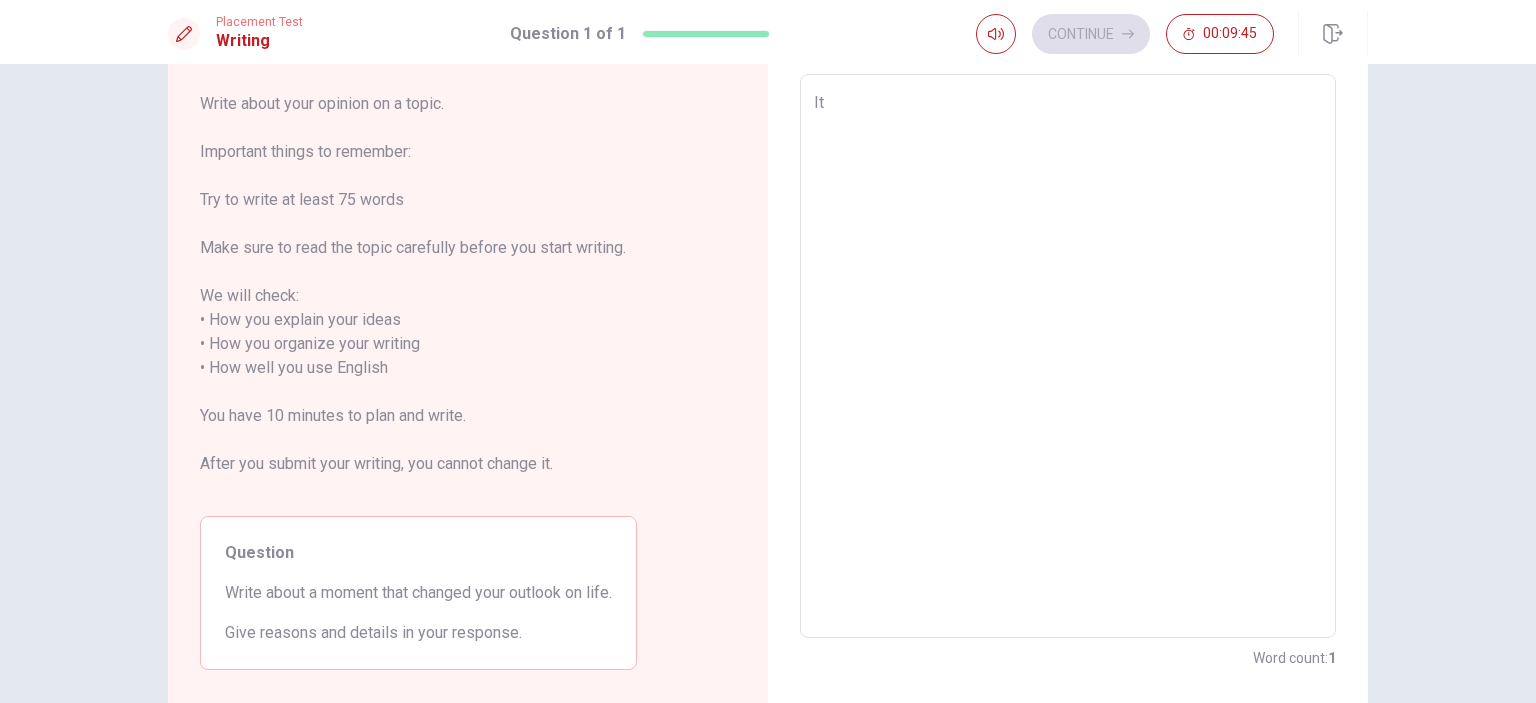 type on "I" 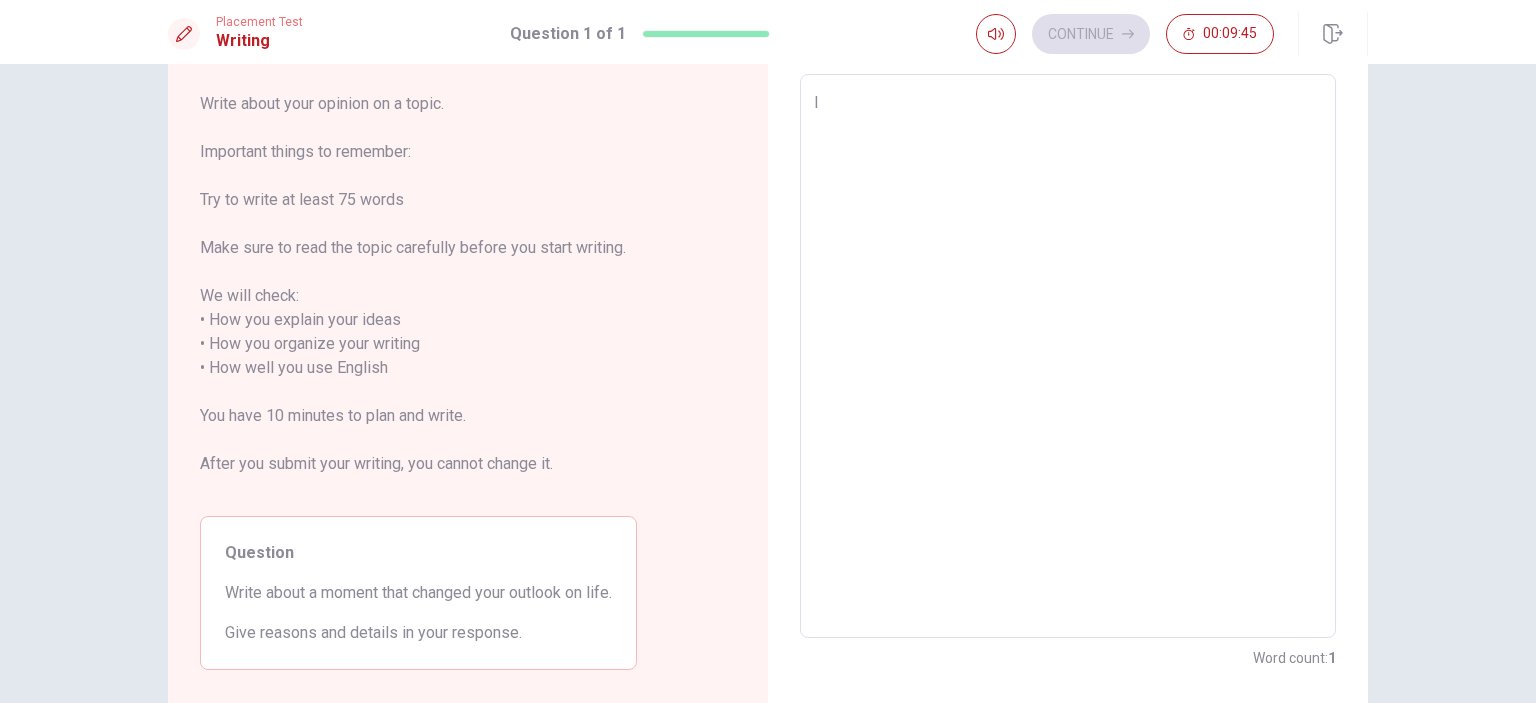 type on "x" 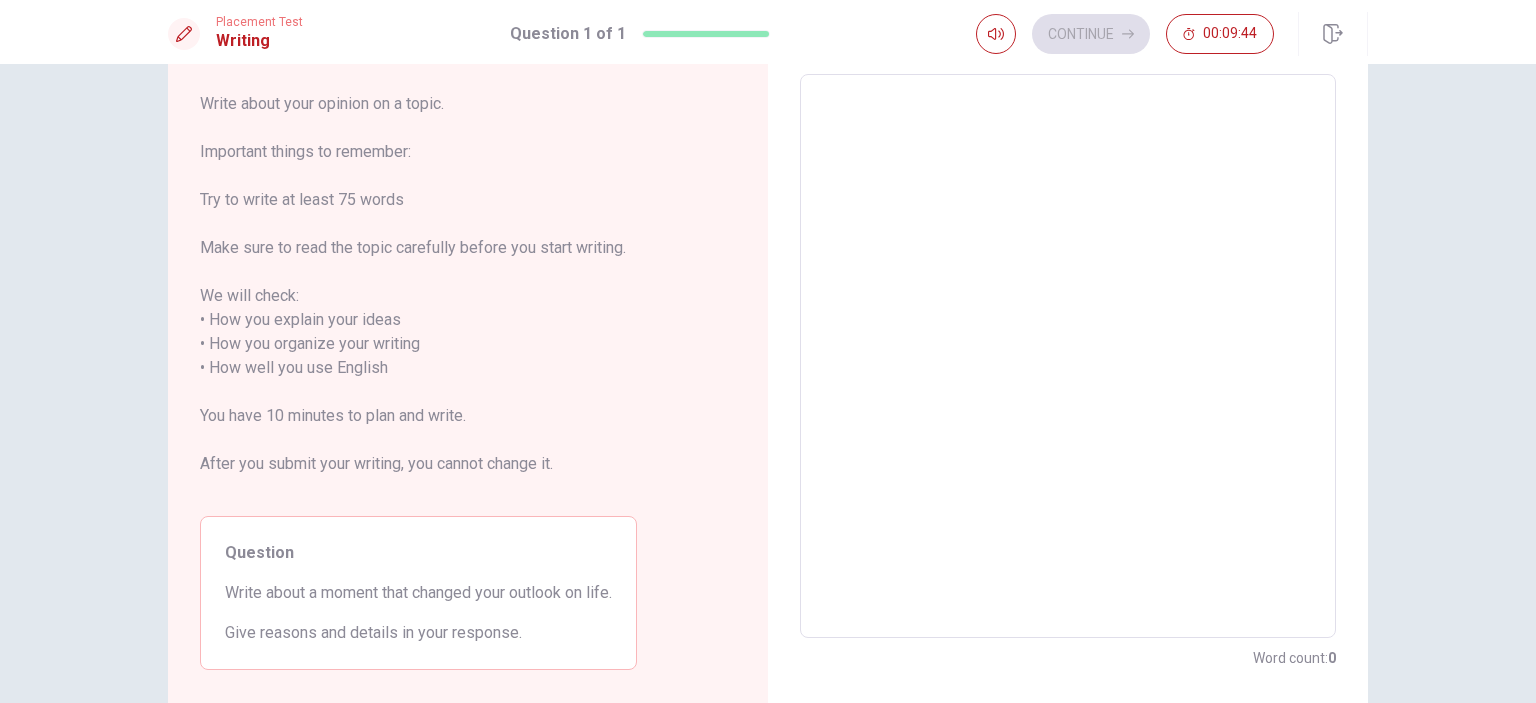type on "T" 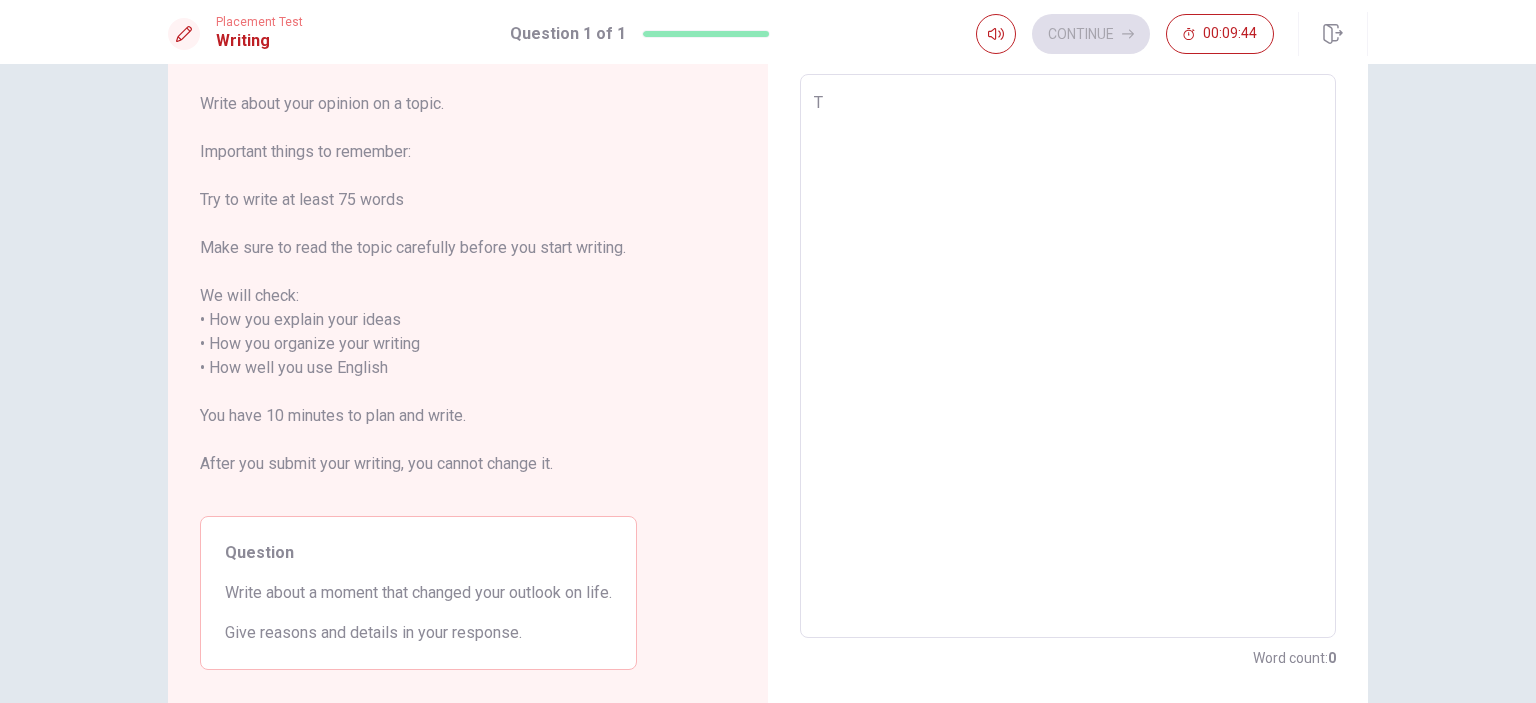 type on "x" 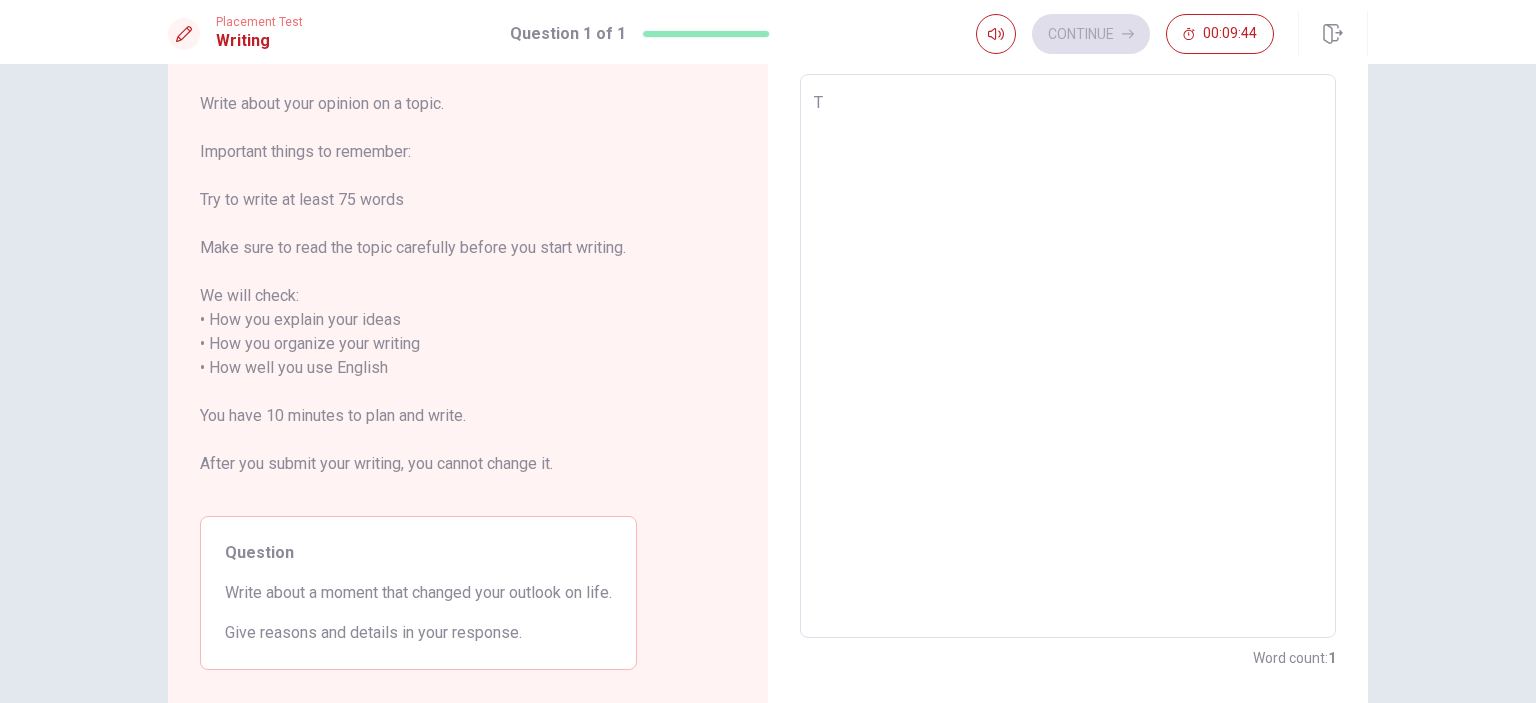 type on "Te" 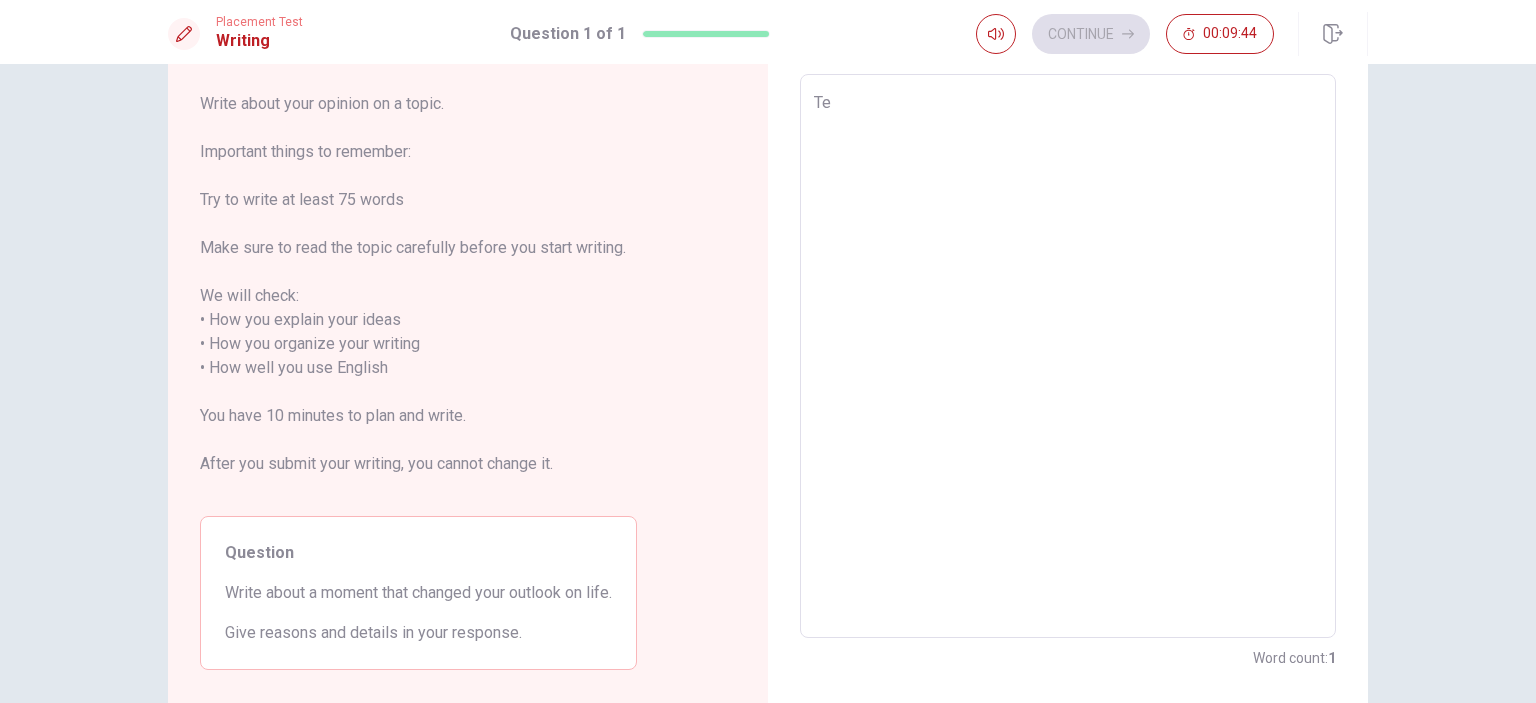 type on "Teh" 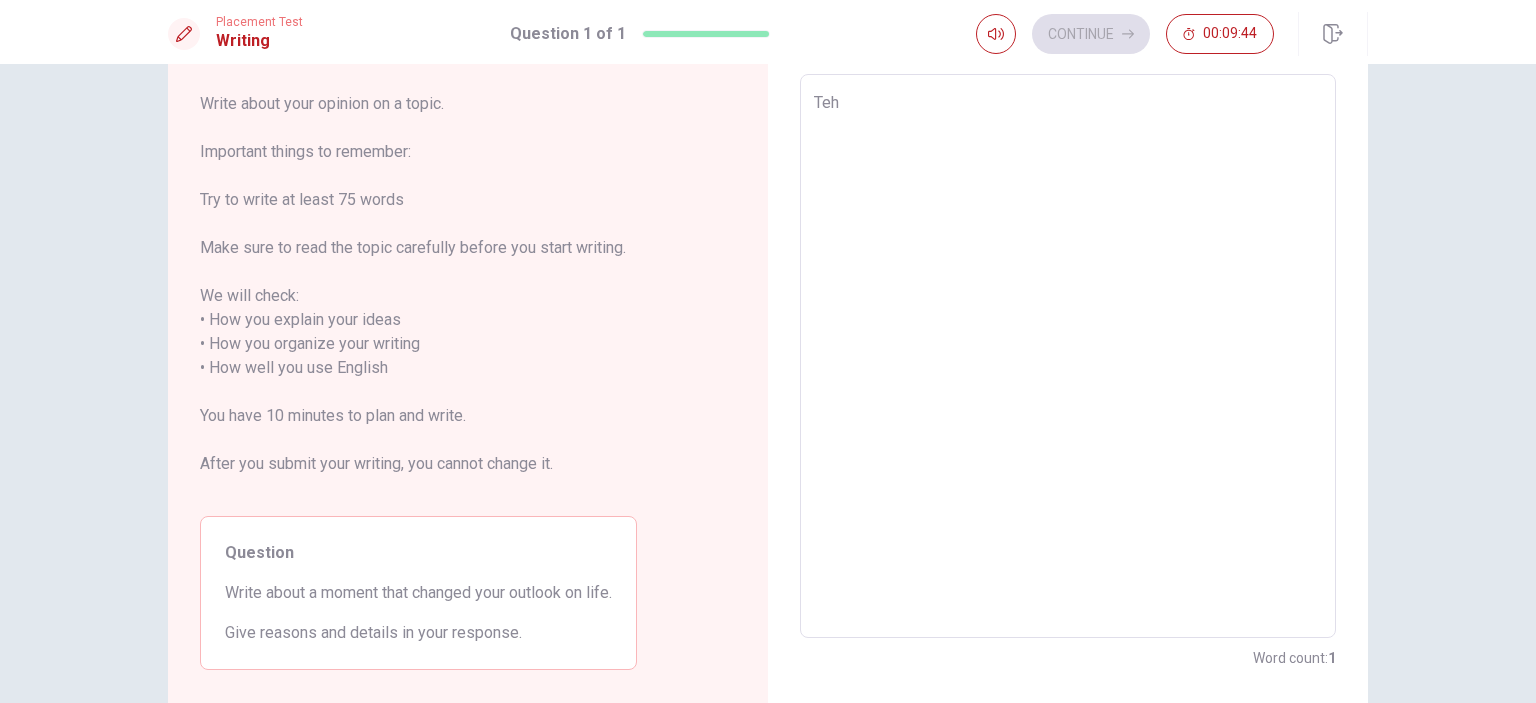 type on "x" 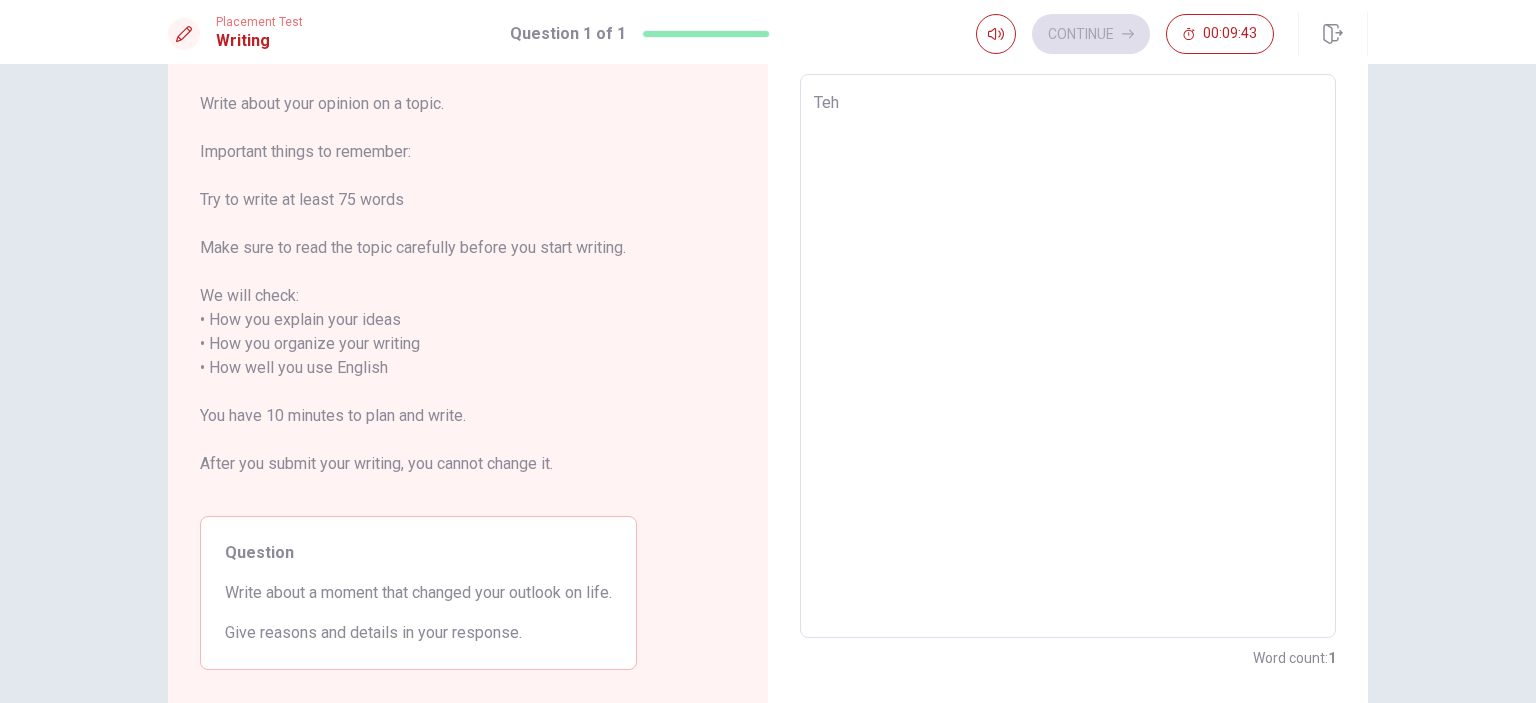type on "Te" 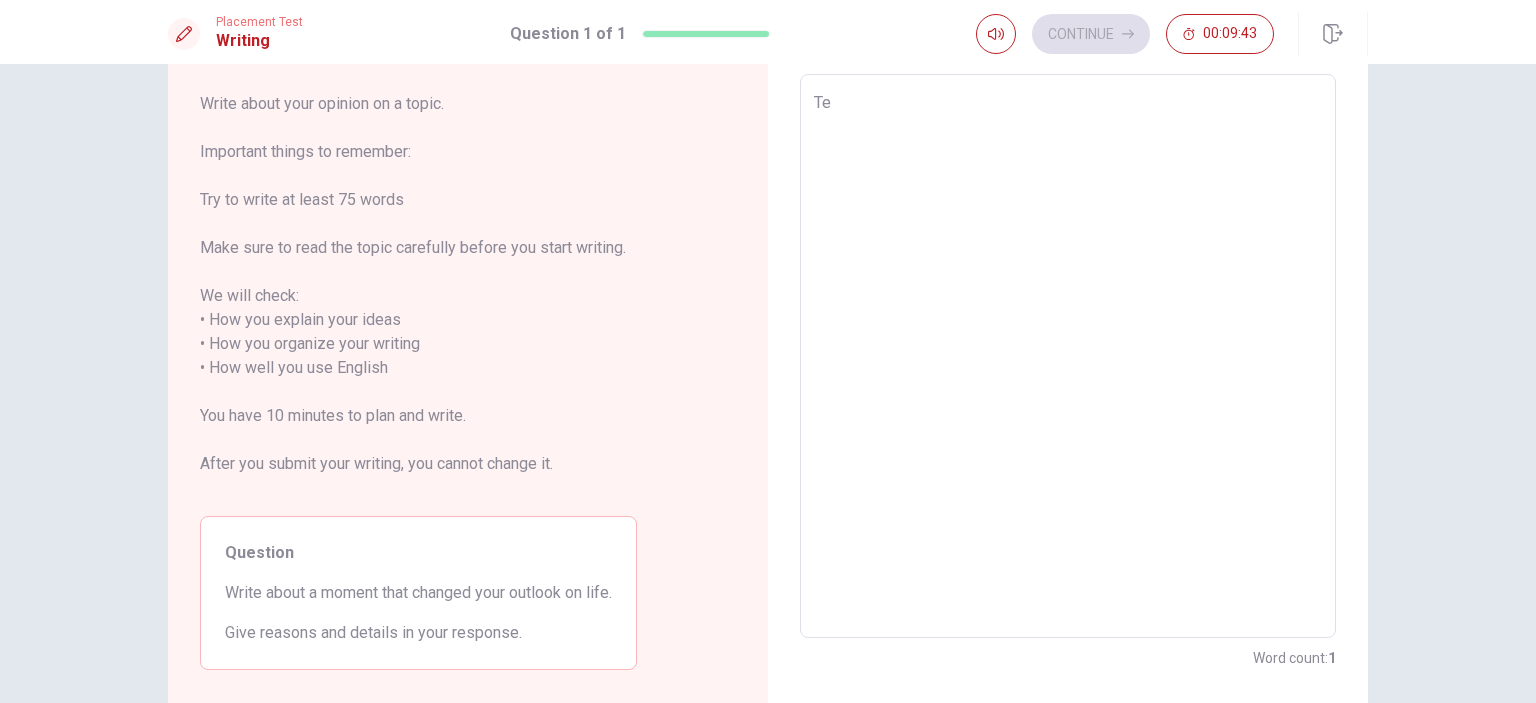 type on "x" 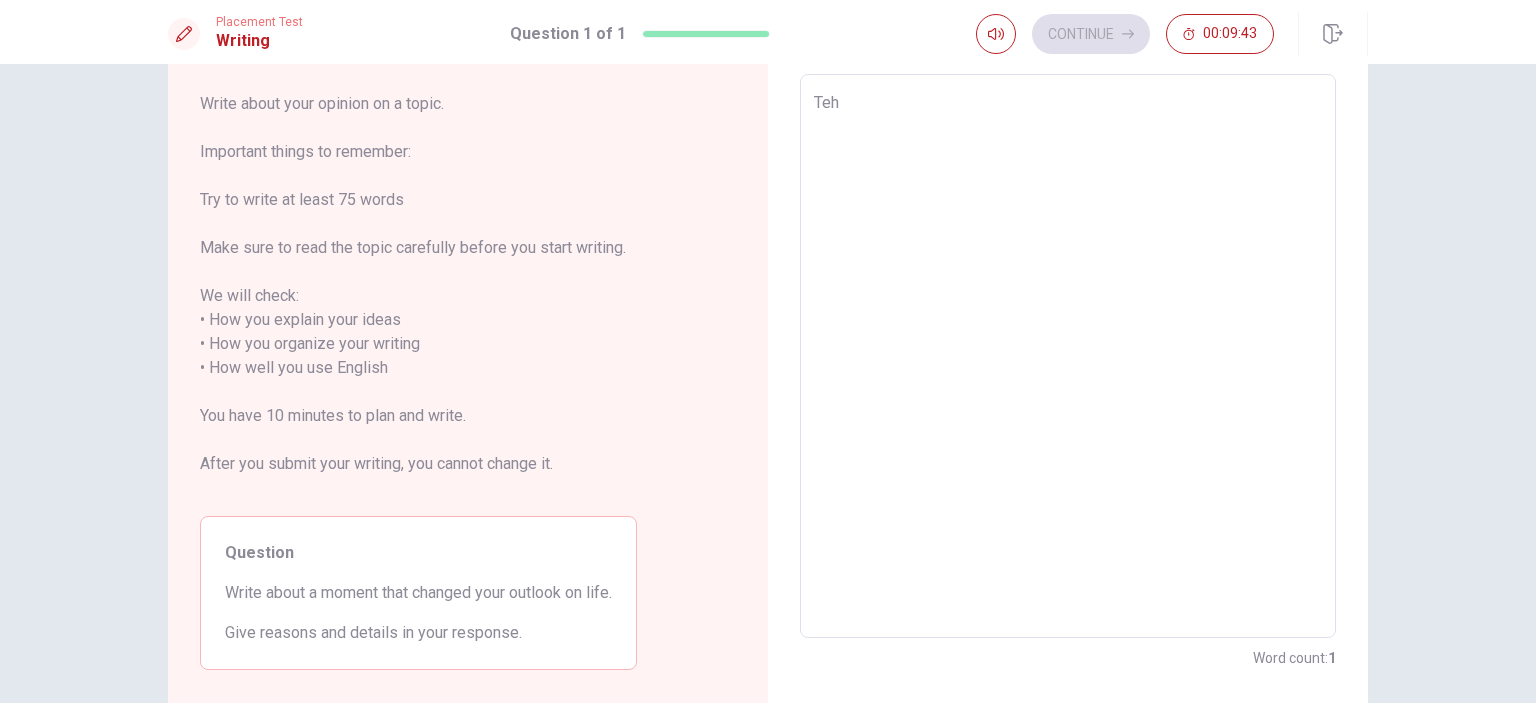 type on "x" 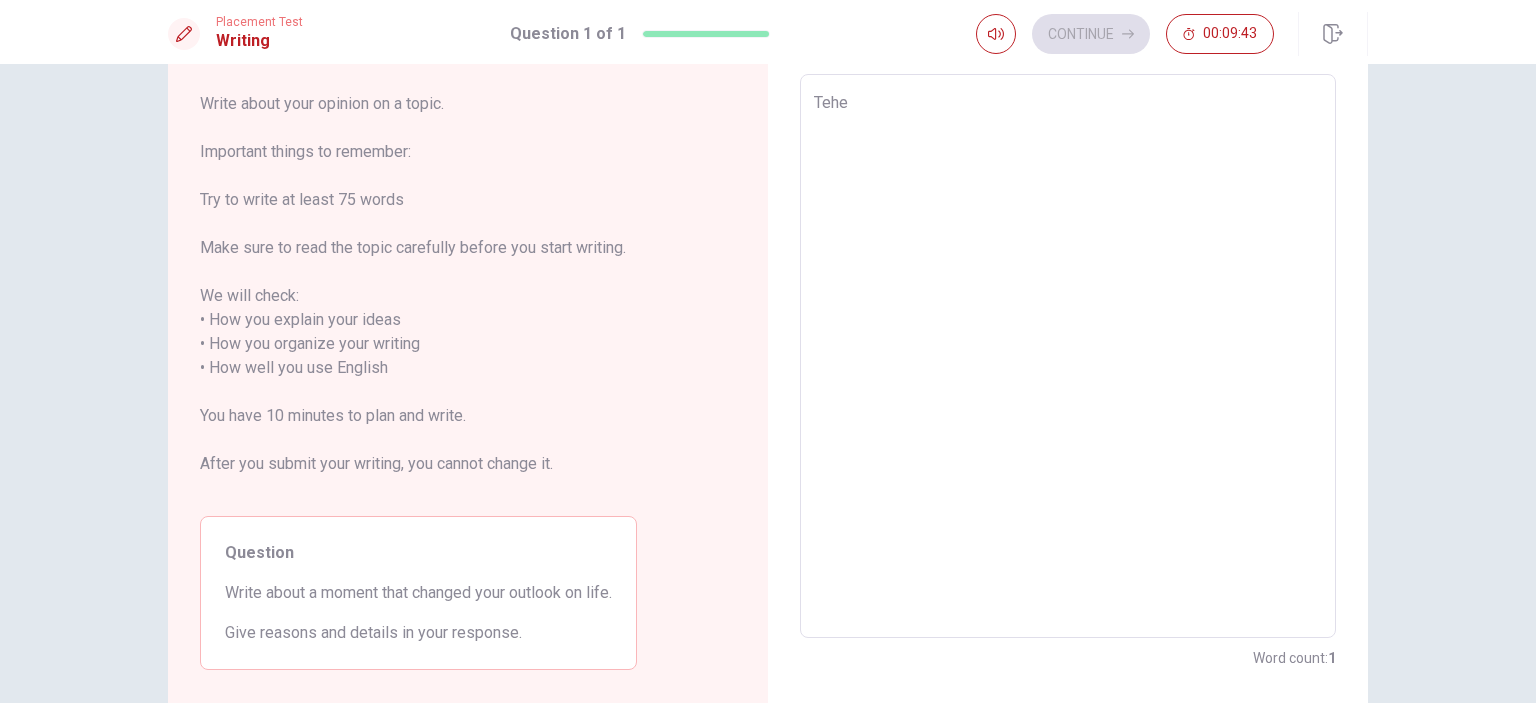 type on "x" 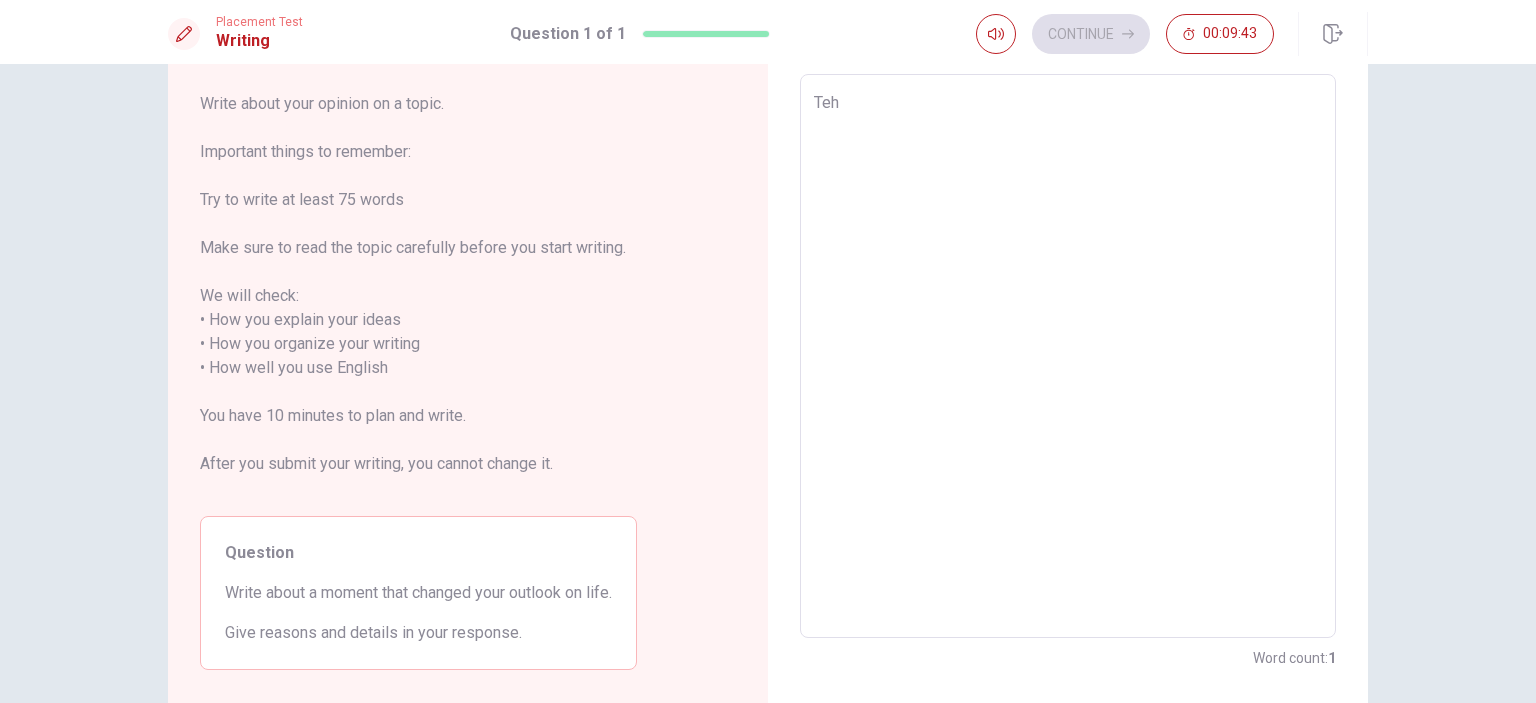 type on "x" 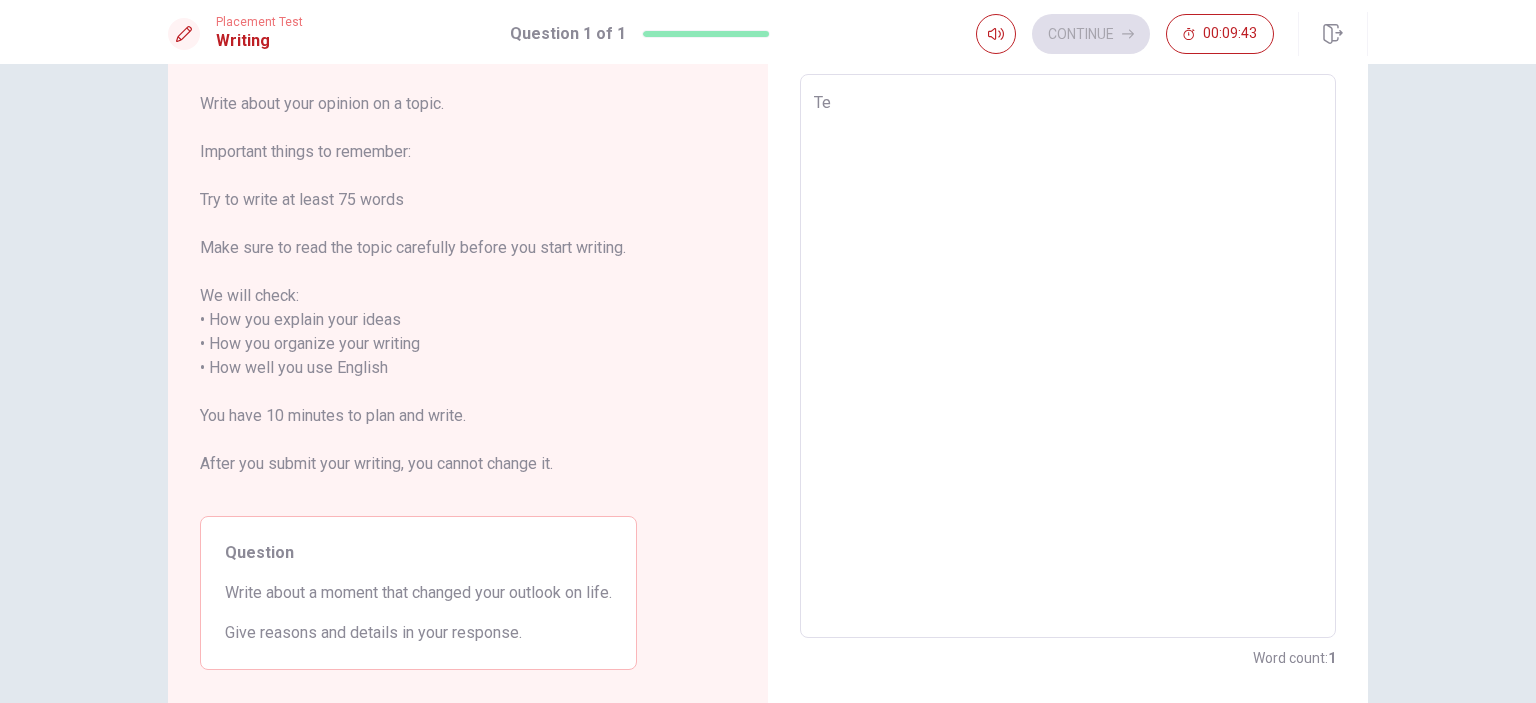 type on "x" 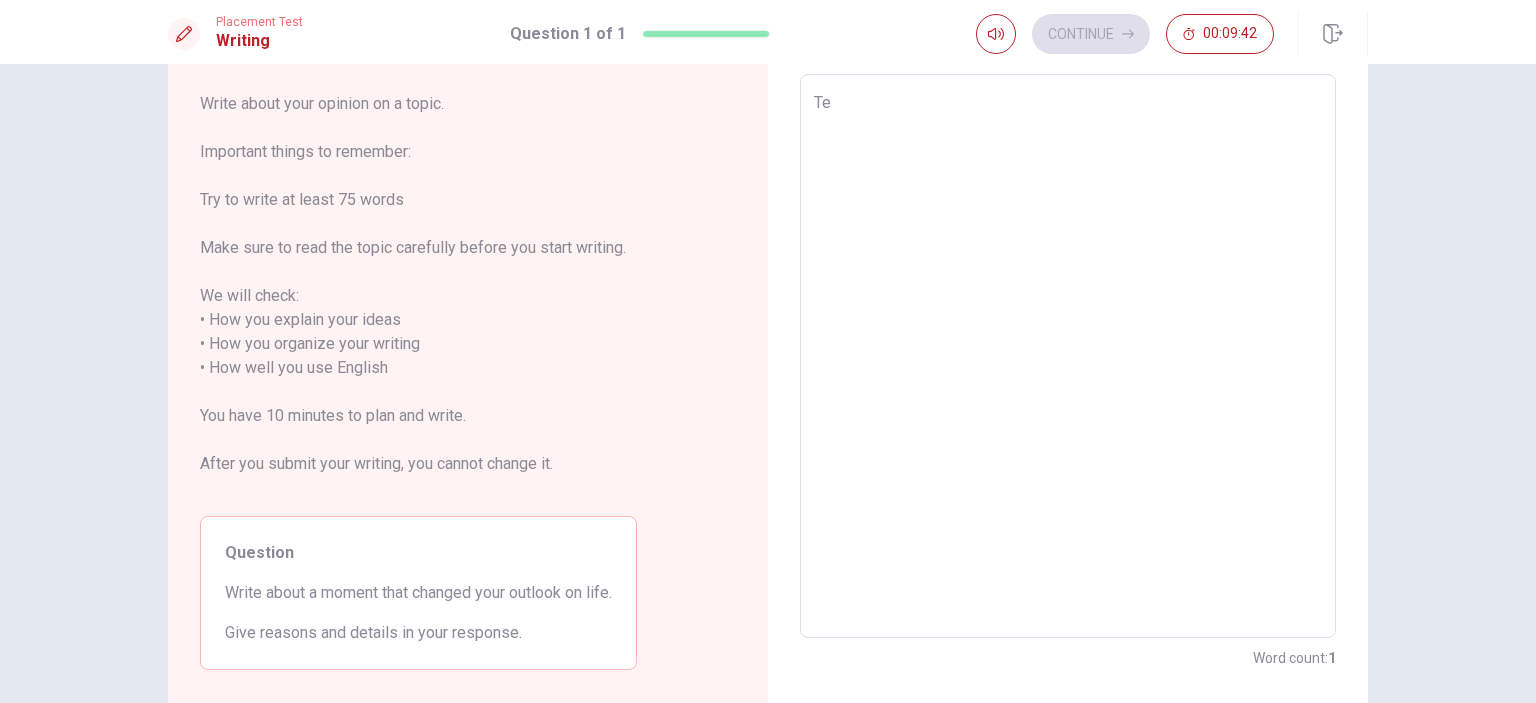type on "T" 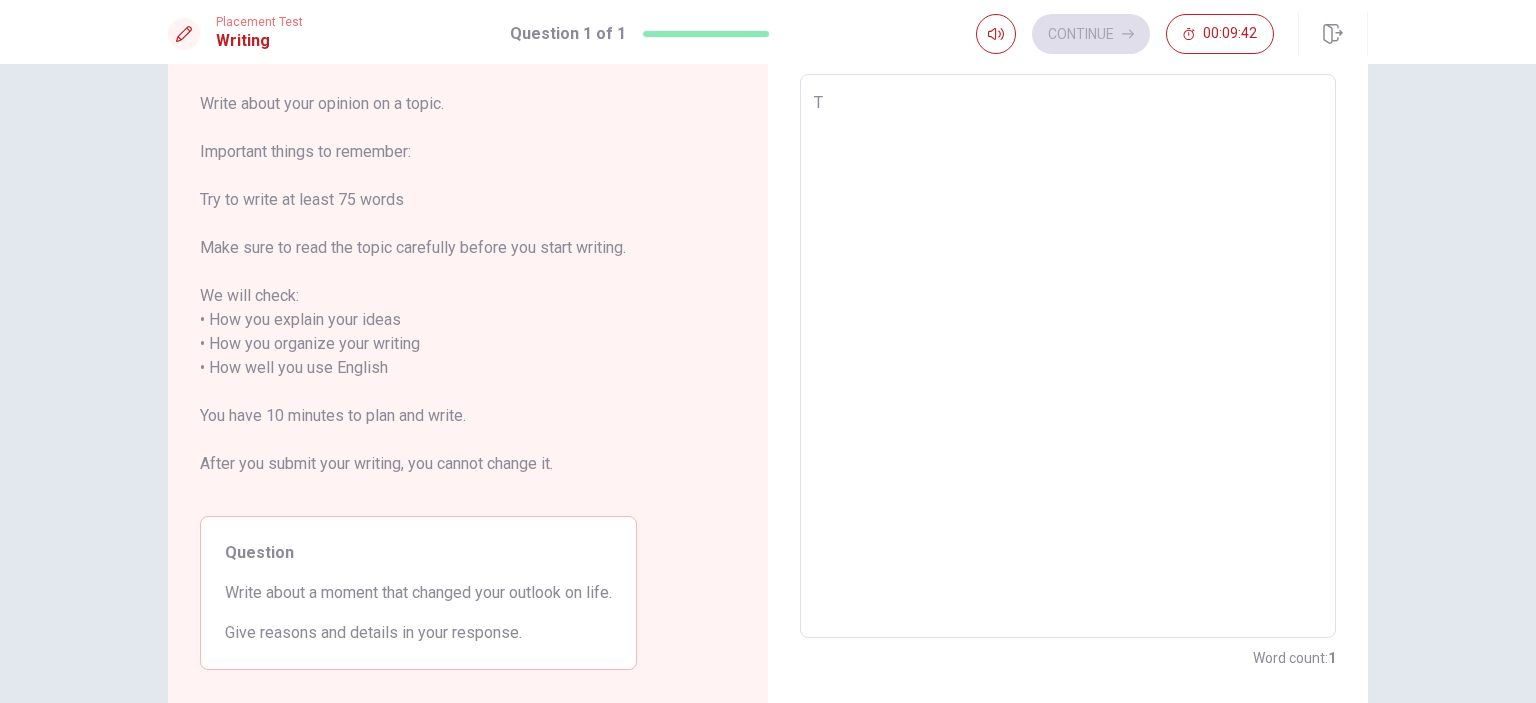 type on "x" 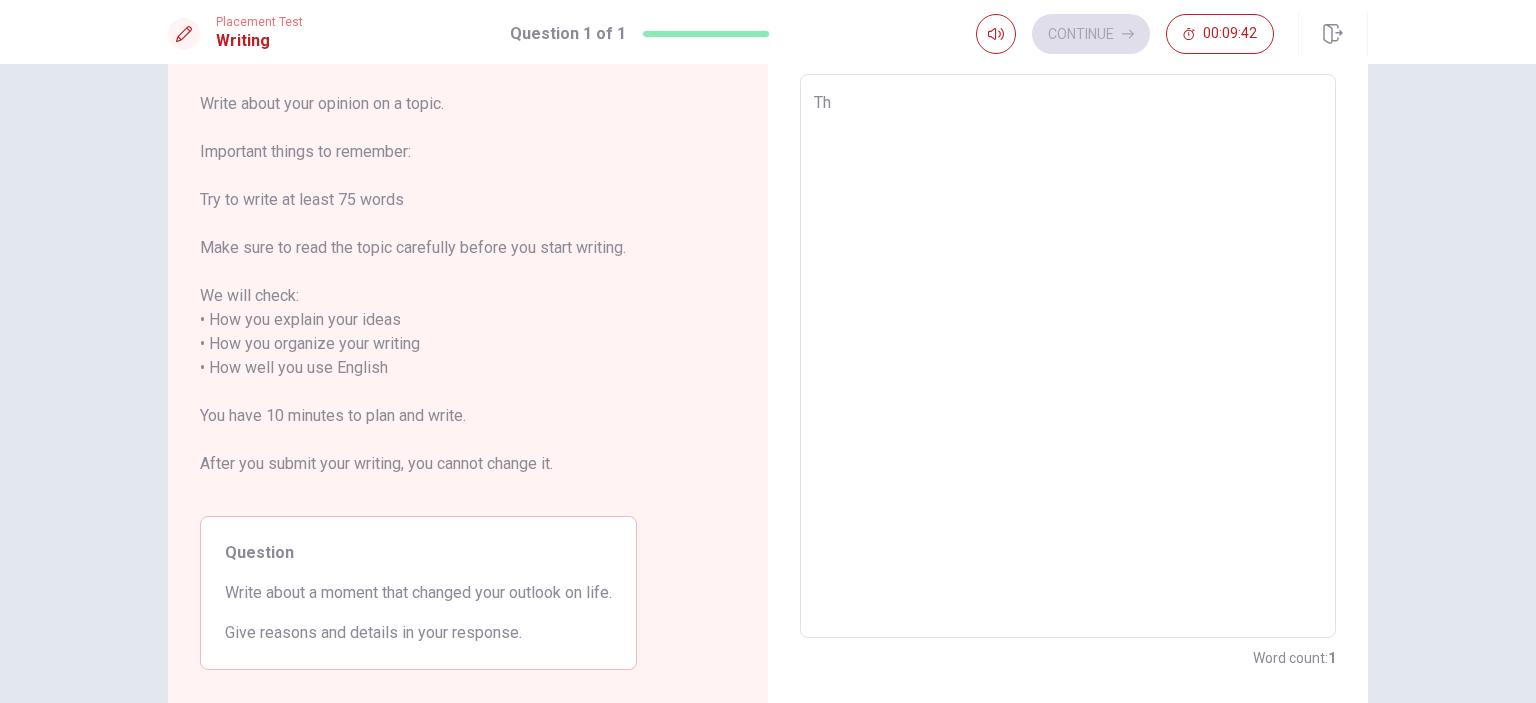 type on "The" 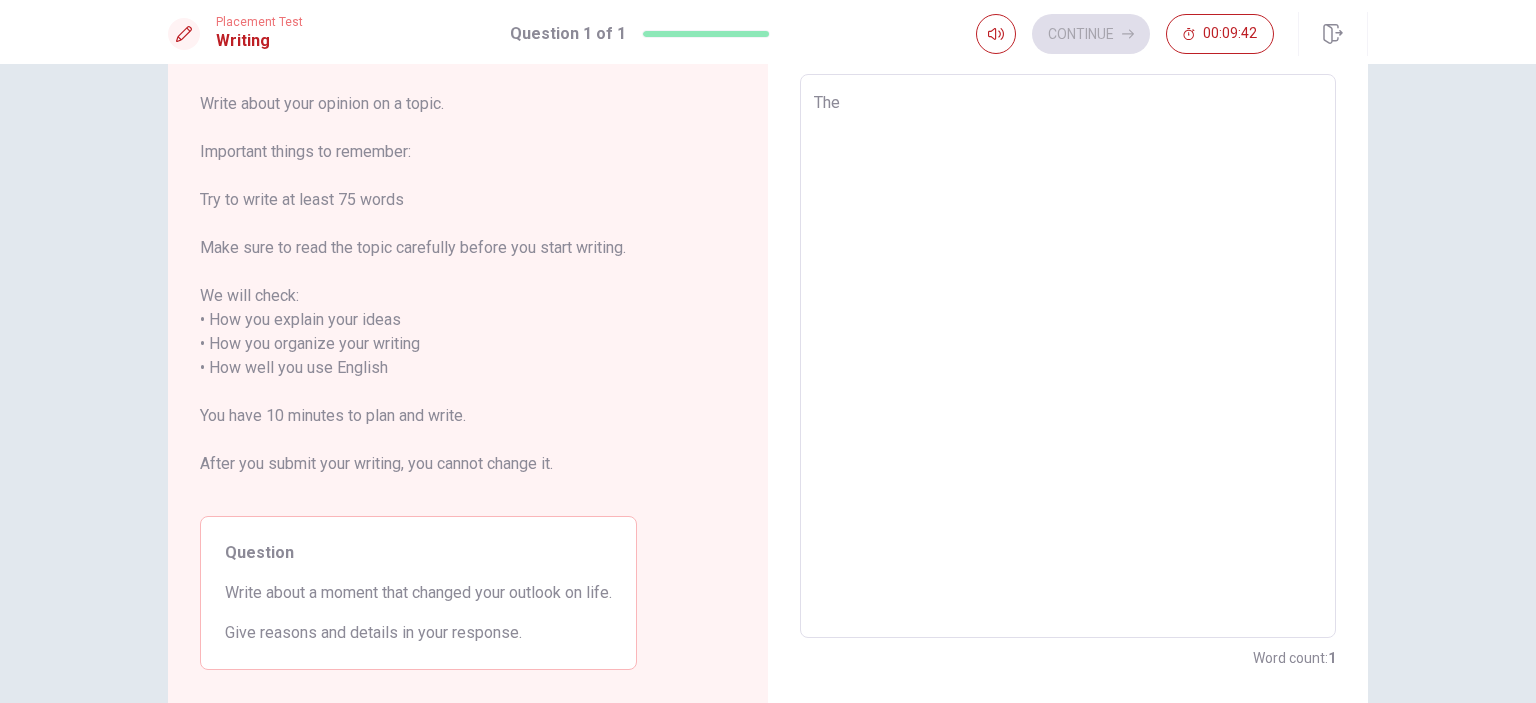 type on "x" 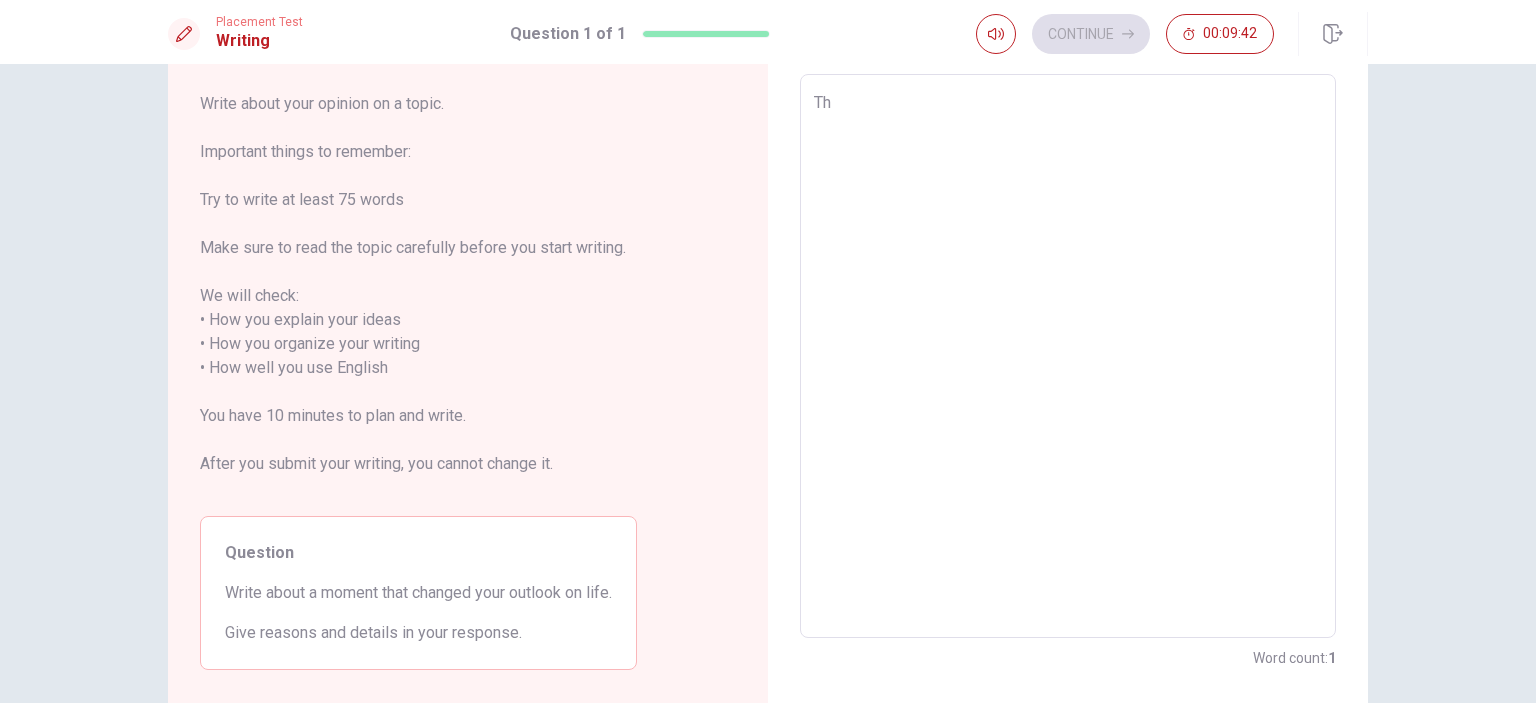type on "x" 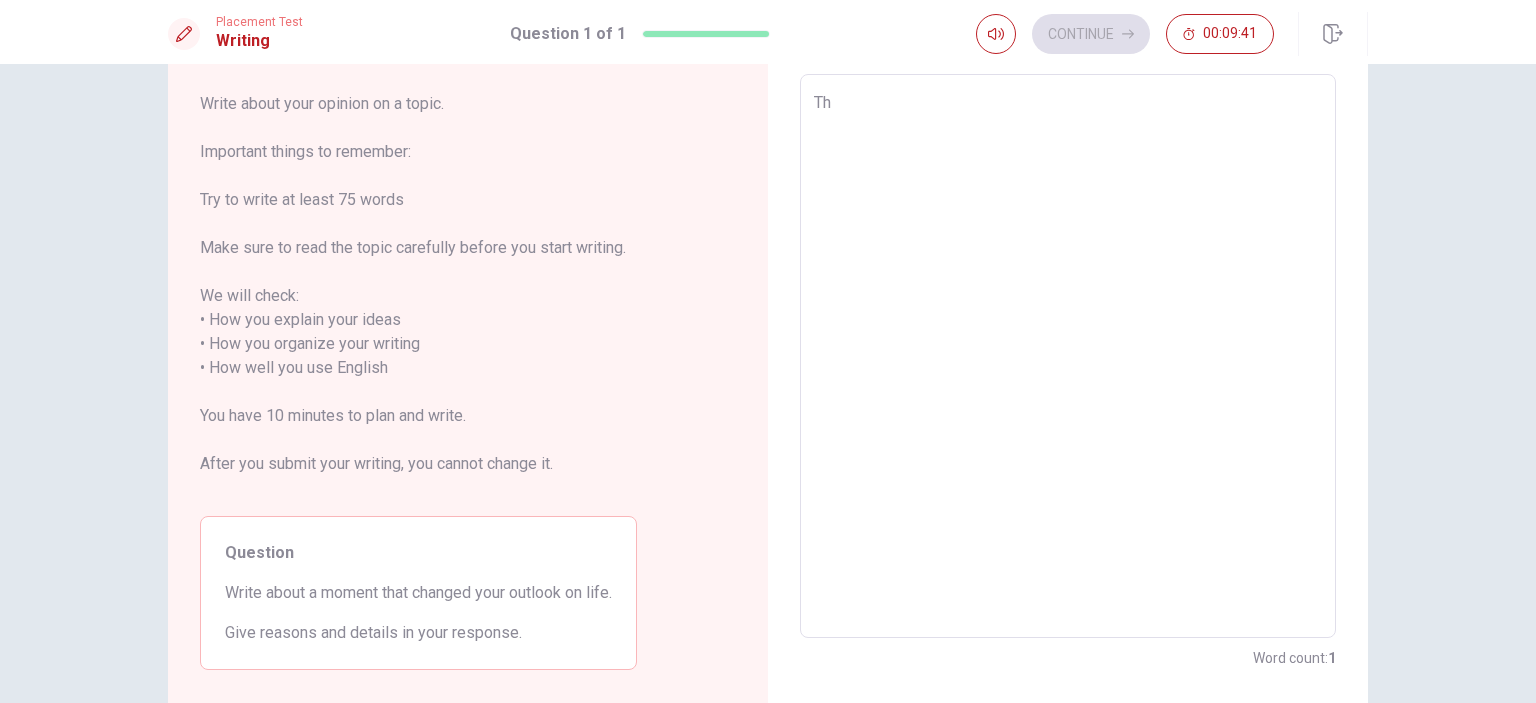 type on "Th" 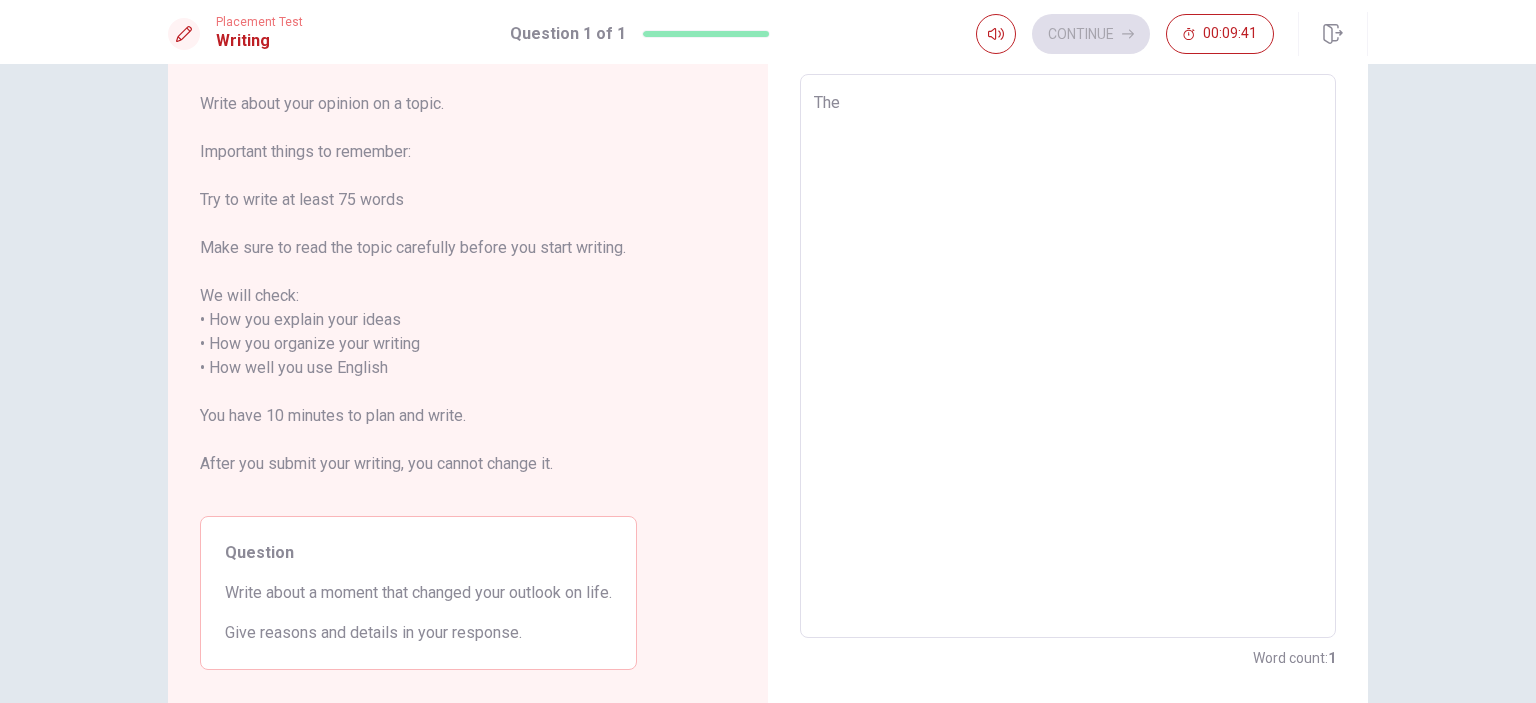 type on "The" 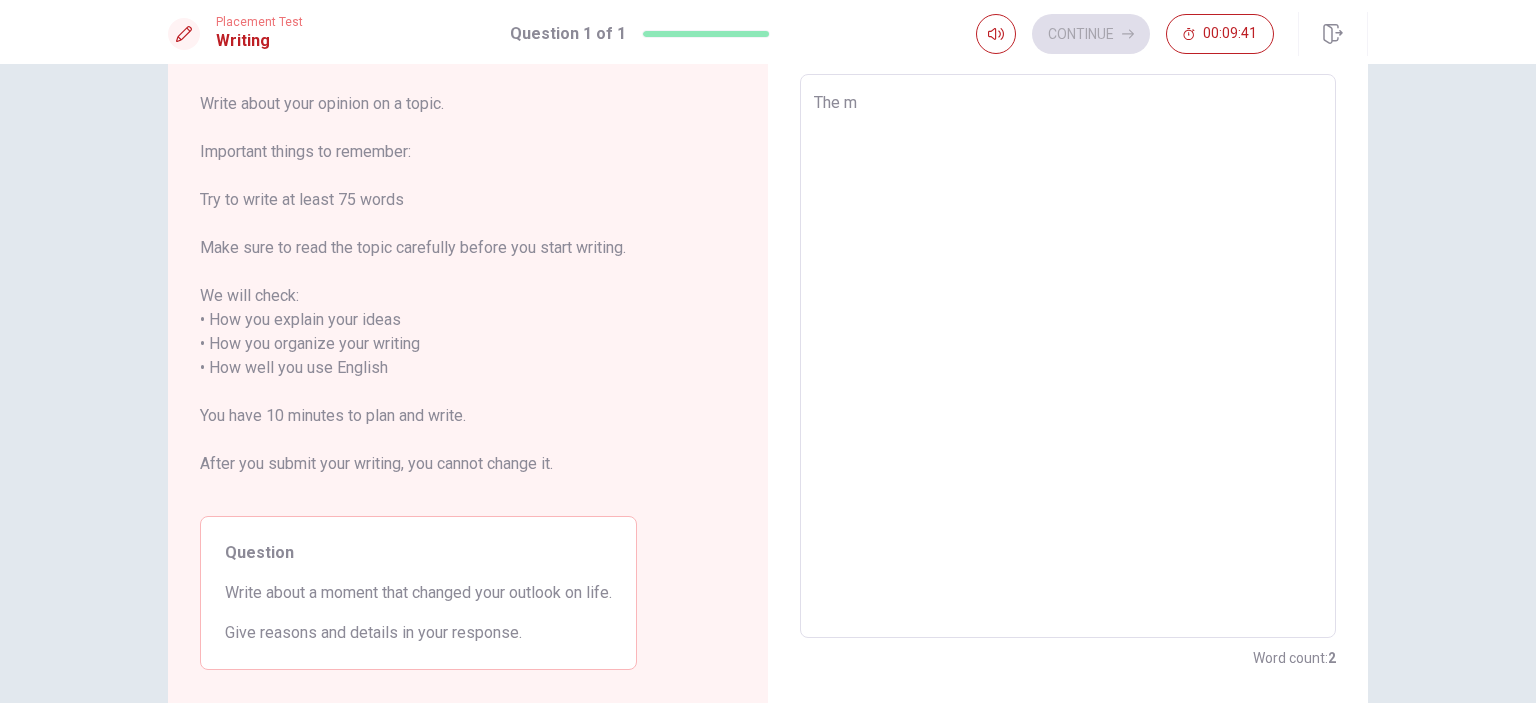 type on "x" 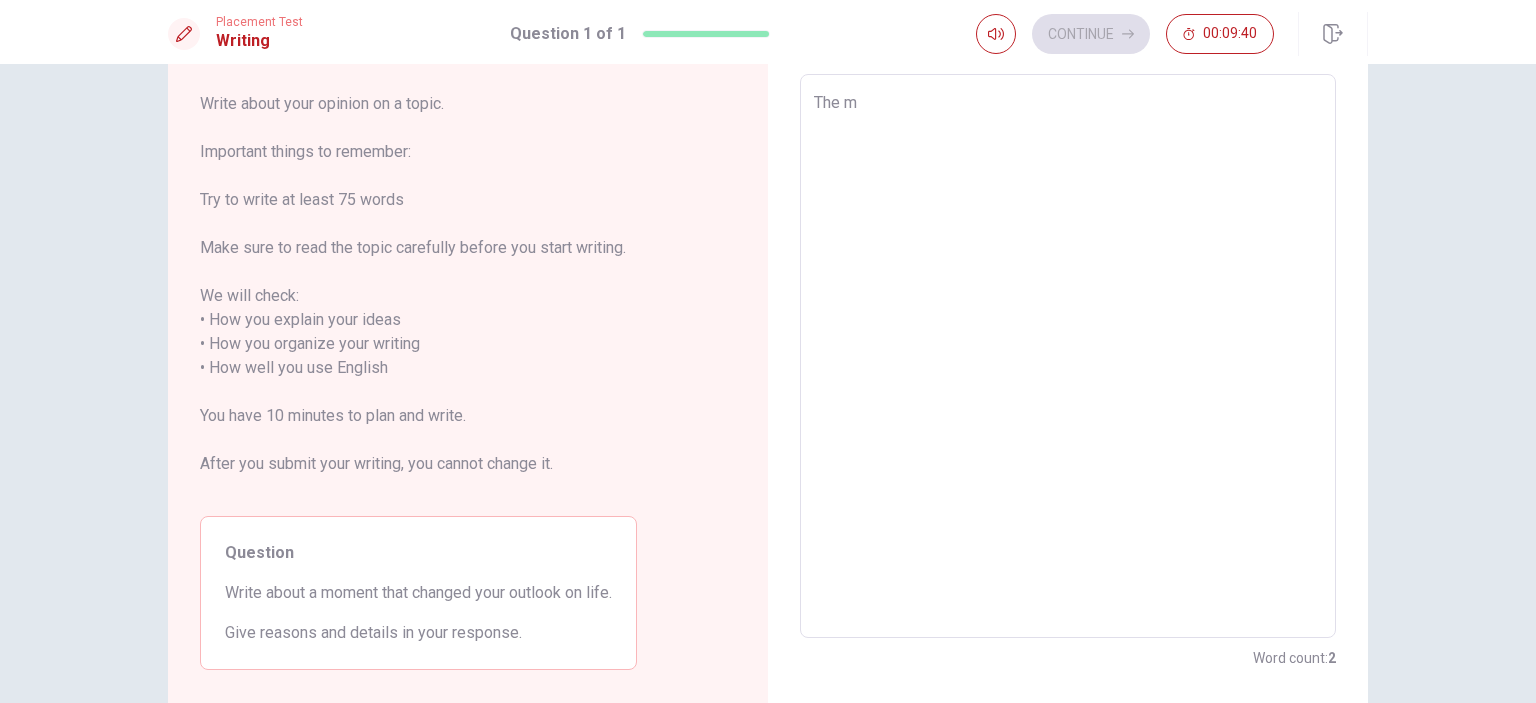 type on "The mo" 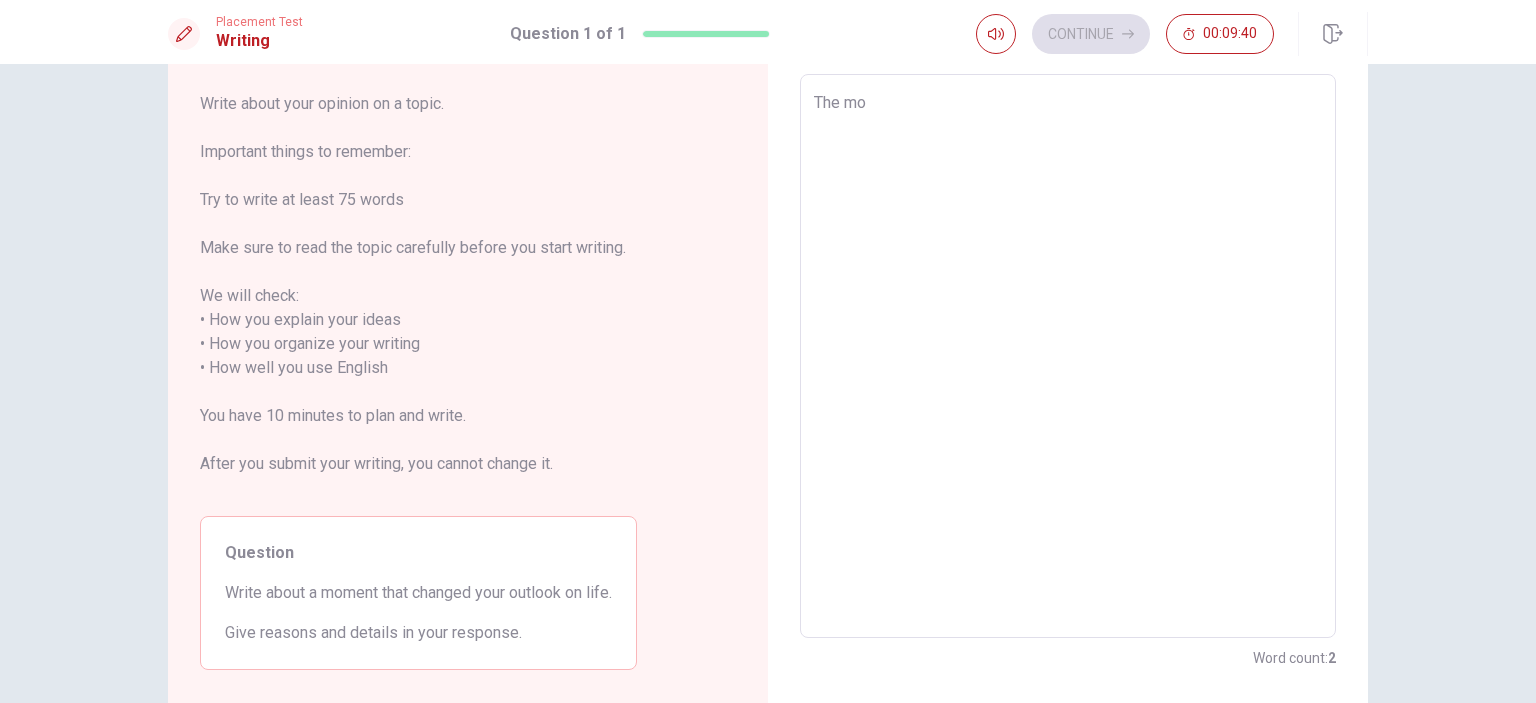 type on "x" 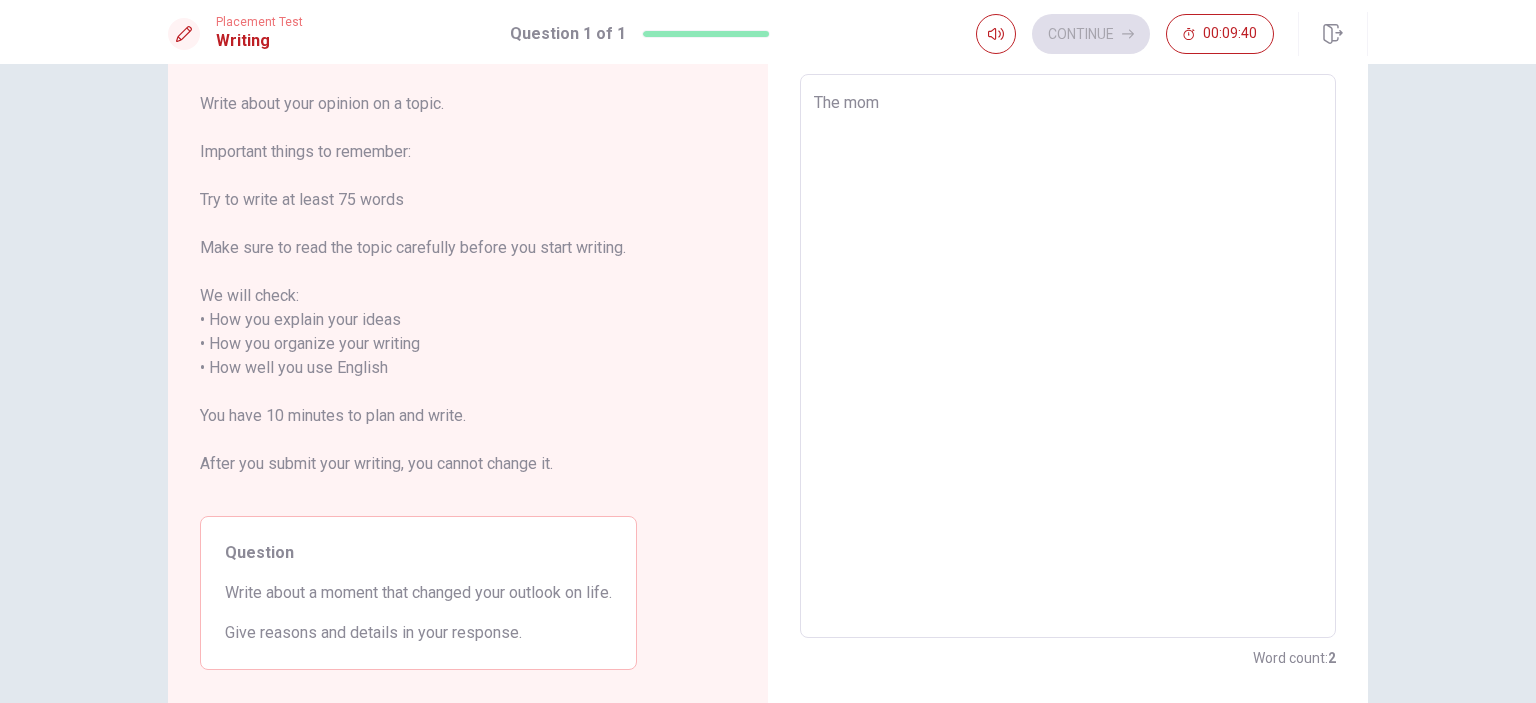 type on "x" 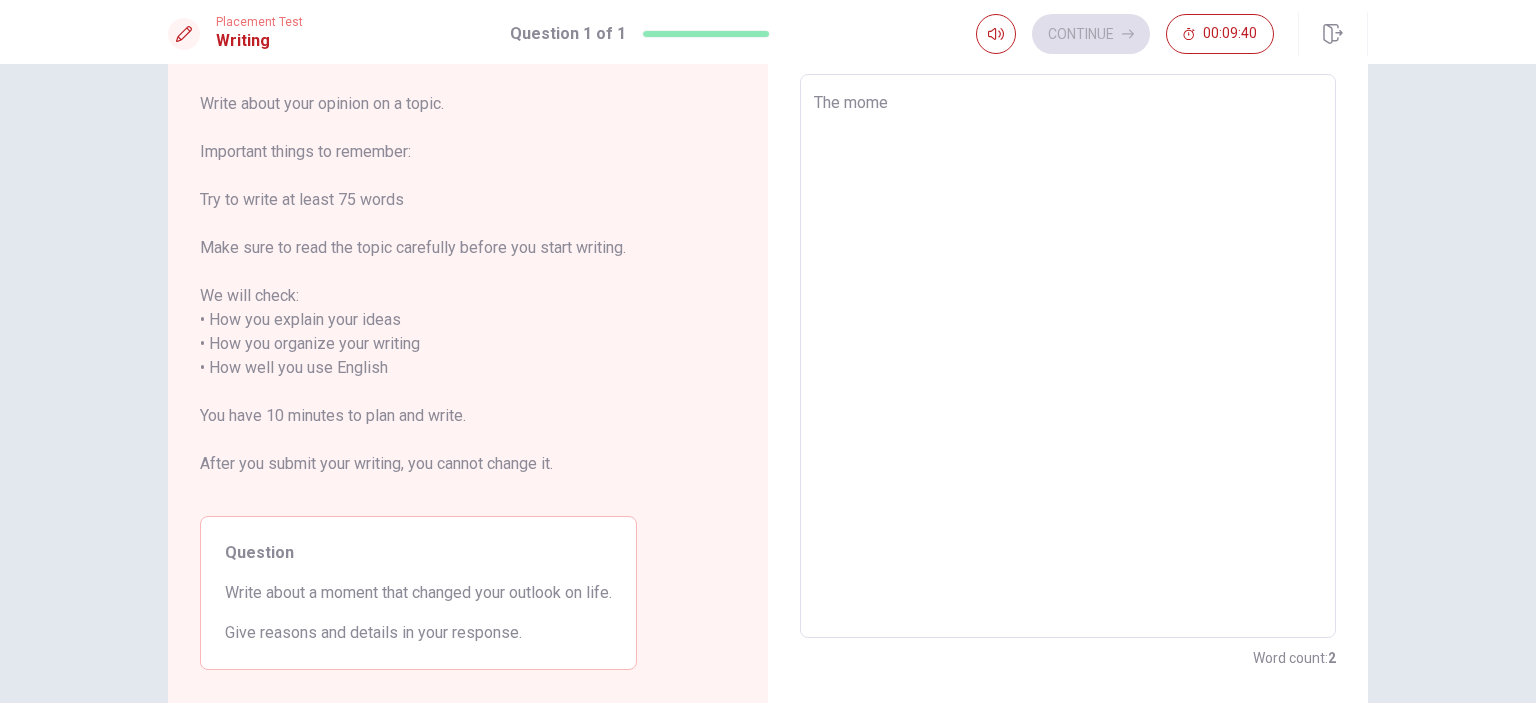 type on "x" 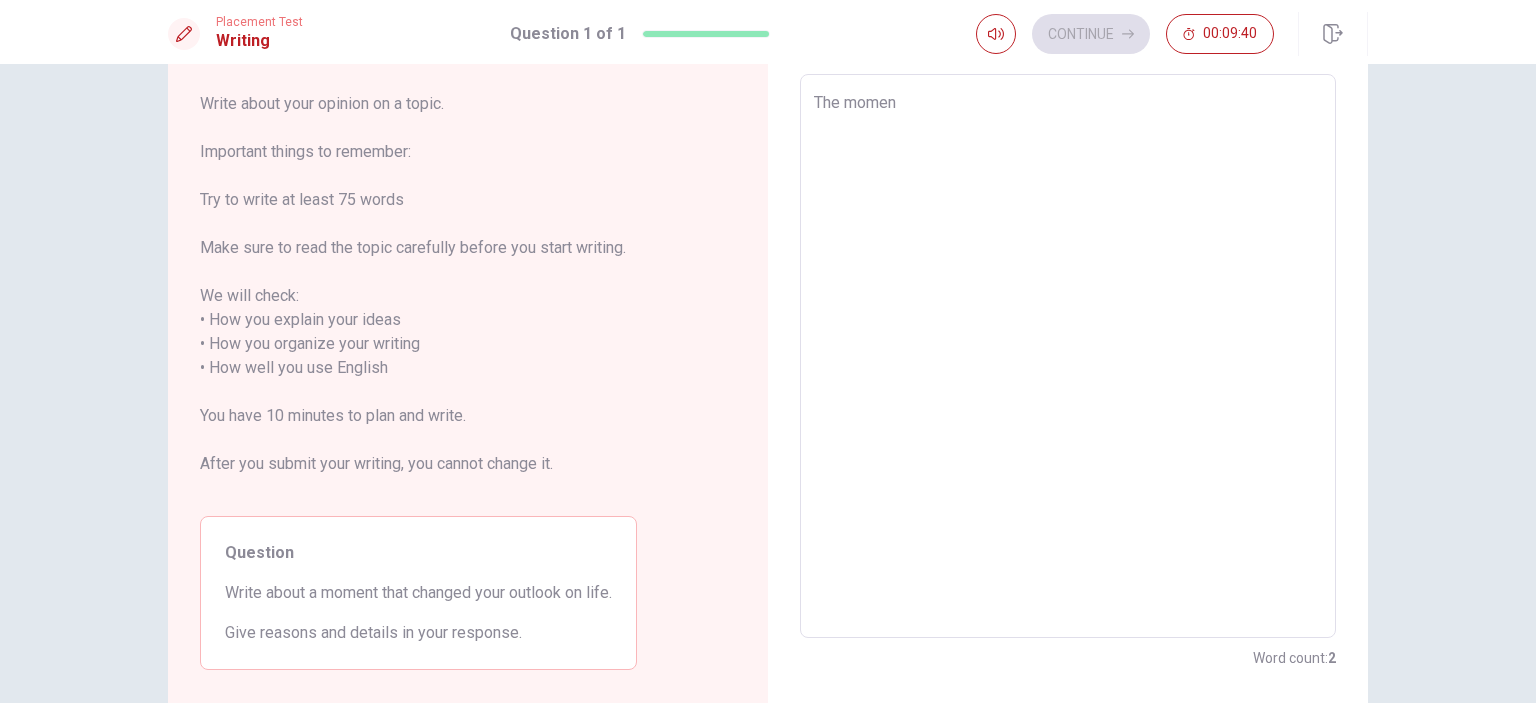 type on "The moment" 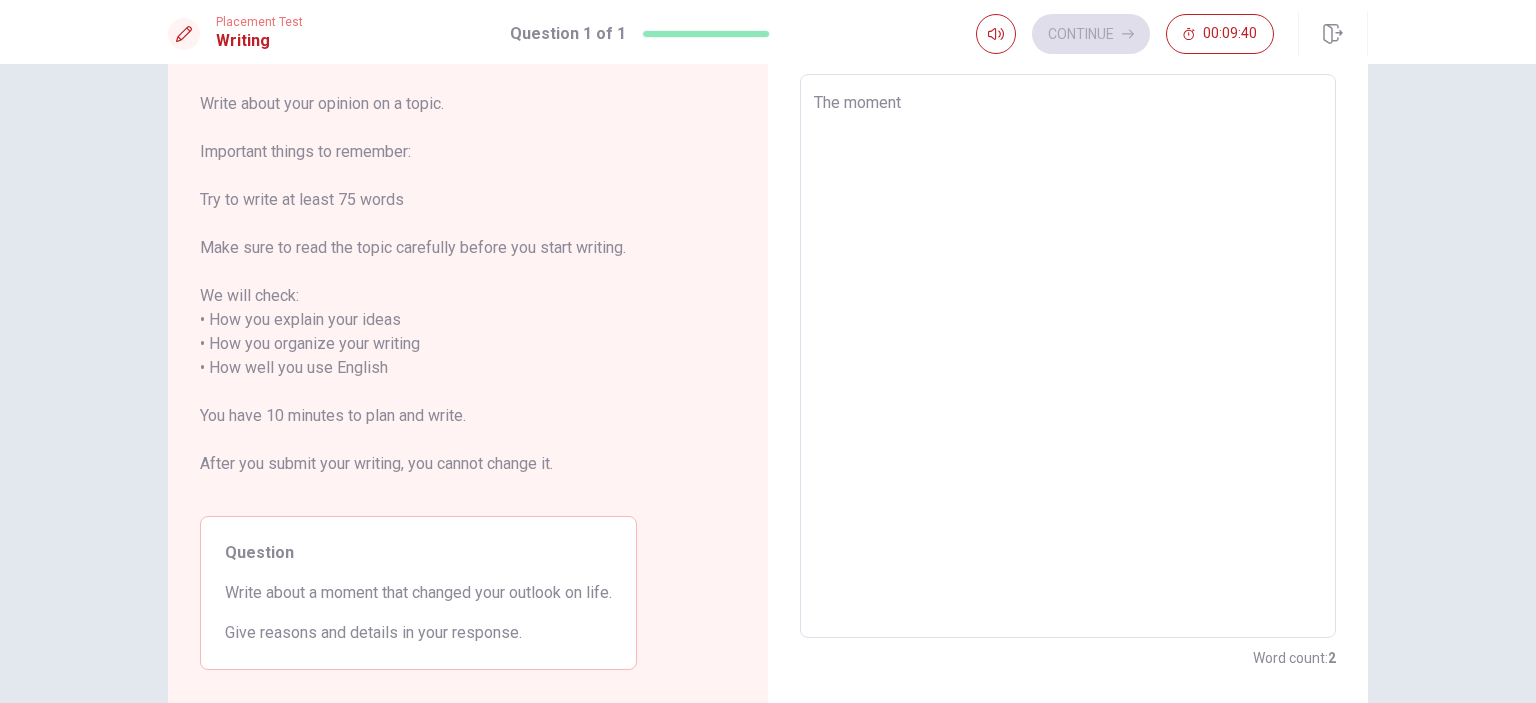 type on "x" 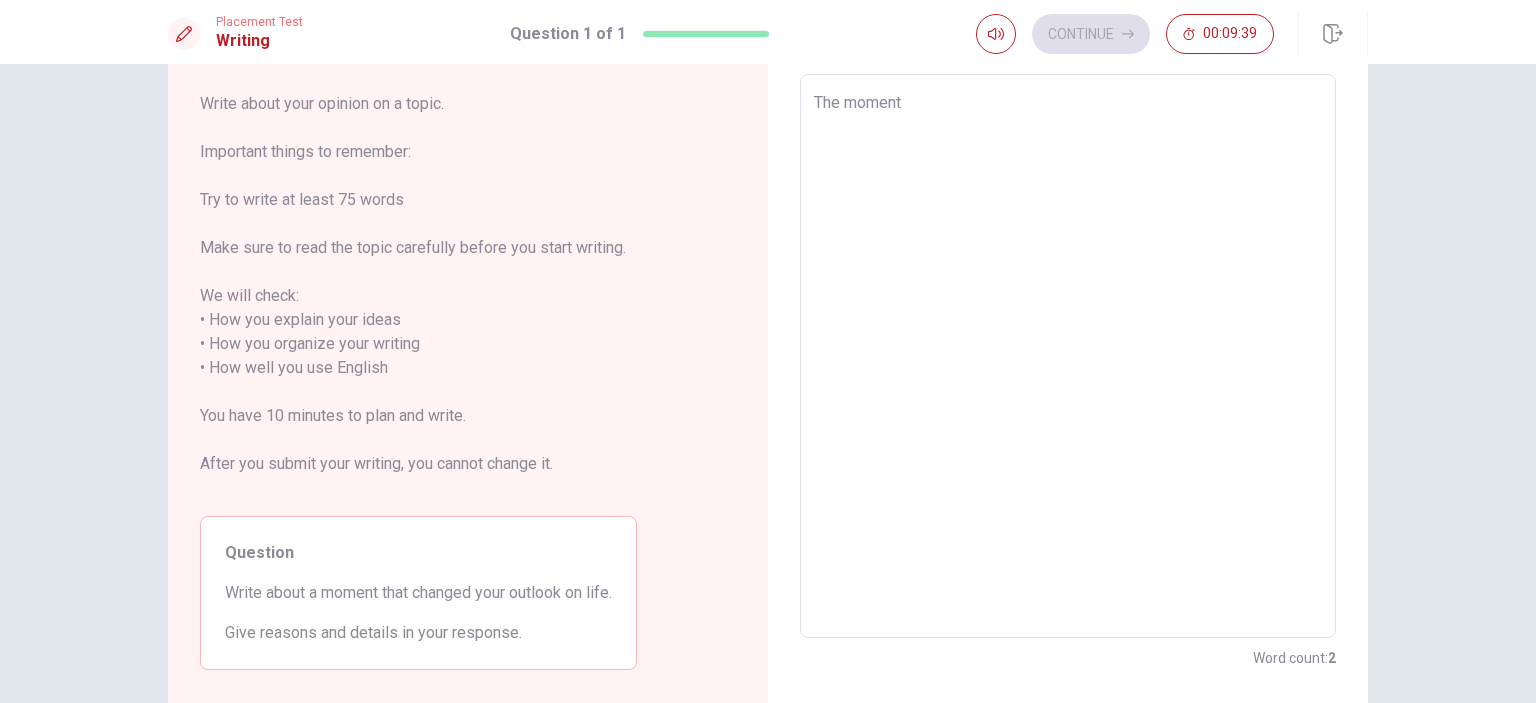 type on "The moment t" 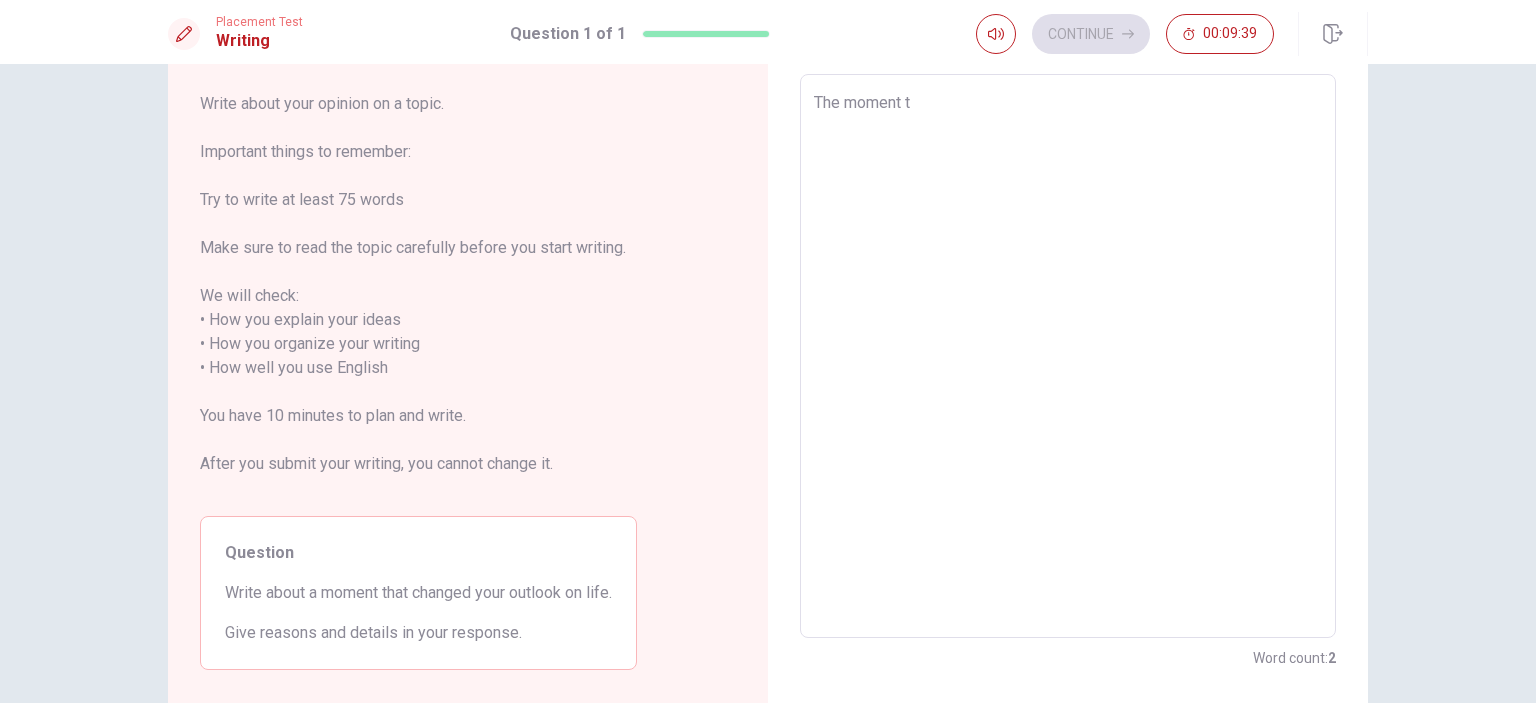 type on "x" 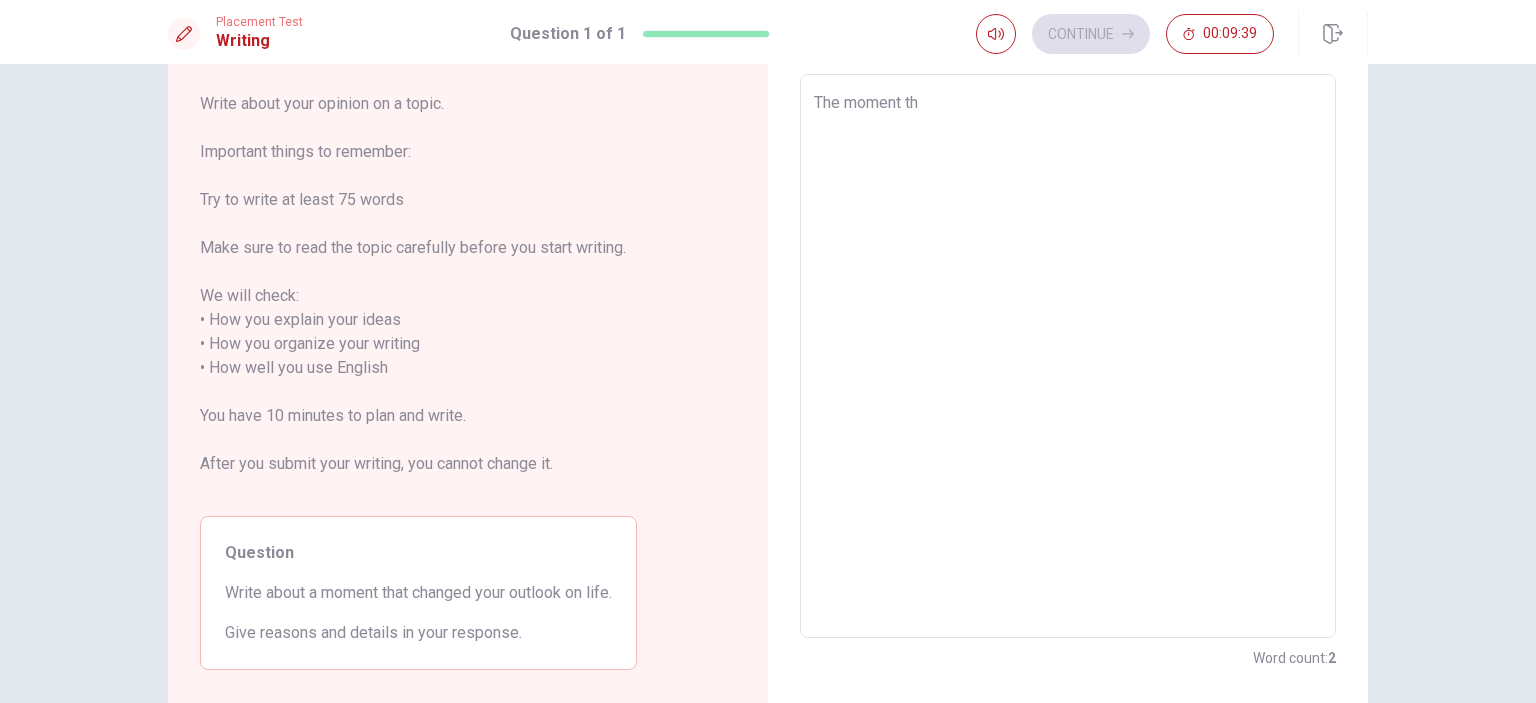 type on "x" 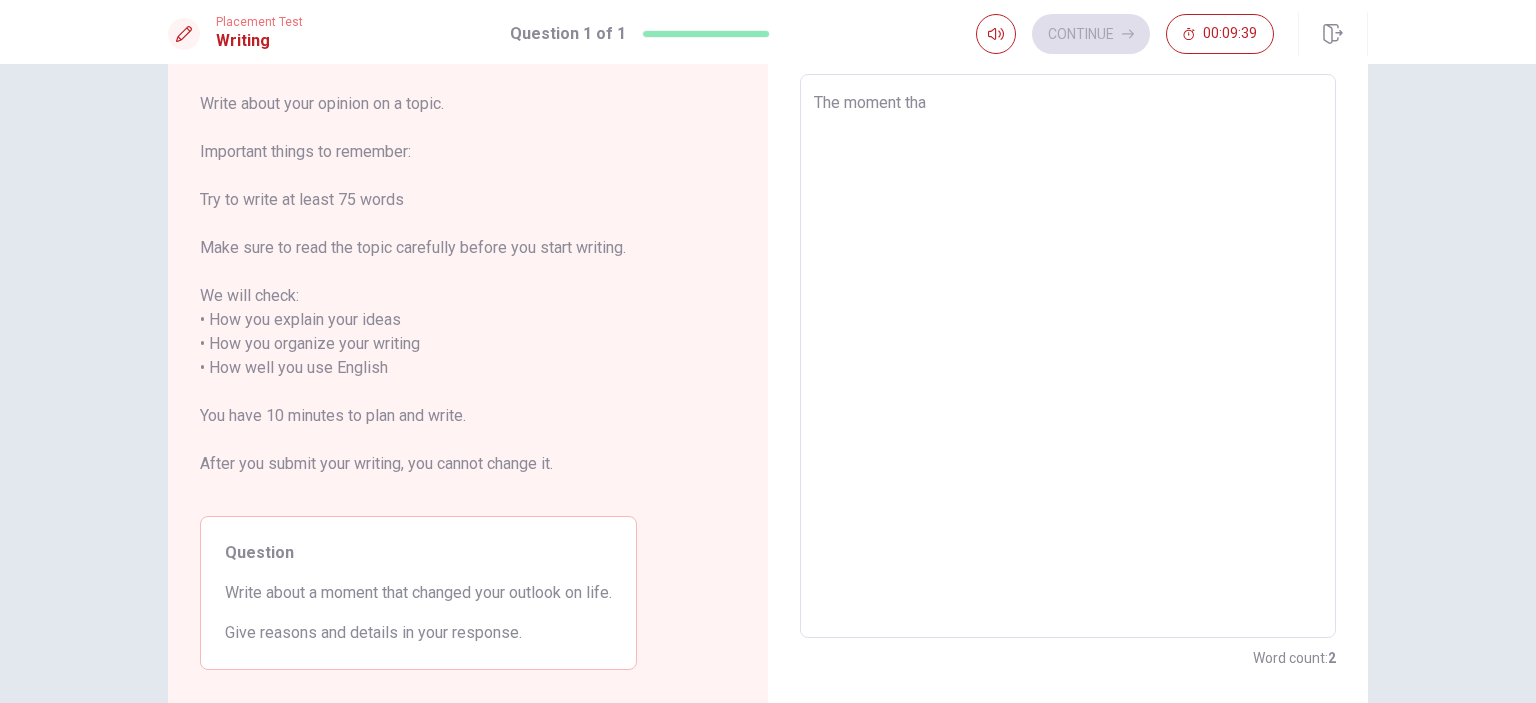 type on "x" 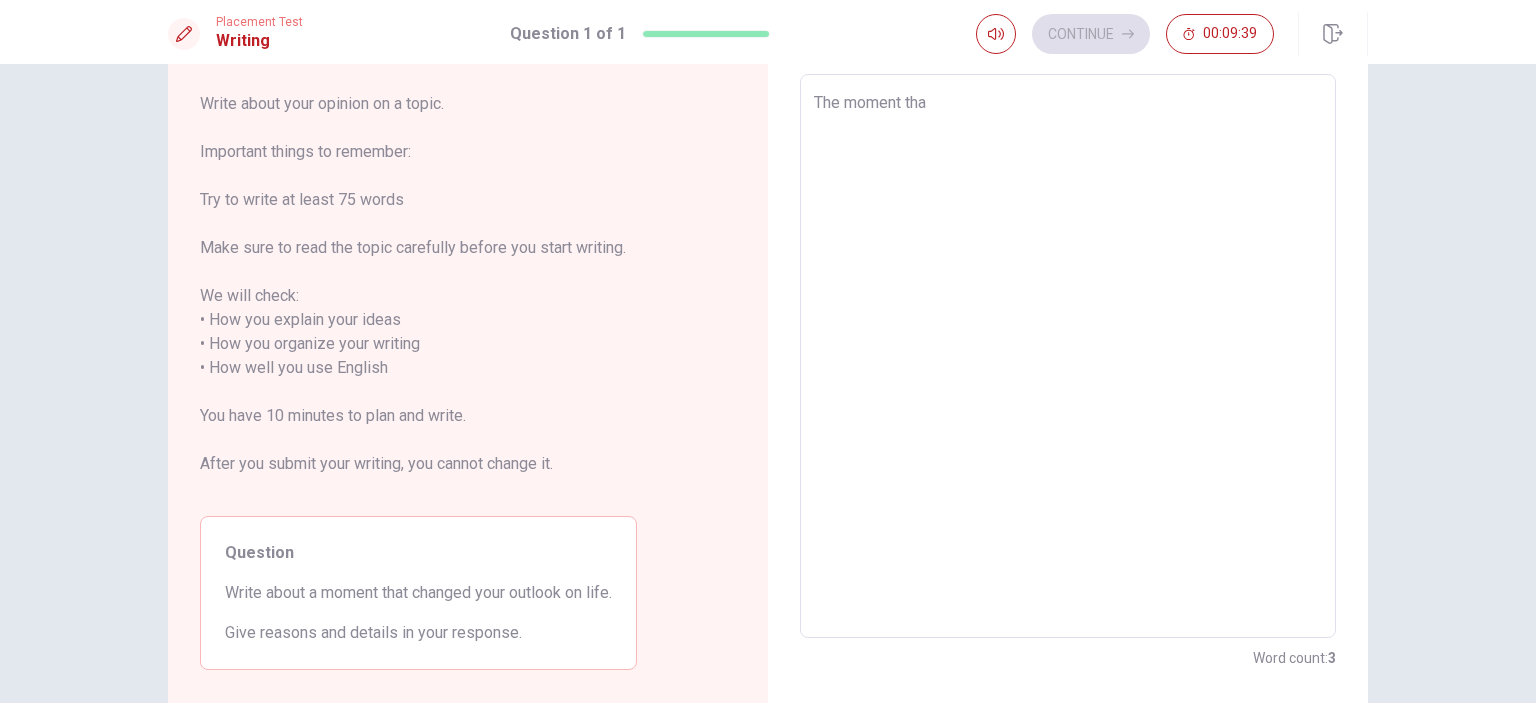type on "The moment that" 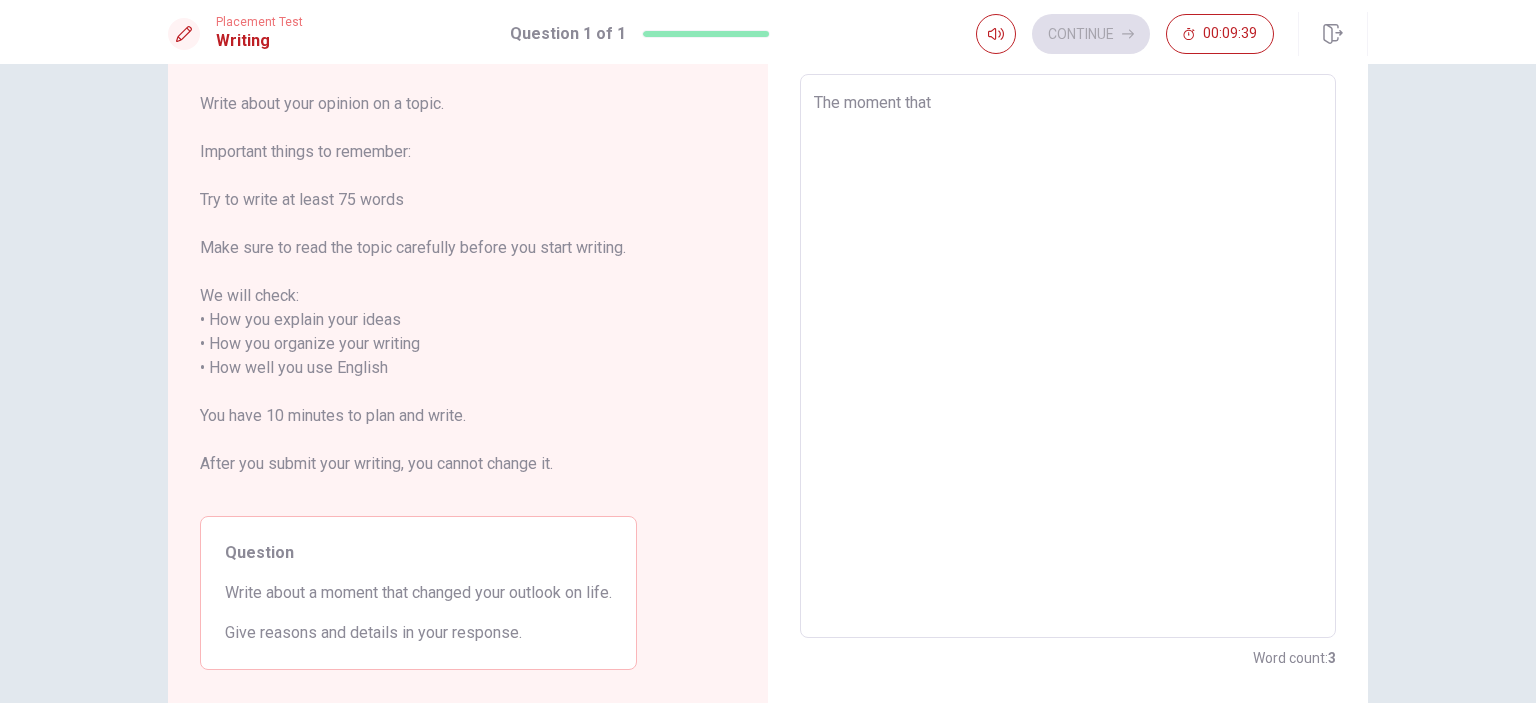 type on "The moment that" 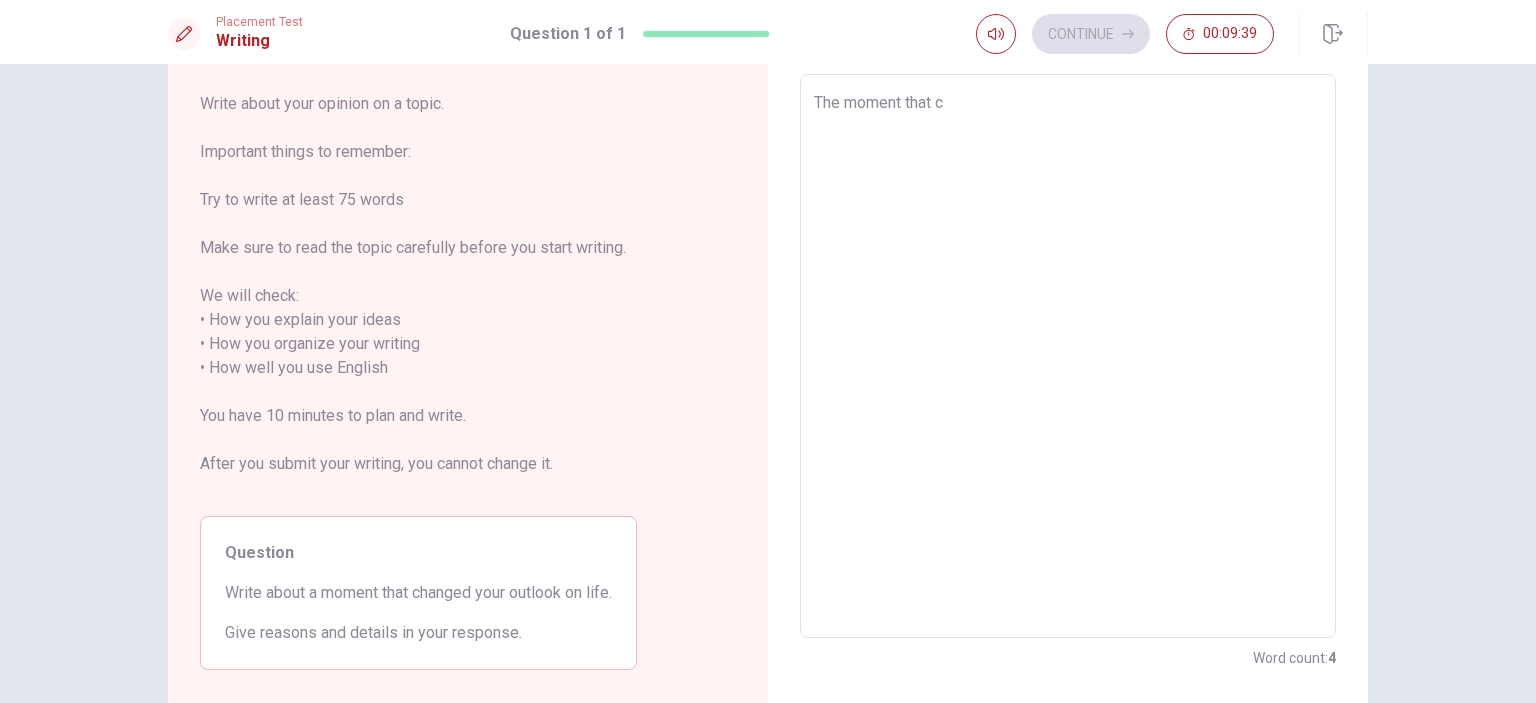 type on "x" 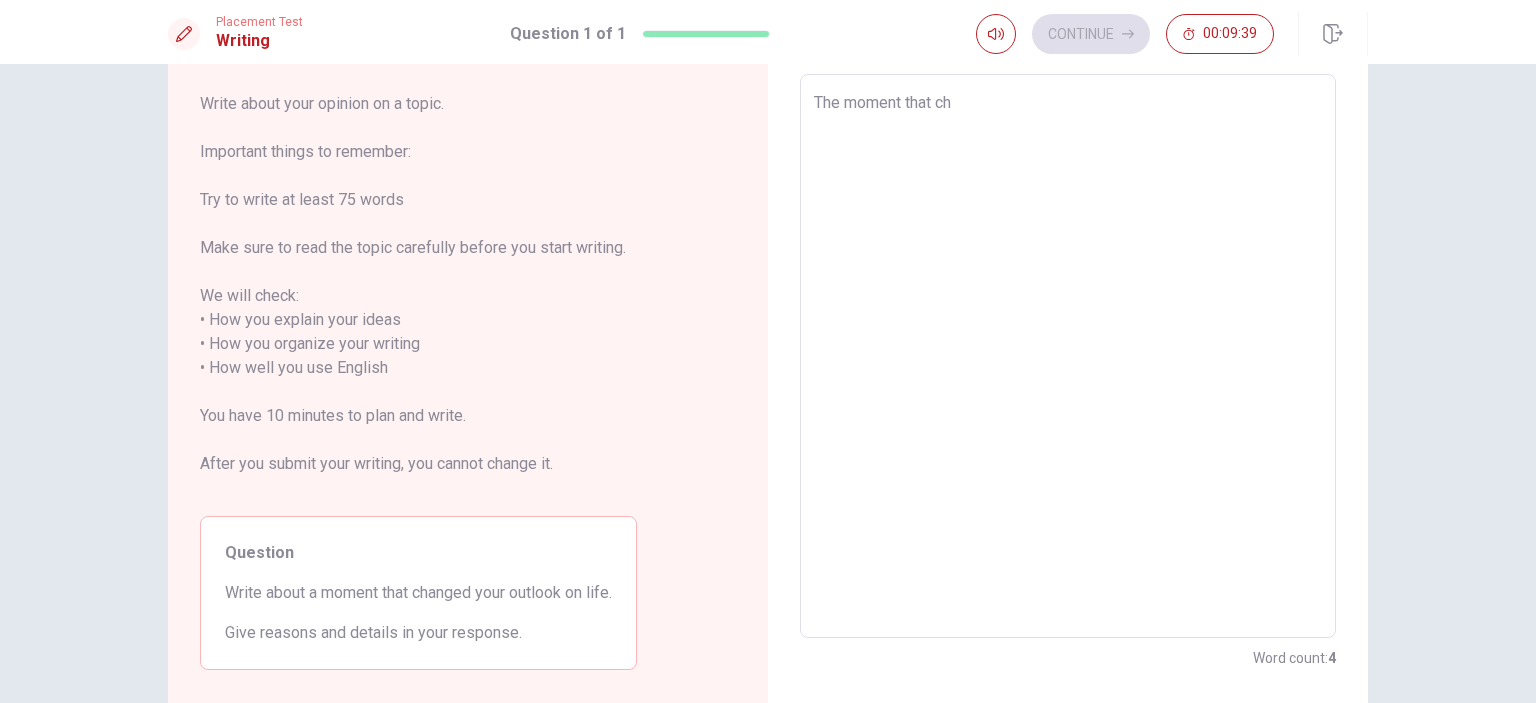type on "x" 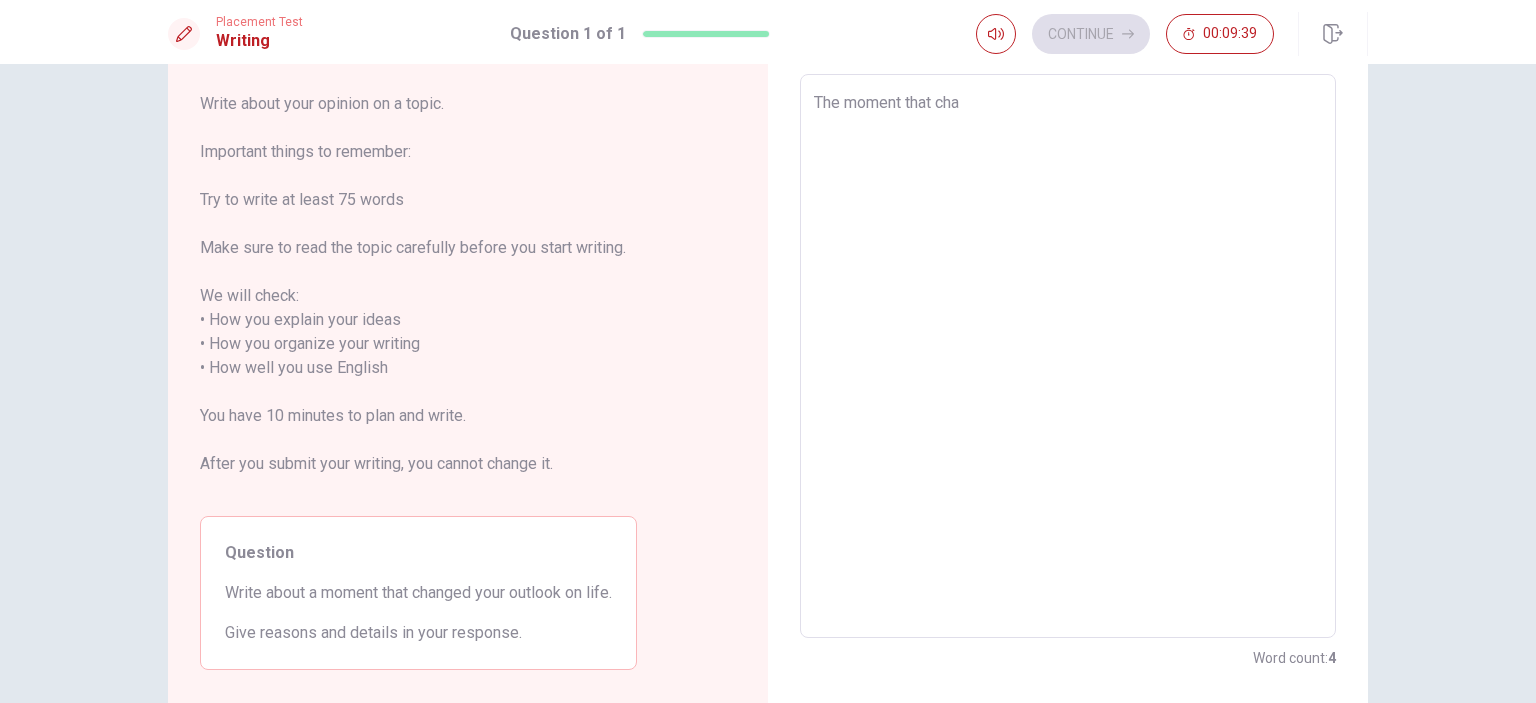 type on "x" 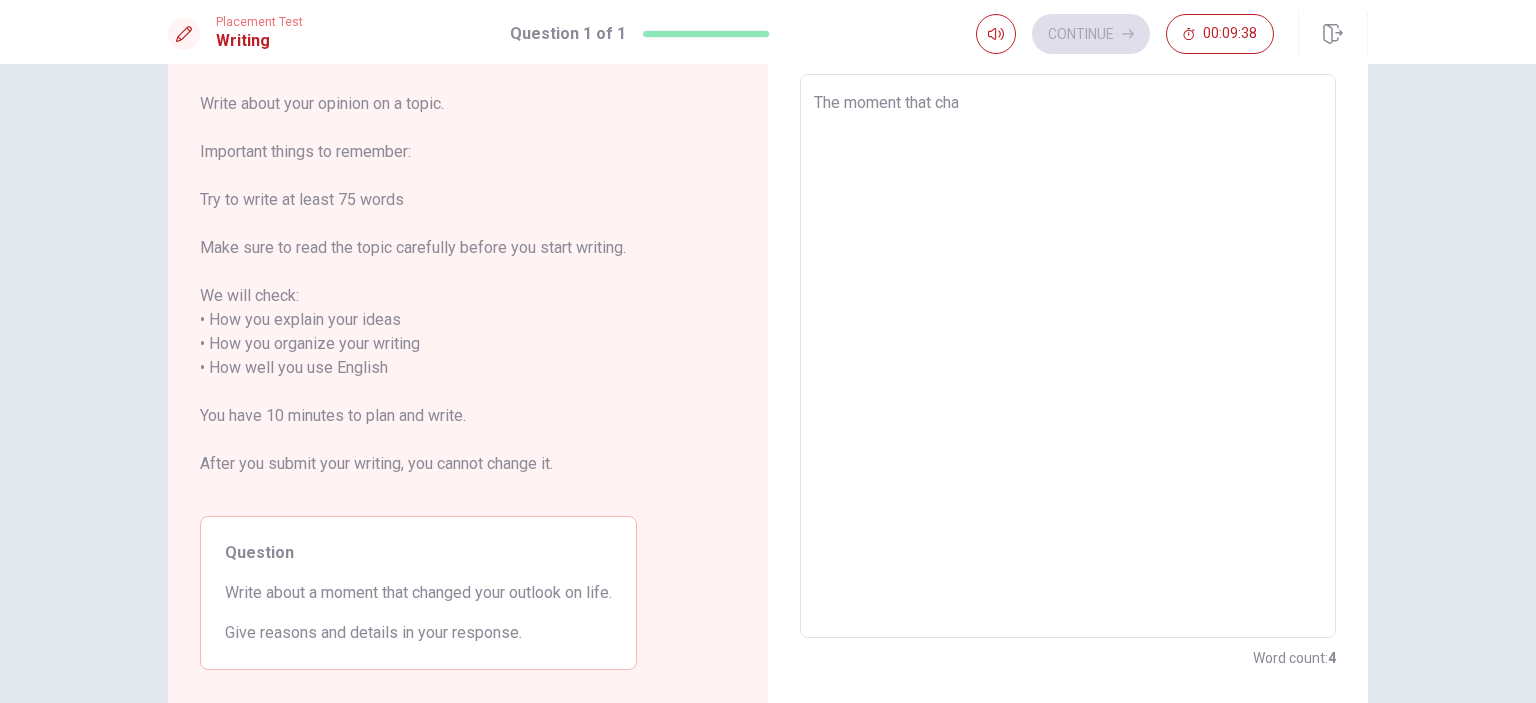 type on "The moment that [PERSON_NAME]" 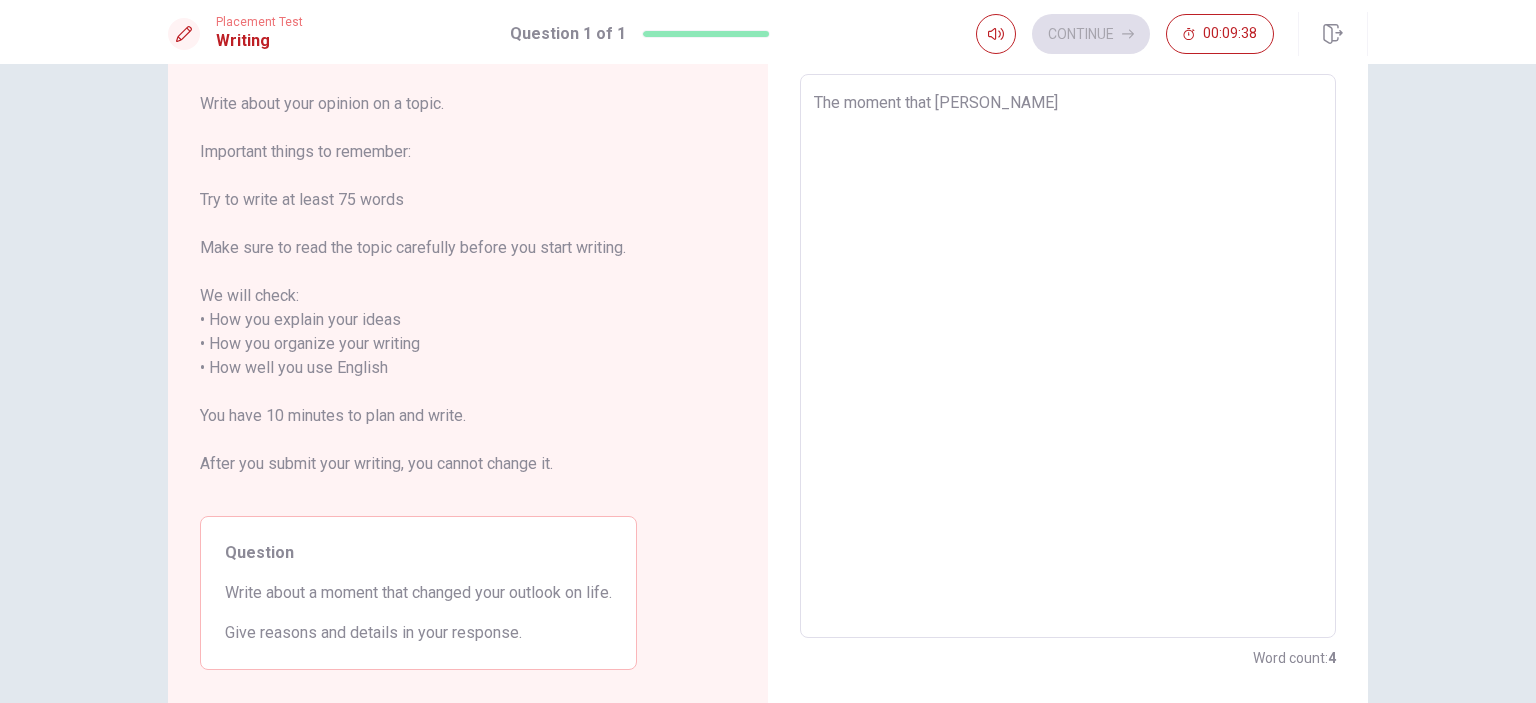 type on "x" 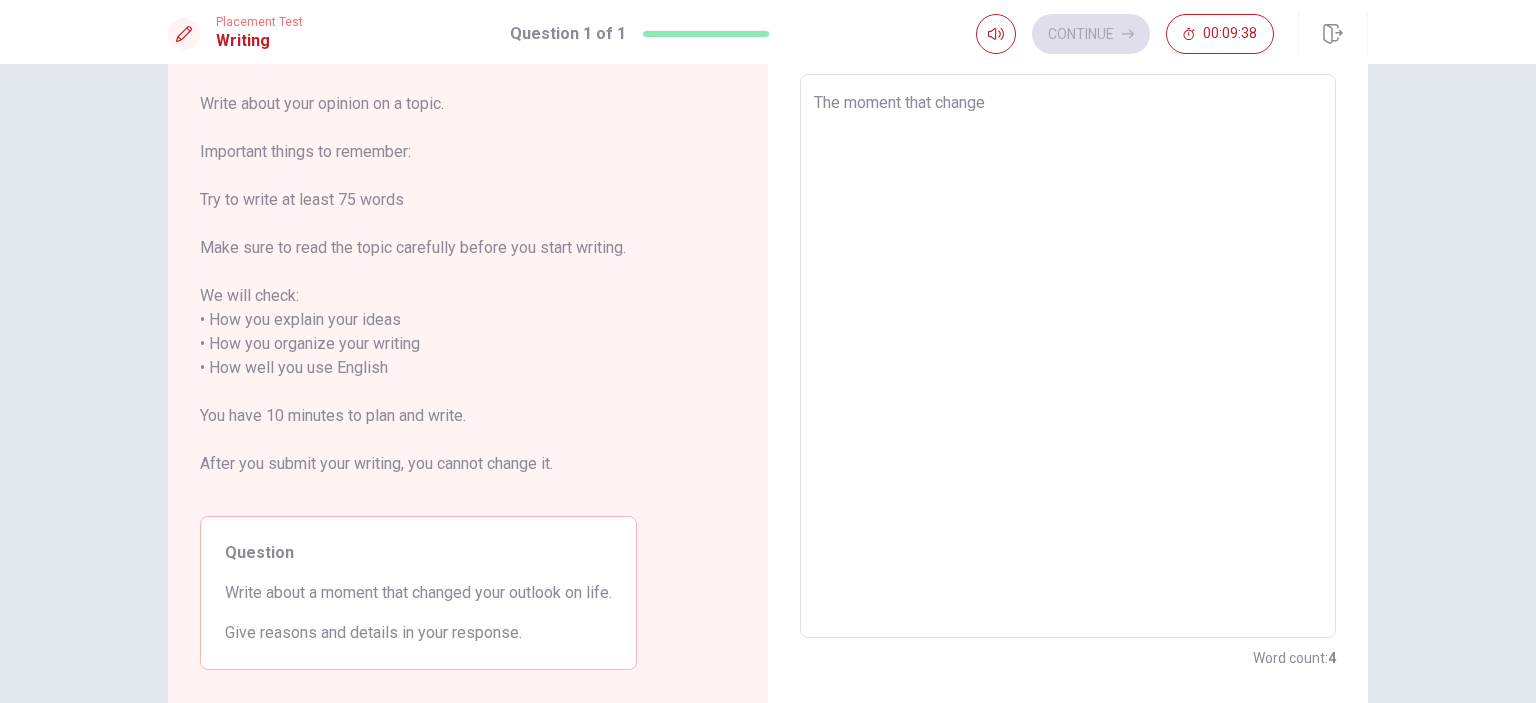 type on "x" 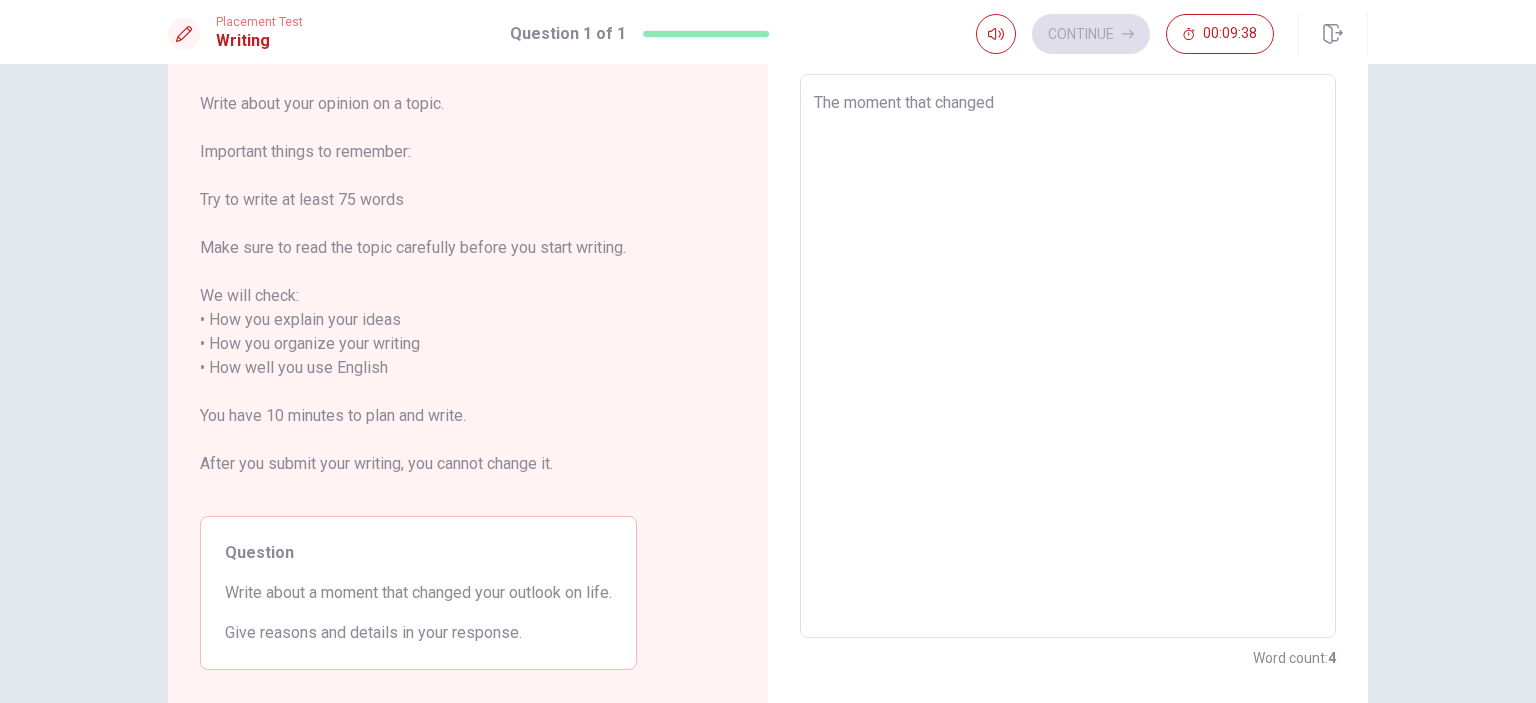 type on "x" 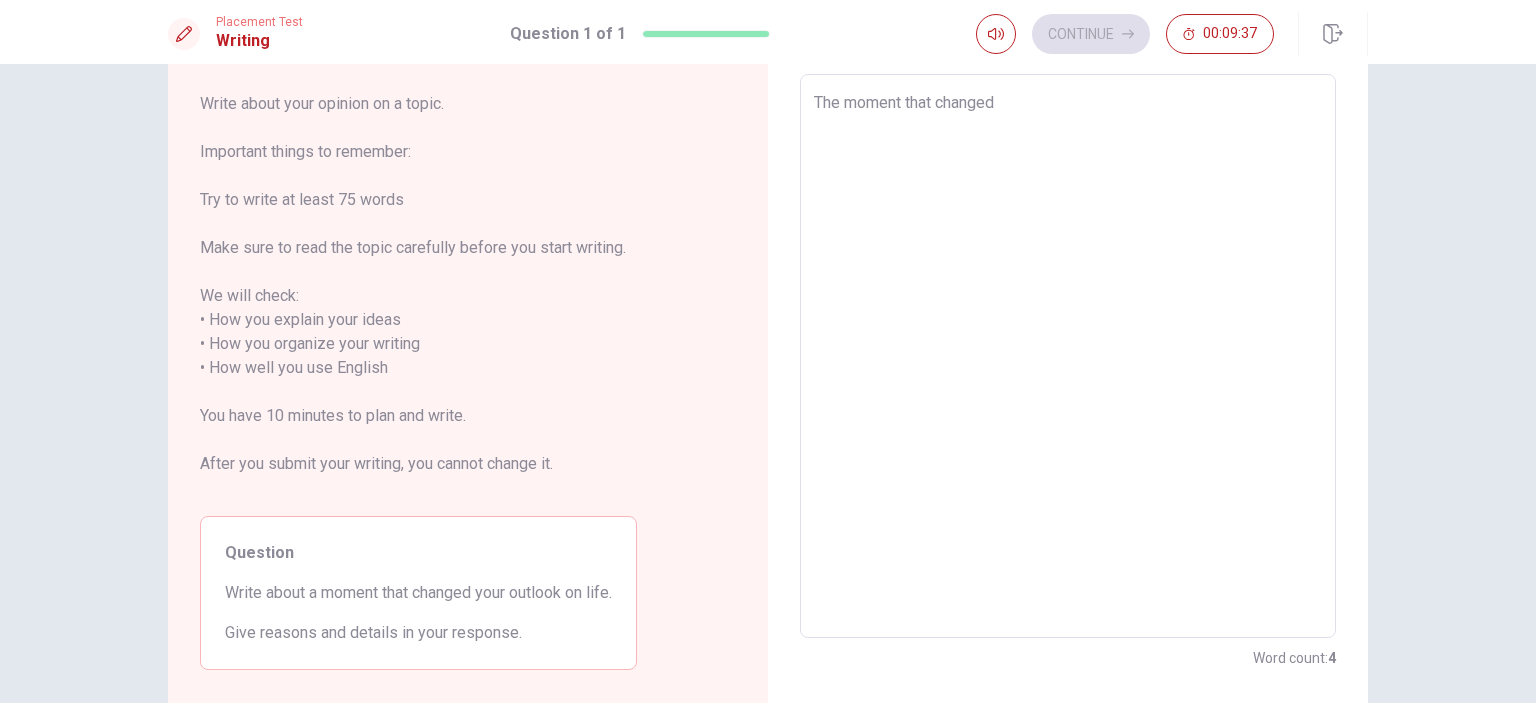 type on "The moment that changed m" 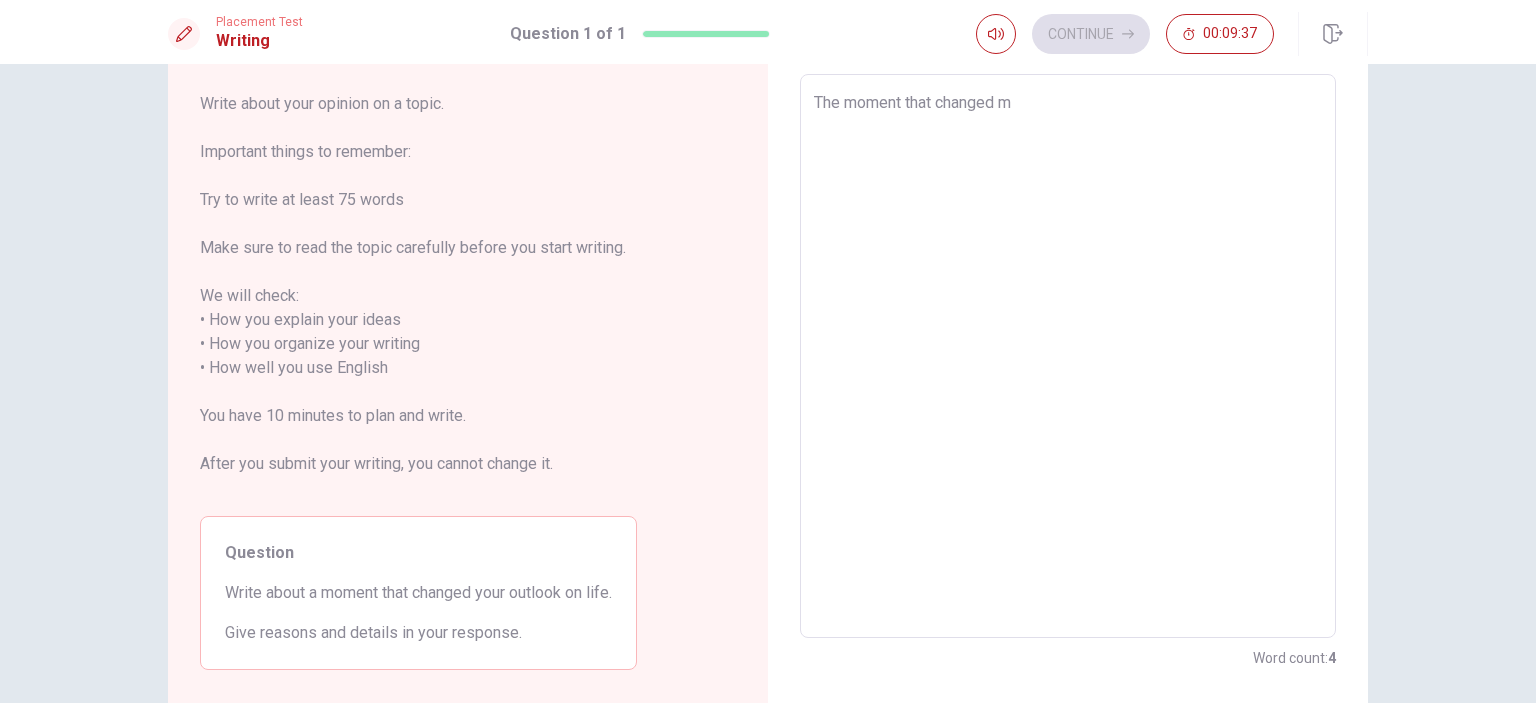 type on "x" 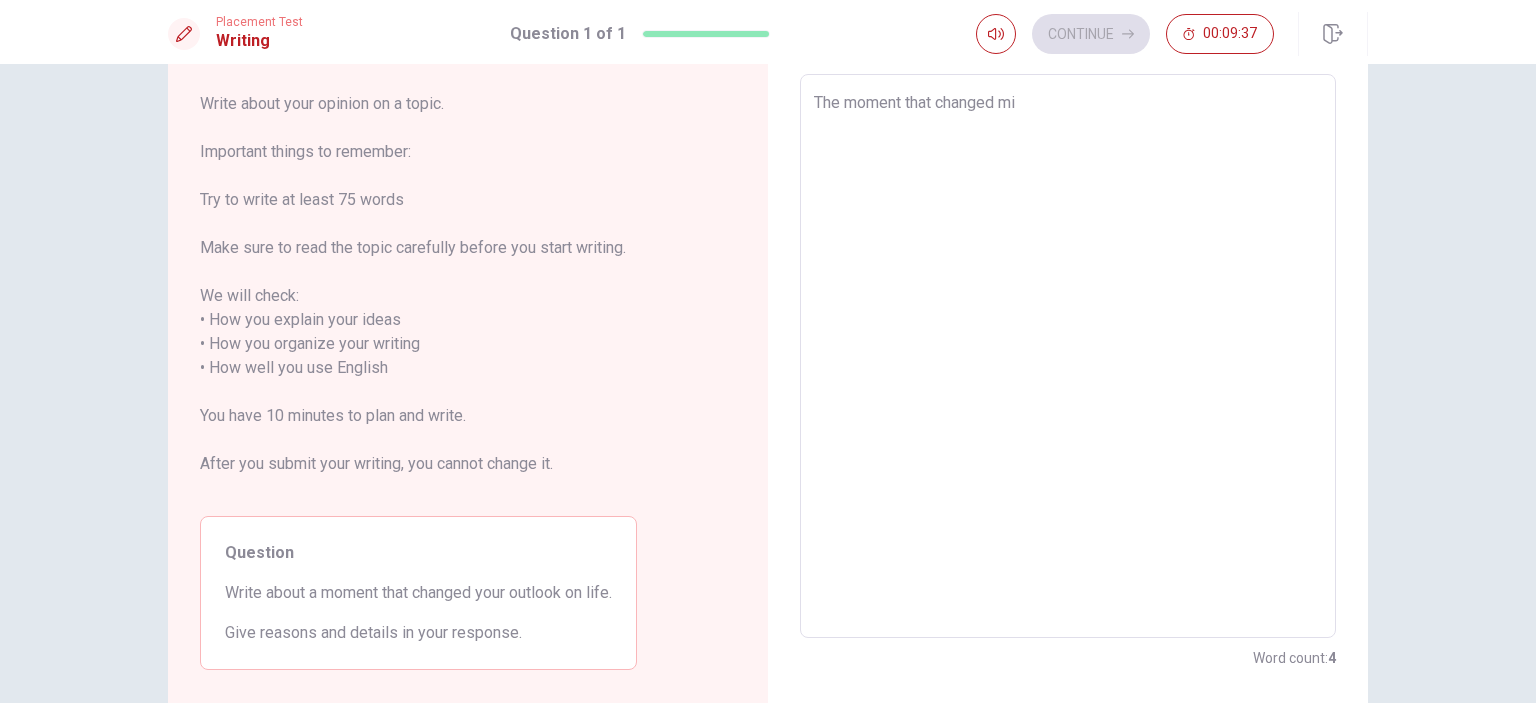 type on "x" 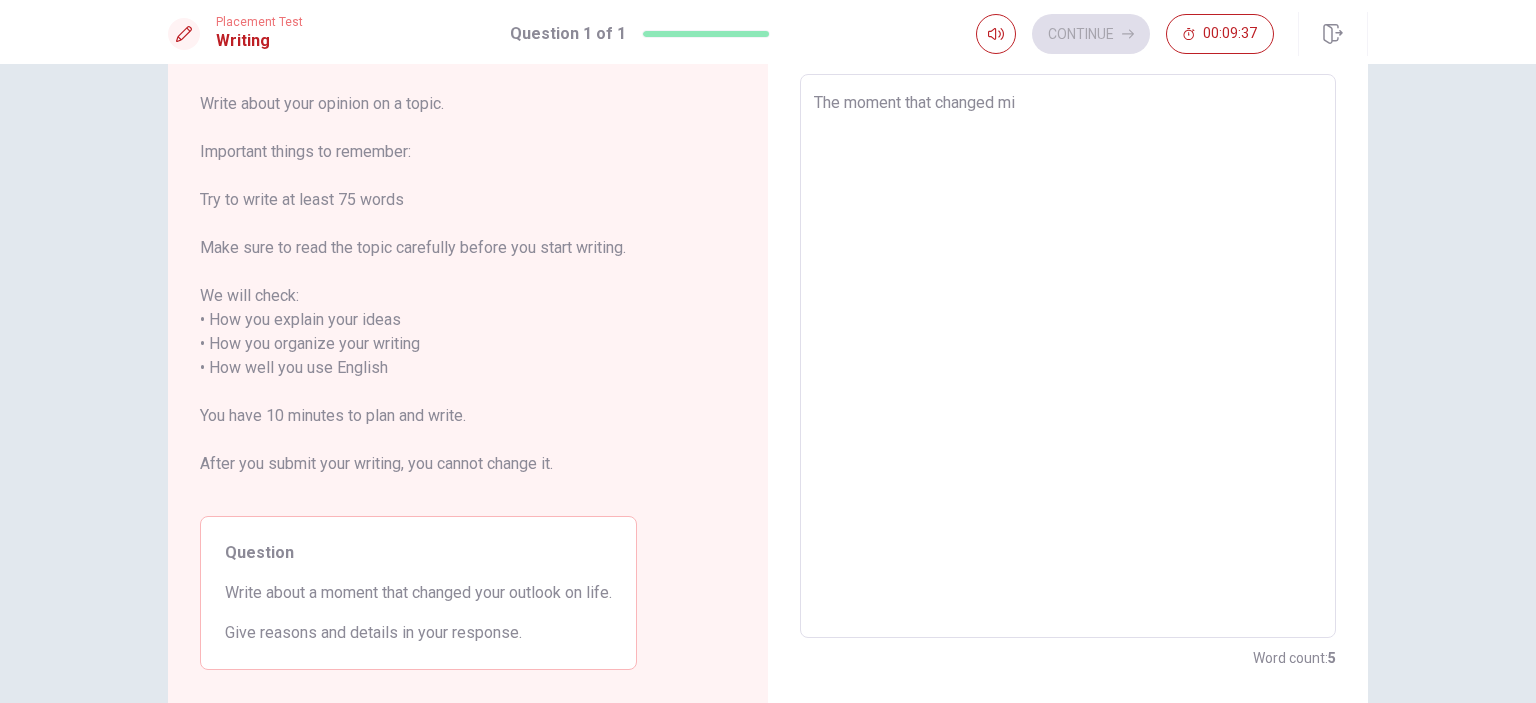 type on "The moment that changed min" 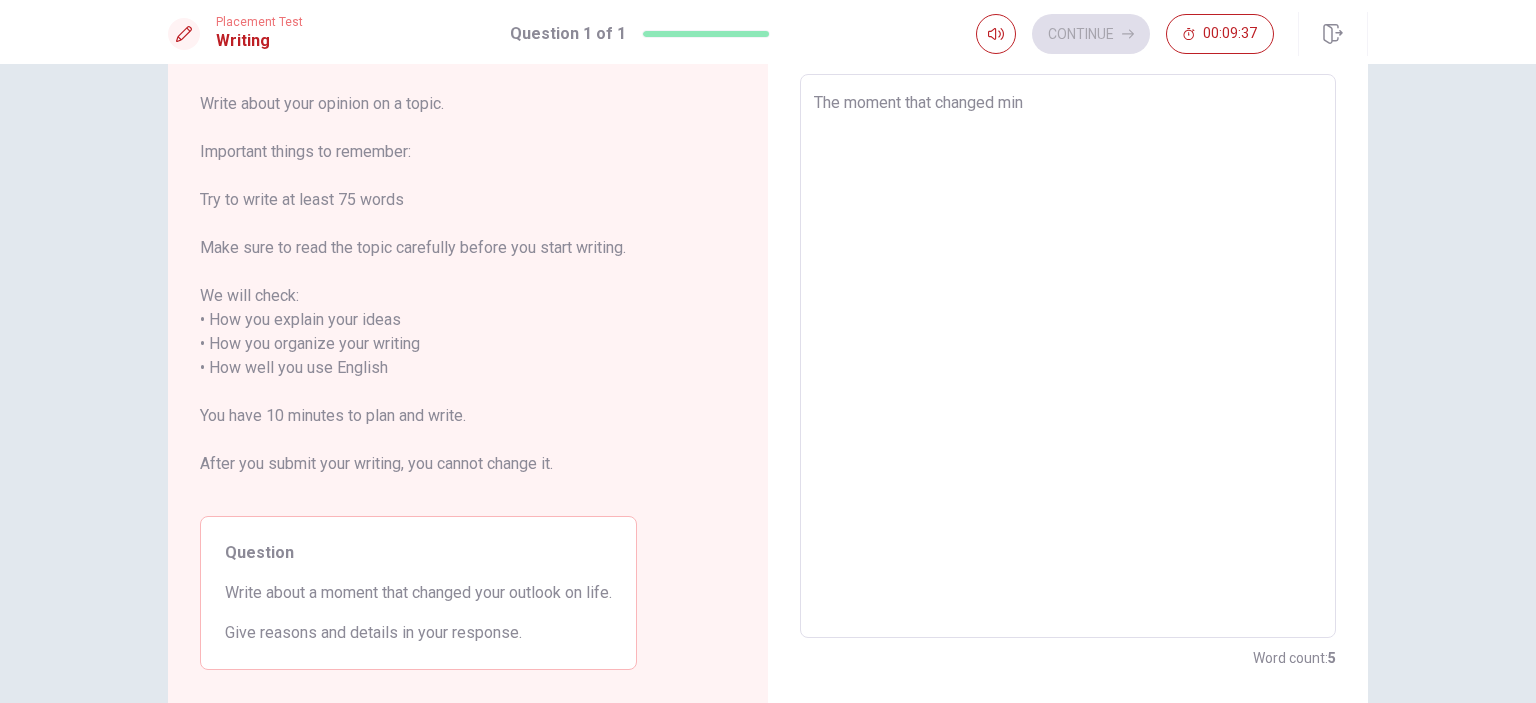 type on "x" 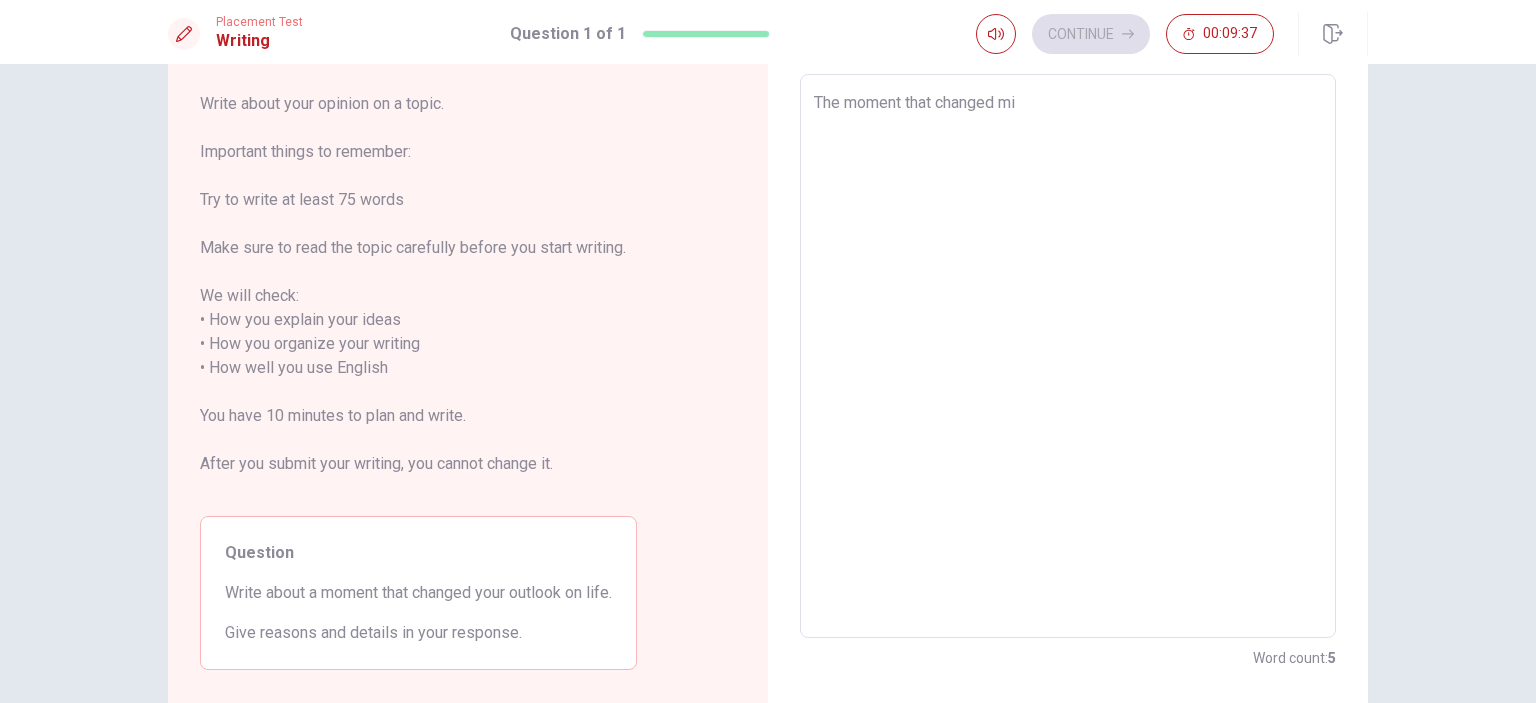 type on "The moment that changed m" 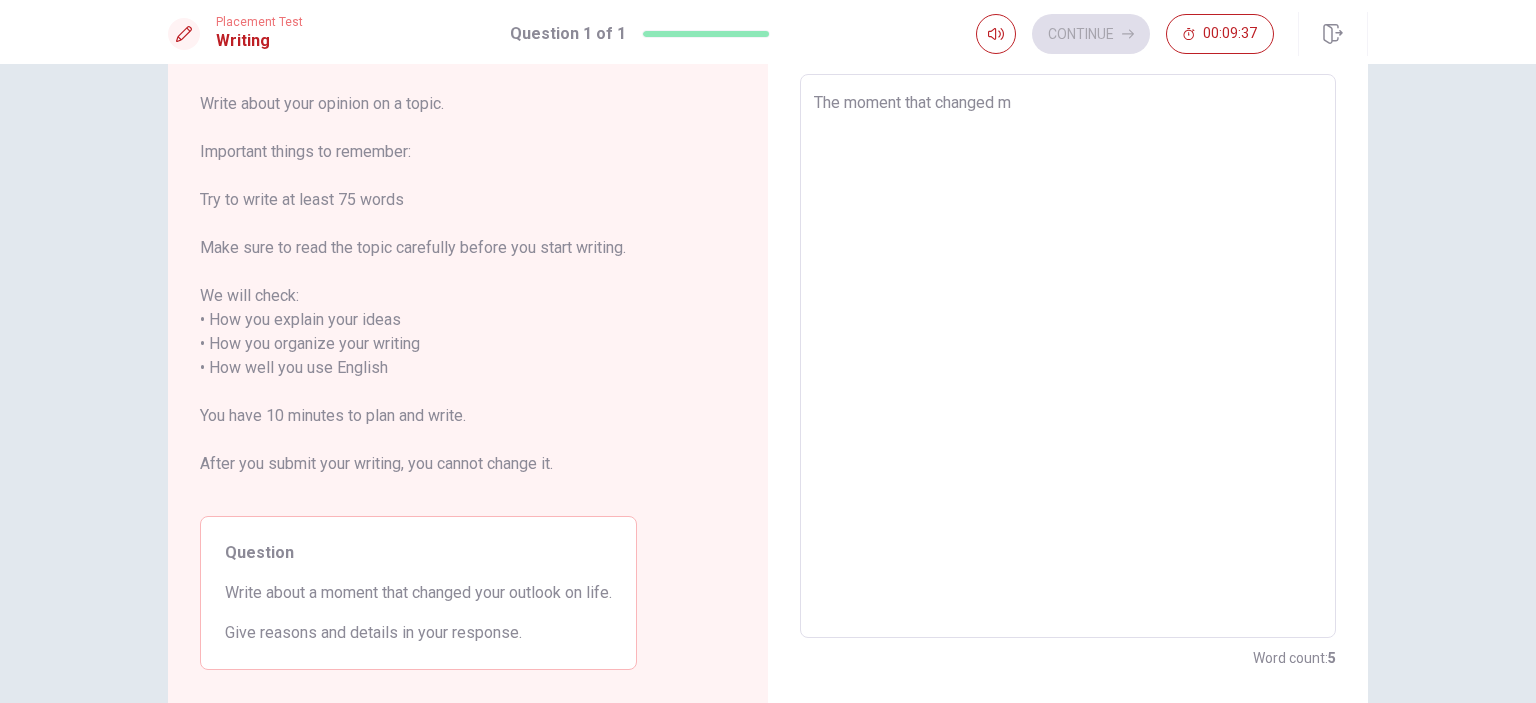 type on "x" 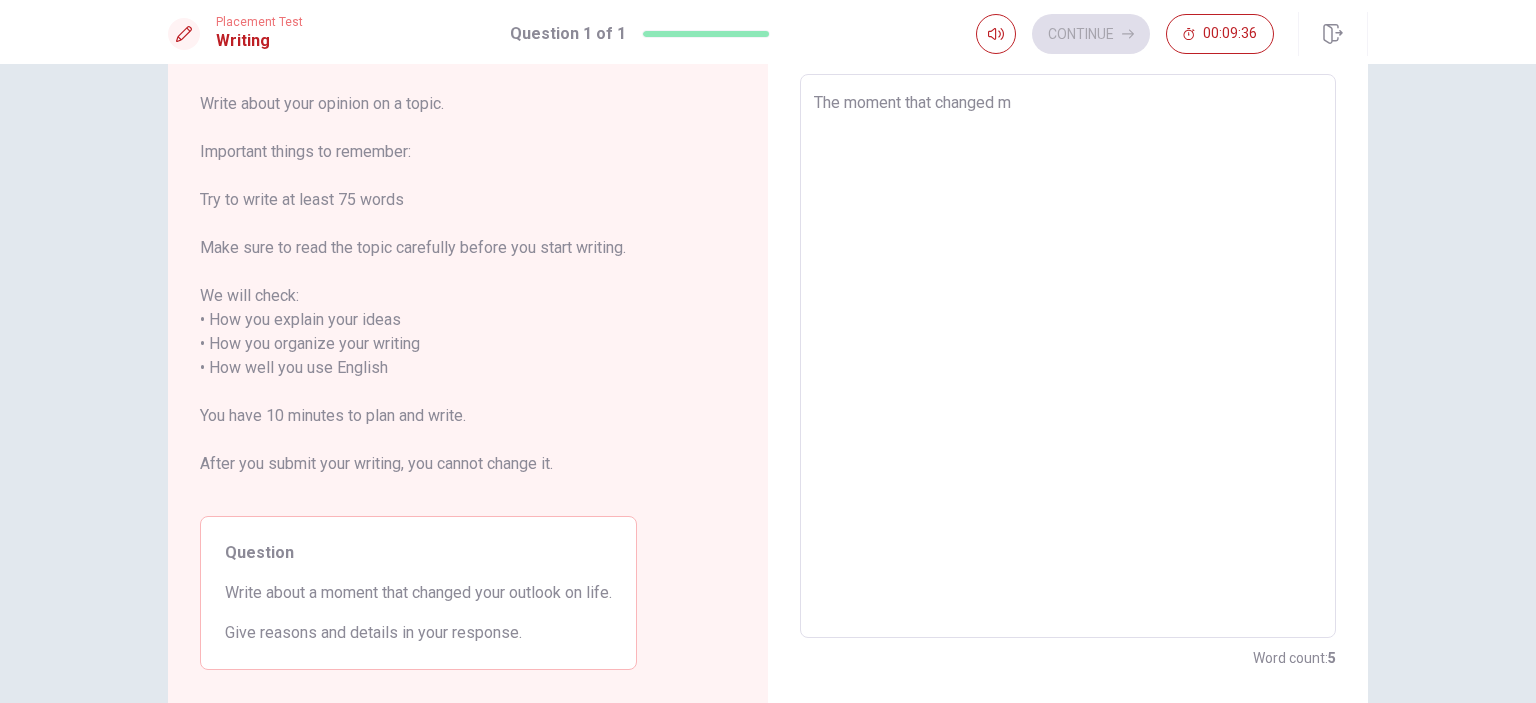 type on "The moment that changed my" 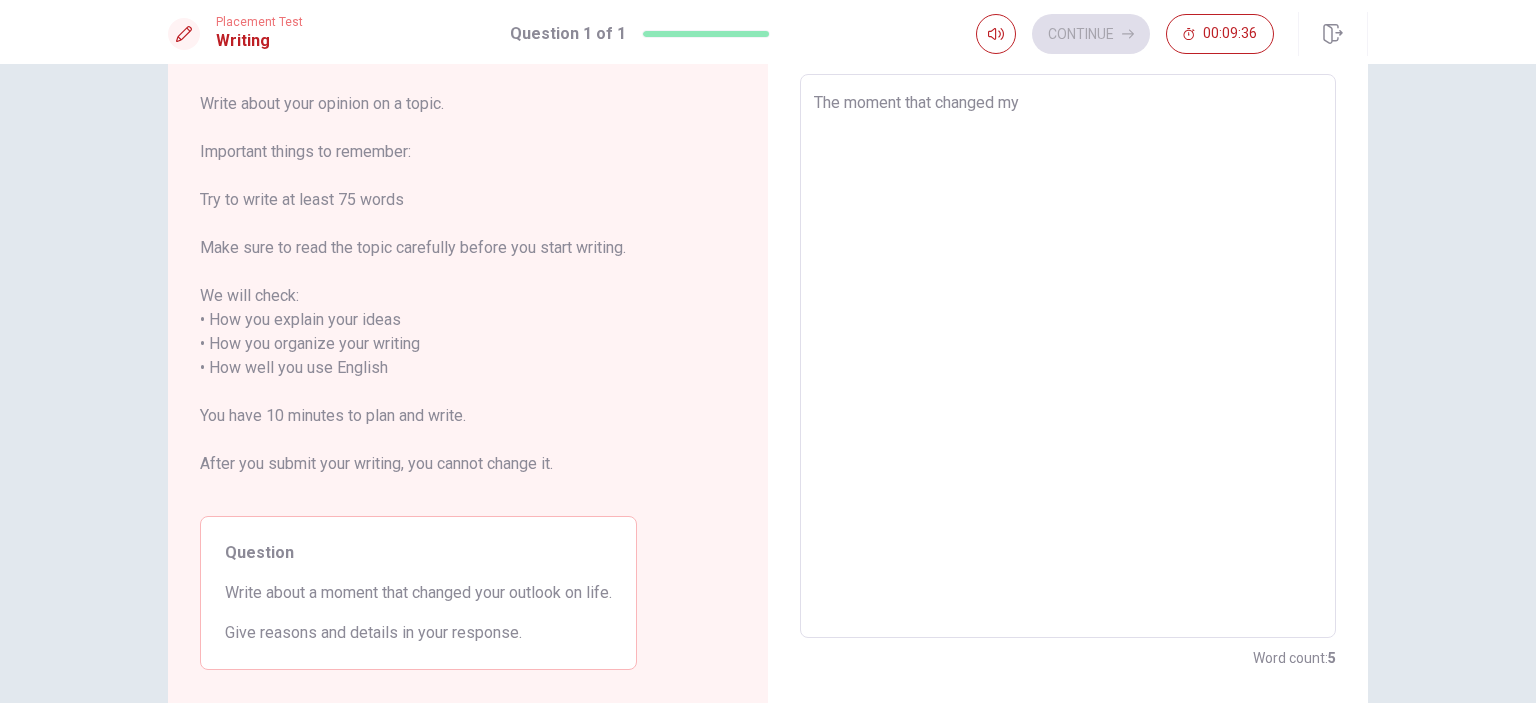 type on "x" 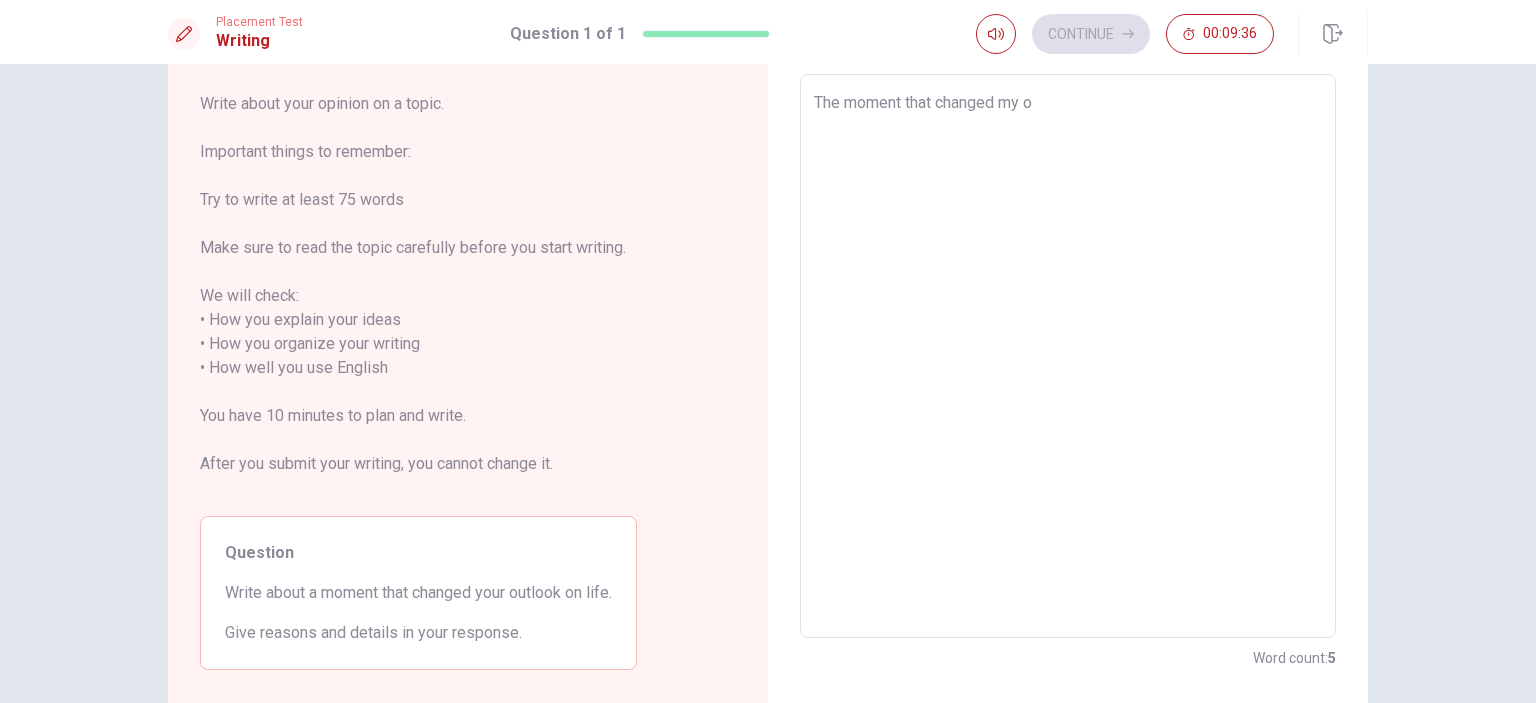 type on "x" 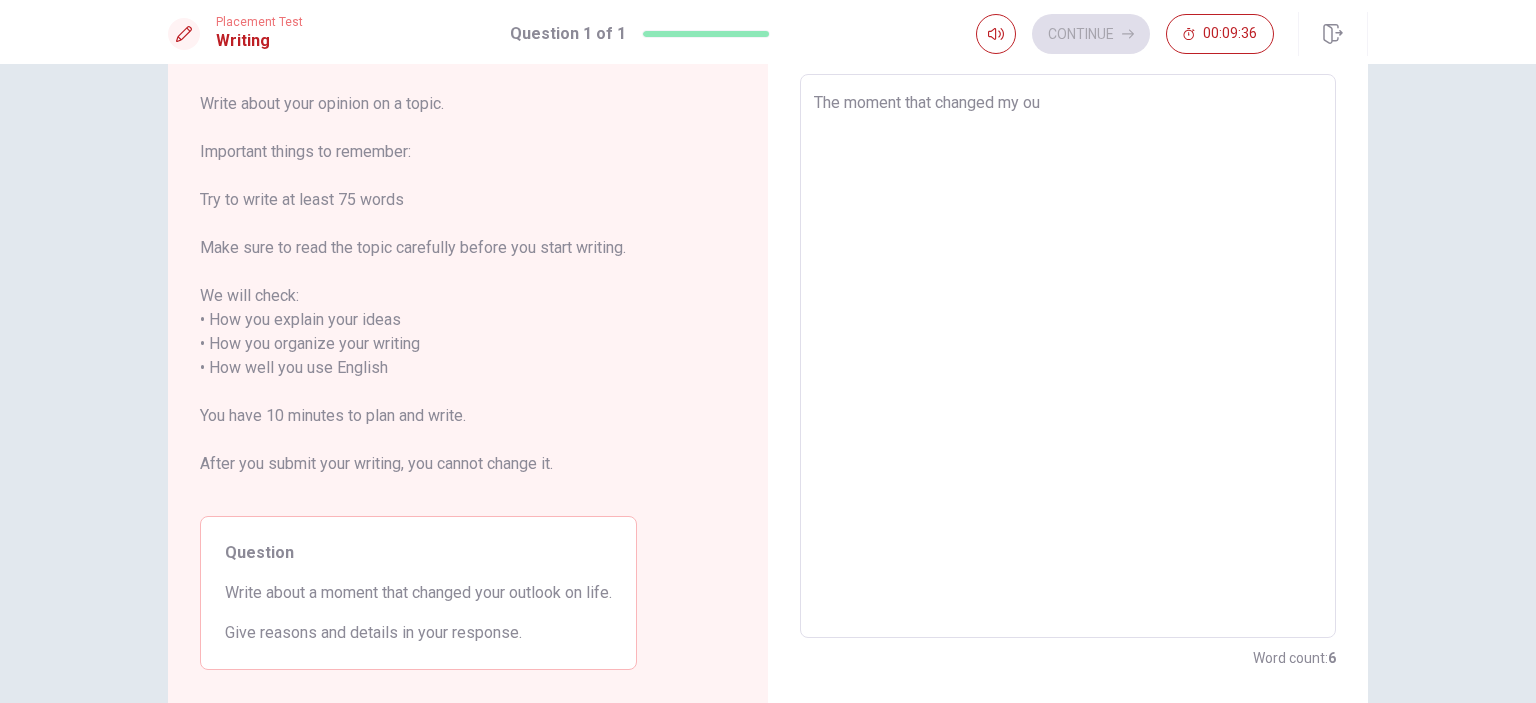type on "x" 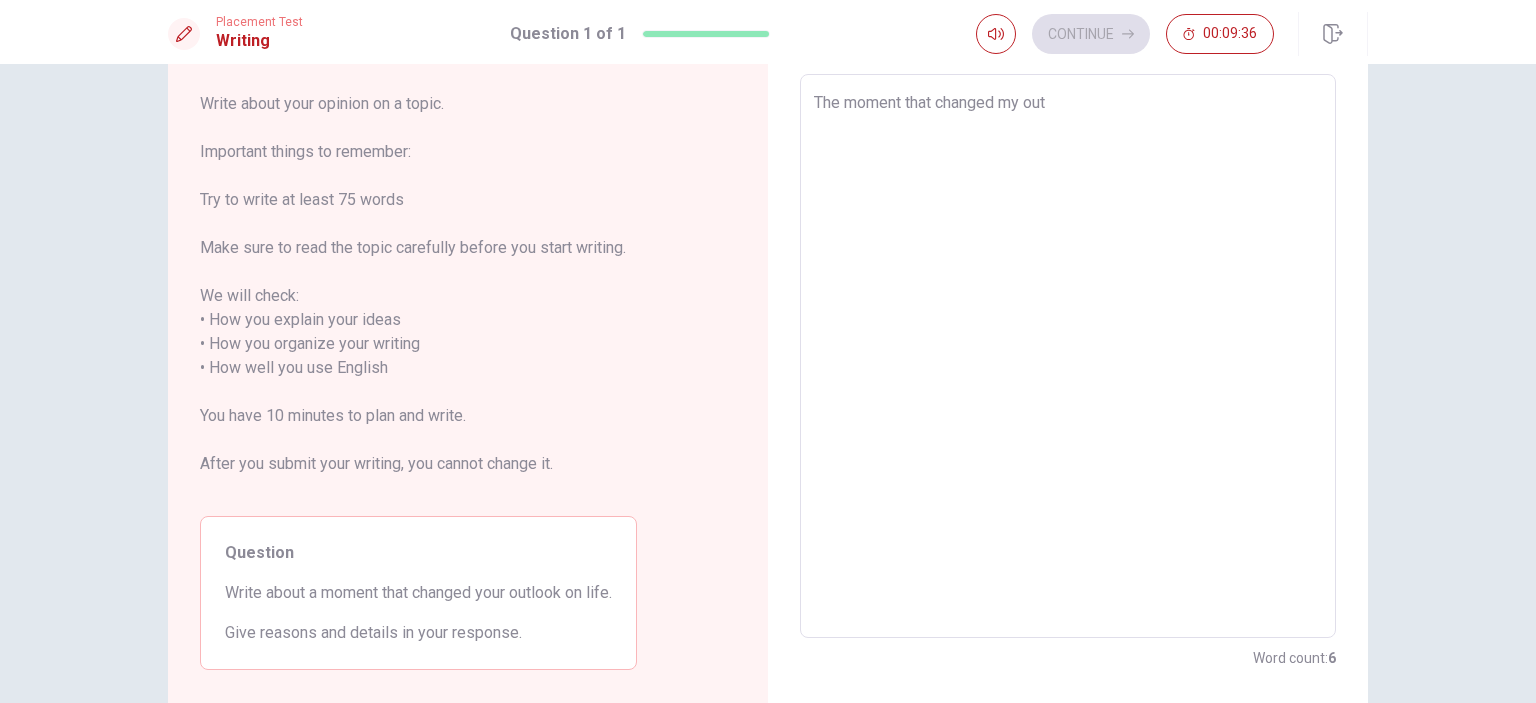 type on "x" 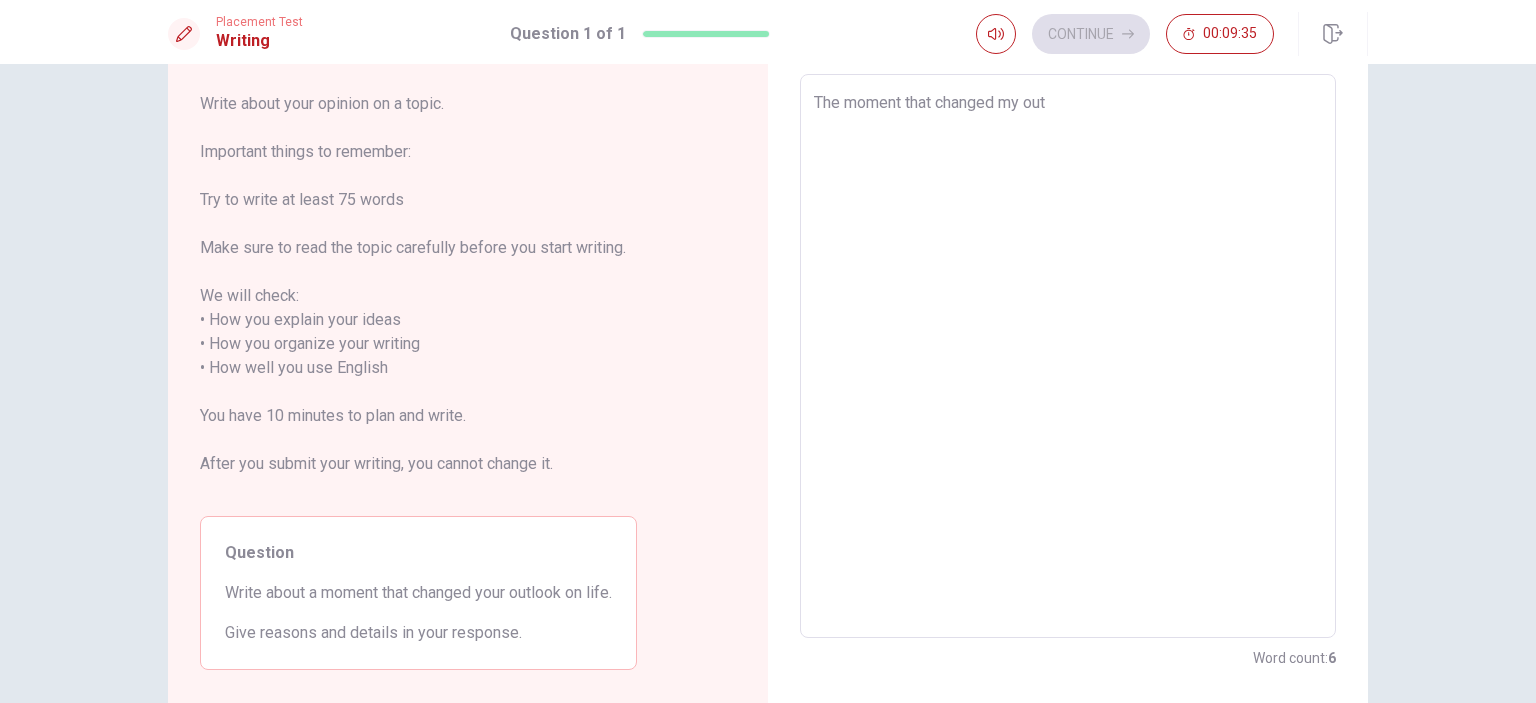 type on "x" 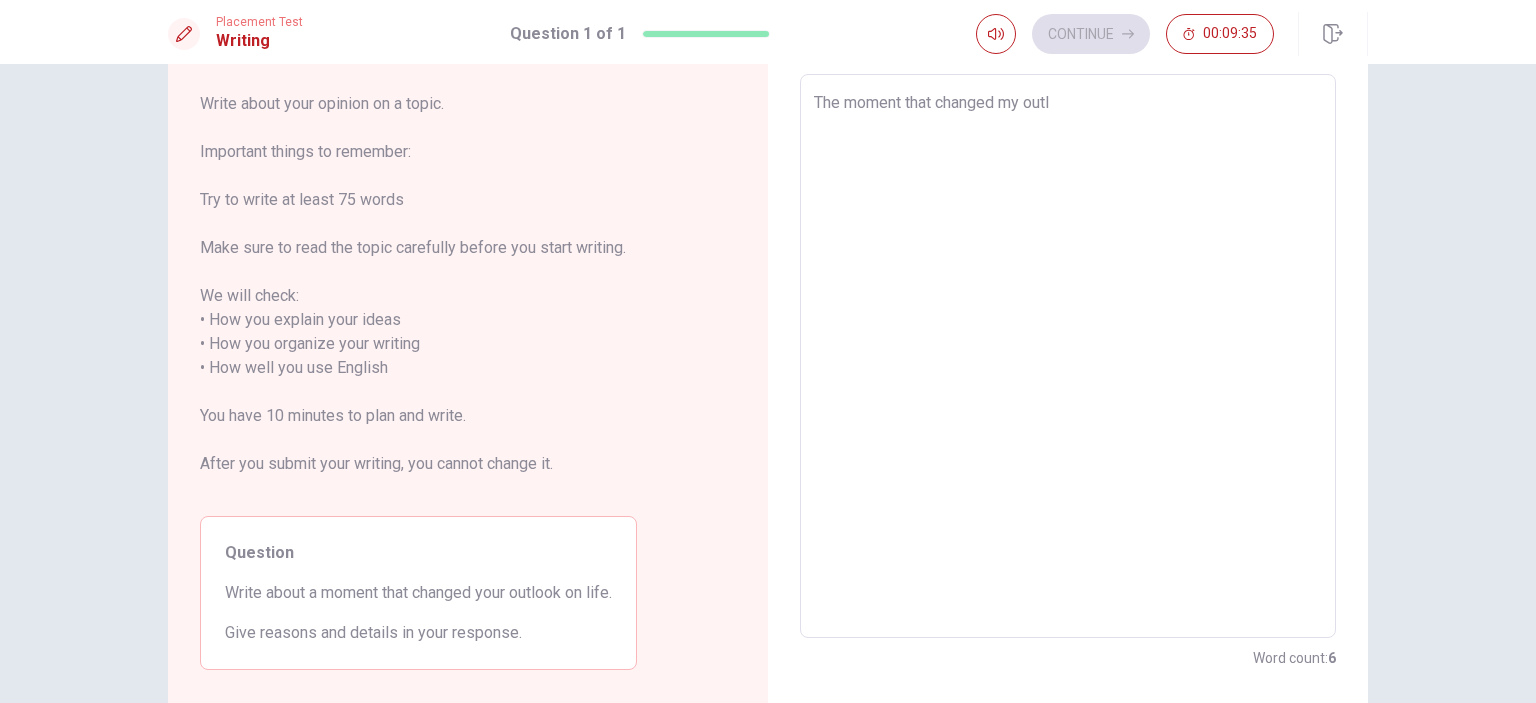 type on "x" 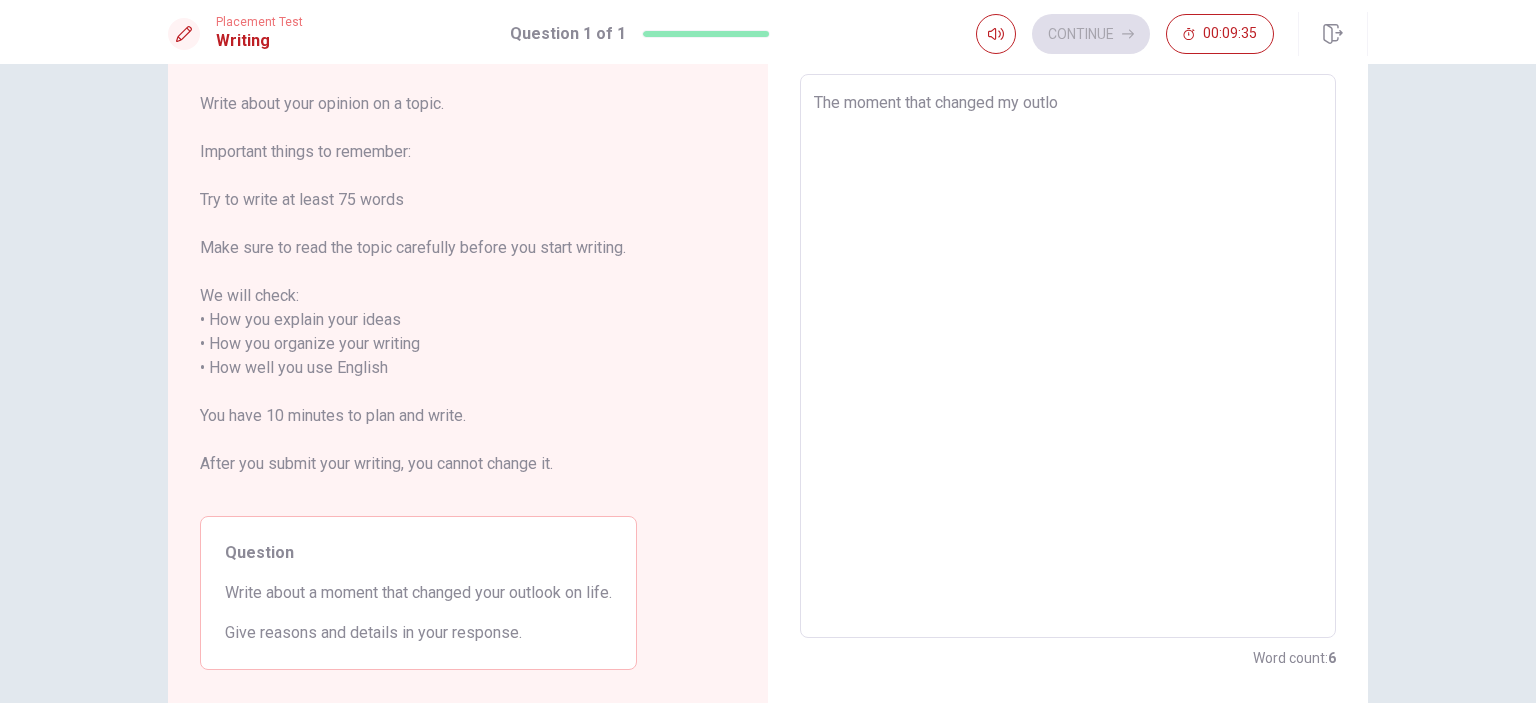 type on "x" 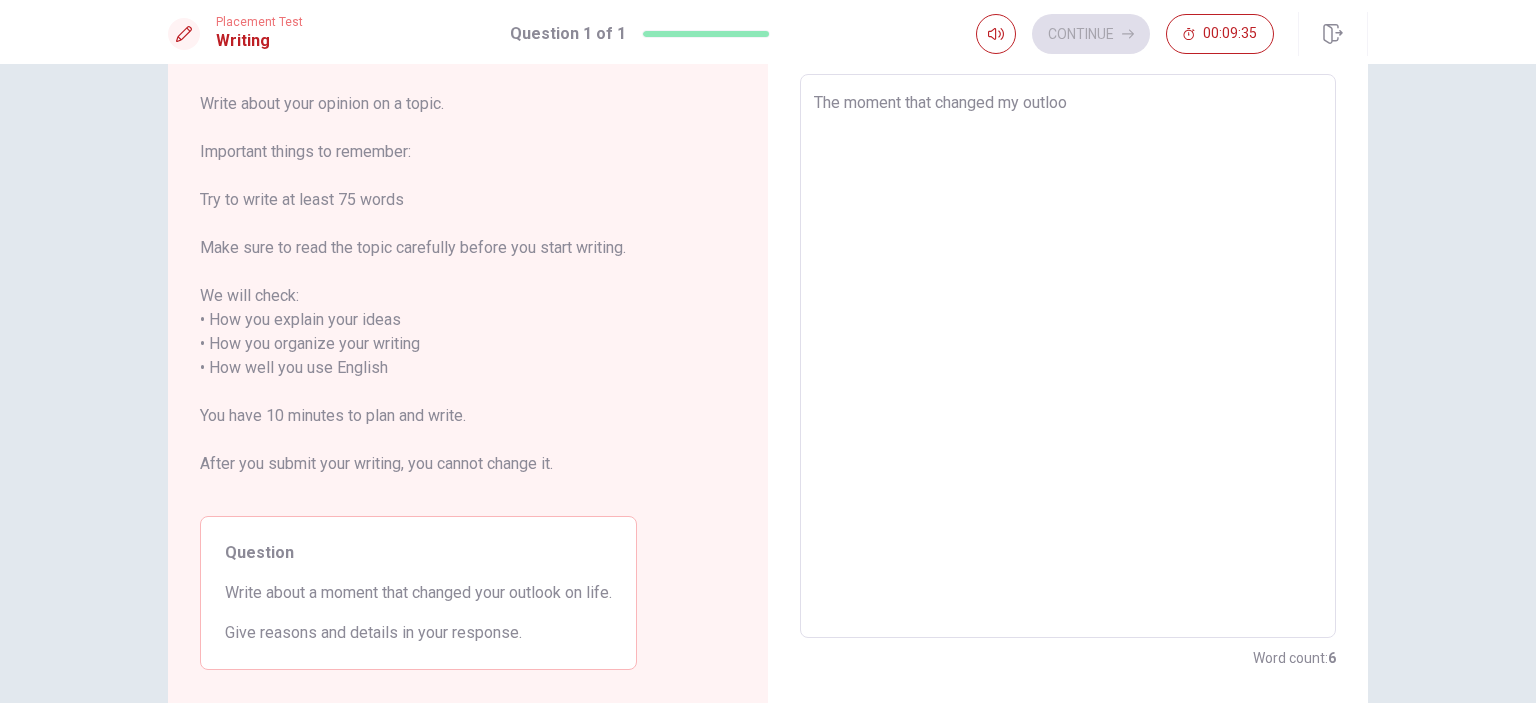 type on "x" 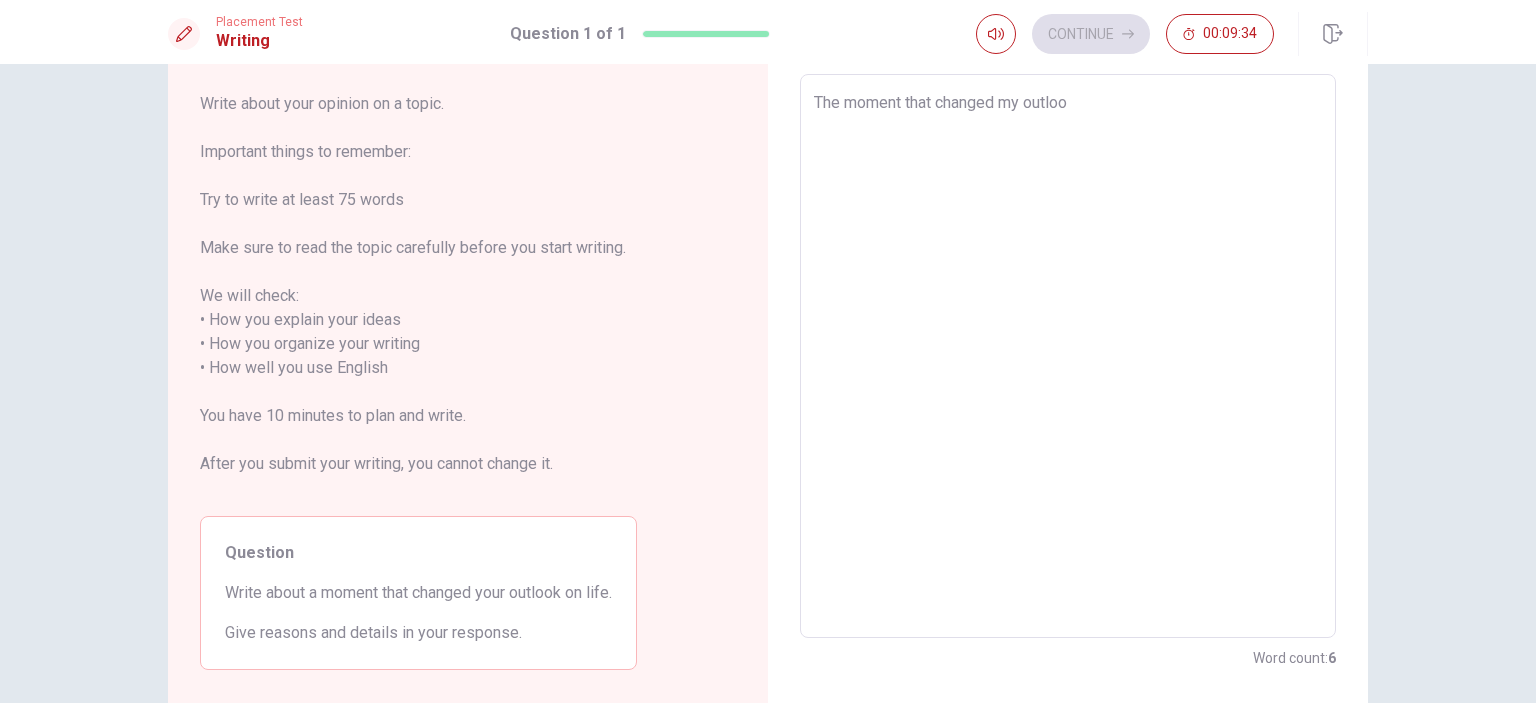 type on "The moment that changed my outlook" 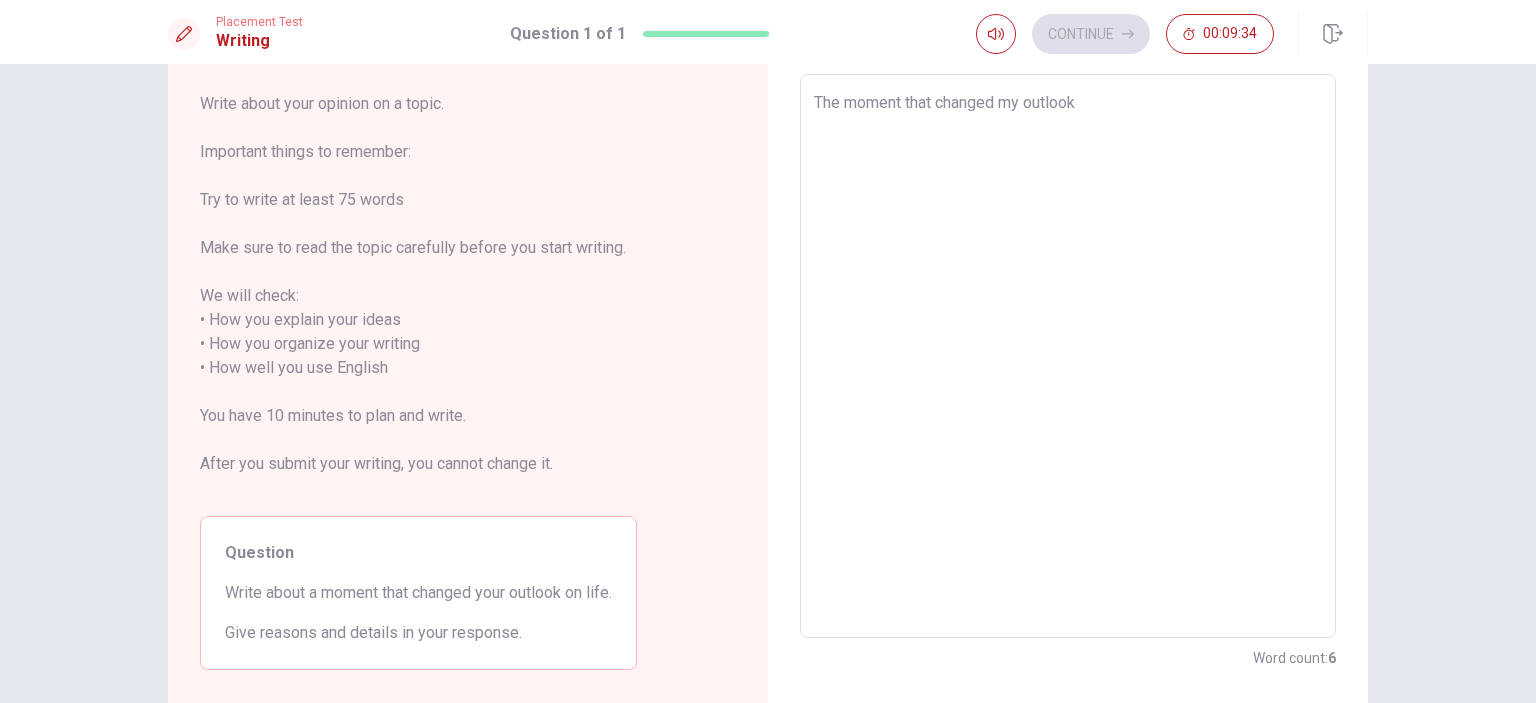 type on "x" 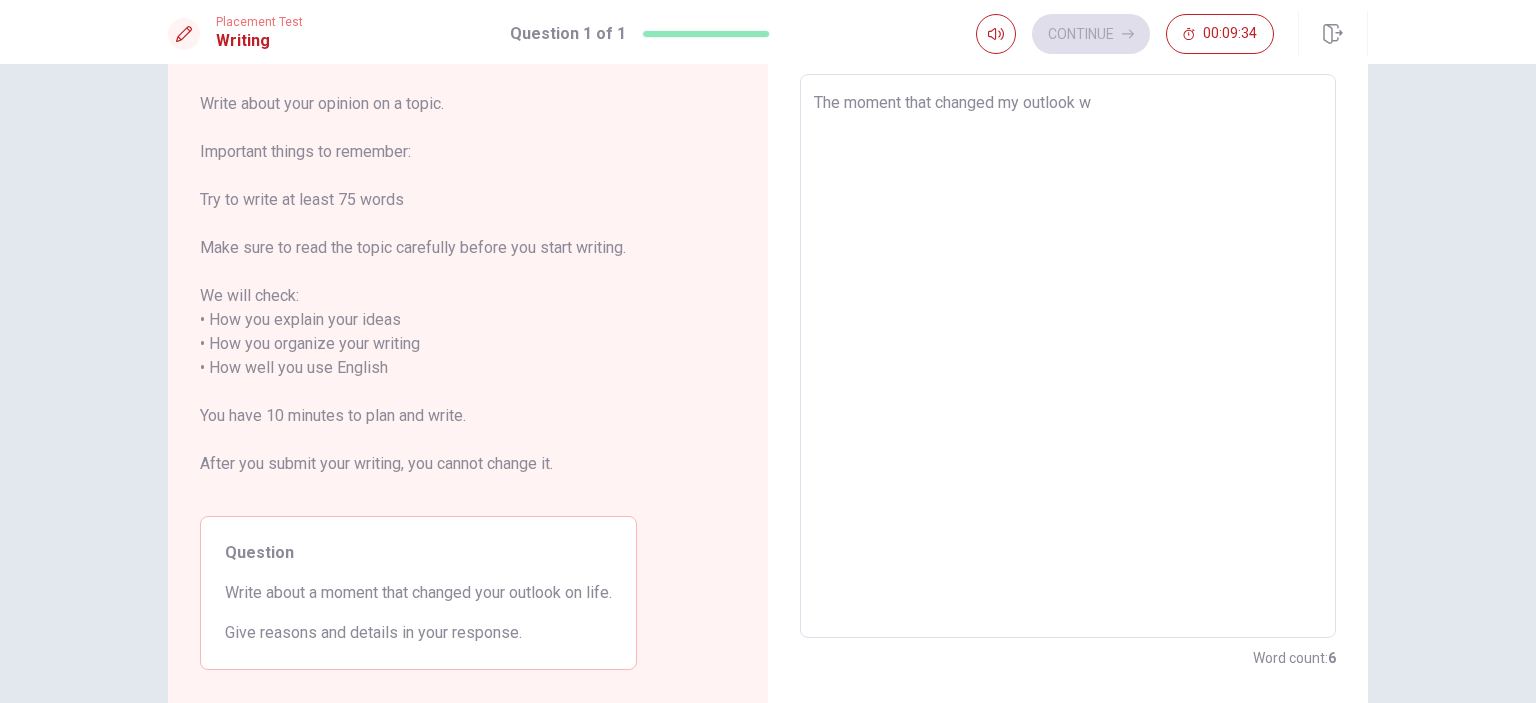 type on "x" 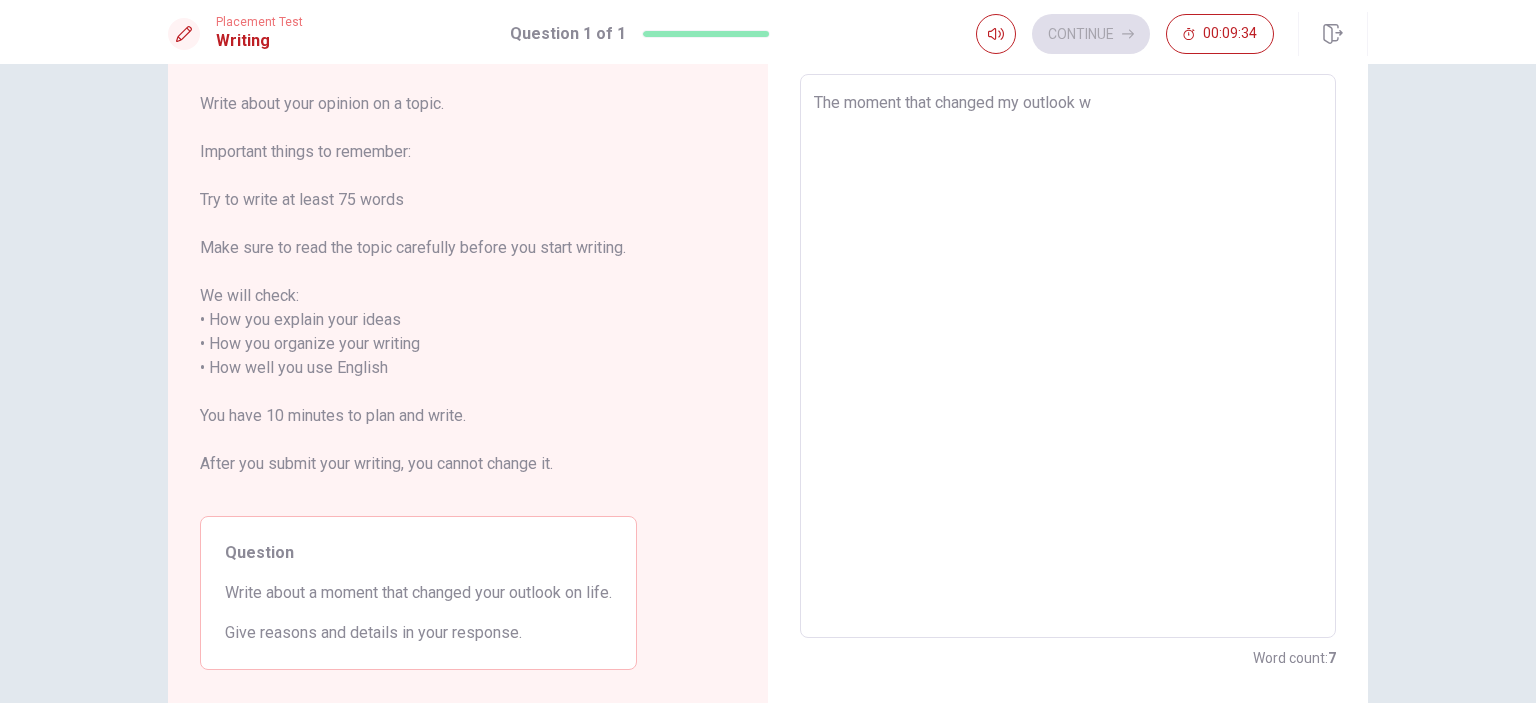 type on "The moment that changed my outlook wa" 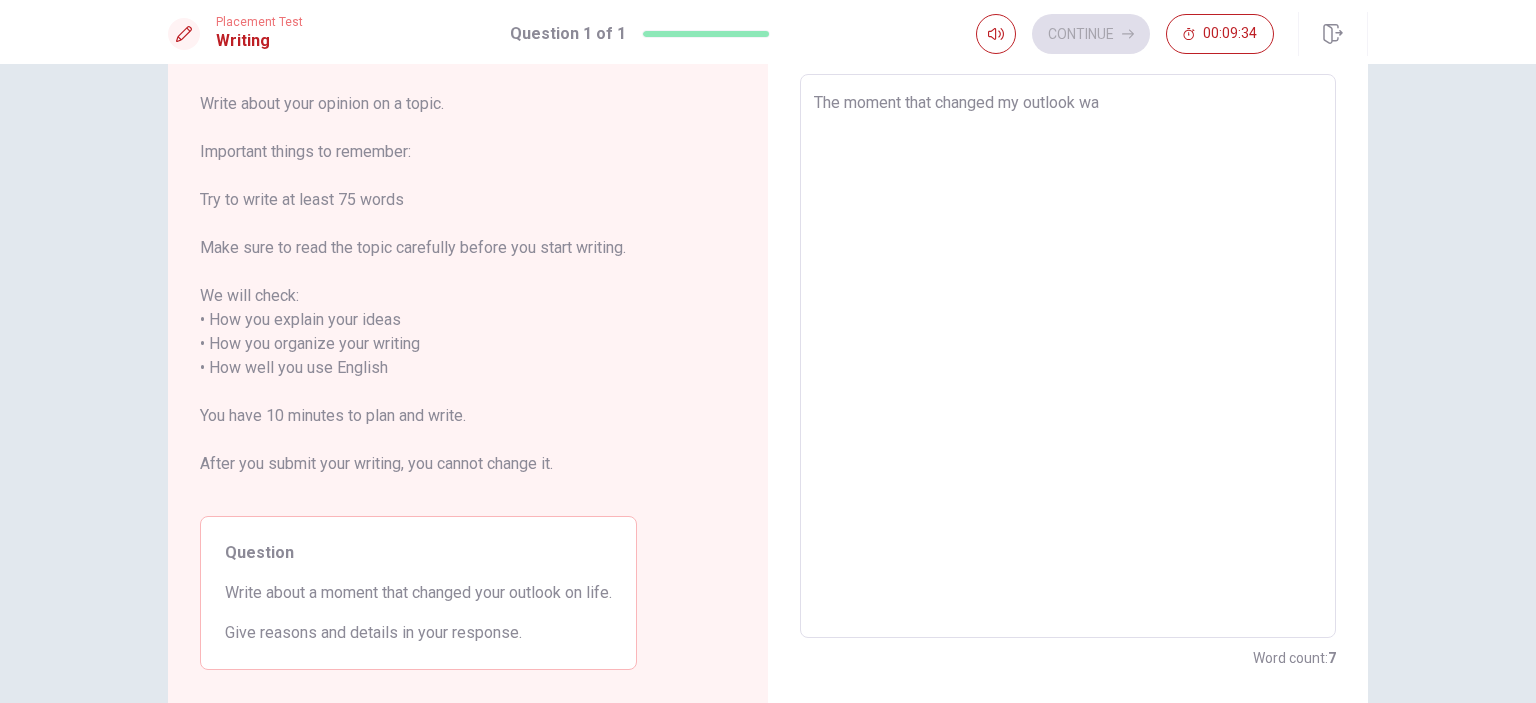 type on "The moment that changed my outlook was" 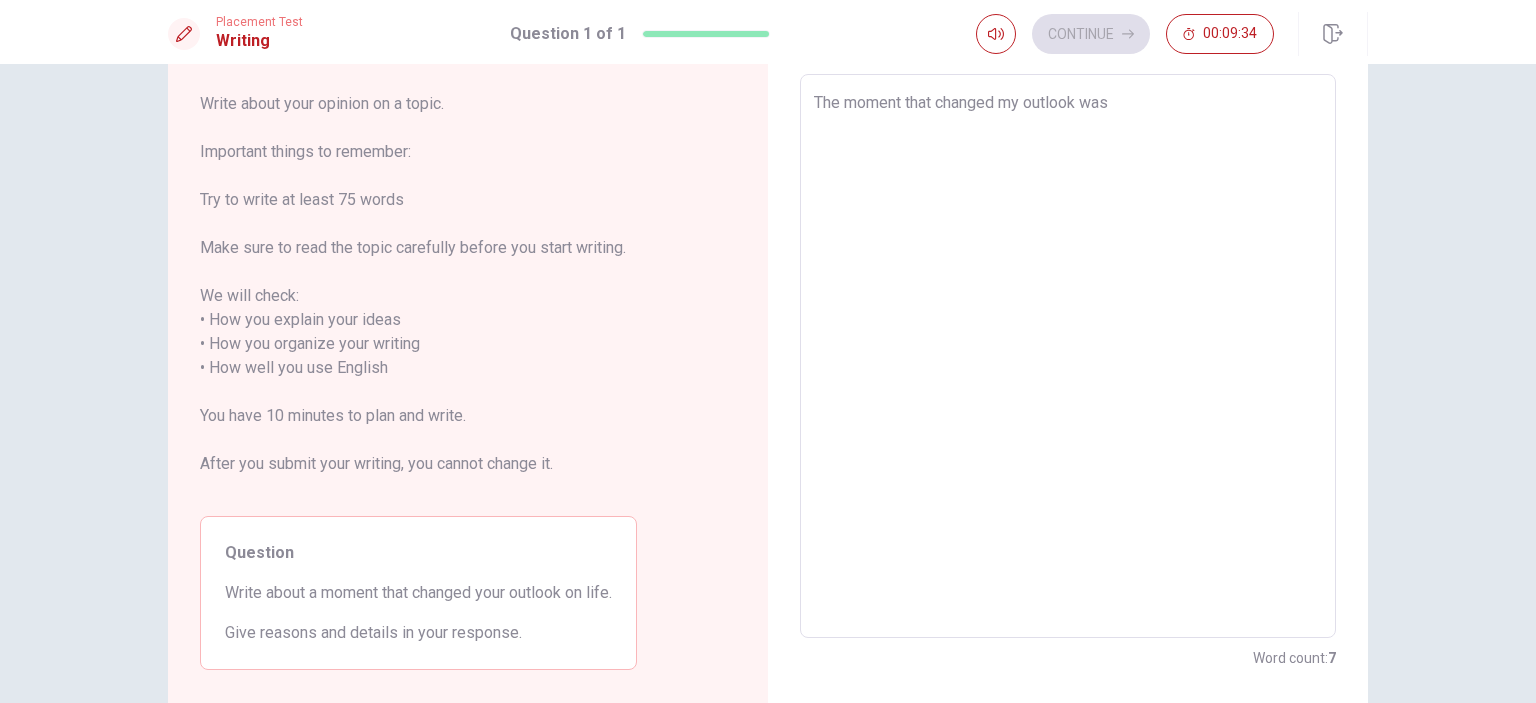 type on "x" 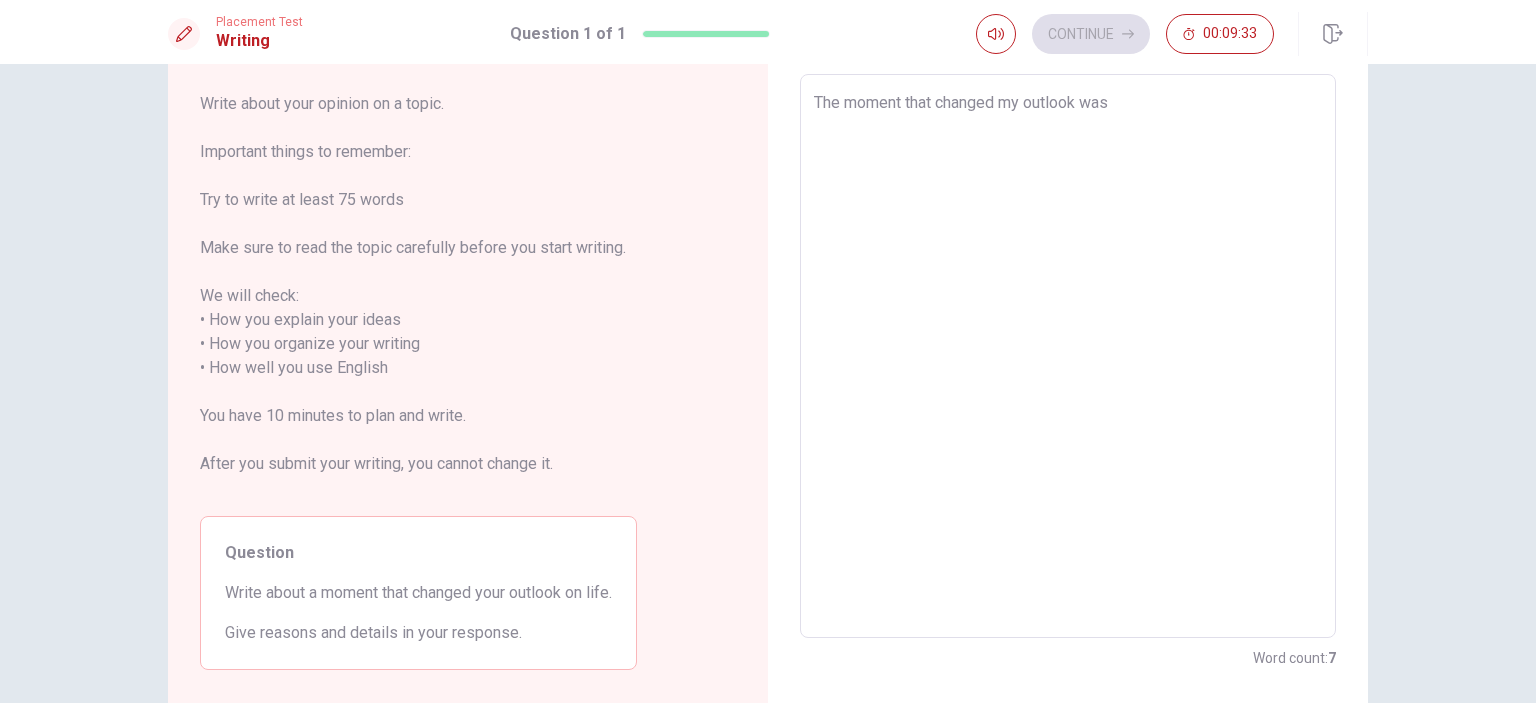 type on "The moment that changed my outlook was a" 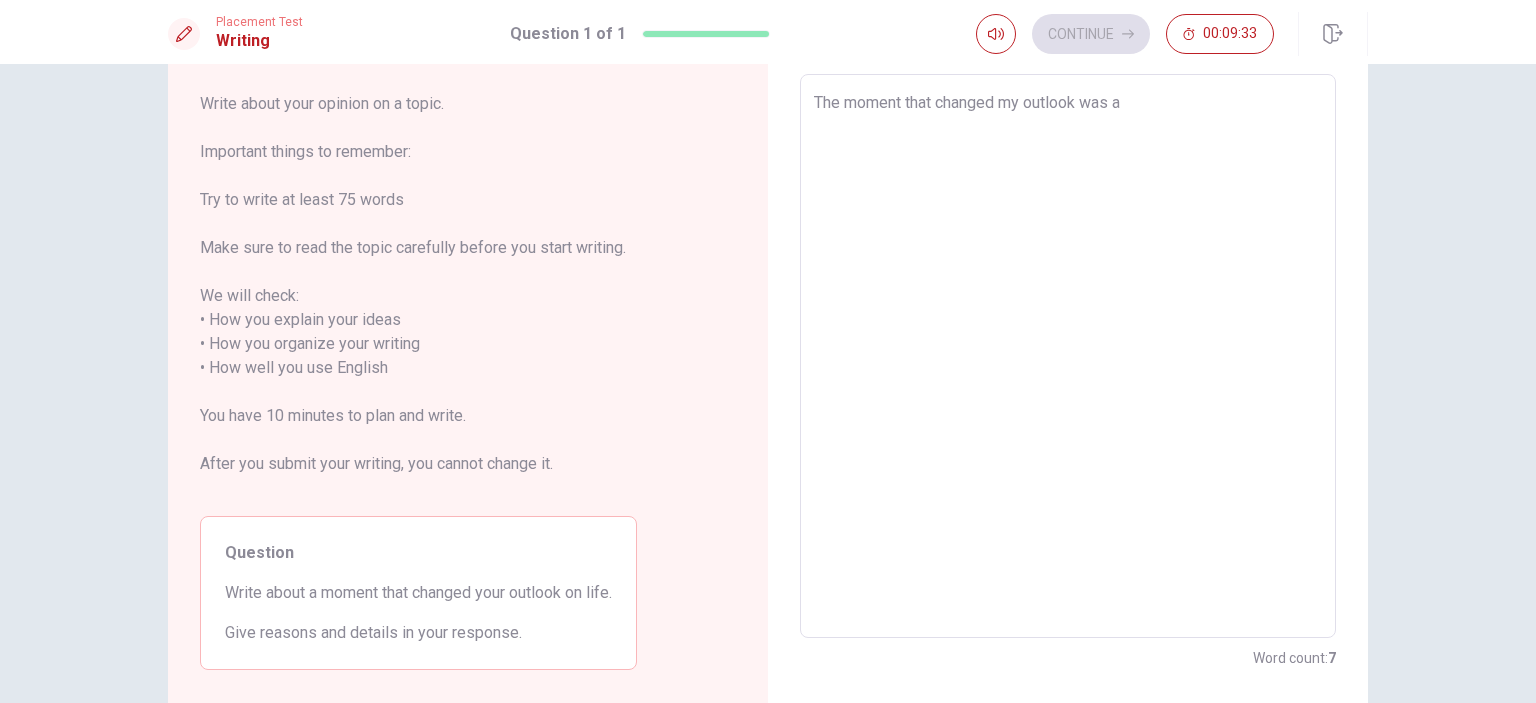 type on "x" 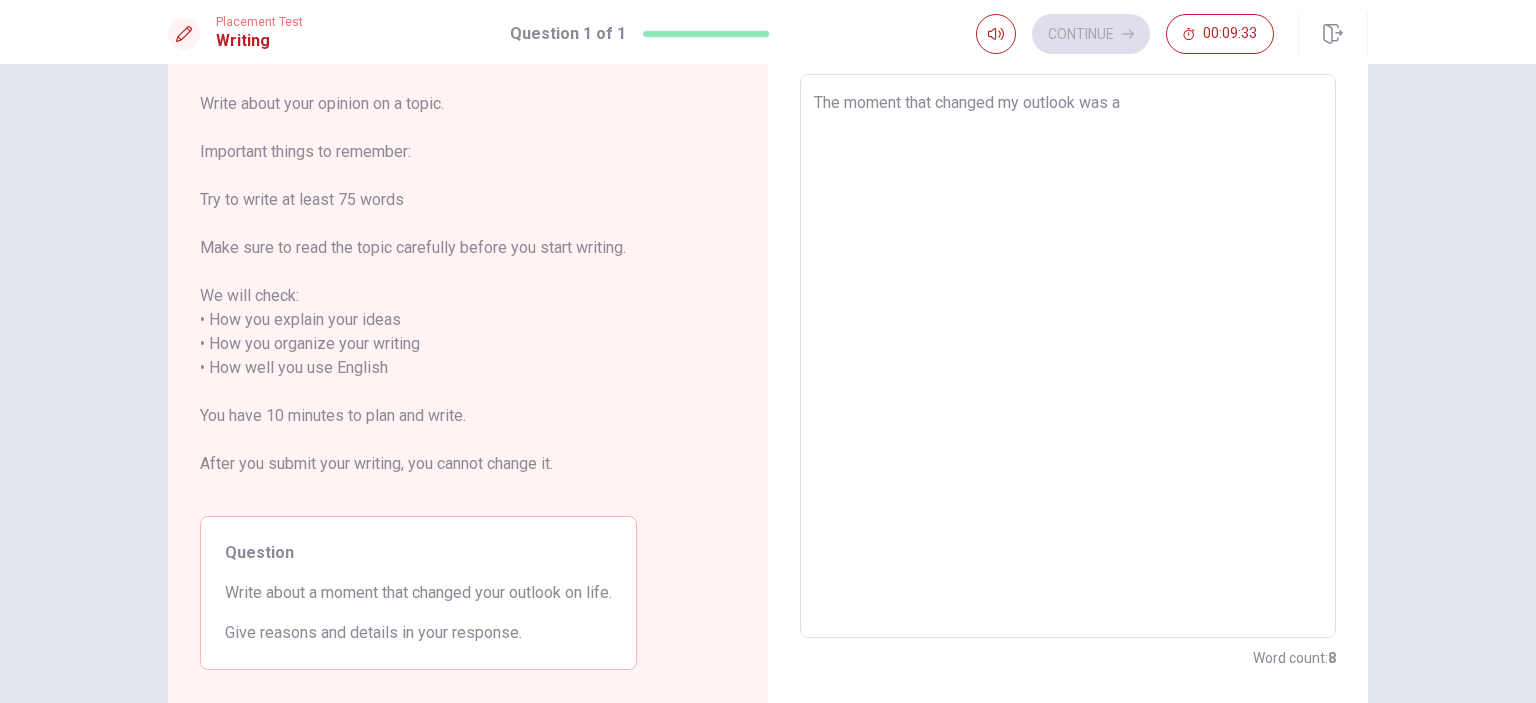 type on "The moment that changed my outlook was af" 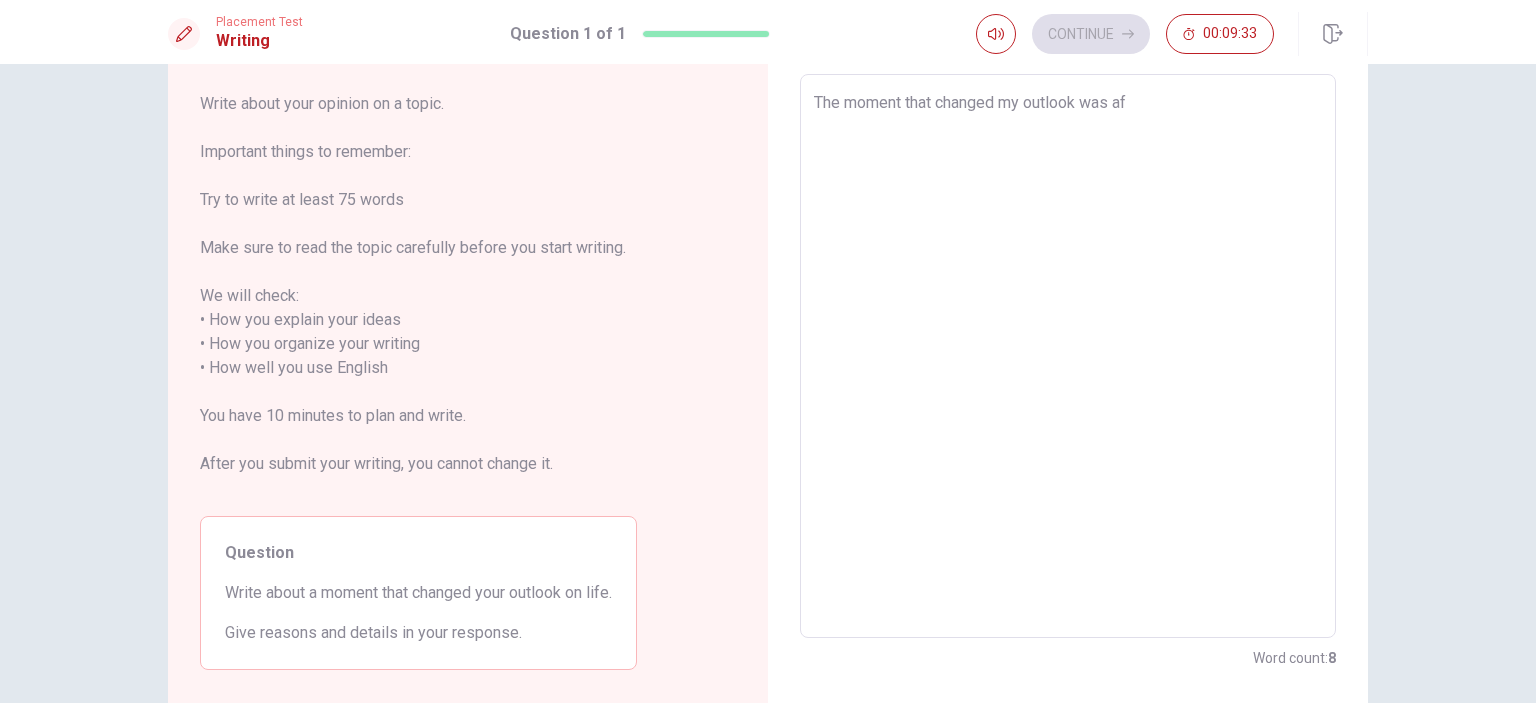 type on "x" 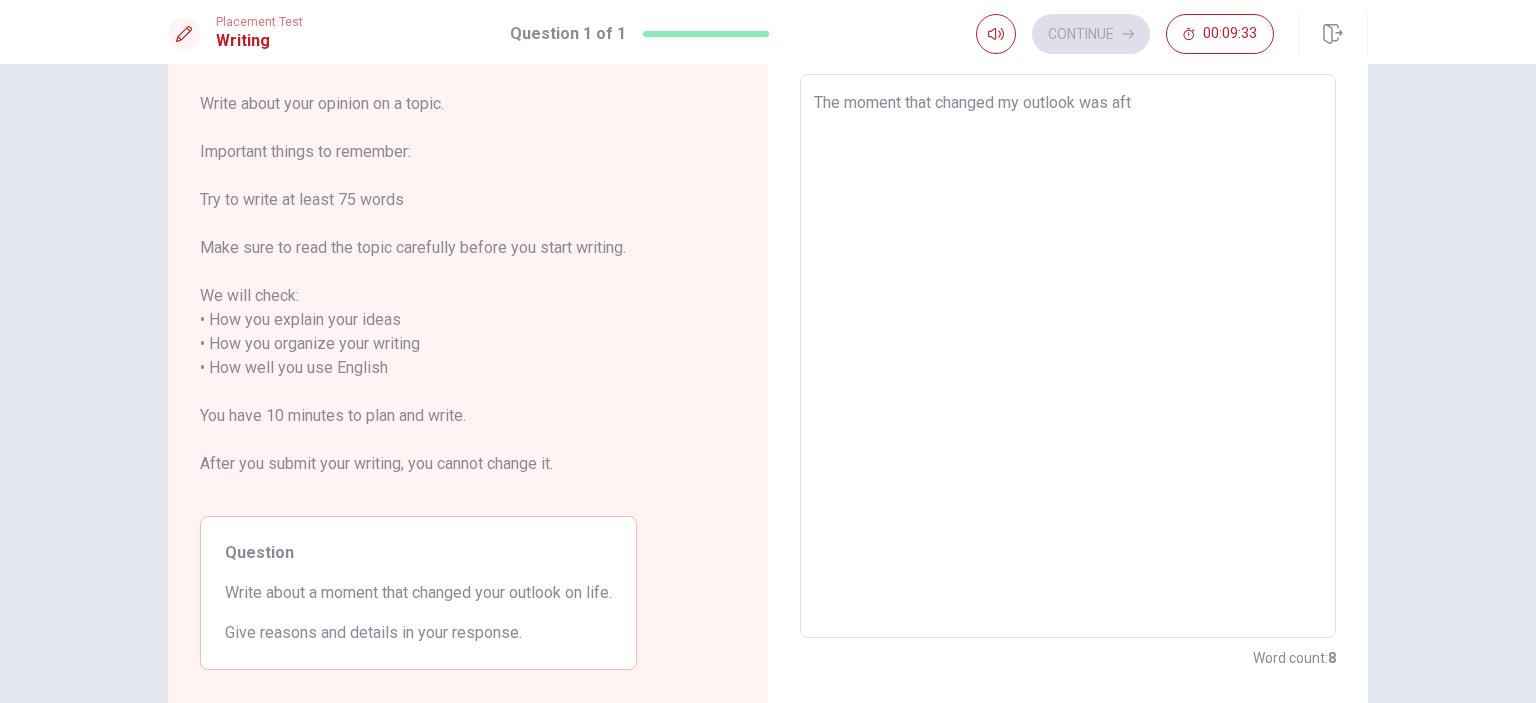 type on "x" 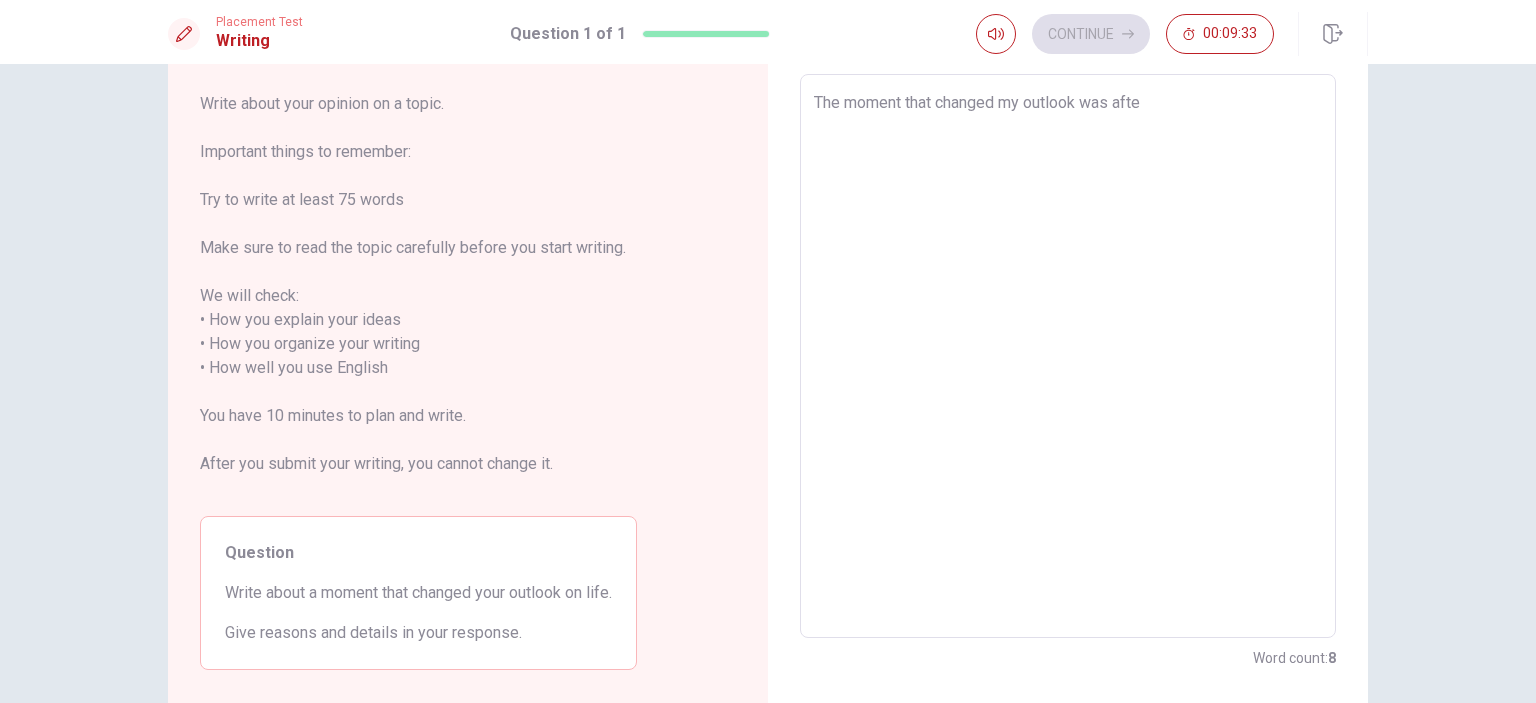 type on "x" 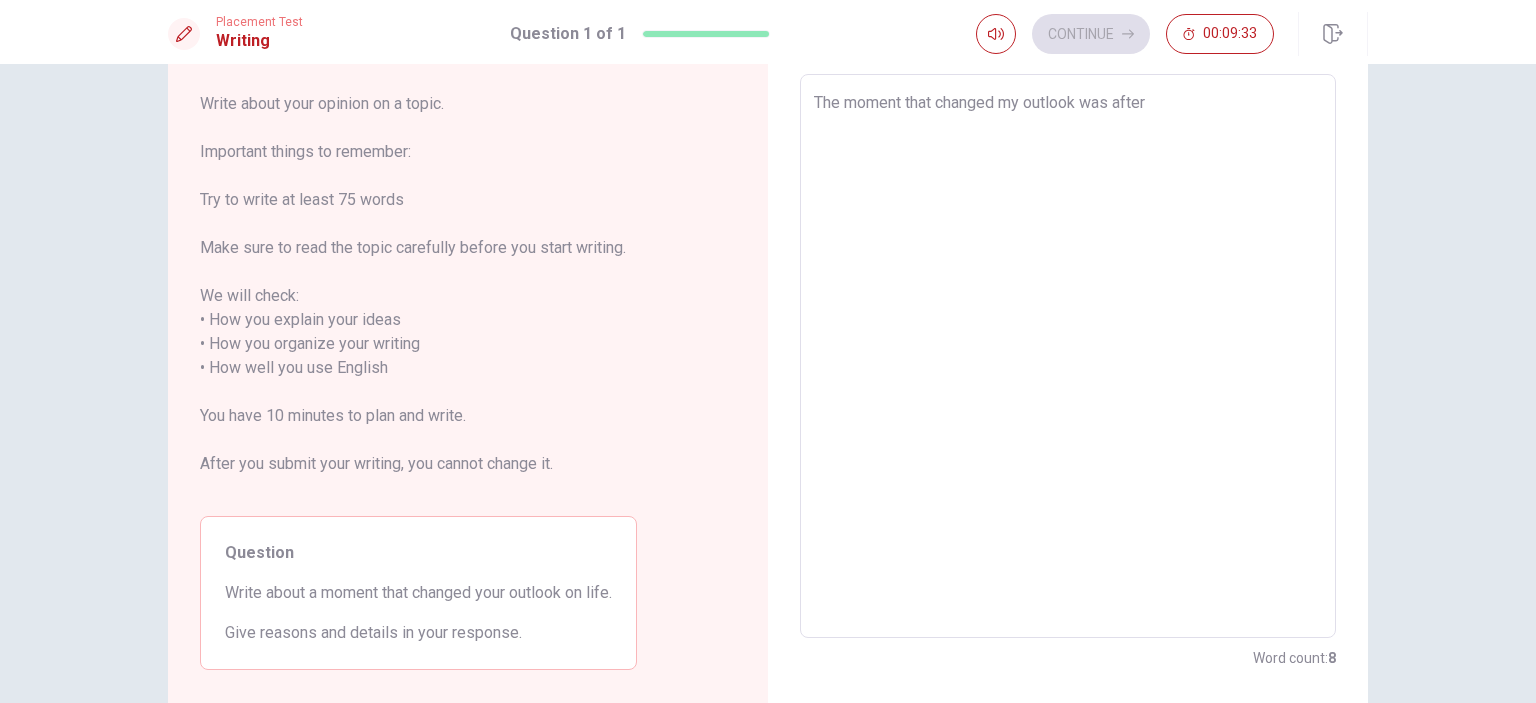 type on "x" 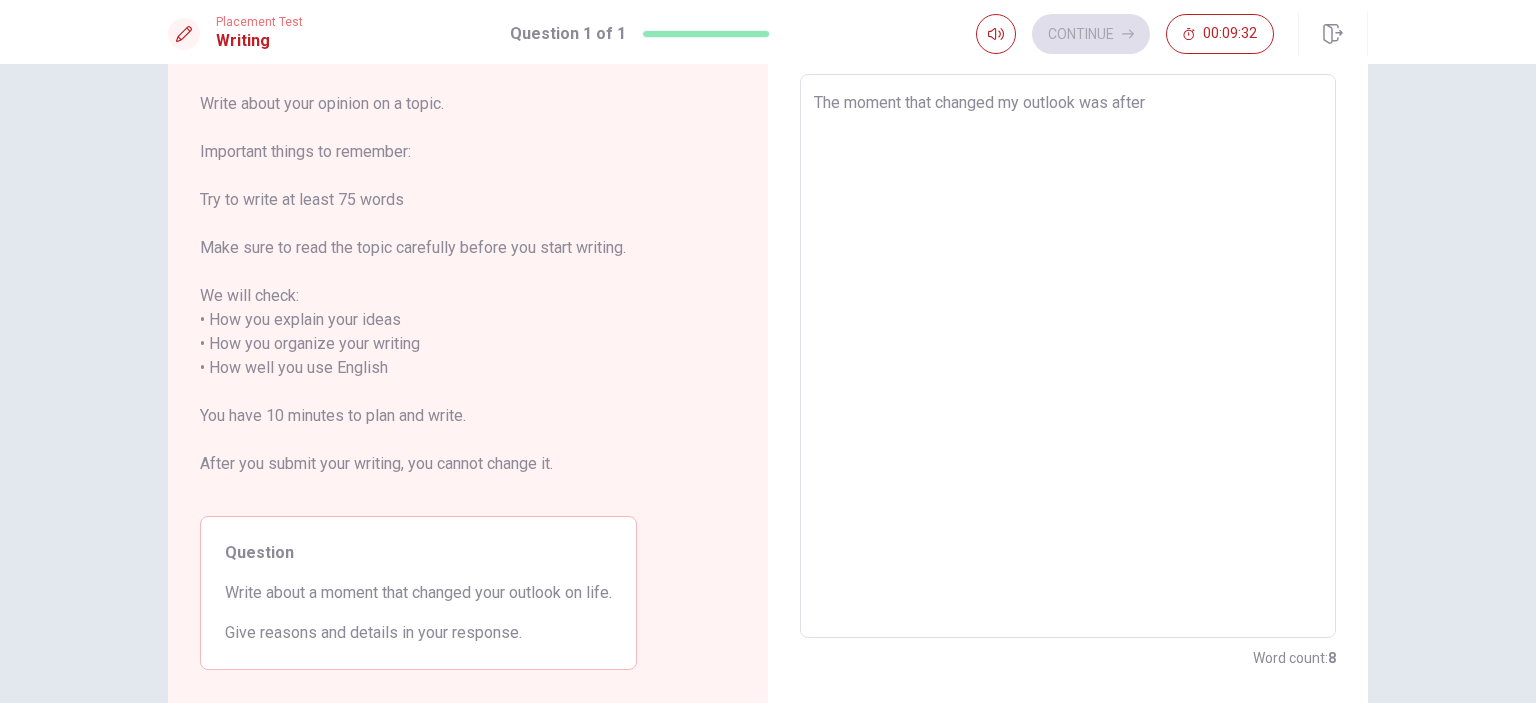 type on "The moment that changed my outlook was after m" 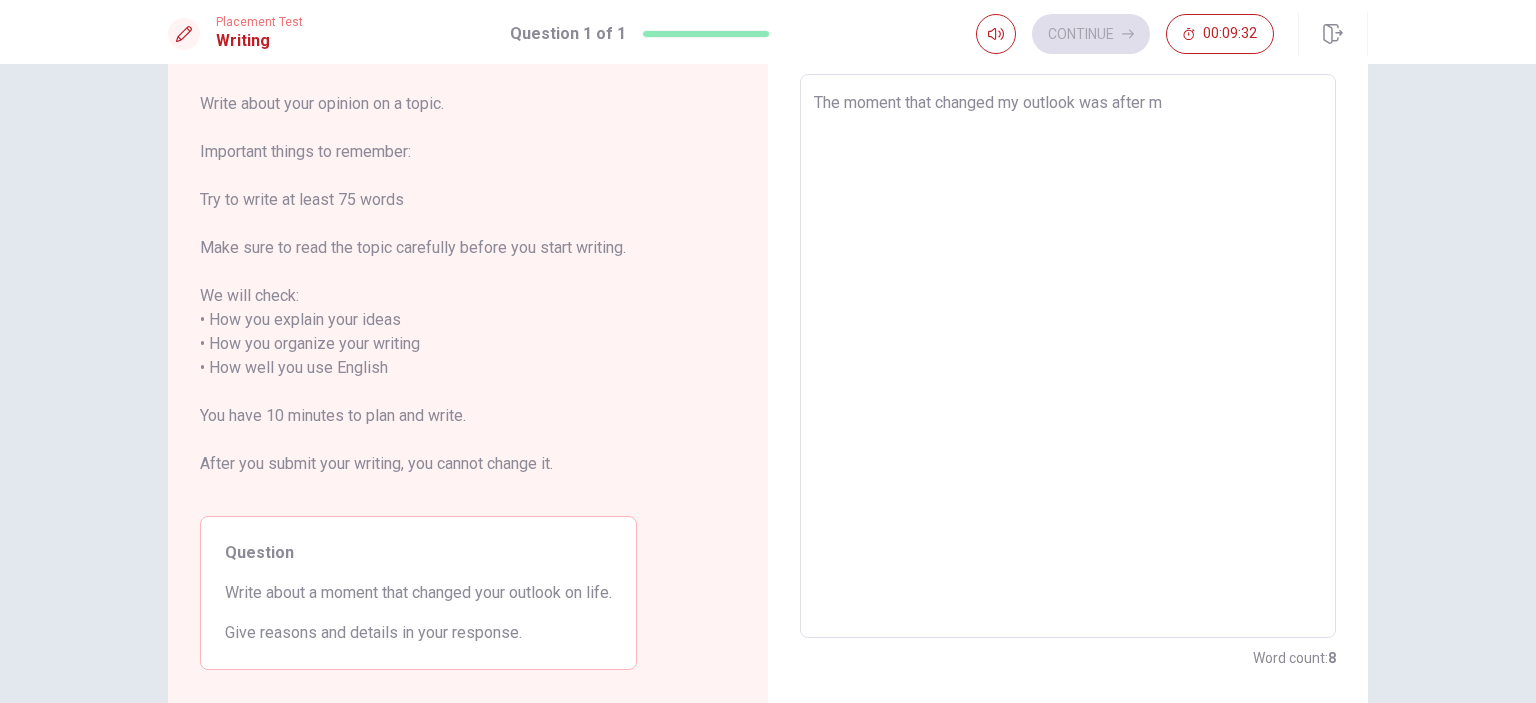 type on "x" 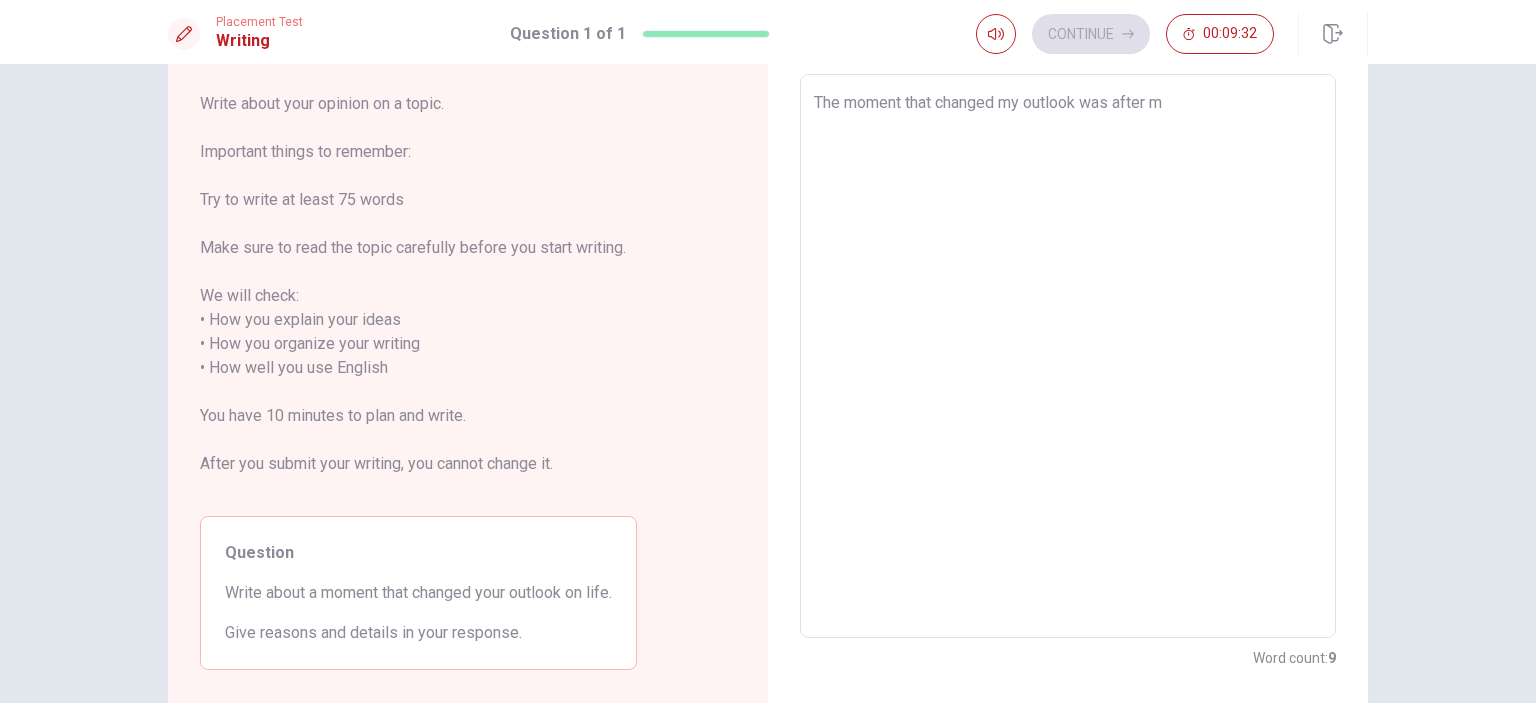 type on "The moment that changed my outlook was after my" 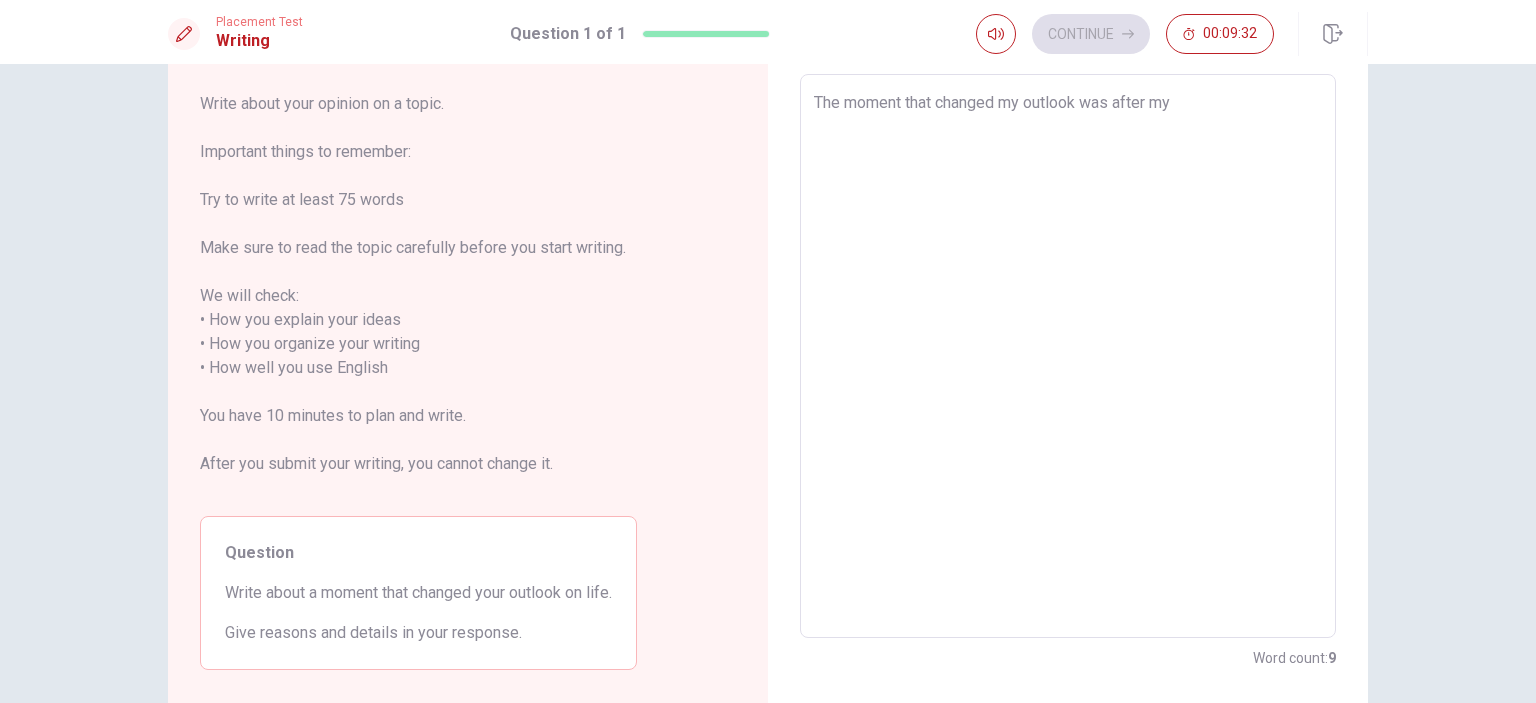 type on "x" 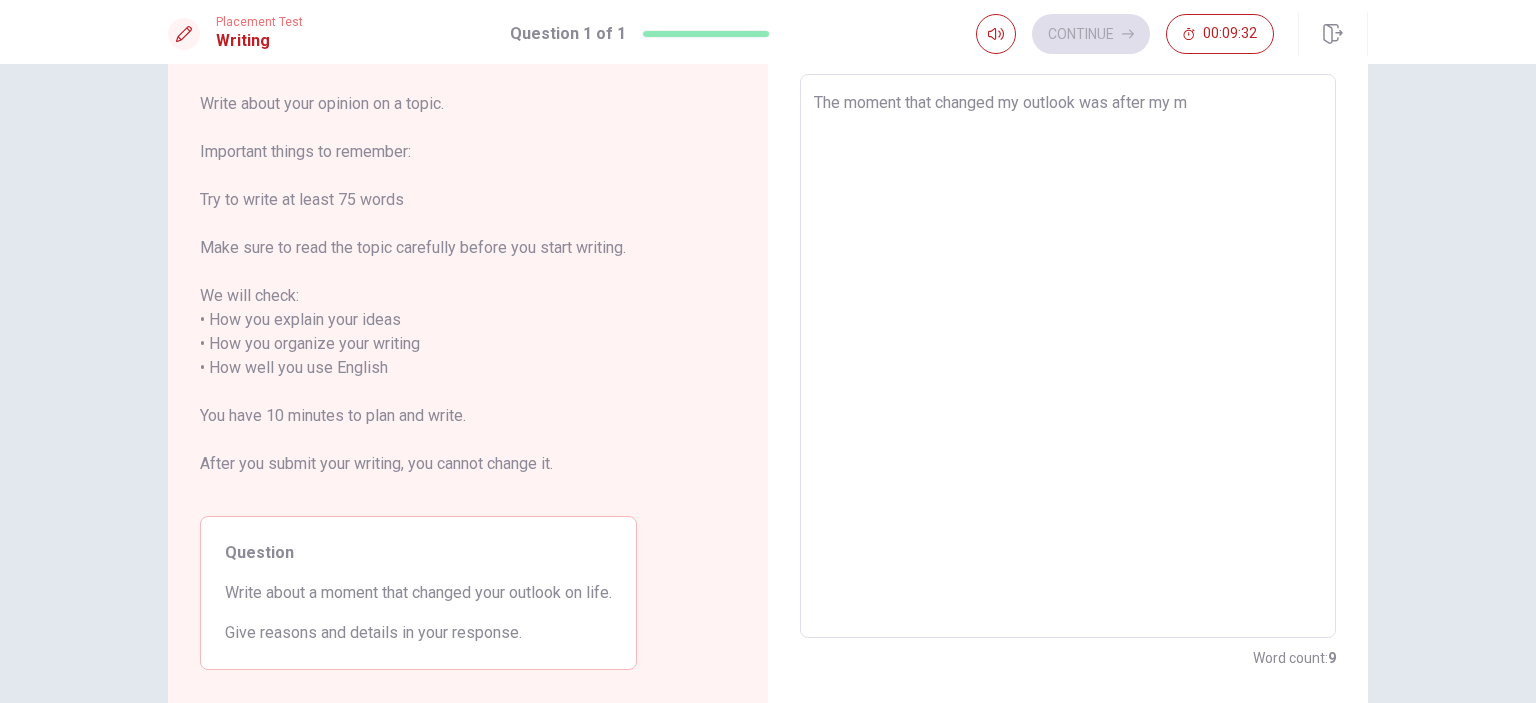 type on "x" 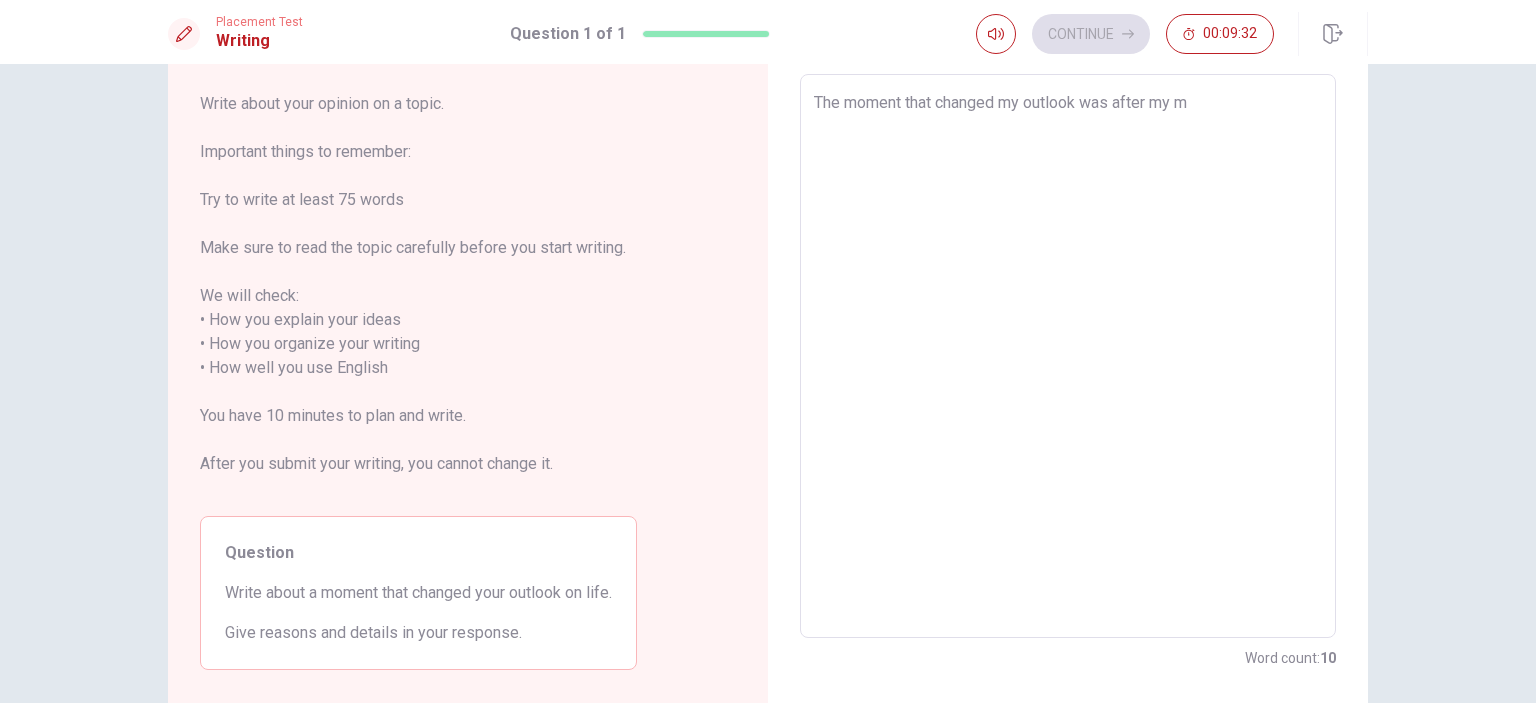 type on "The moment that changed my outlook was after my mi" 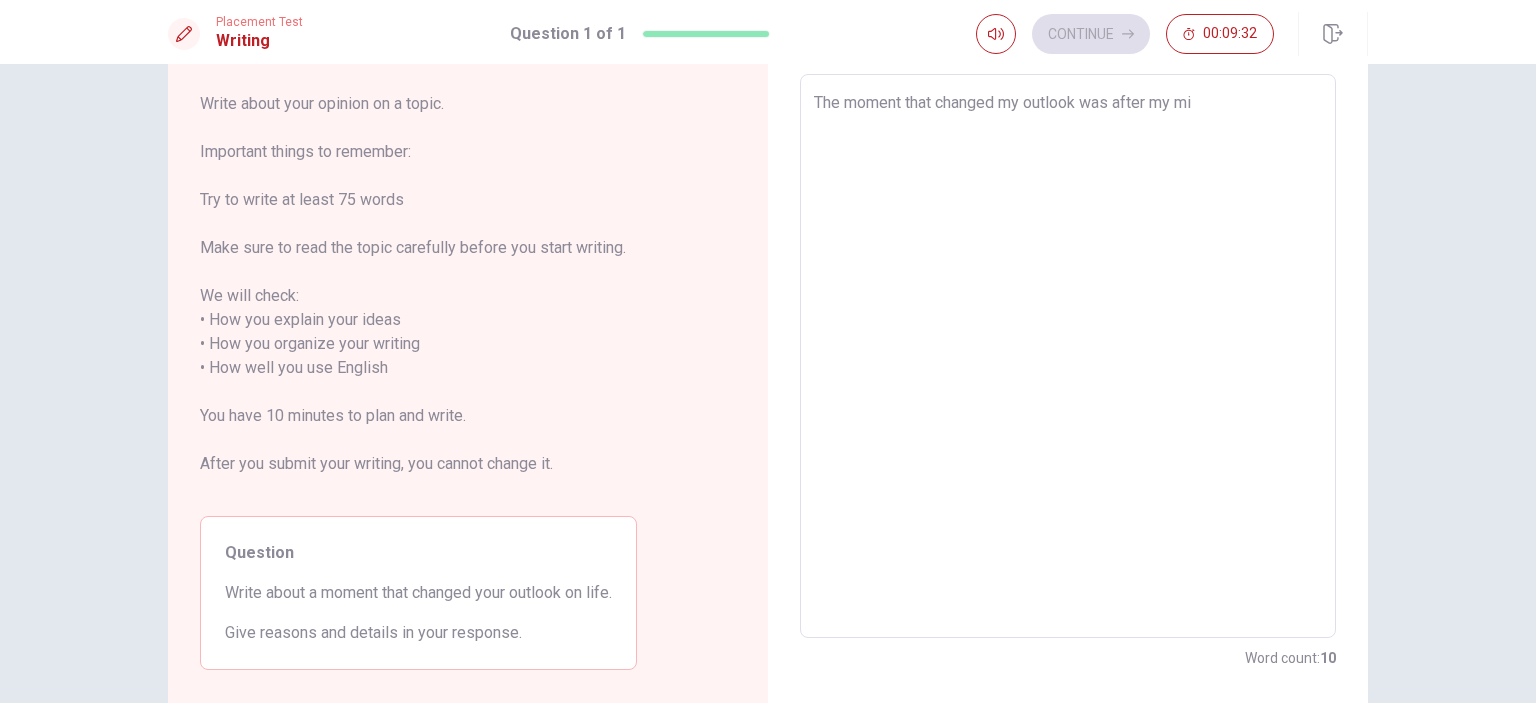 type on "x" 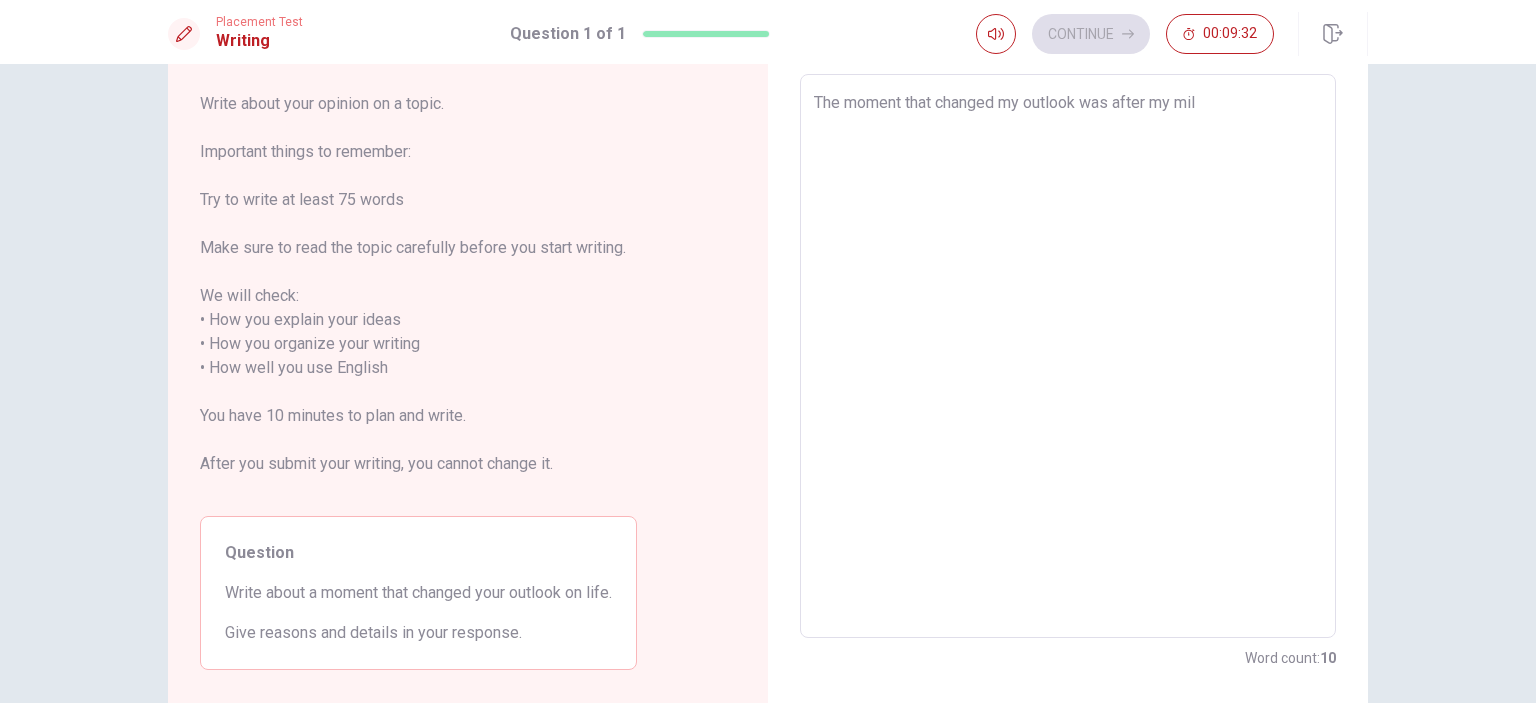 type on "x" 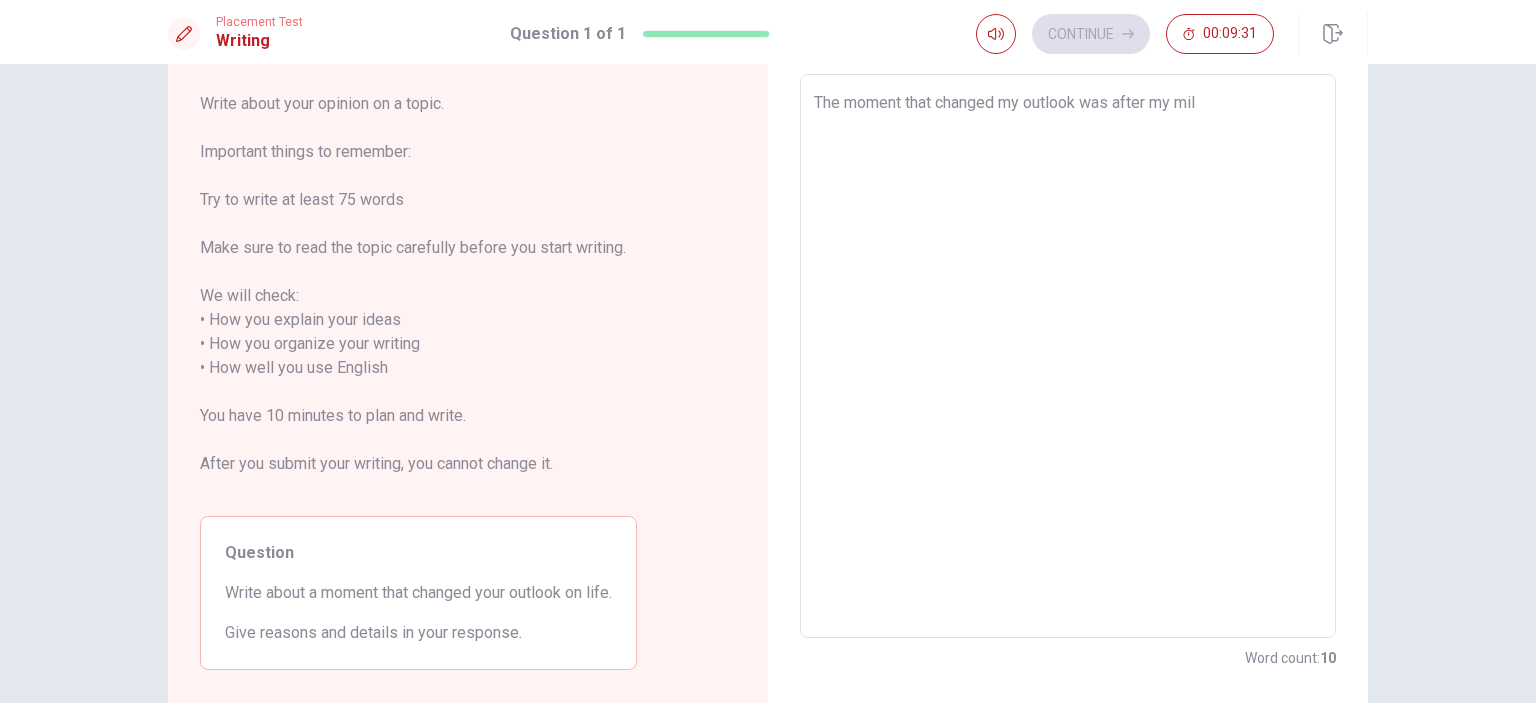 type on "The moment that changed my outlook was after my [MEDICAL_DATA]" 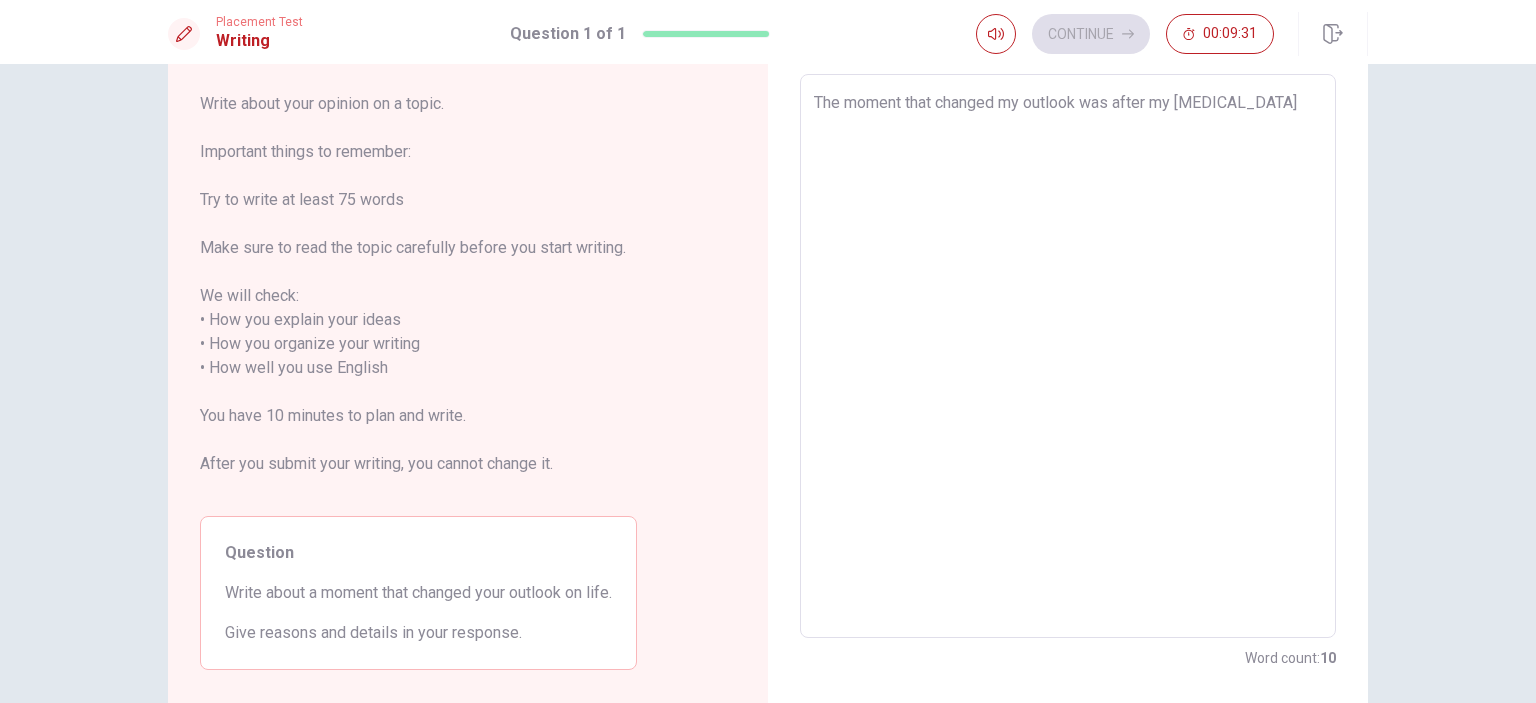 type on "x" 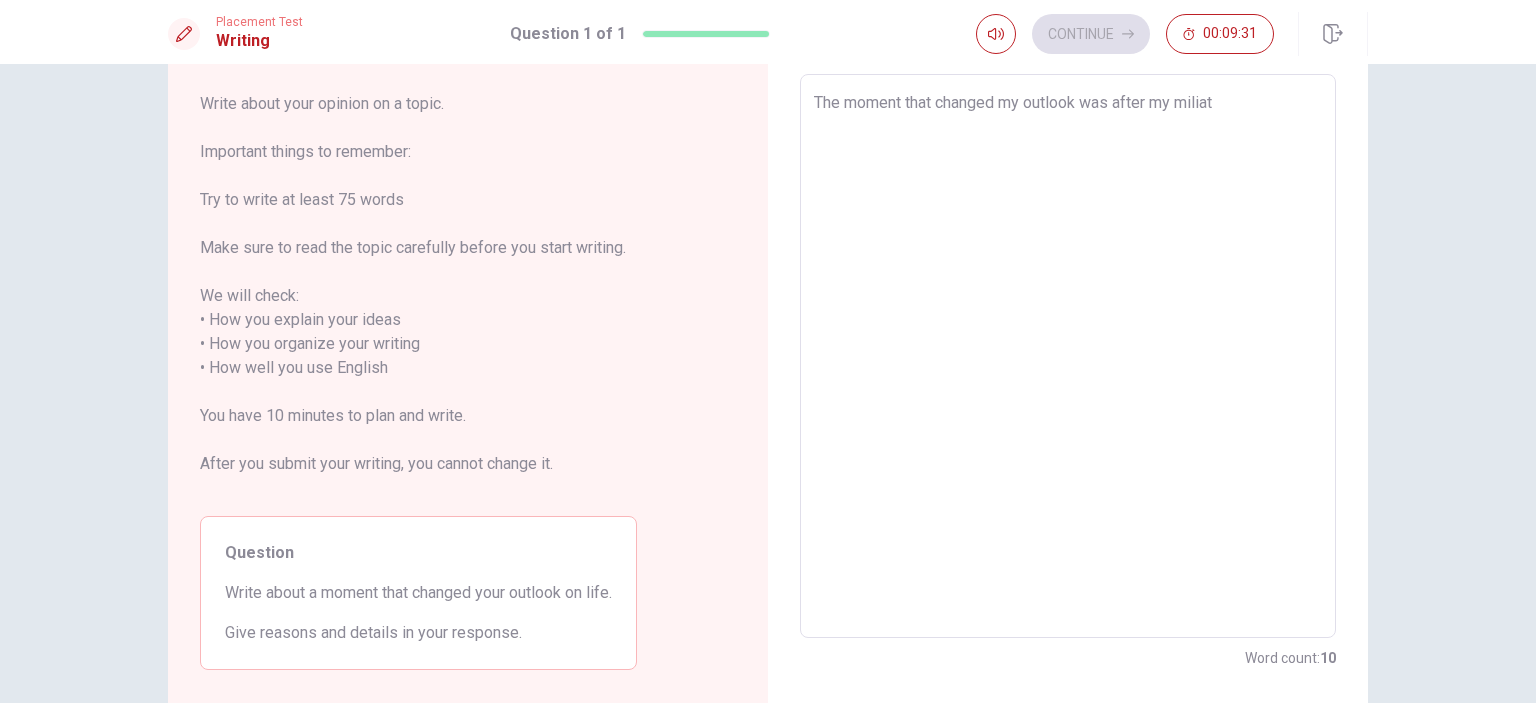 type on "x" 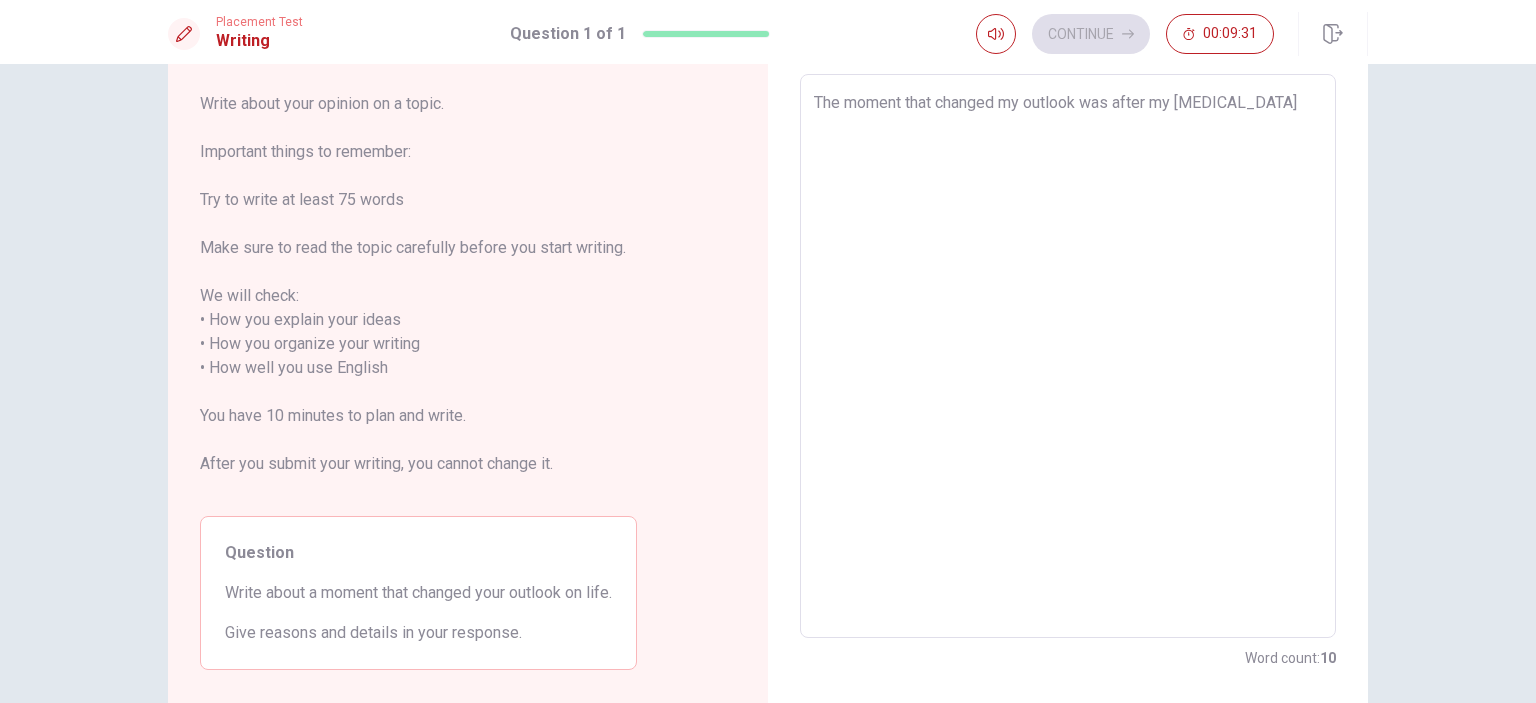 type on "x" 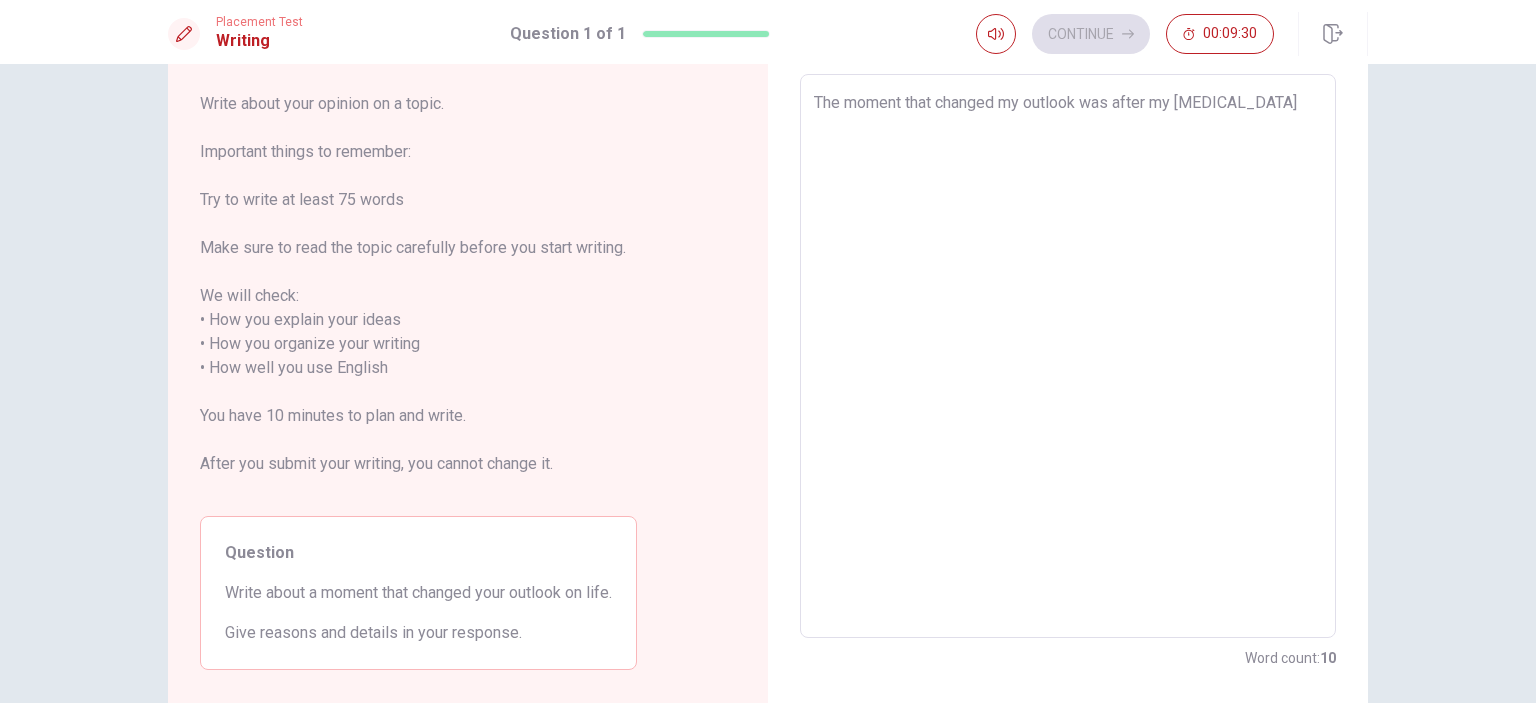 type on "The moment that changed my outlook was after my [MEDICAL_DATA]" 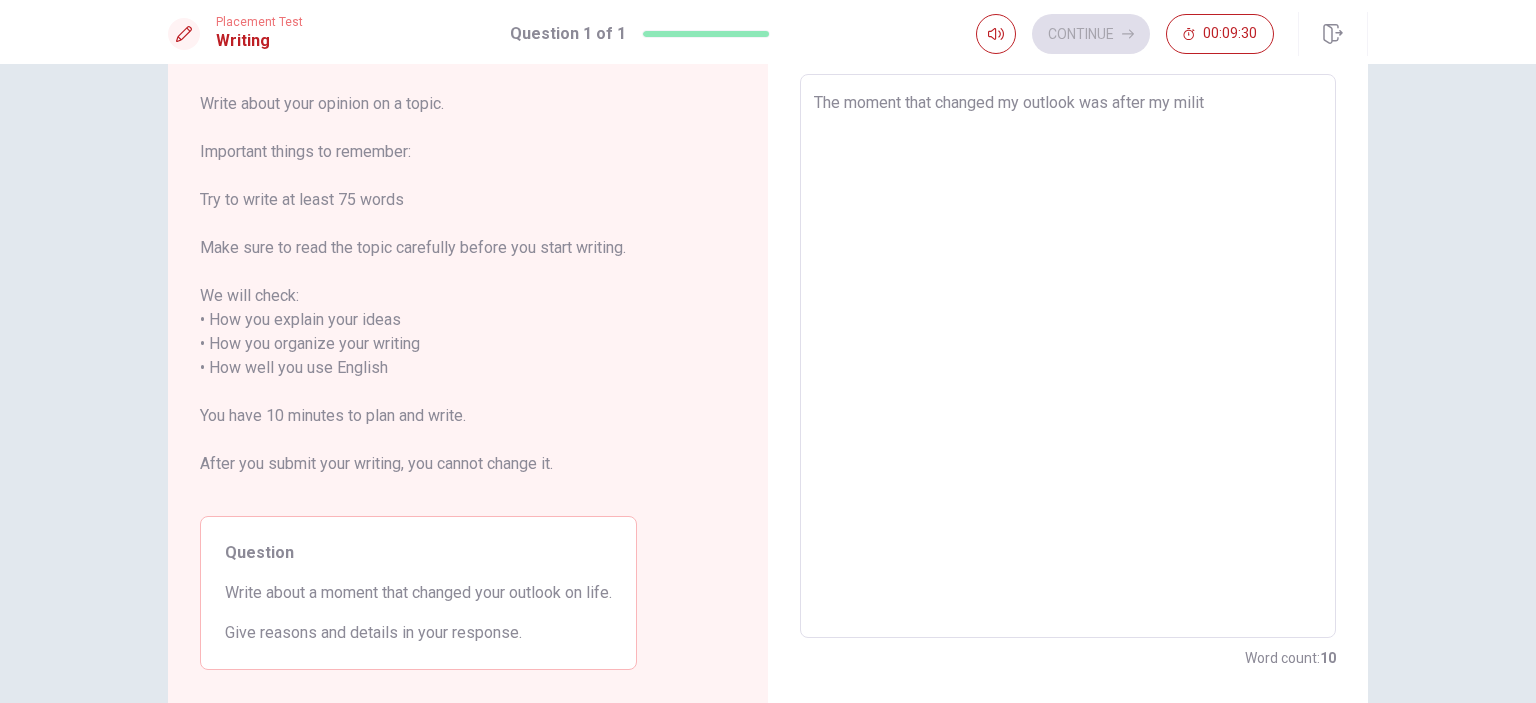 type on "x" 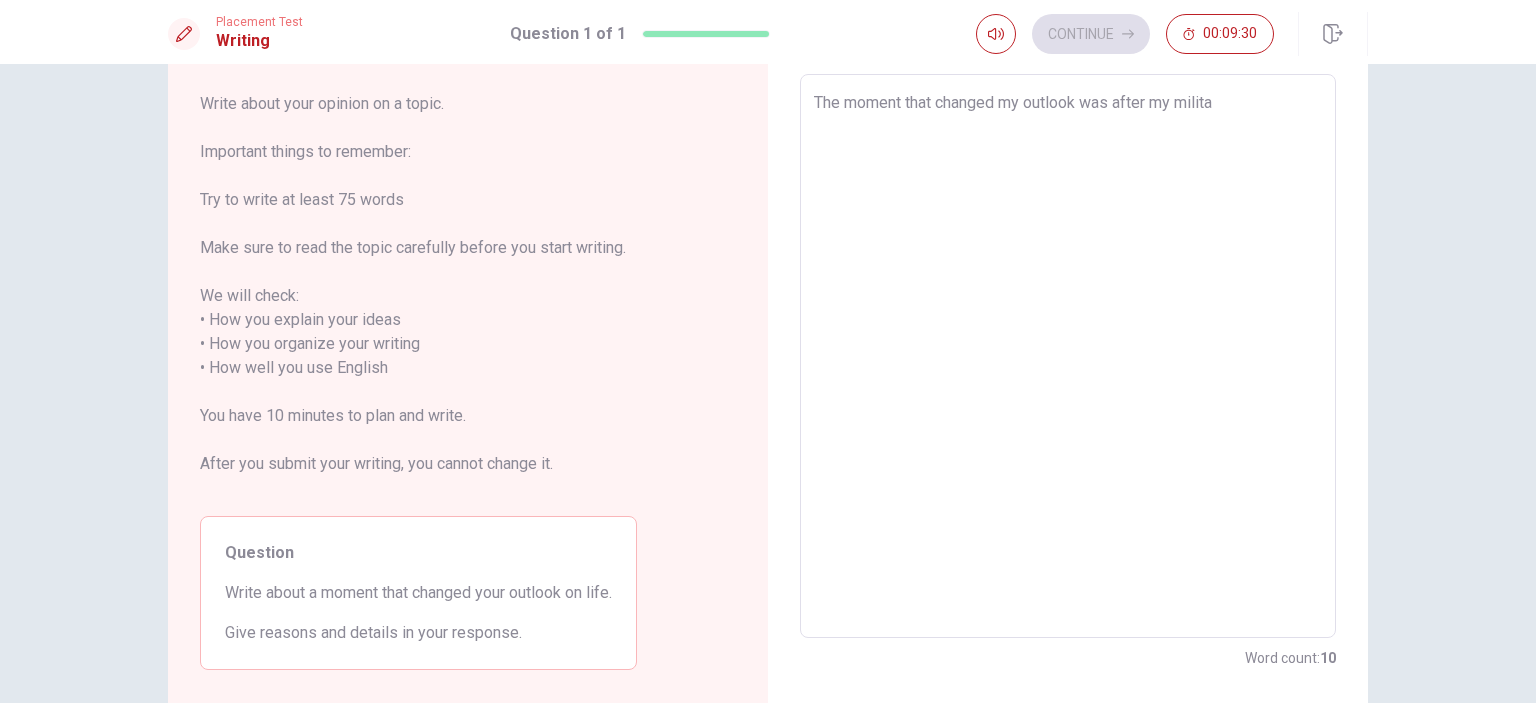 type on "x" 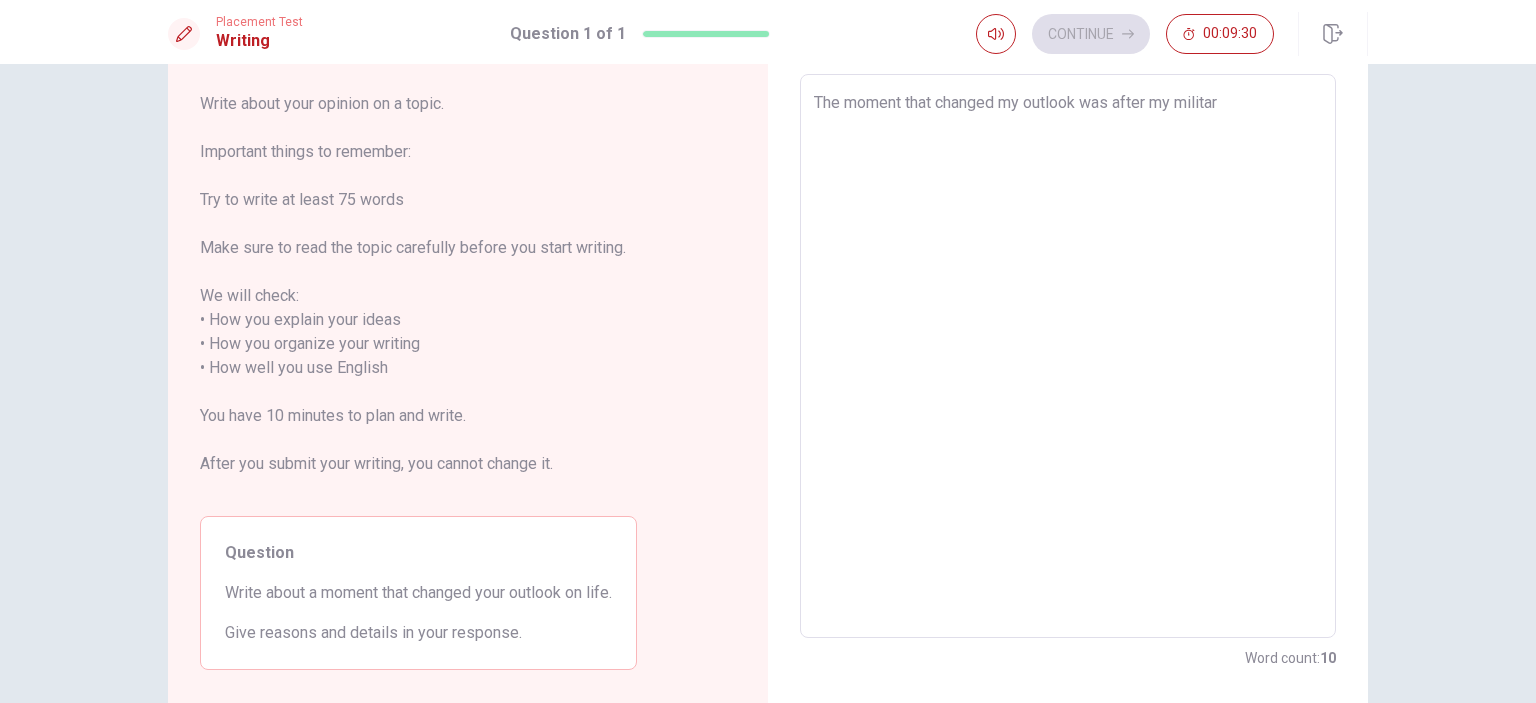 type on "x" 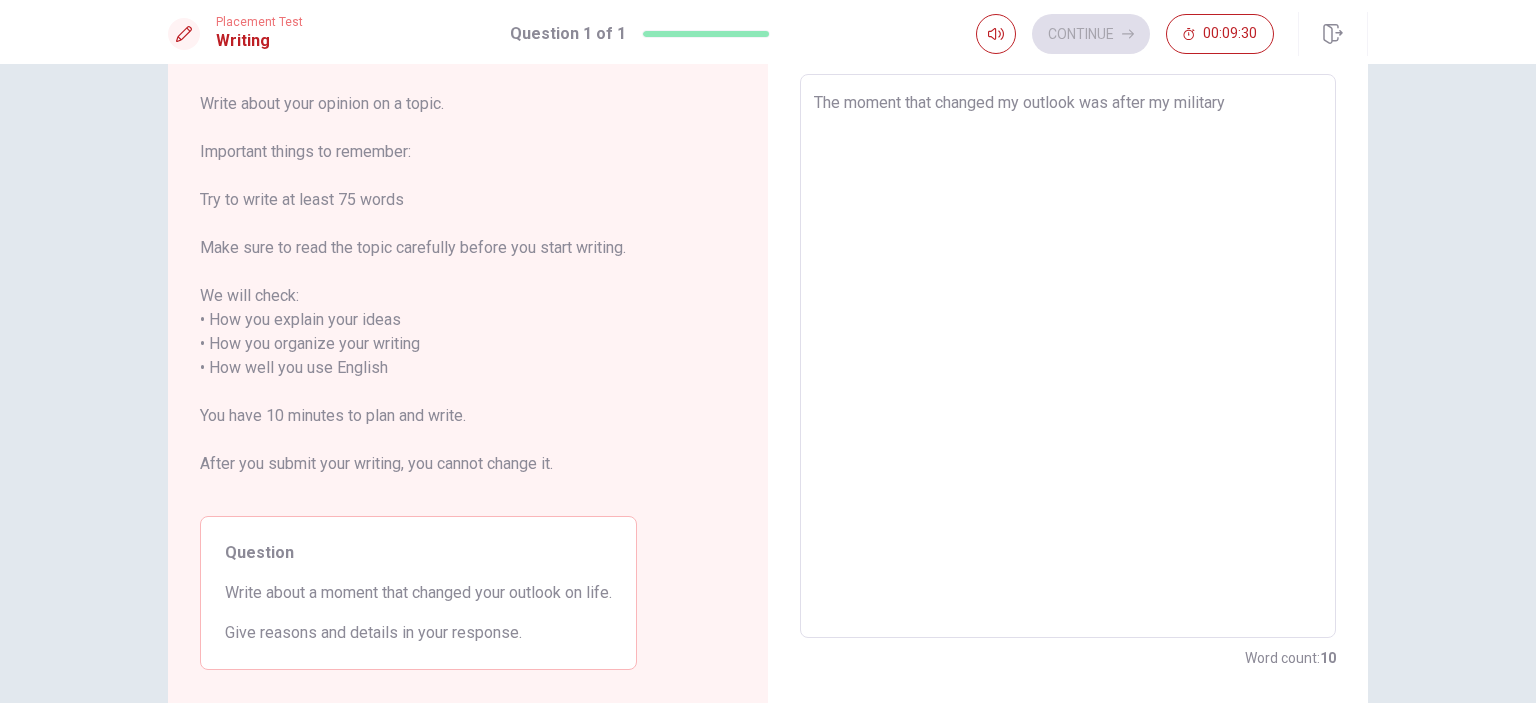 type on "x" 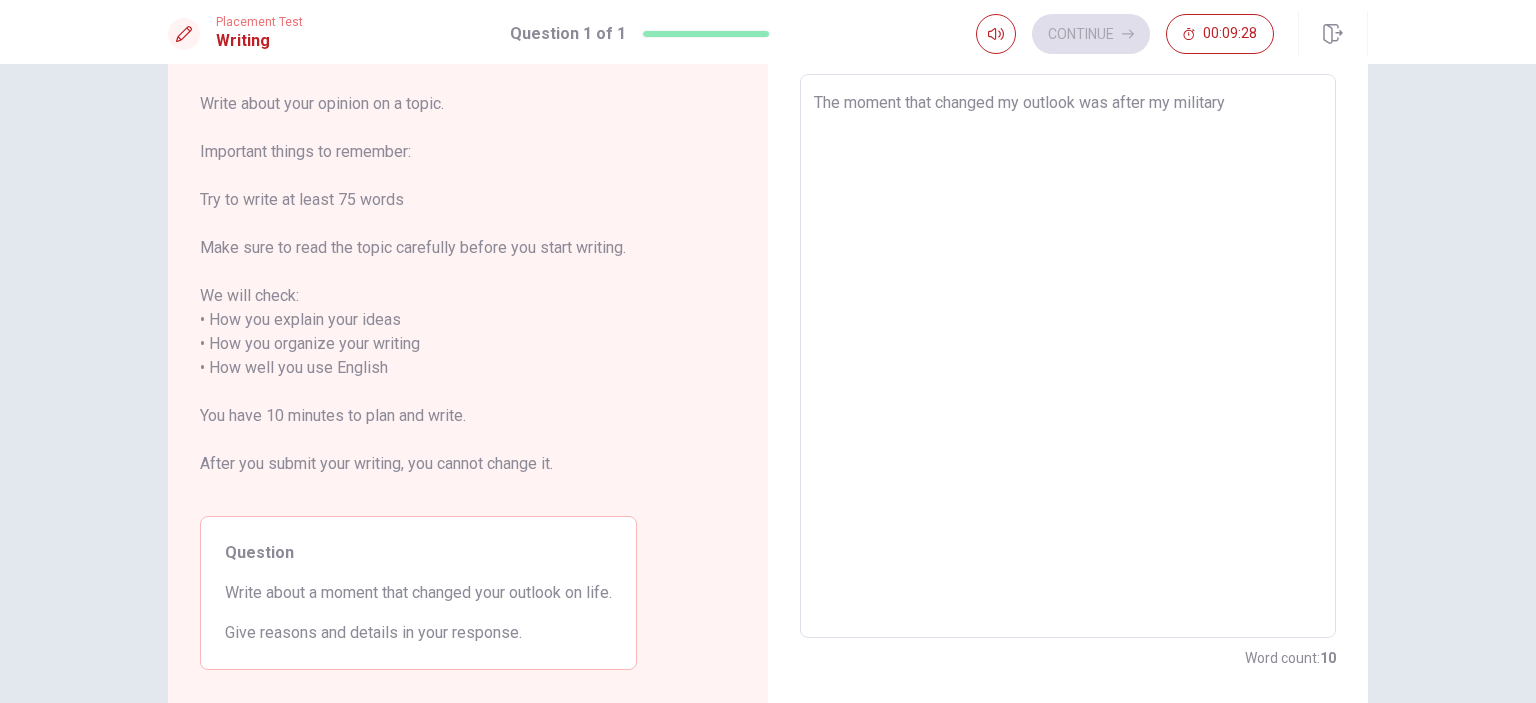 type on "x" 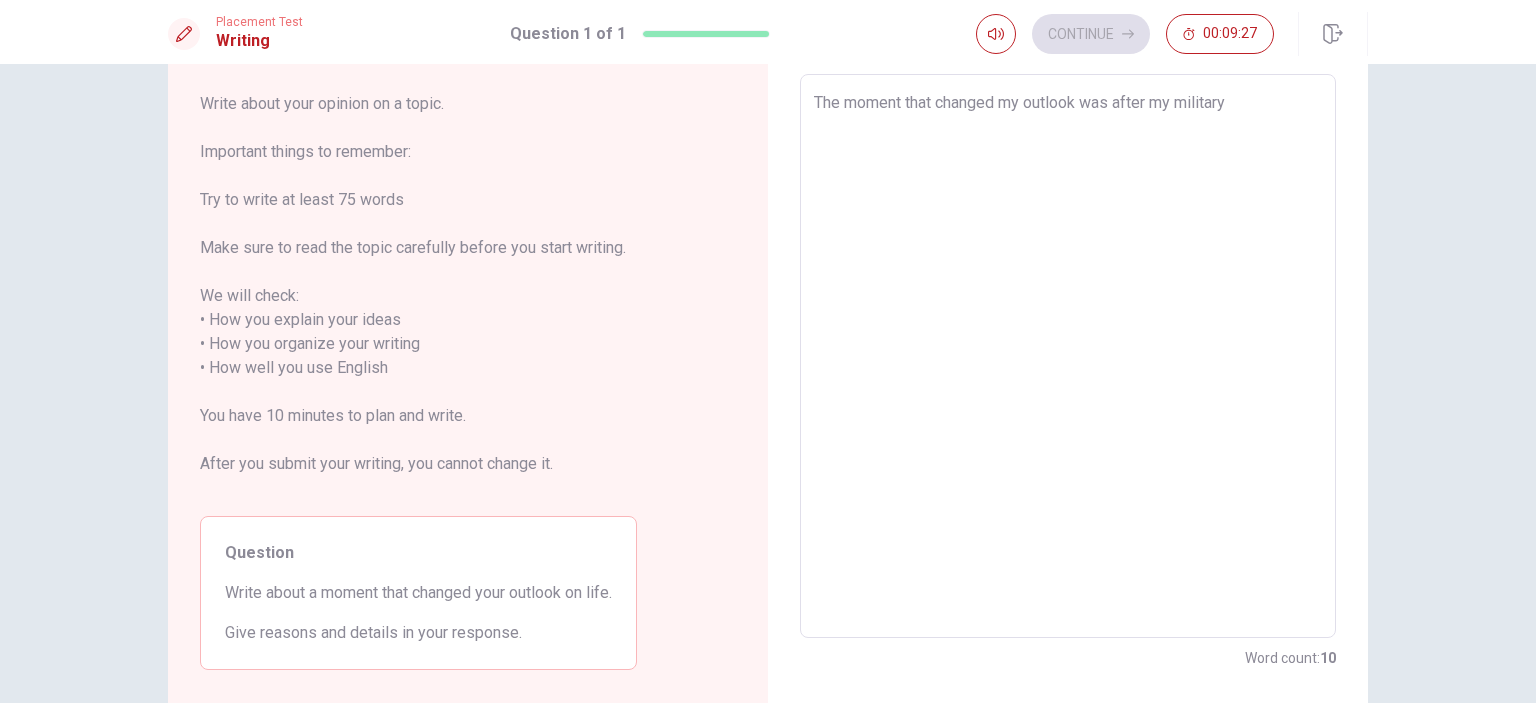 type on "The moment that changed my outlook was after my military s" 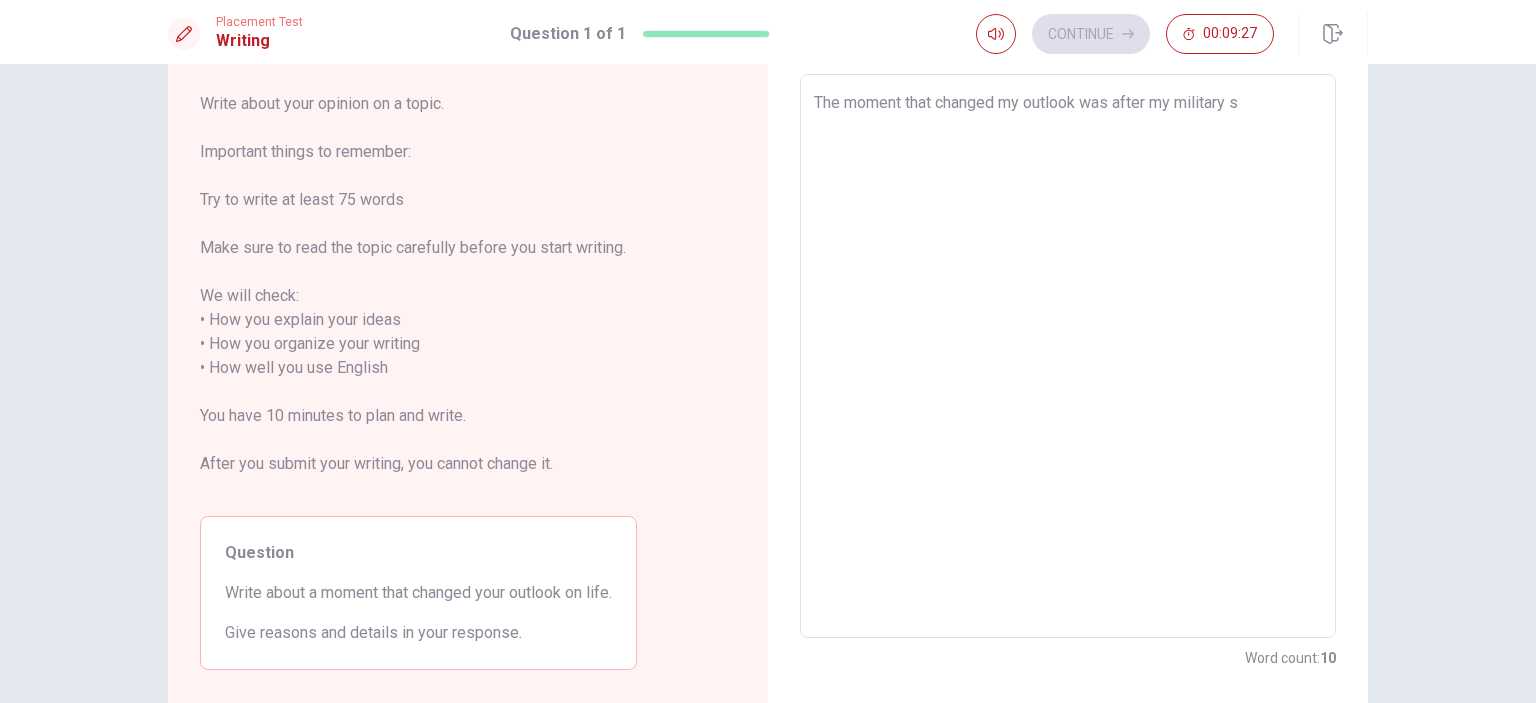 type on "x" 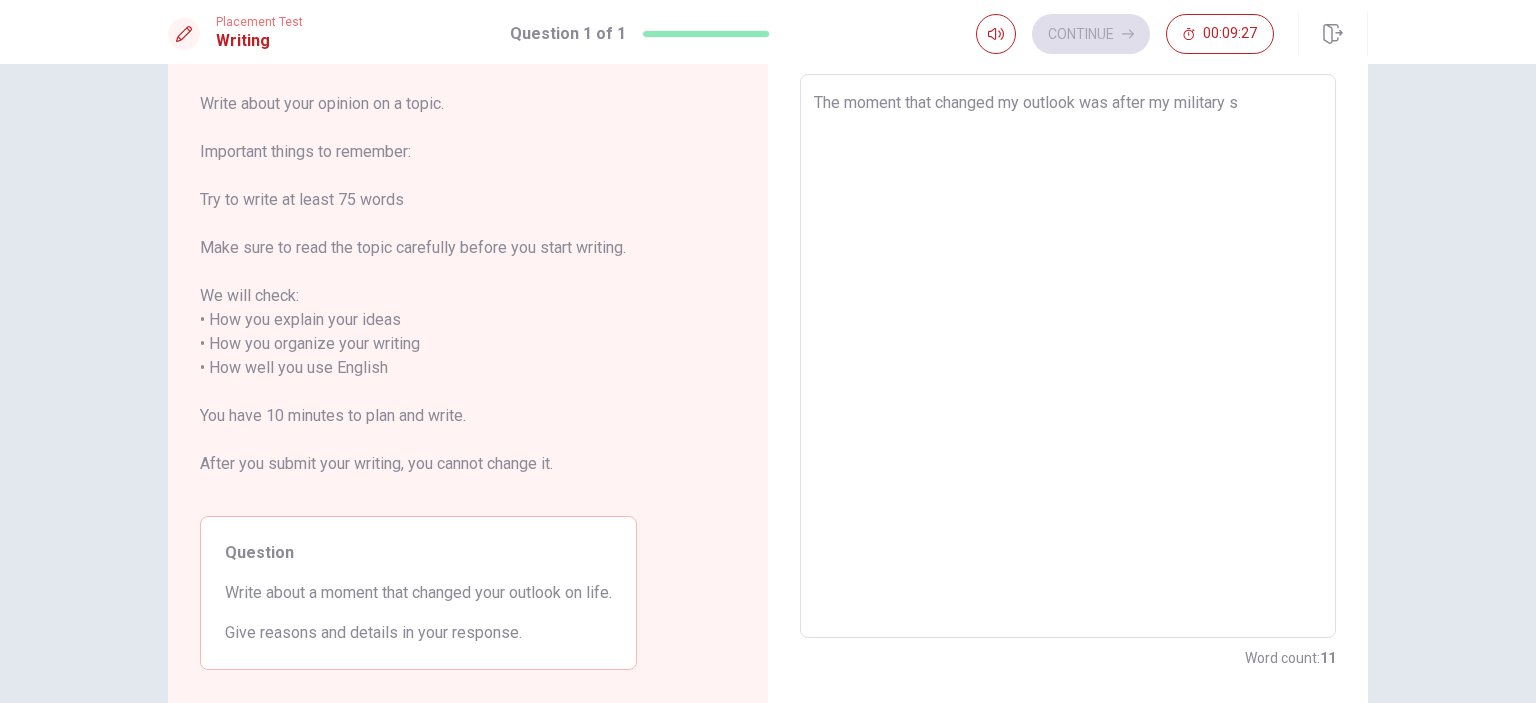 type on "The moment that changed my outlook was after my military se" 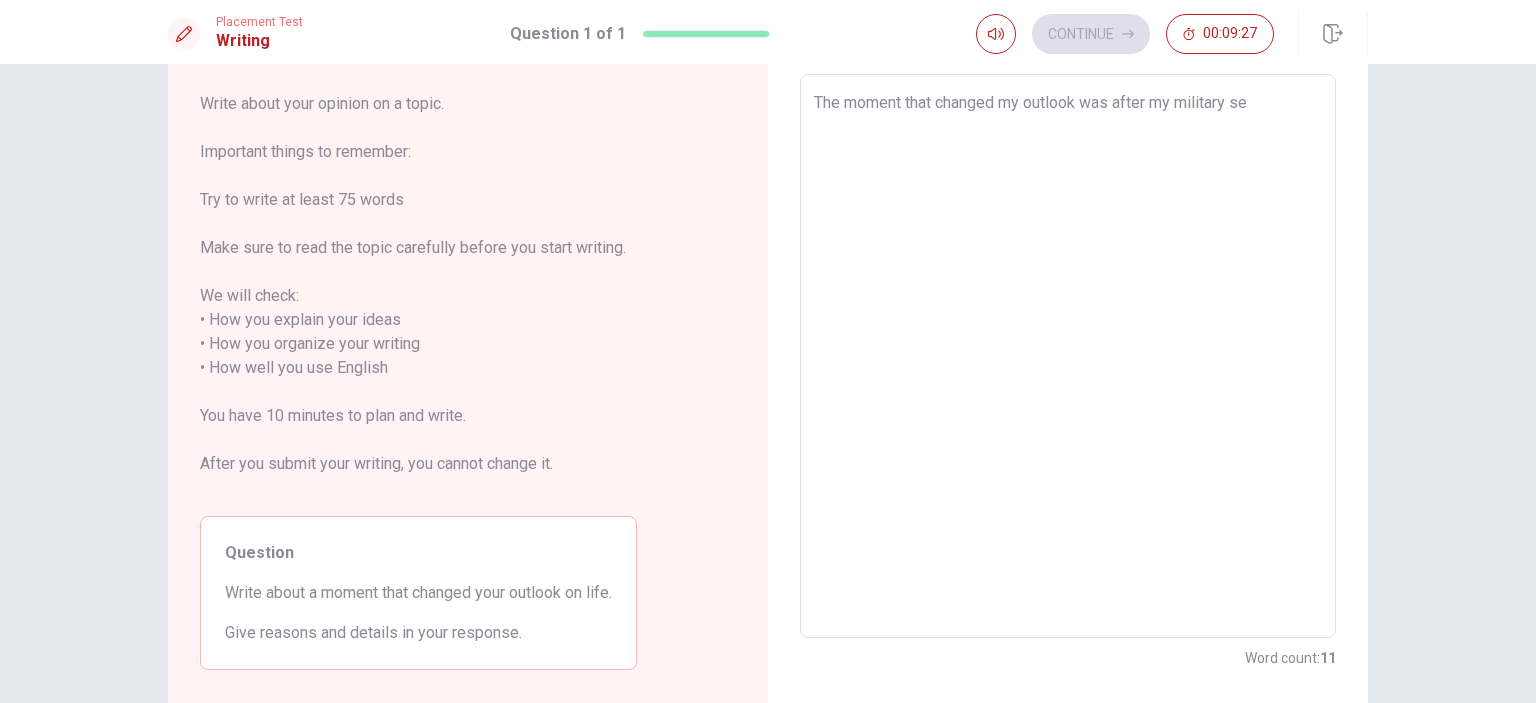 type on "x" 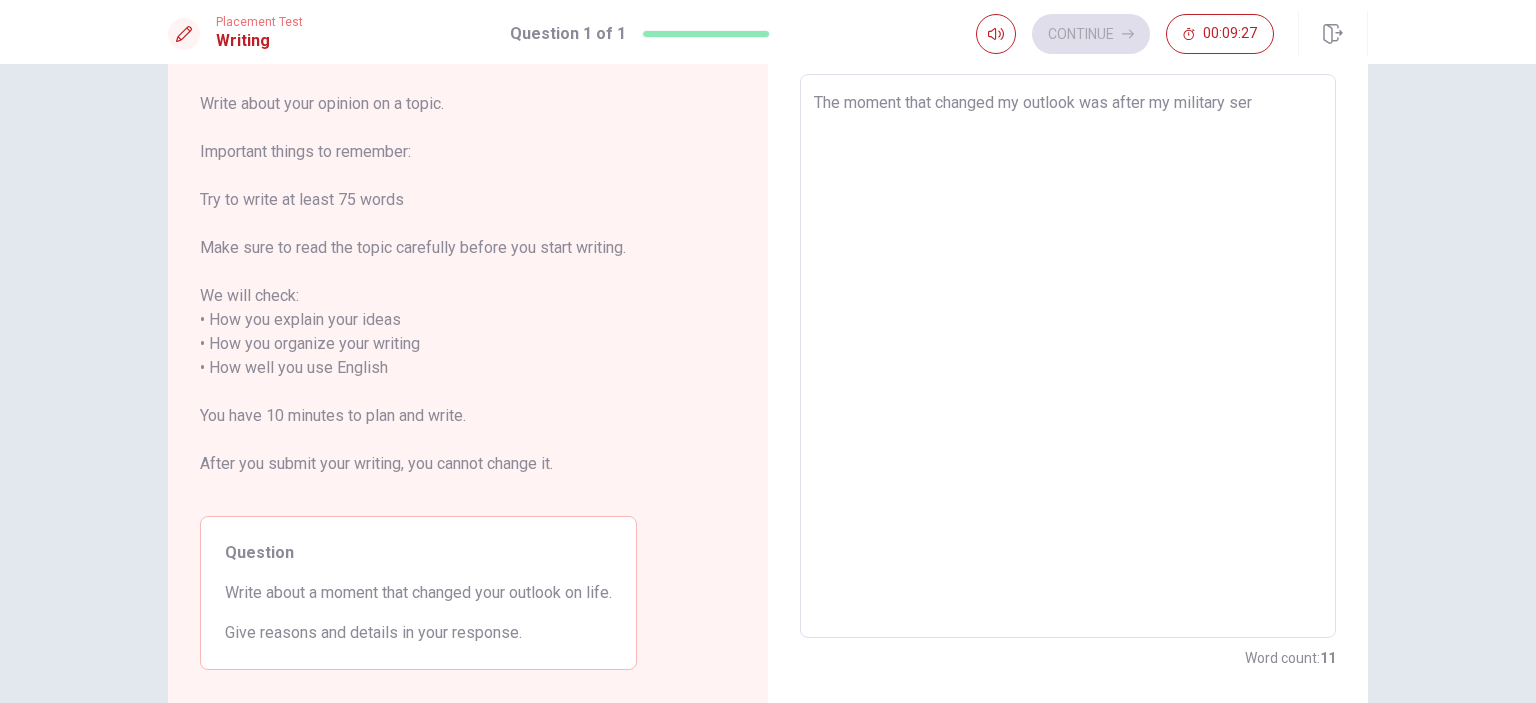 type on "x" 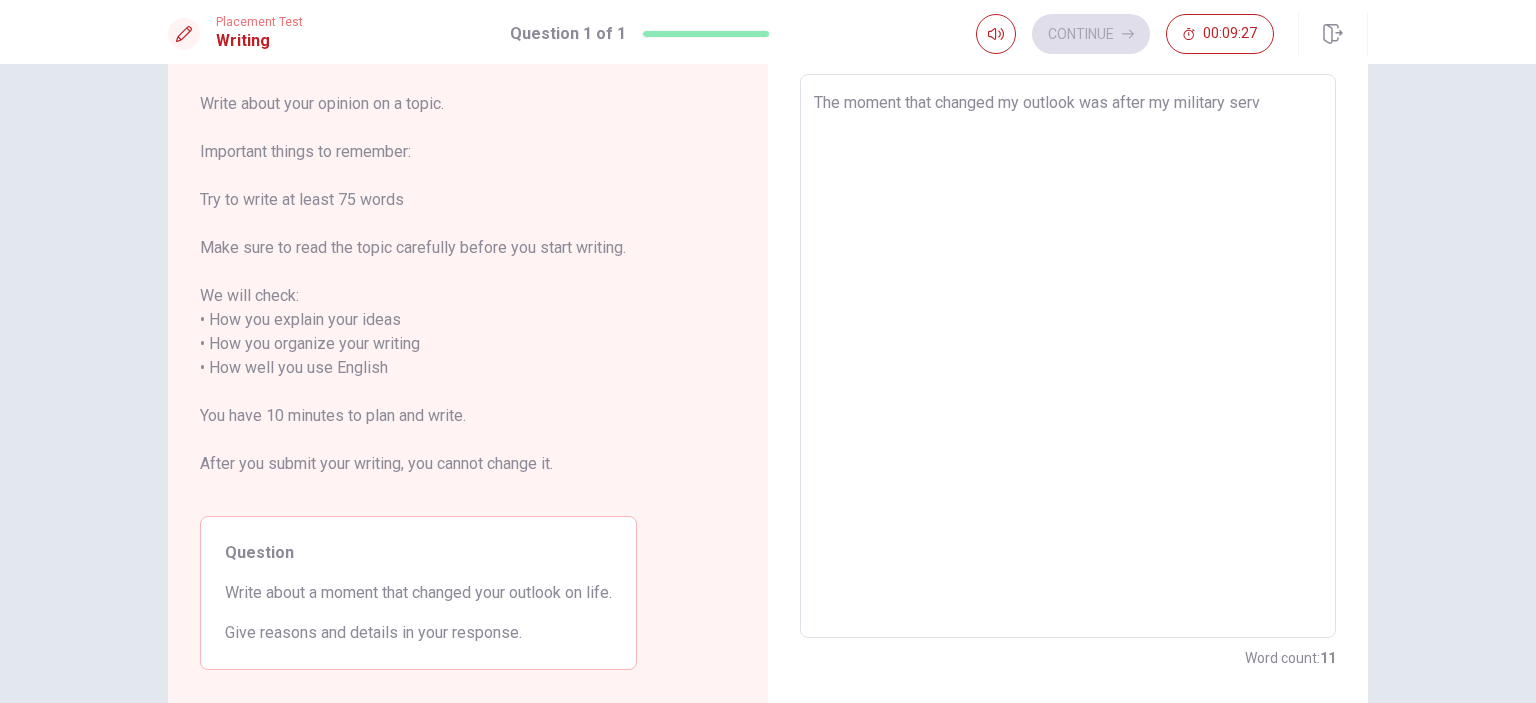 type on "x" 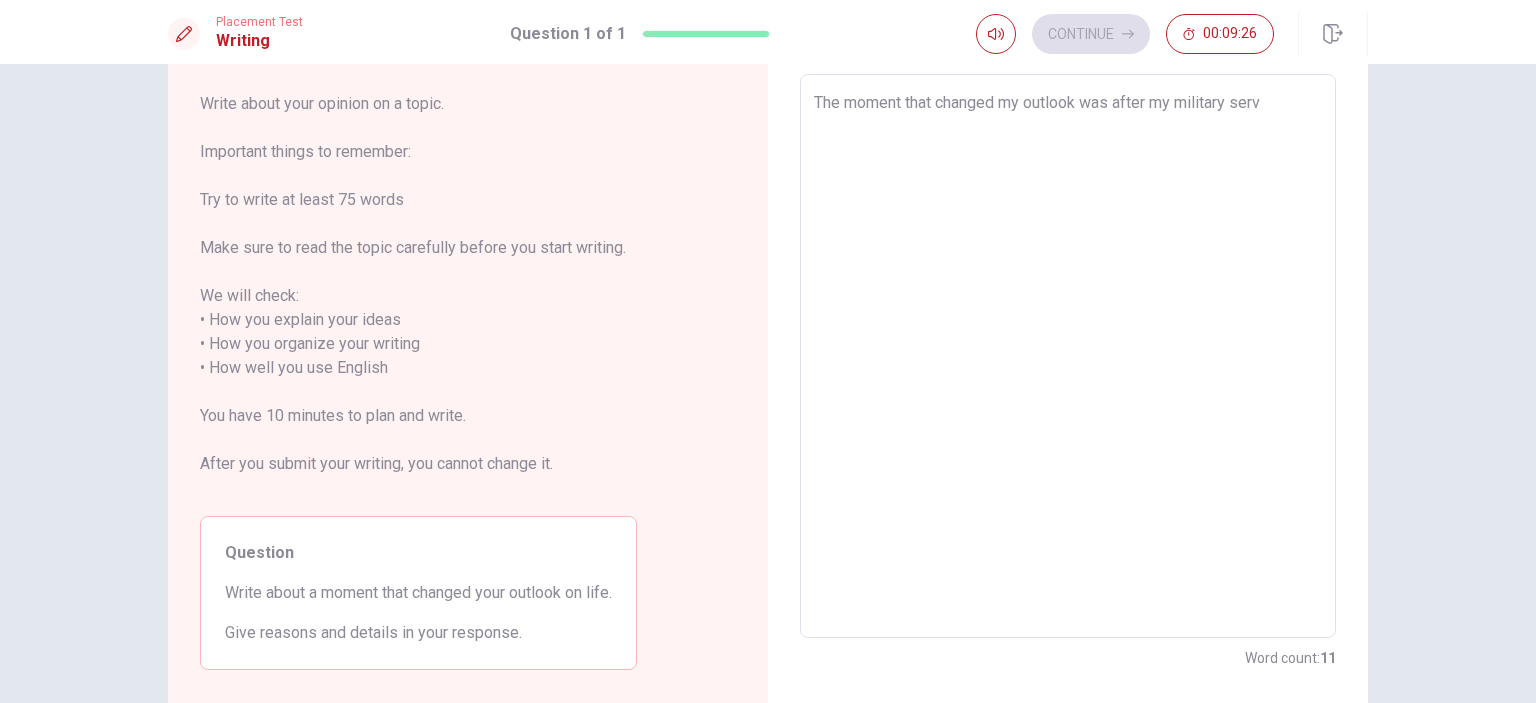 type on "The moment that changed my outlook was after my military servi" 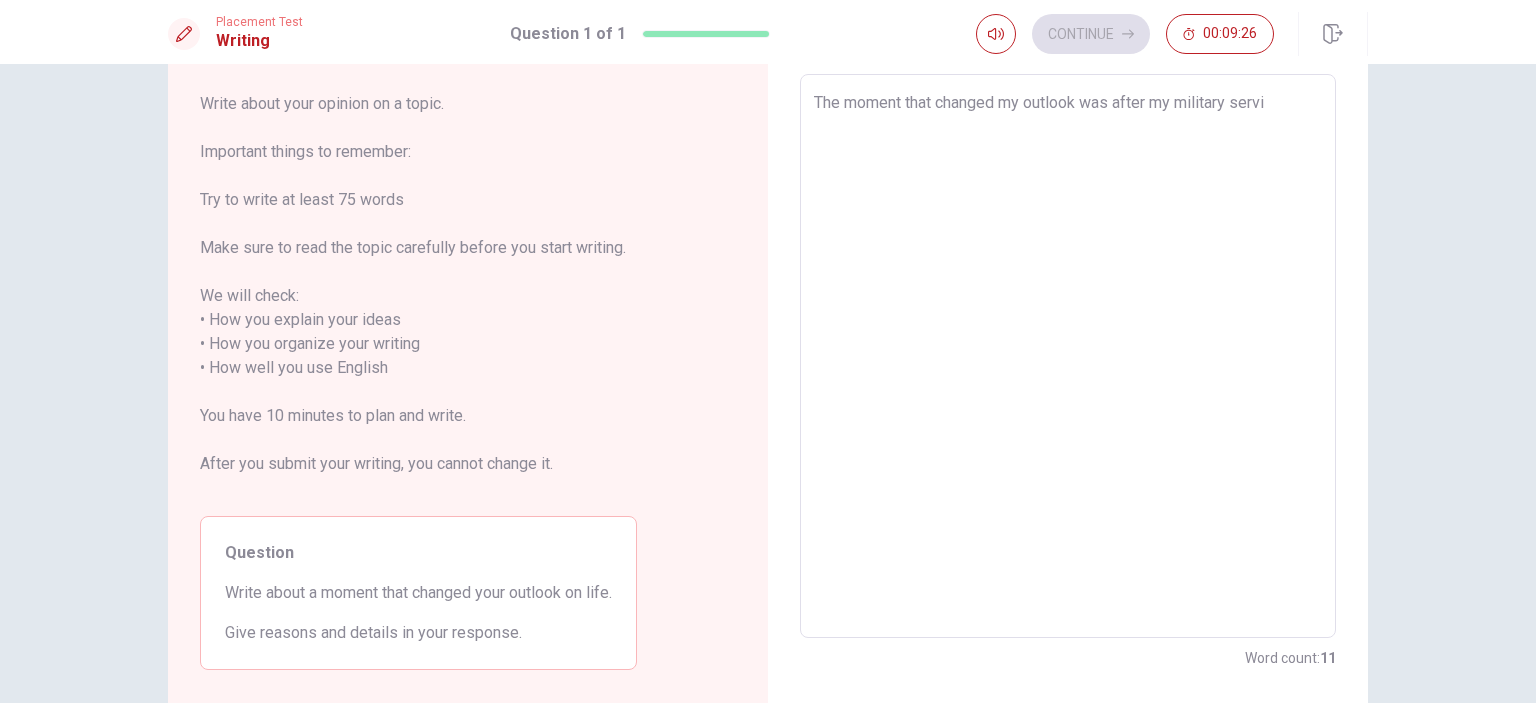 type on "x" 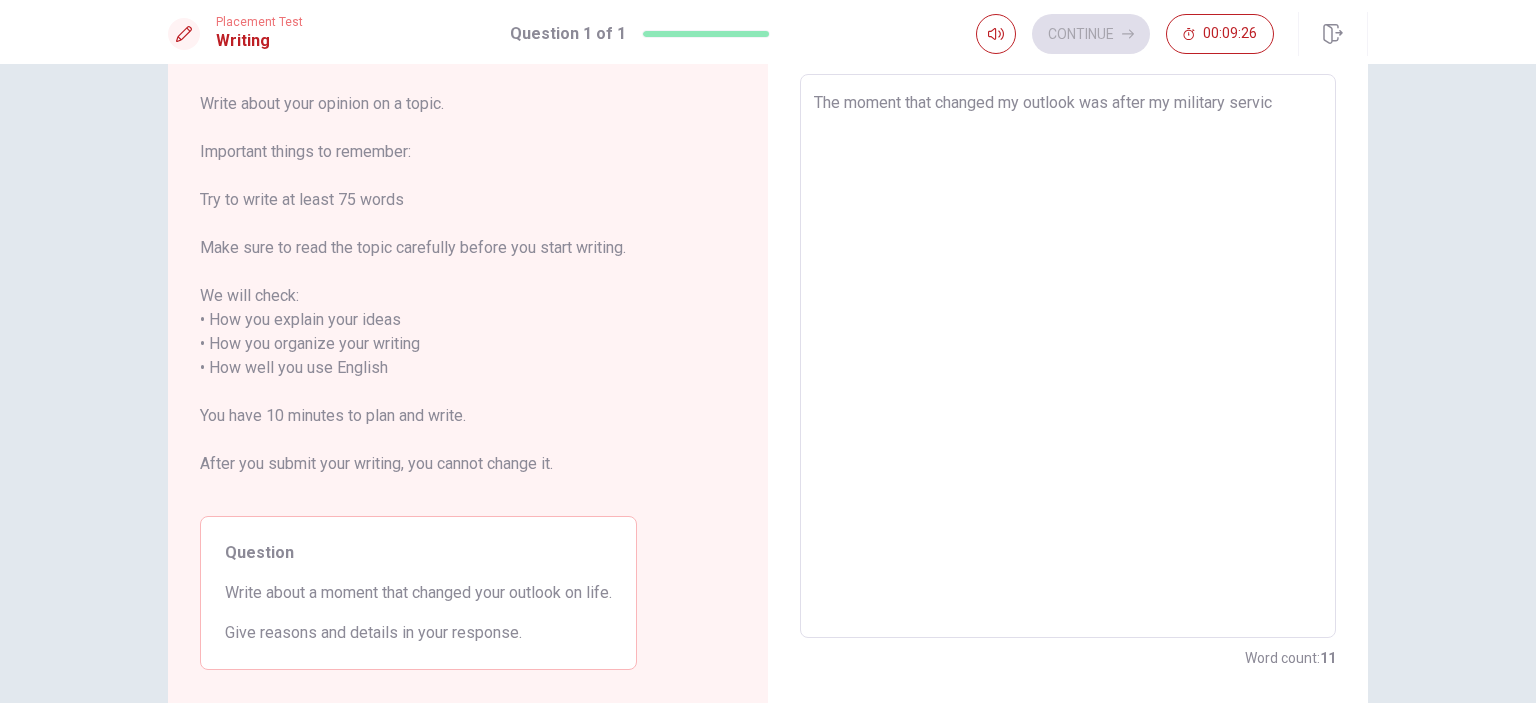 type on "x" 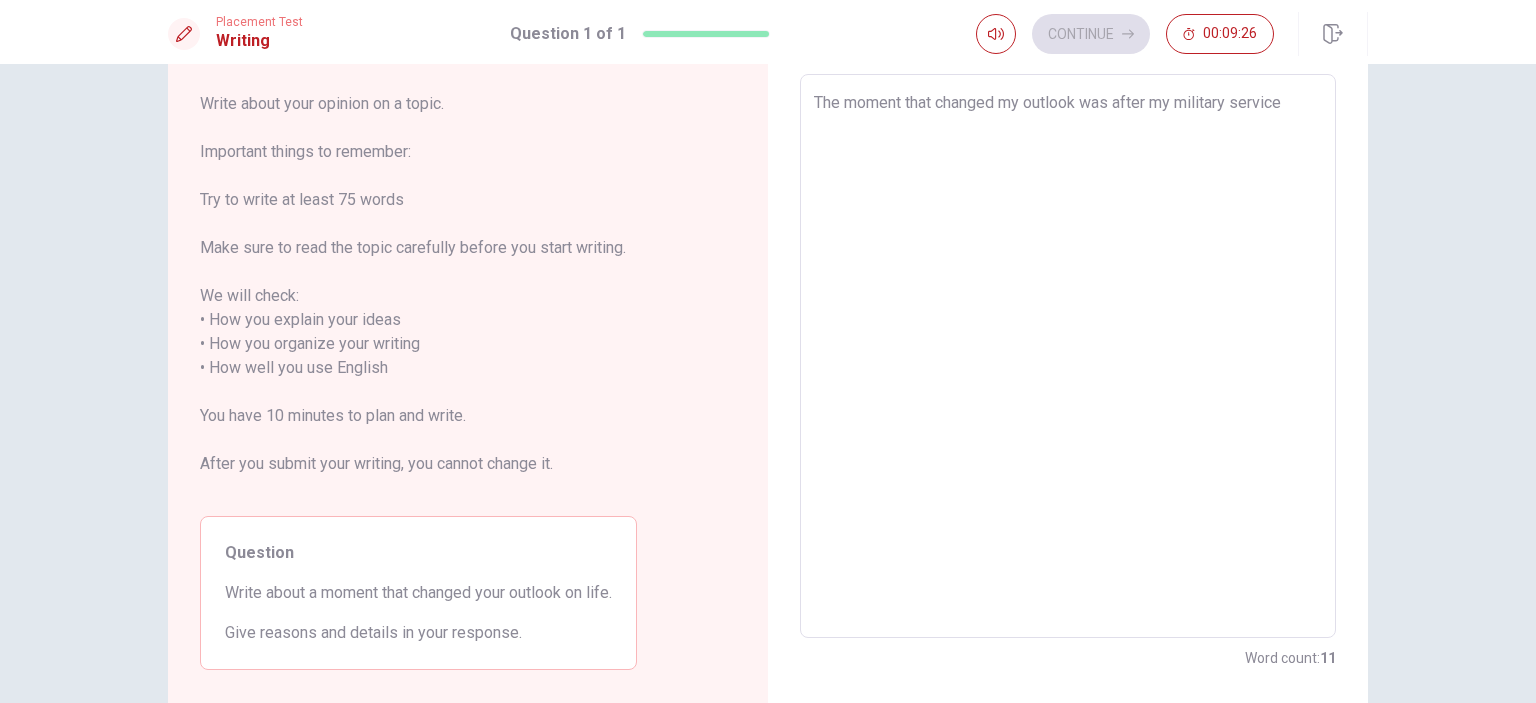 type on "The moment that changed my outlook was after my military service" 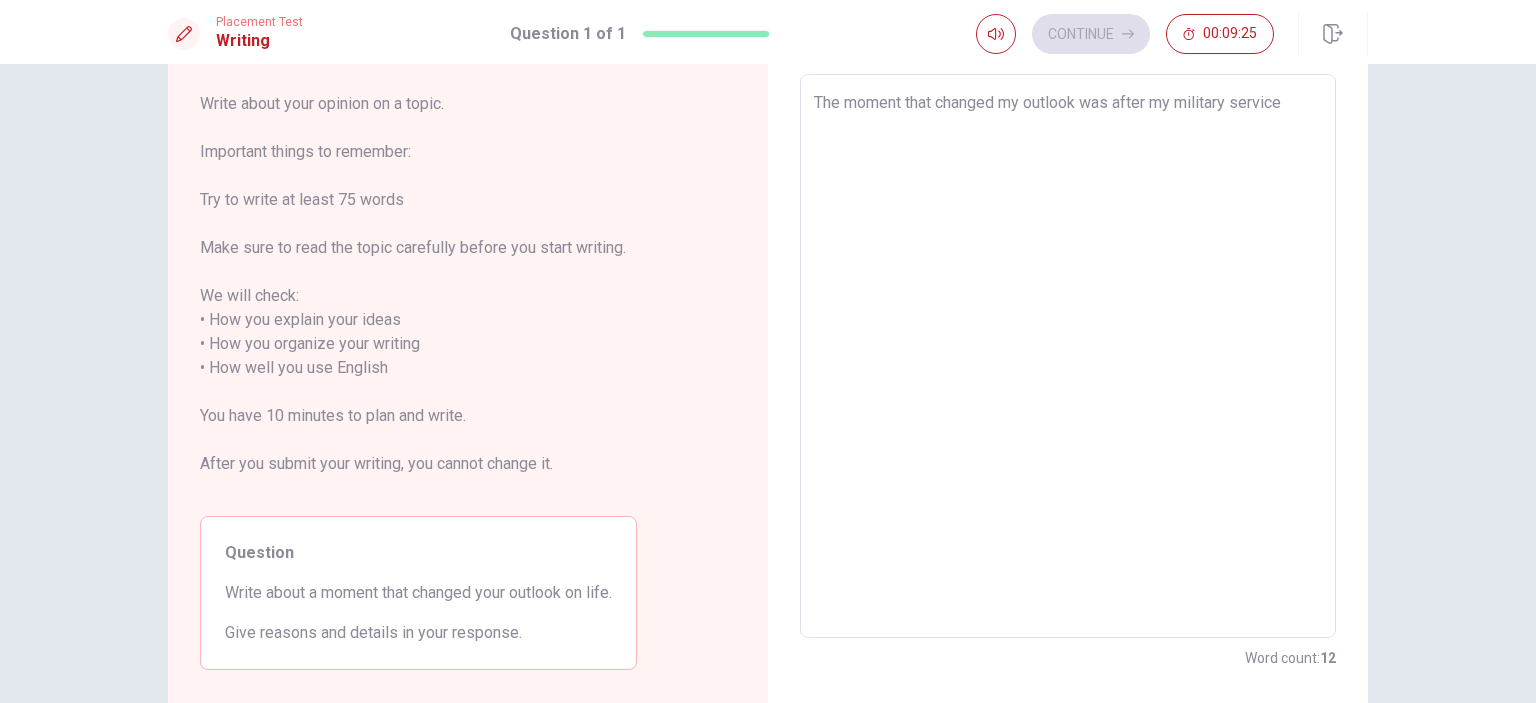 type on "The moment that changed my outlook was after my military service s" 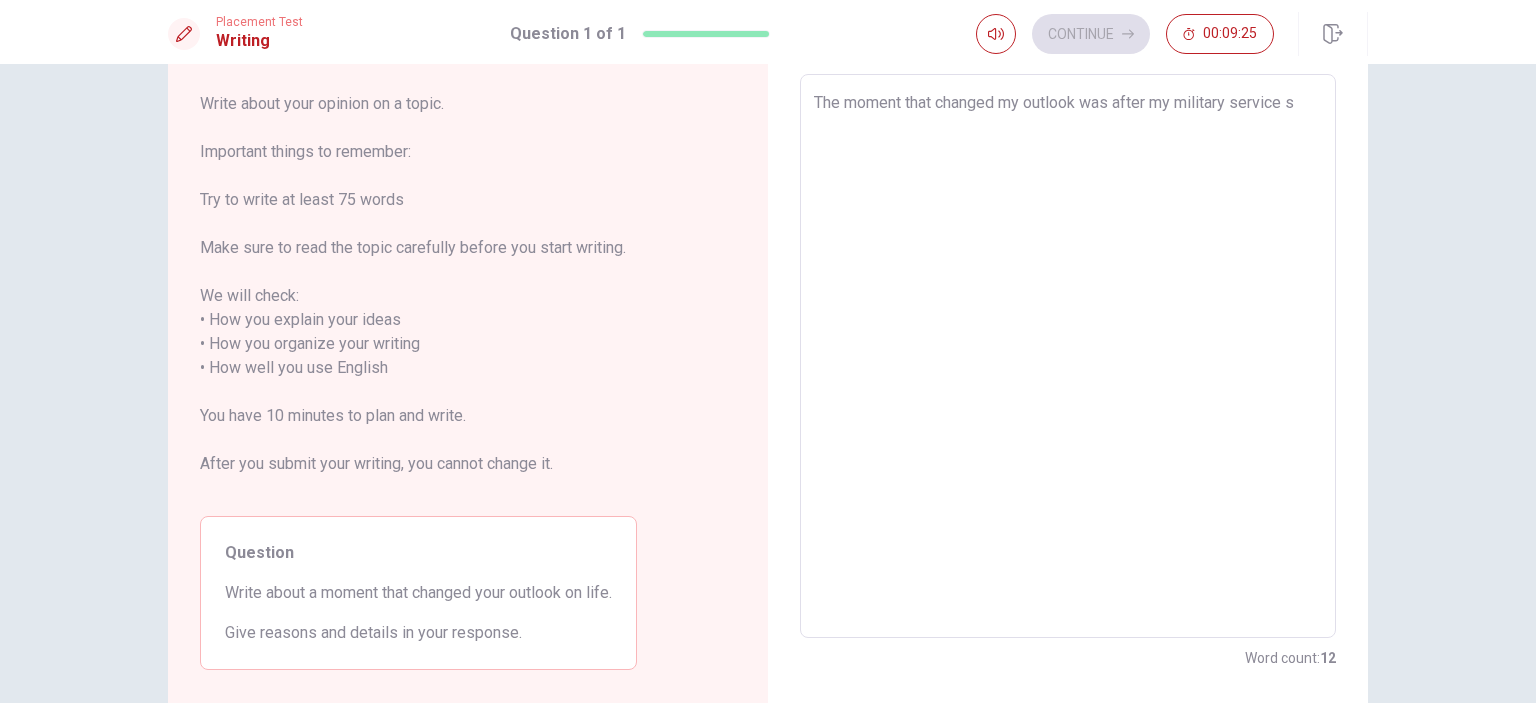 type on "The moment that changed my outlook was after my military service si" 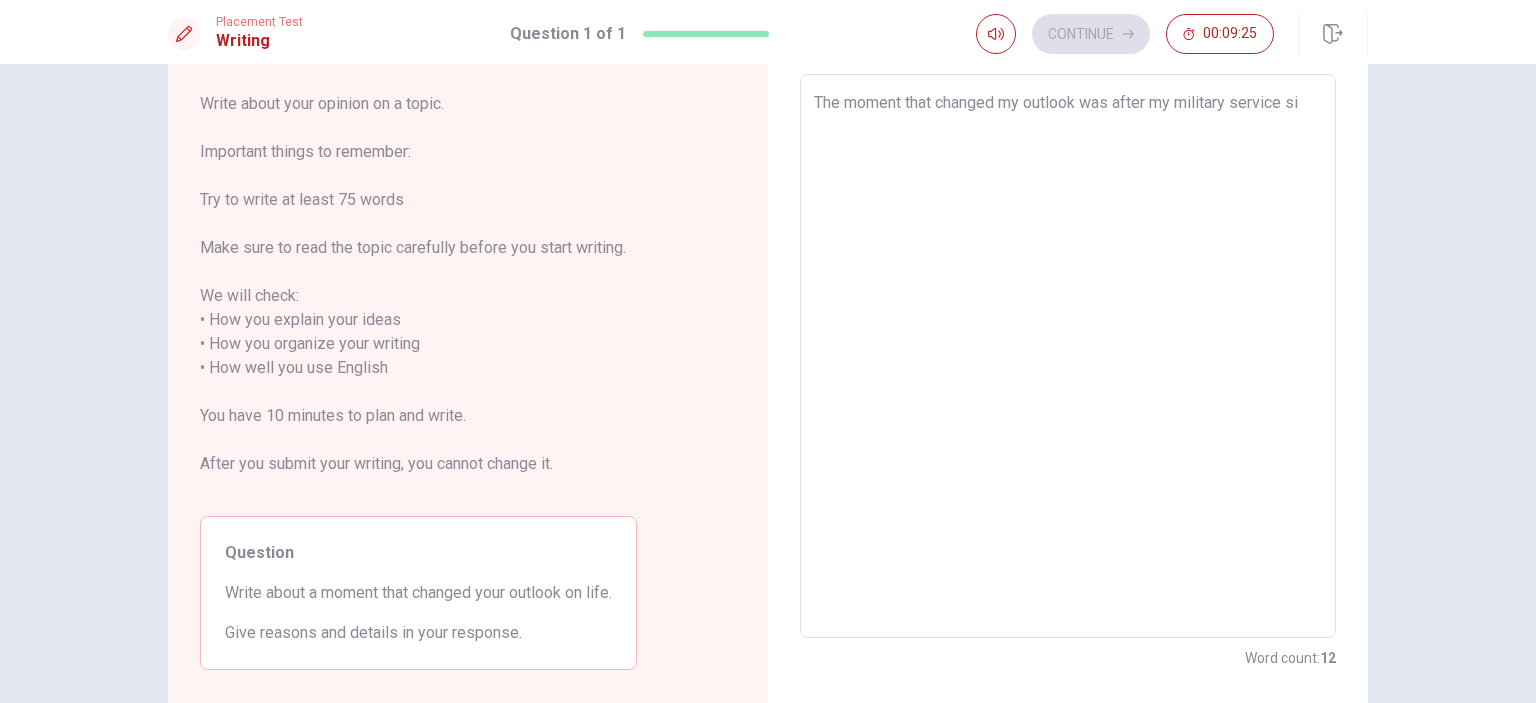 type on "x" 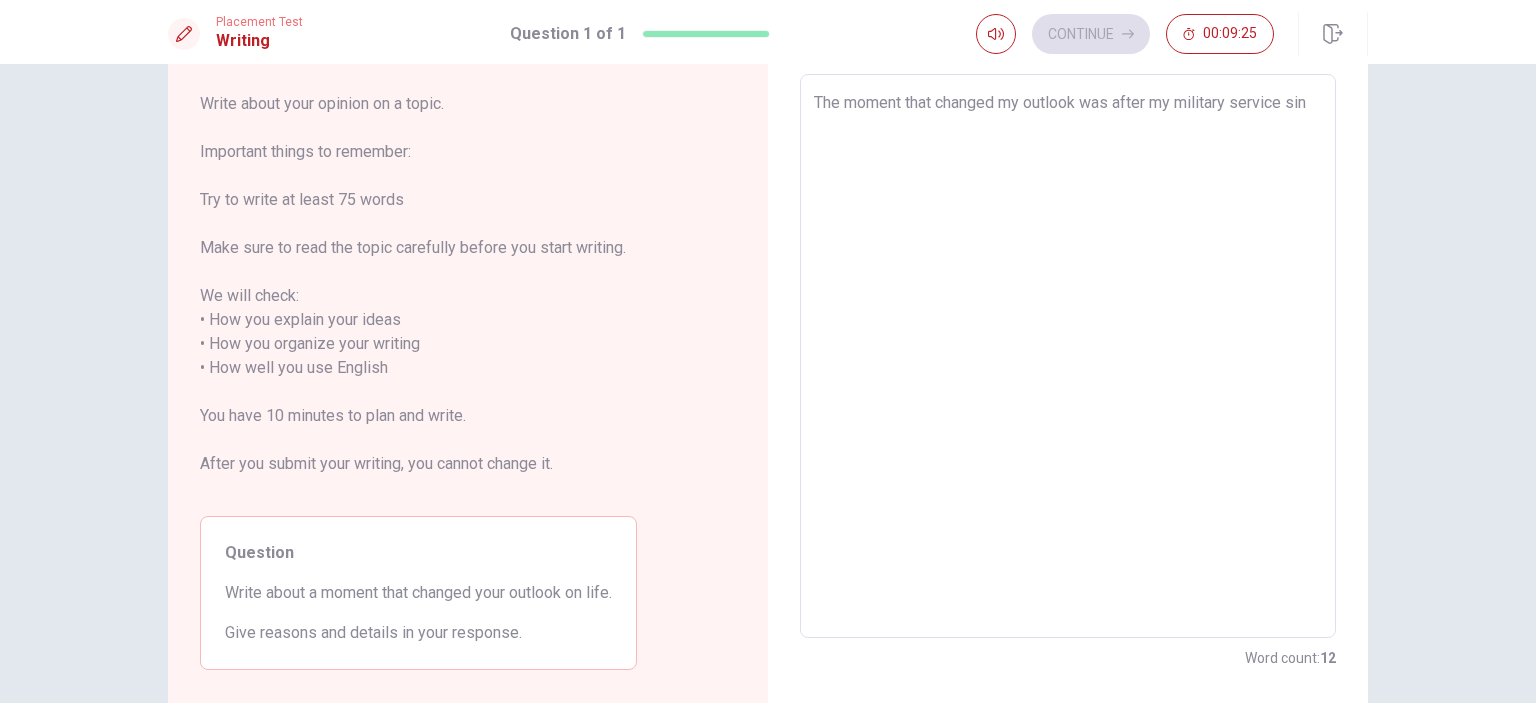 type on "The moment that changed my outlook was after my military service sinc" 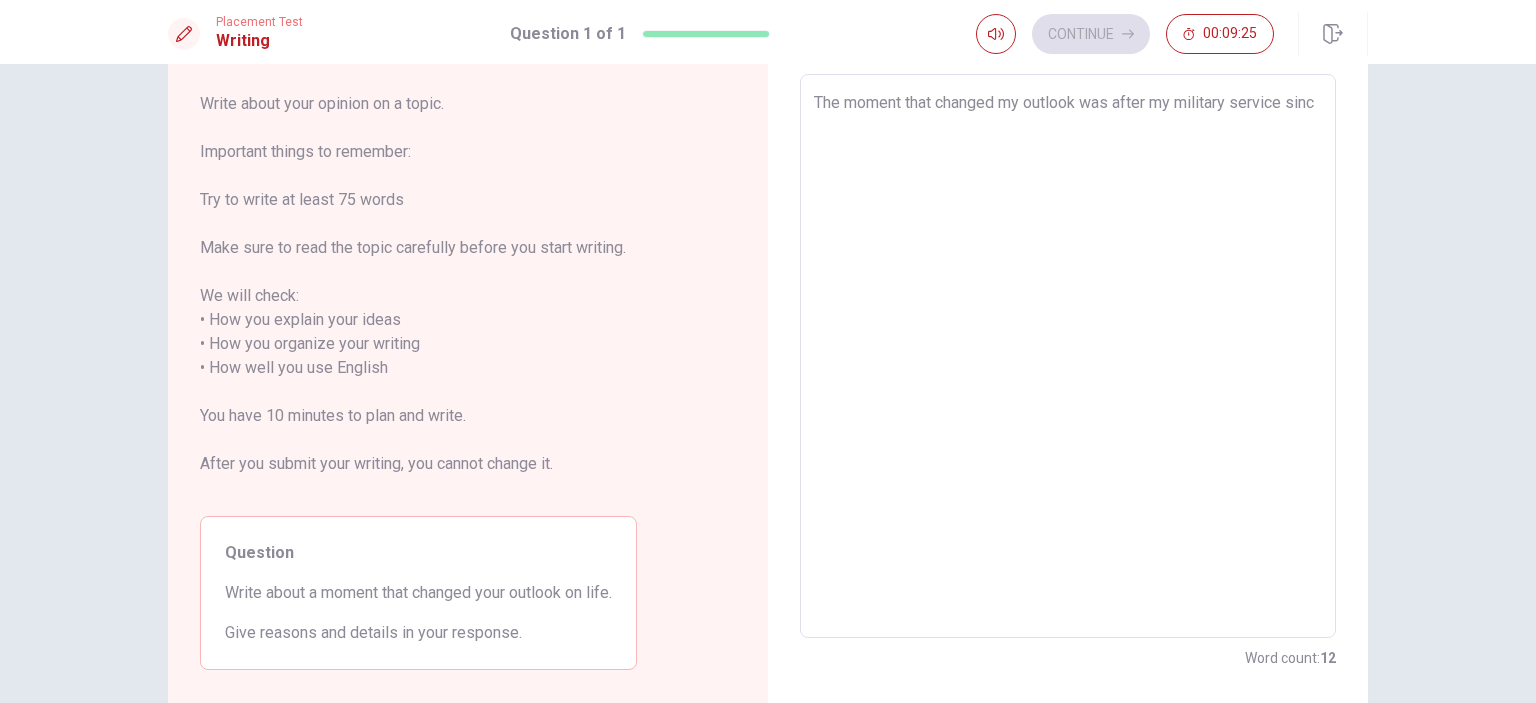 type on "x" 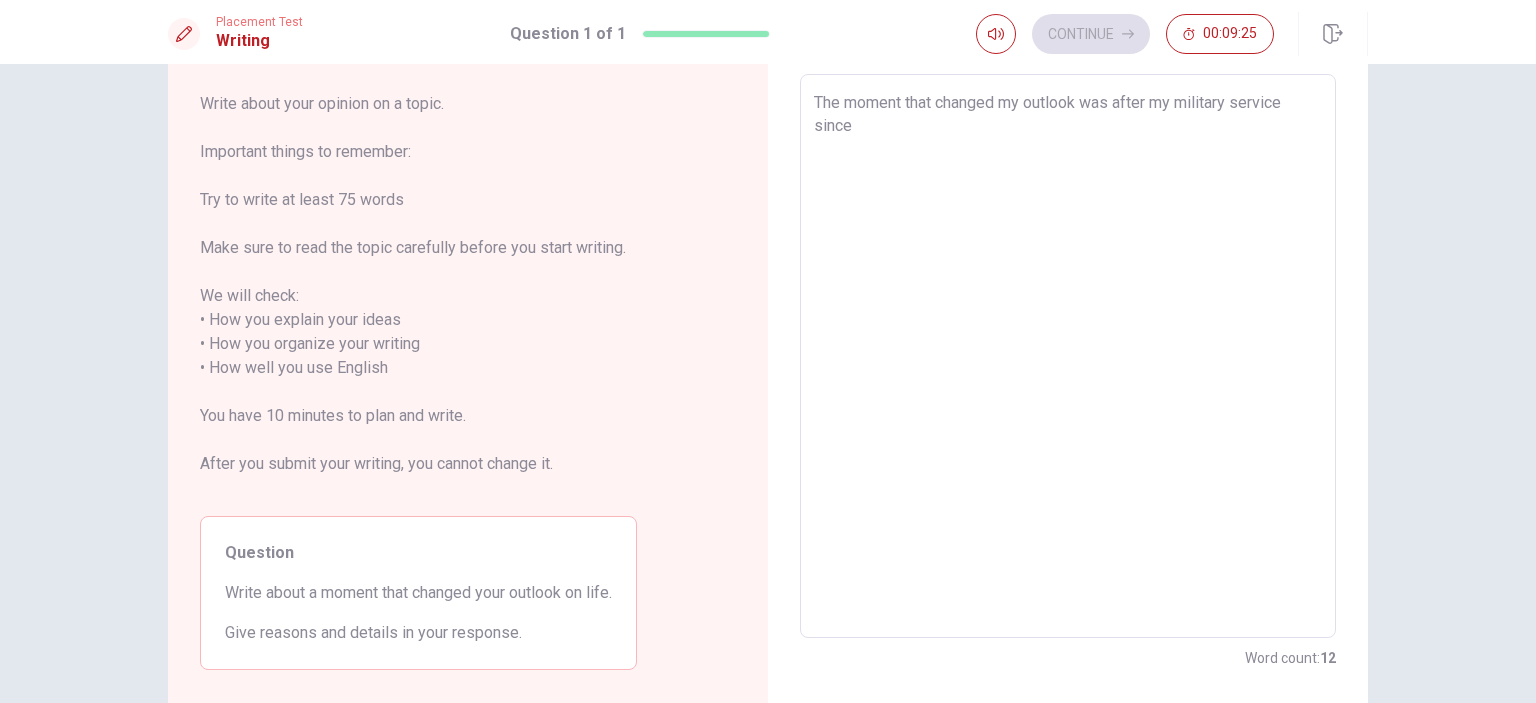type on "x" 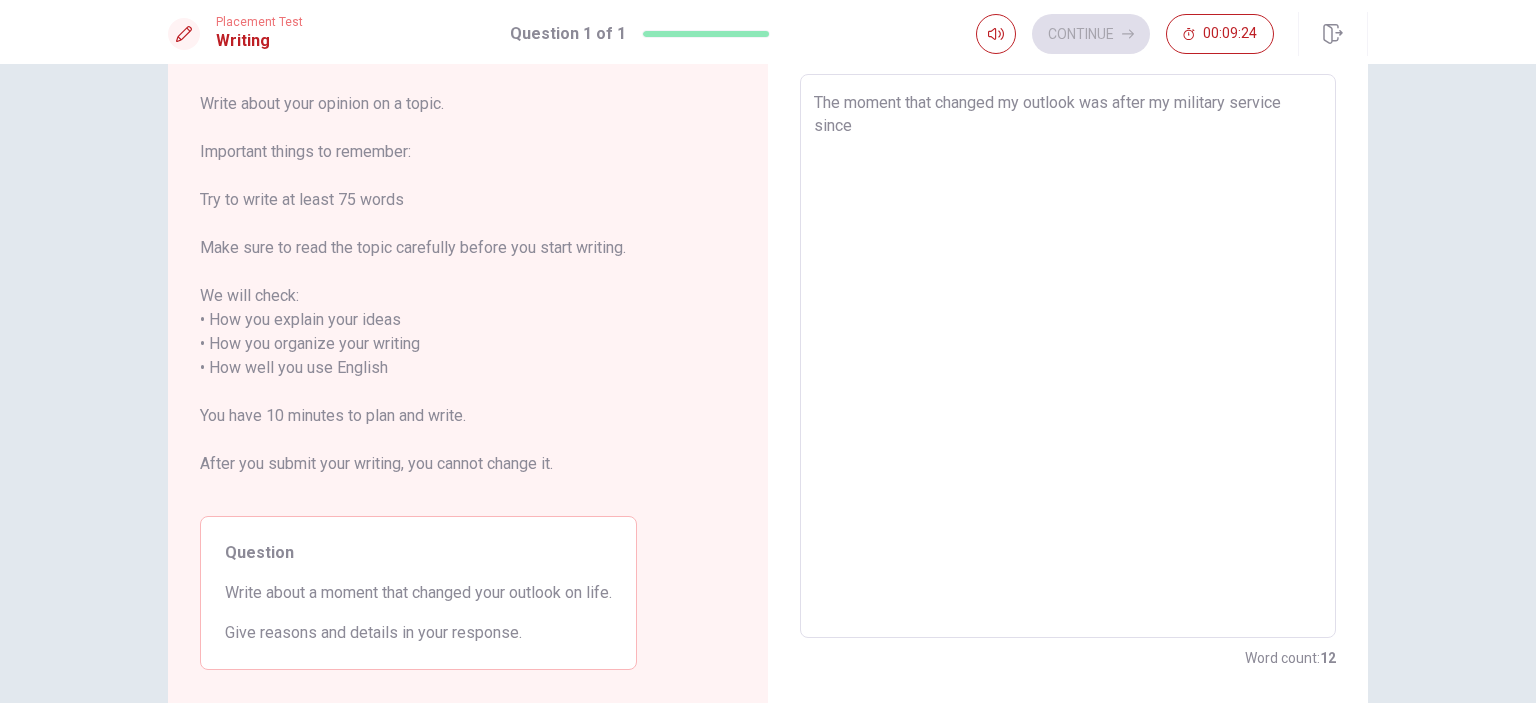 type on "x" 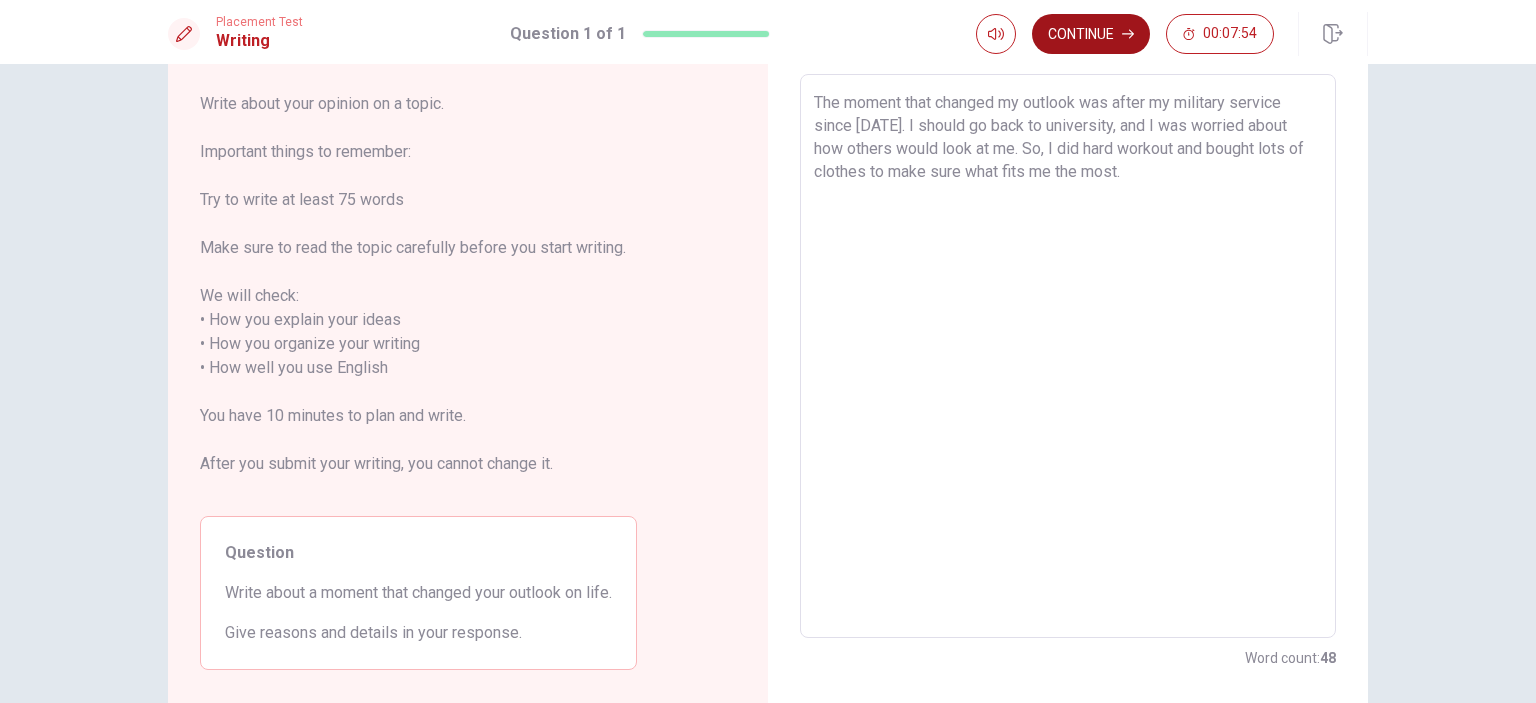 click on "Continue" at bounding box center [1091, 34] 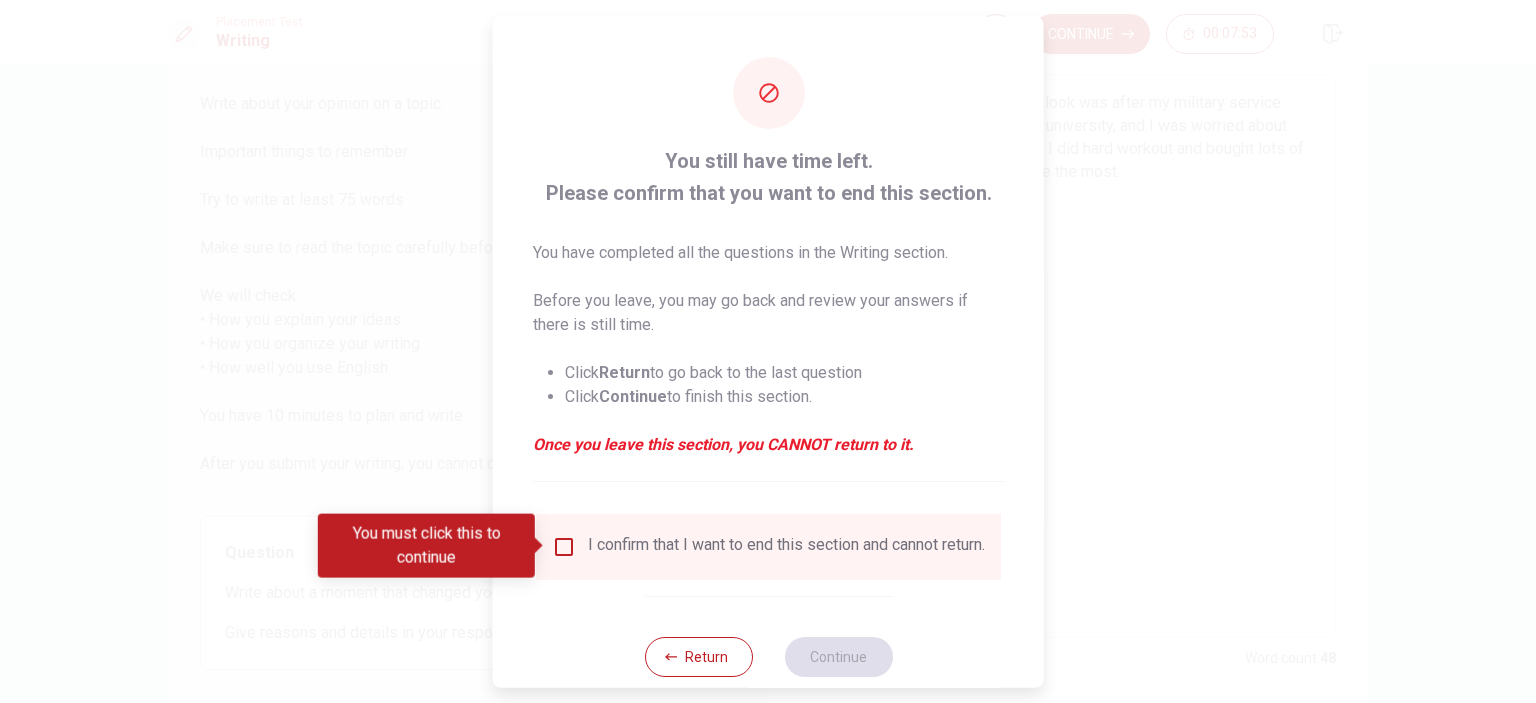 click at bounding box center [564, 546] 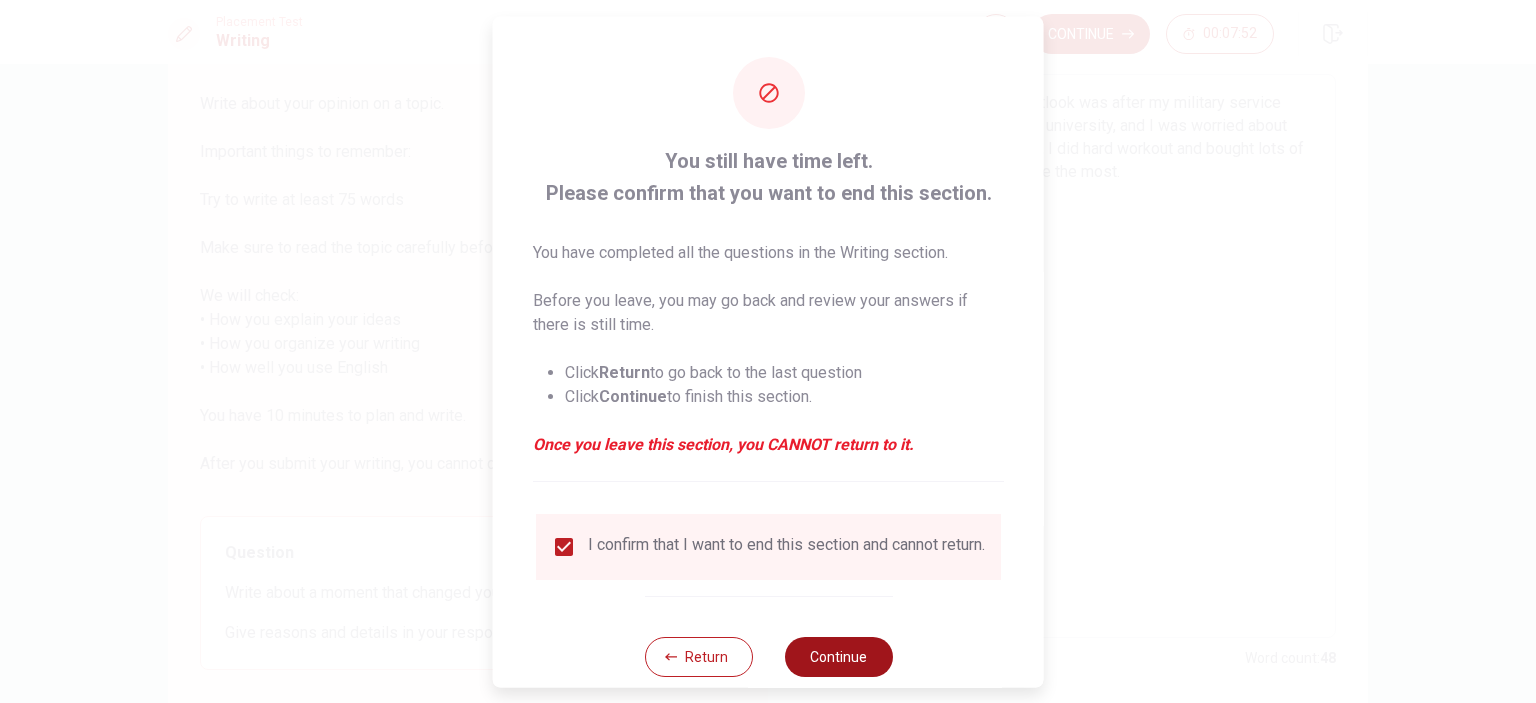 click on "Continue" at bounding box center (838, 656) 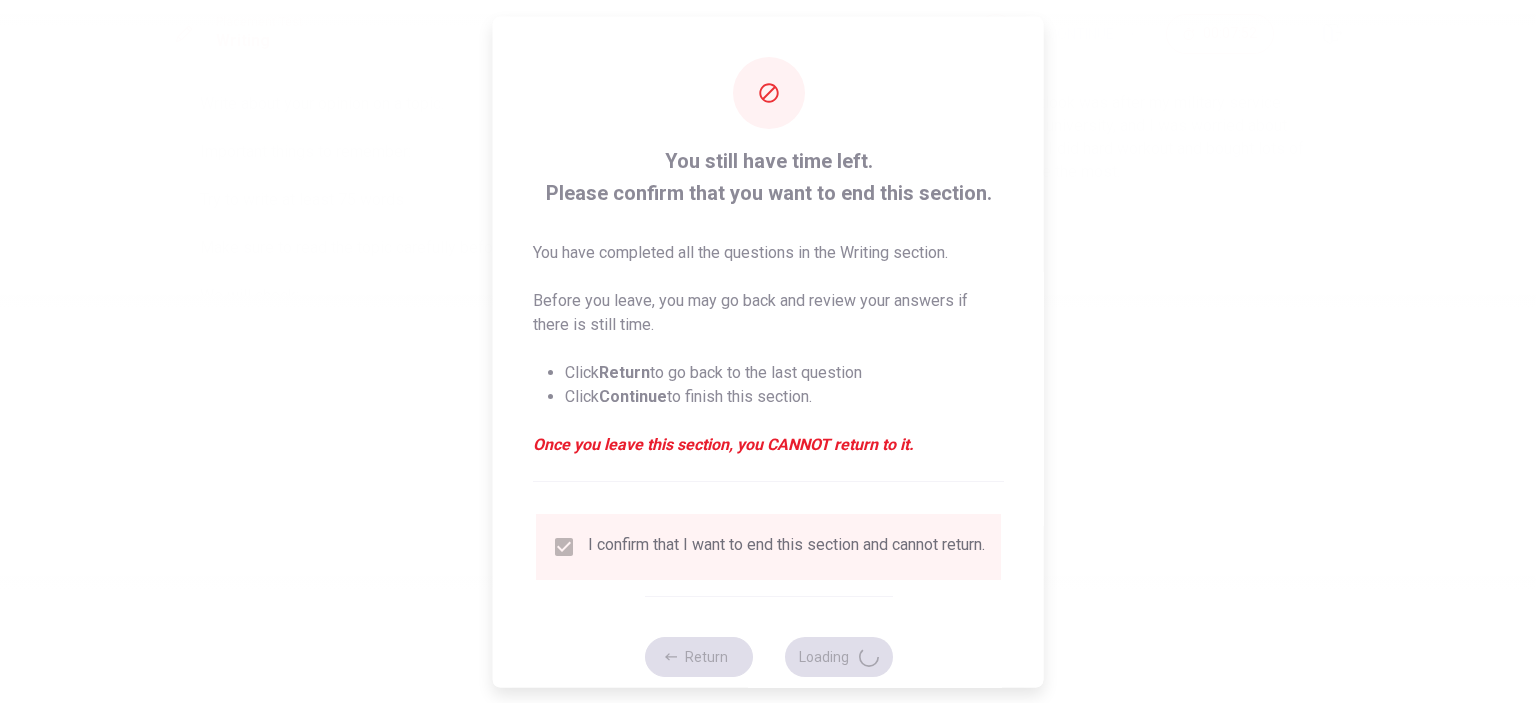 scroll, scrollTop: 0, scrollLeft: 0, axis: both 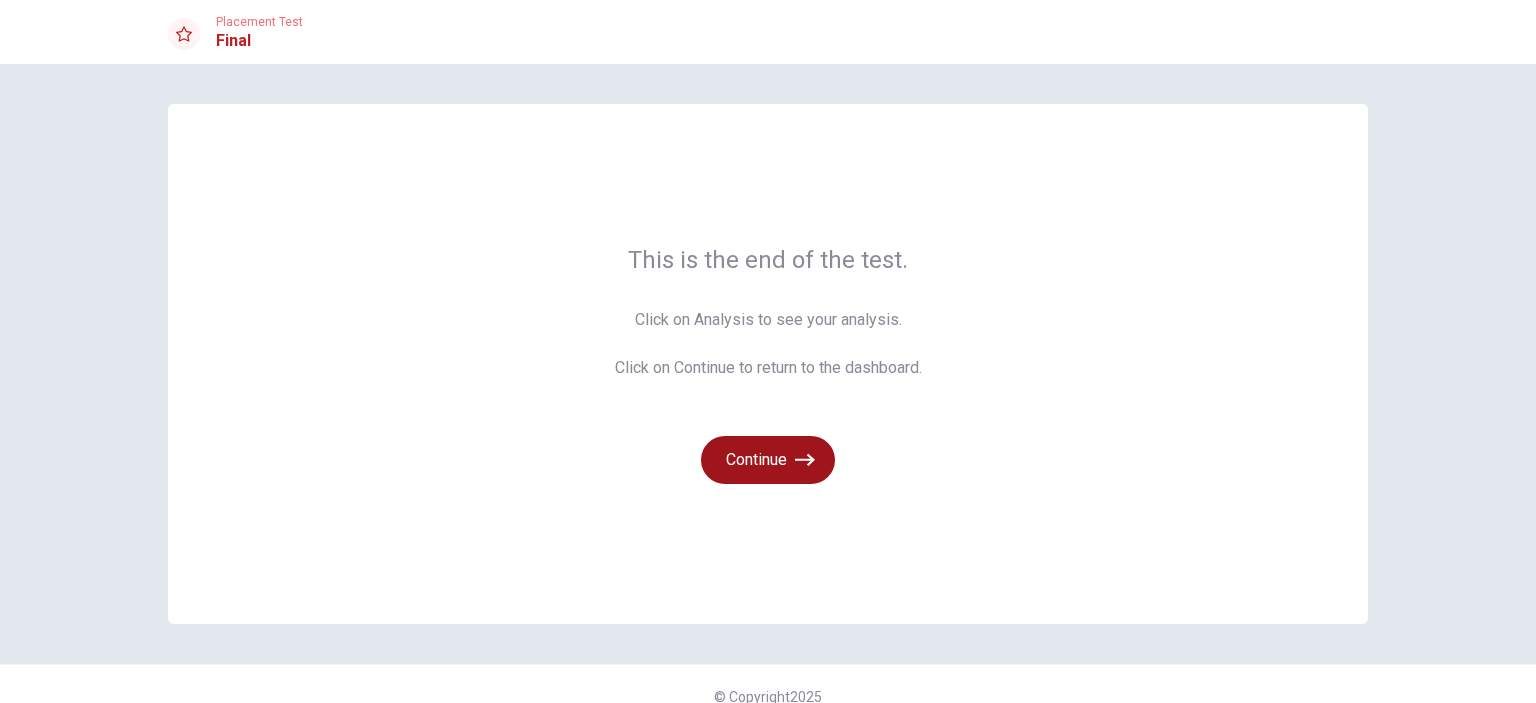 click 